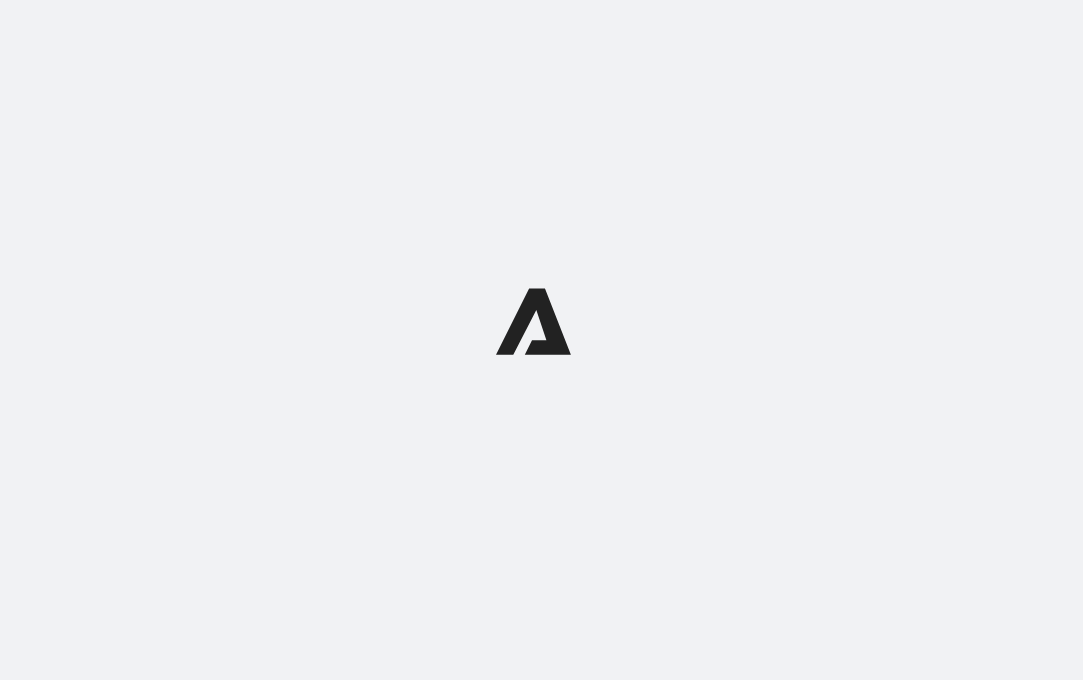 scroll, scrollTop: 0, scrollLeft: 0, axis: both 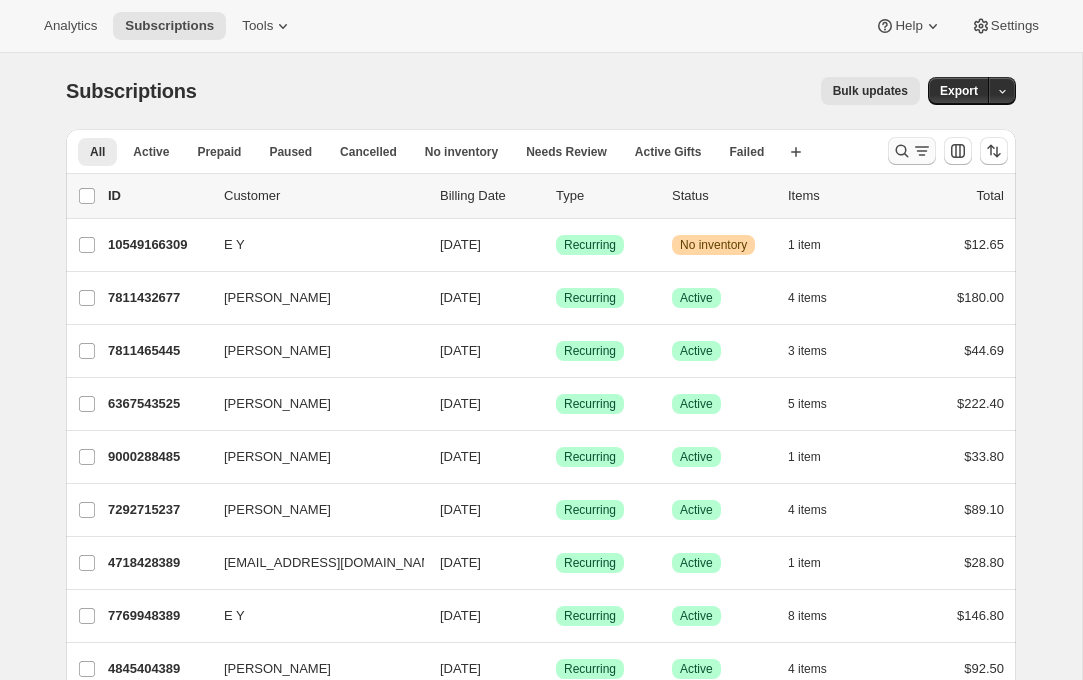 click 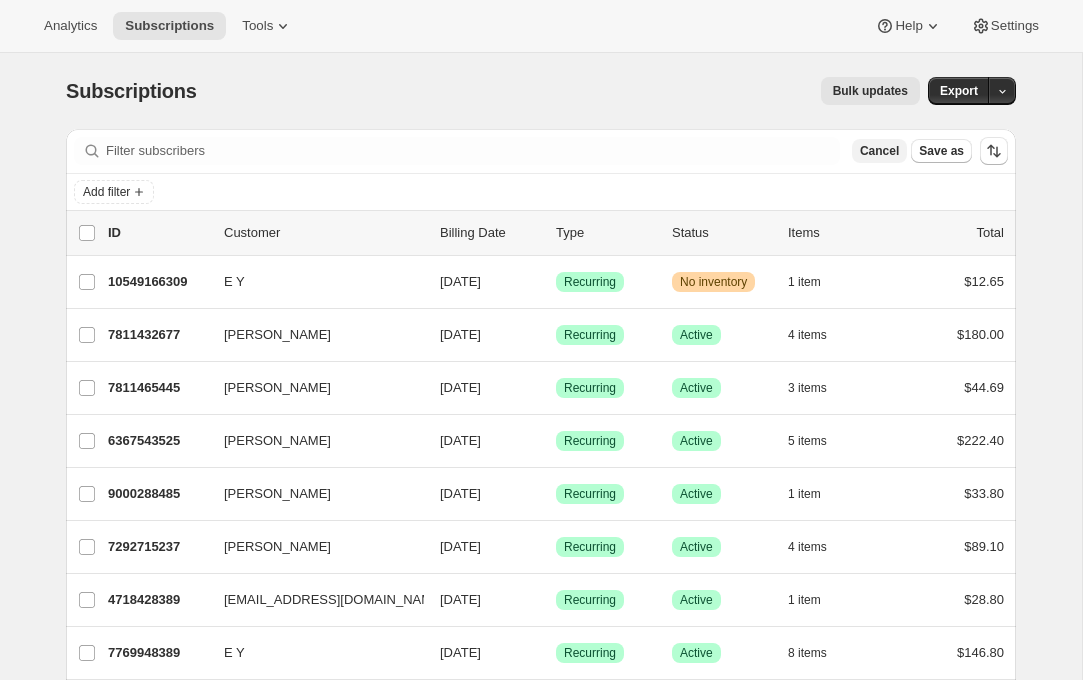 click on "Cancel" at bounding box center [879, 151] 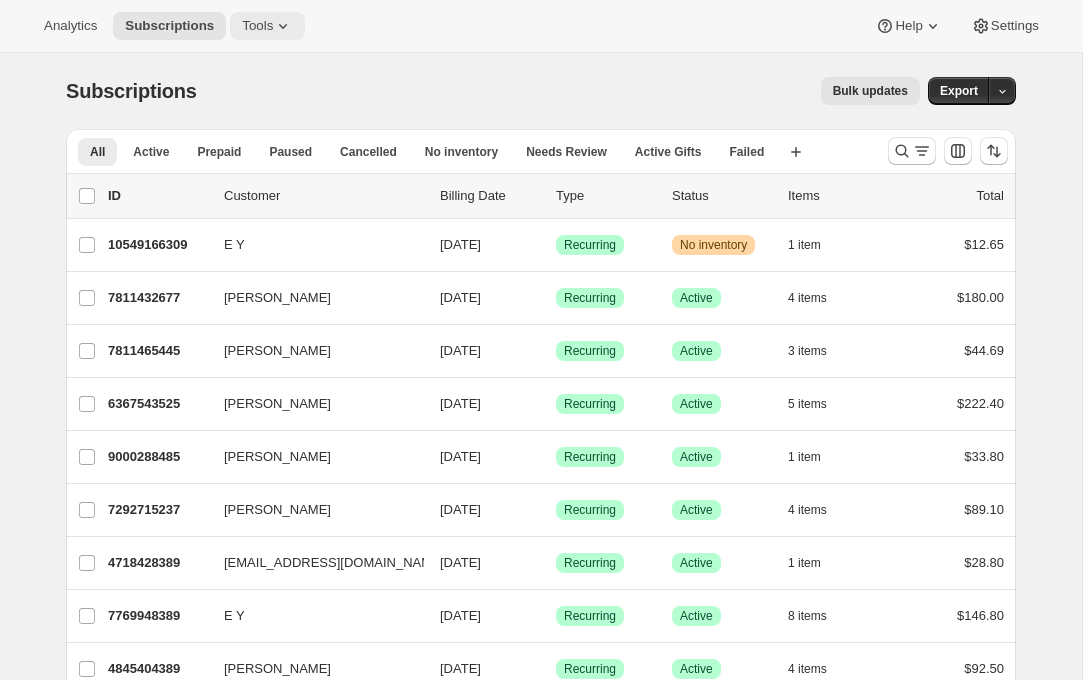click on "Tools" at bounding box center [257, 26] 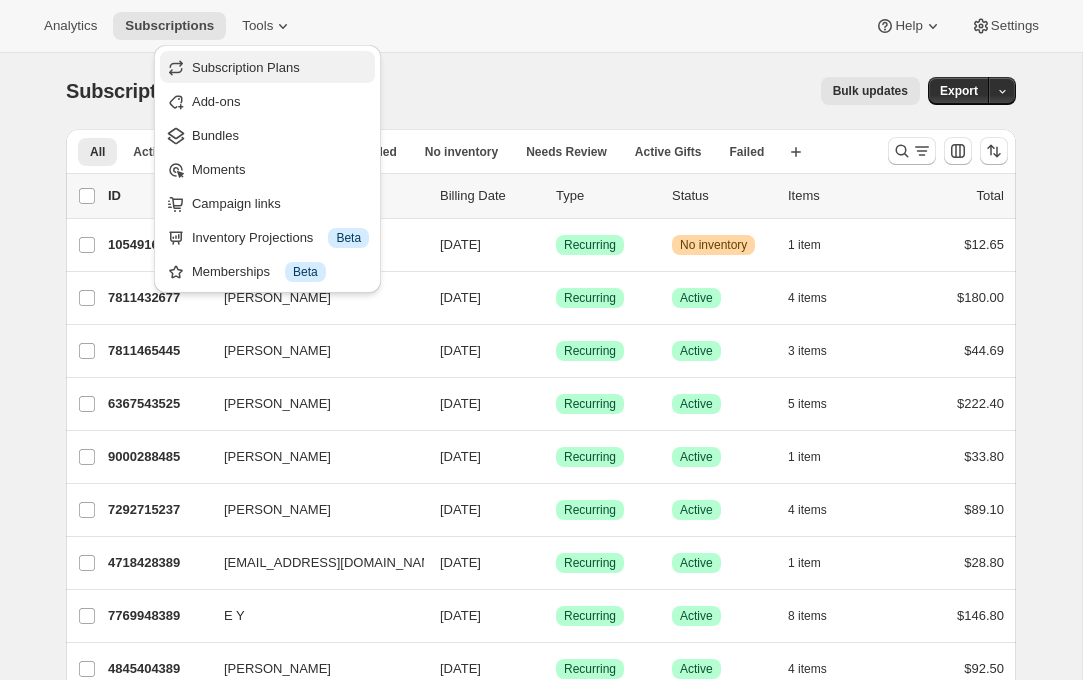 click on "Subscription Plans" at bounding box center [246, 67] 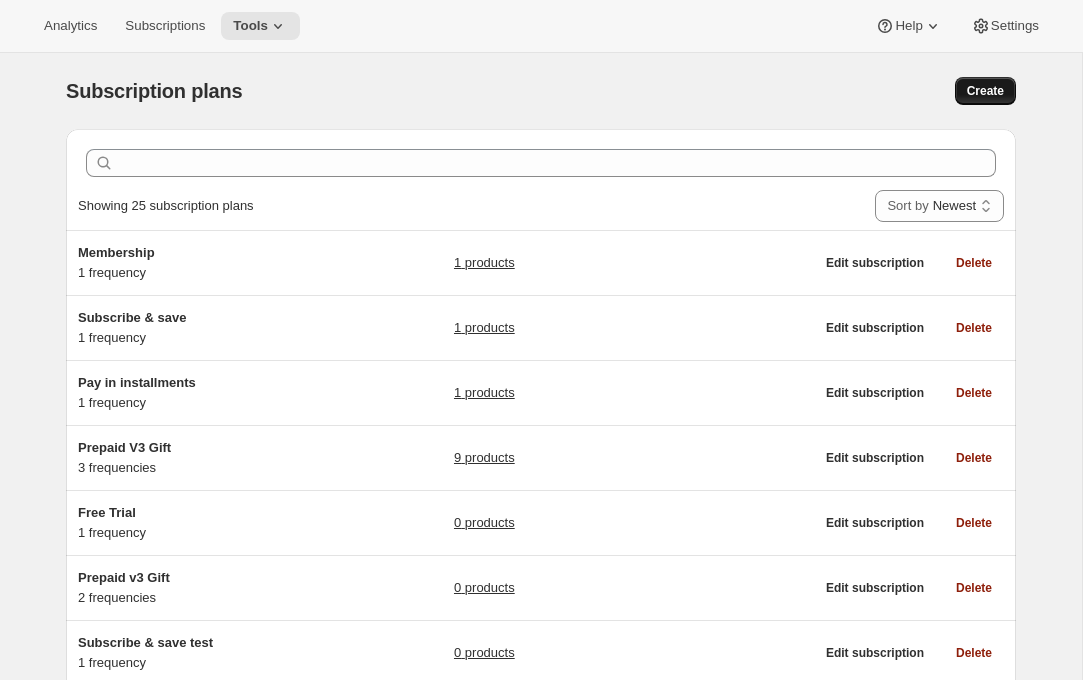 click on "Create" at bounding box center (985, 91) 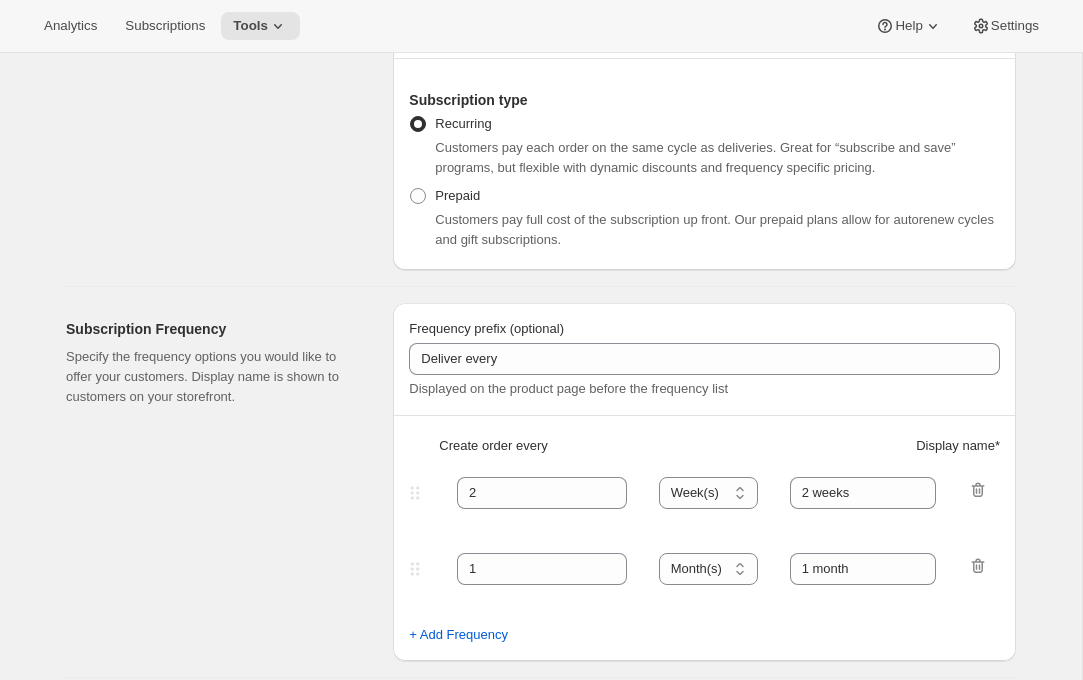 scroll, scrollTop: 413, scrollLeft: 0, axis: vertical 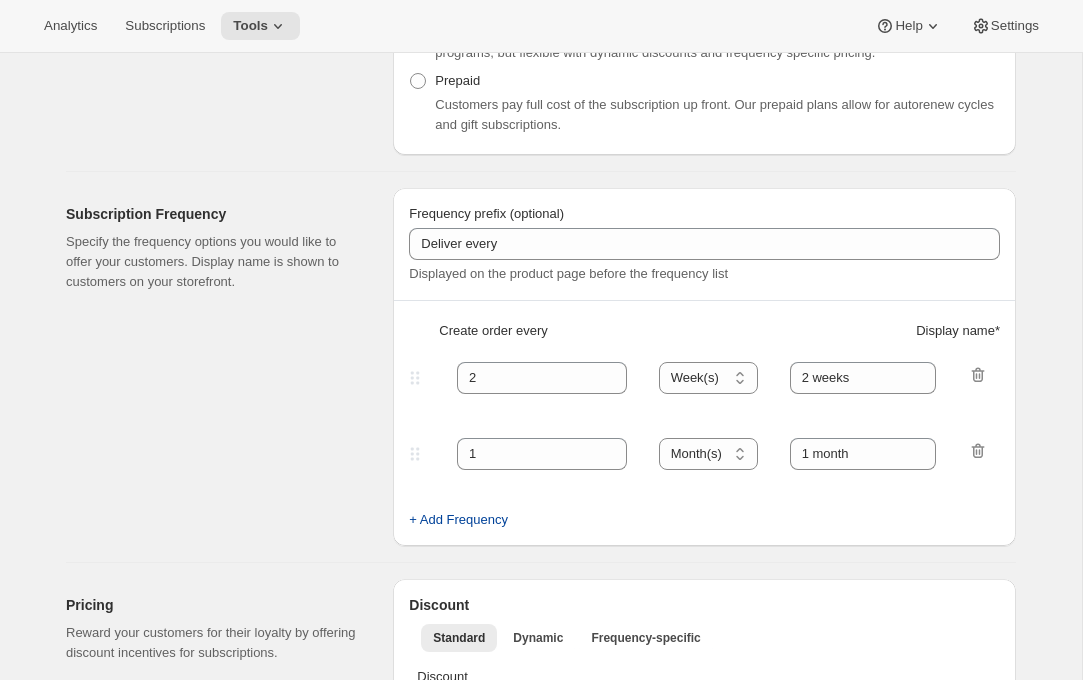 click on "+ Add Frequency" at bounding box center (458, 520) 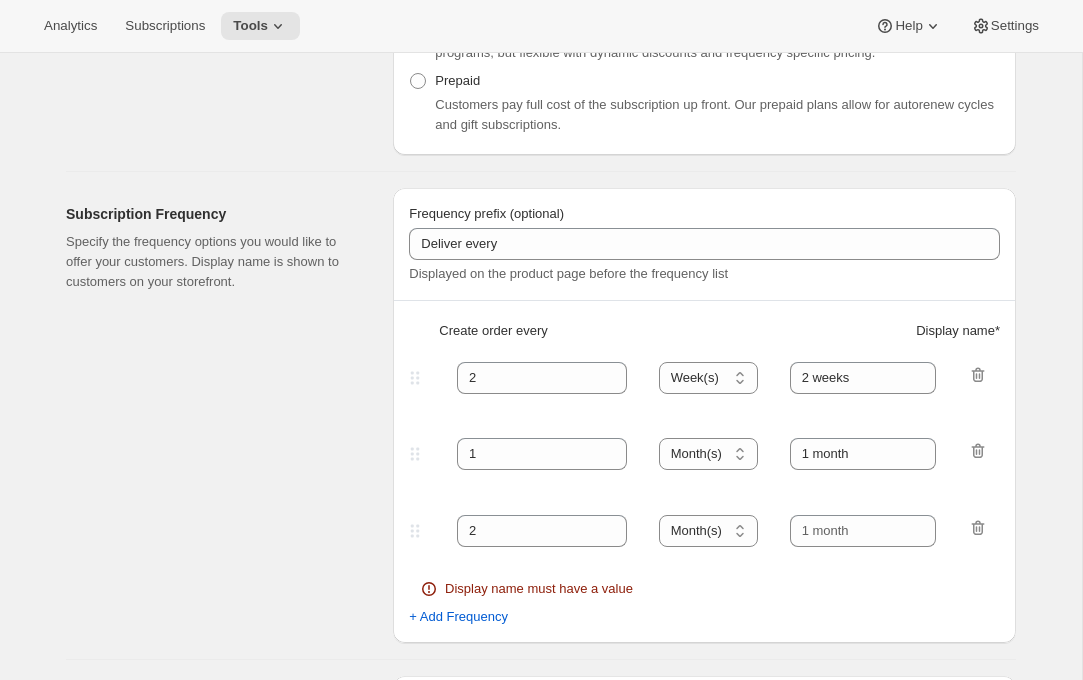 scroll, scrollTop: 477, scrollLeft: 0, axis: vertical 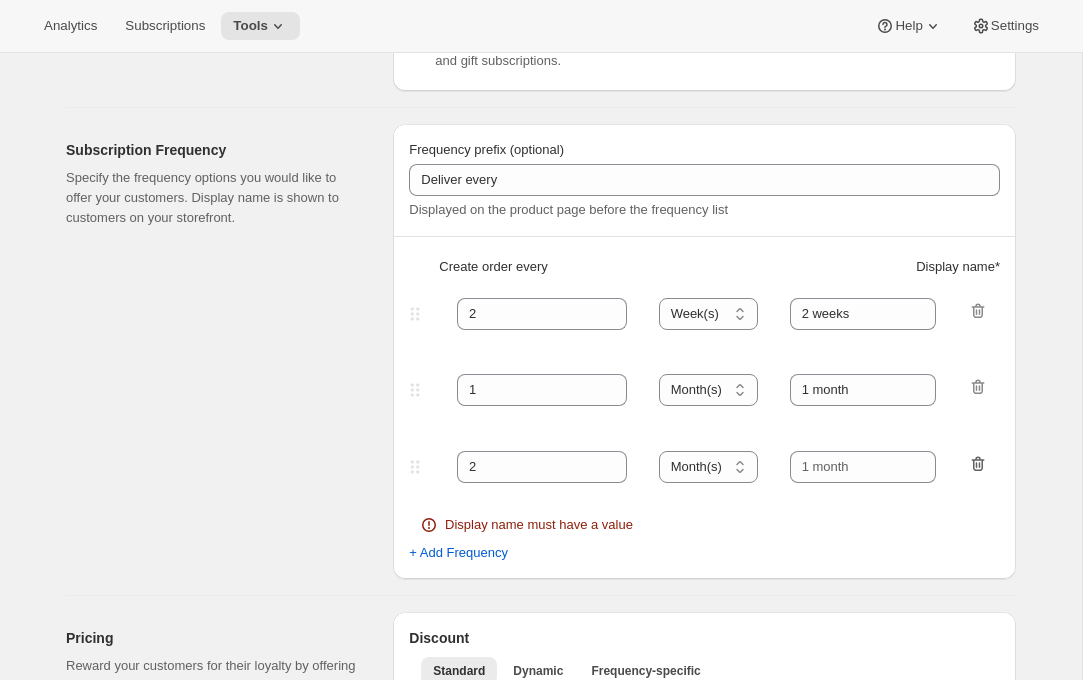 click 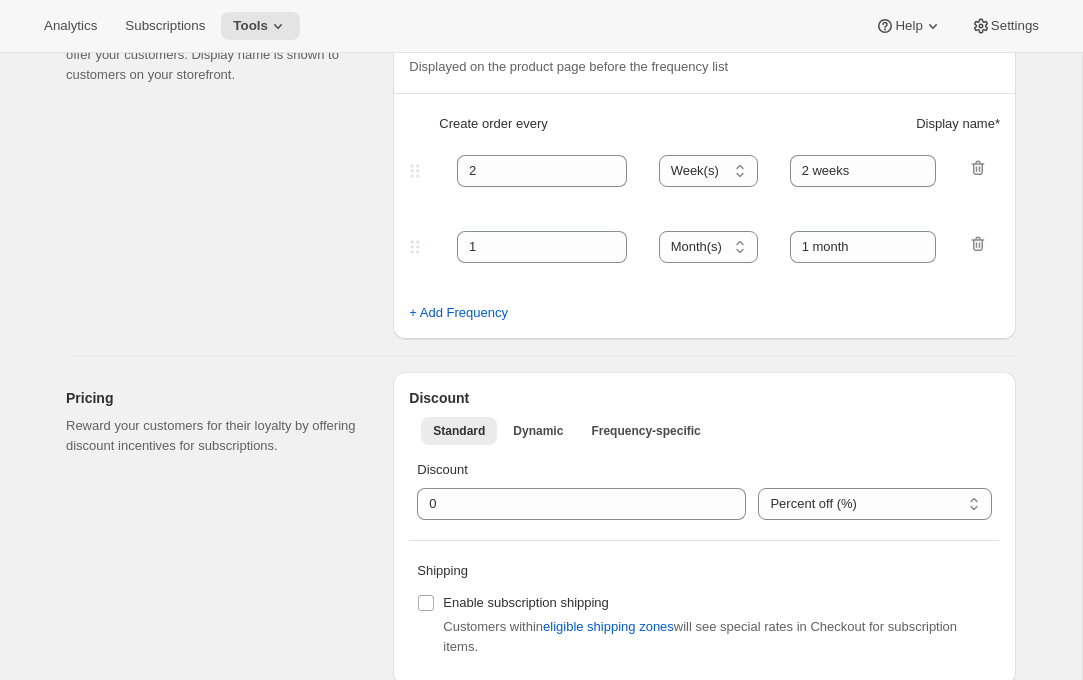 scroll, scrollTop: 783, scrollLeft: 0, axis: vertical 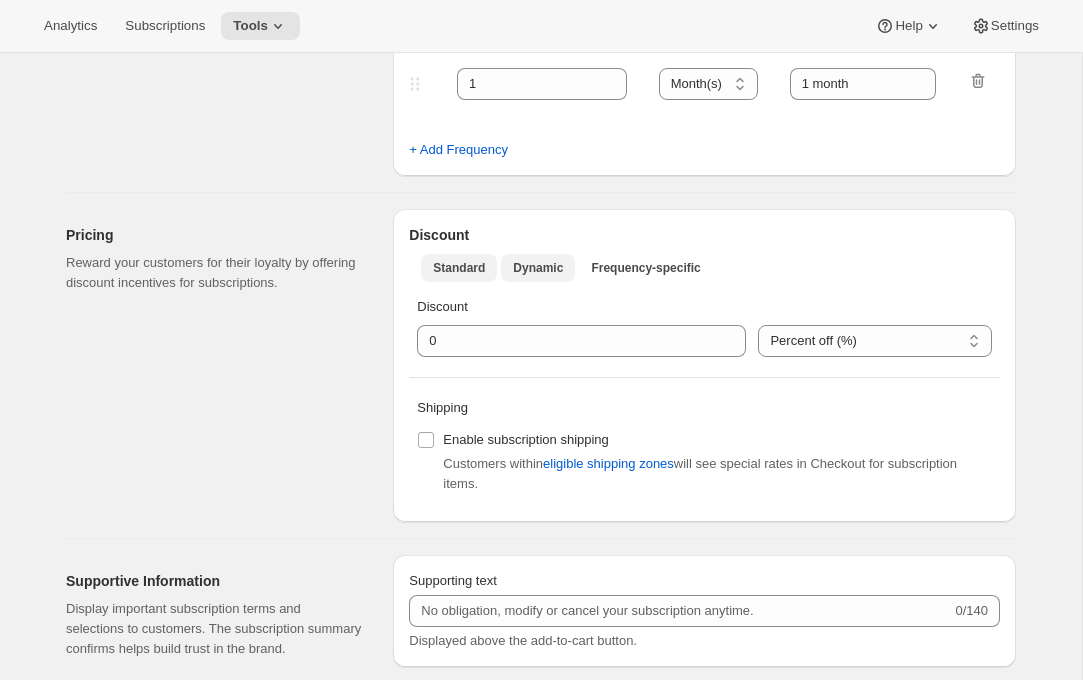 click on "Dynamic" at bounding box center (538, 268) 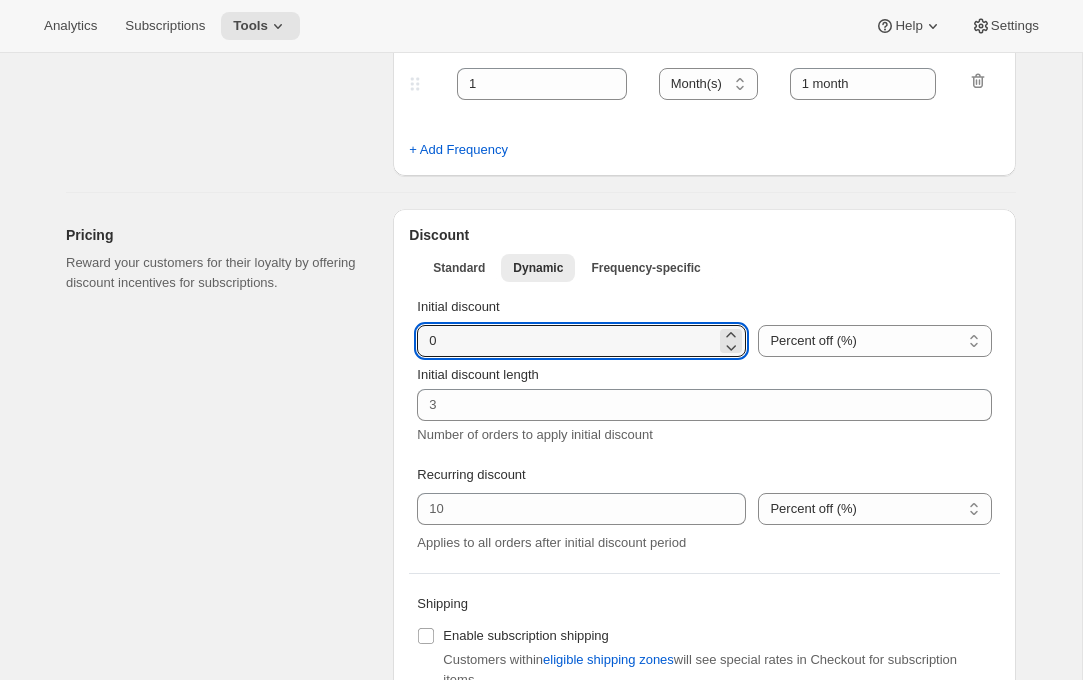 drag, startPoint x: 439, startPoint y: 348, endPoint x: 399, endPoint y: 345, distance: 40.112343 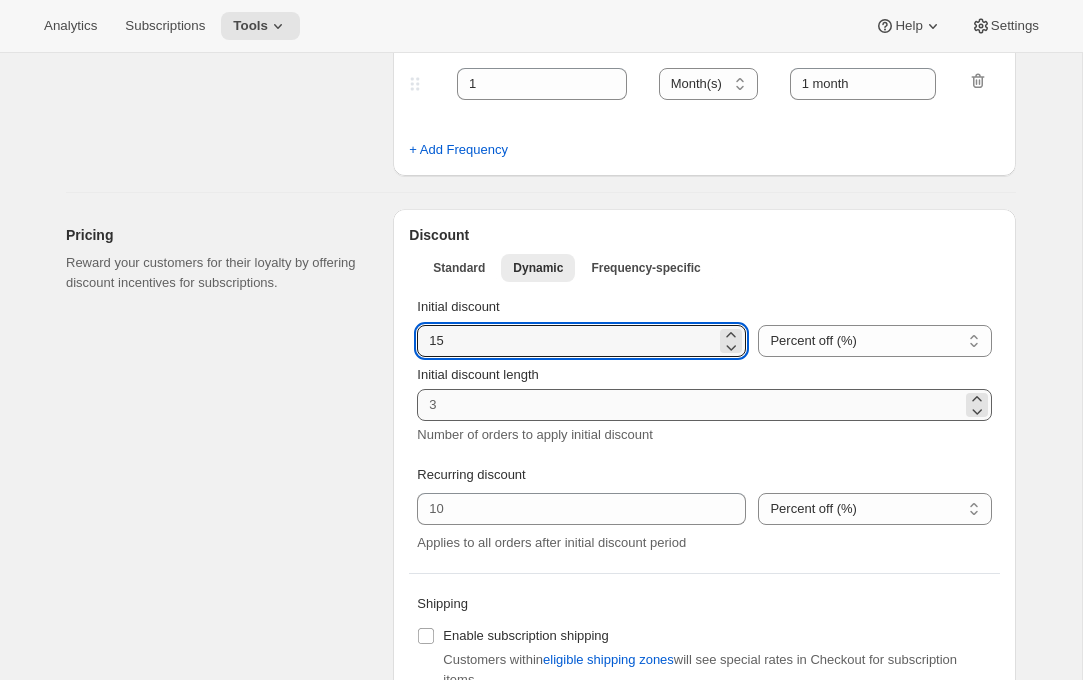 type on "15" 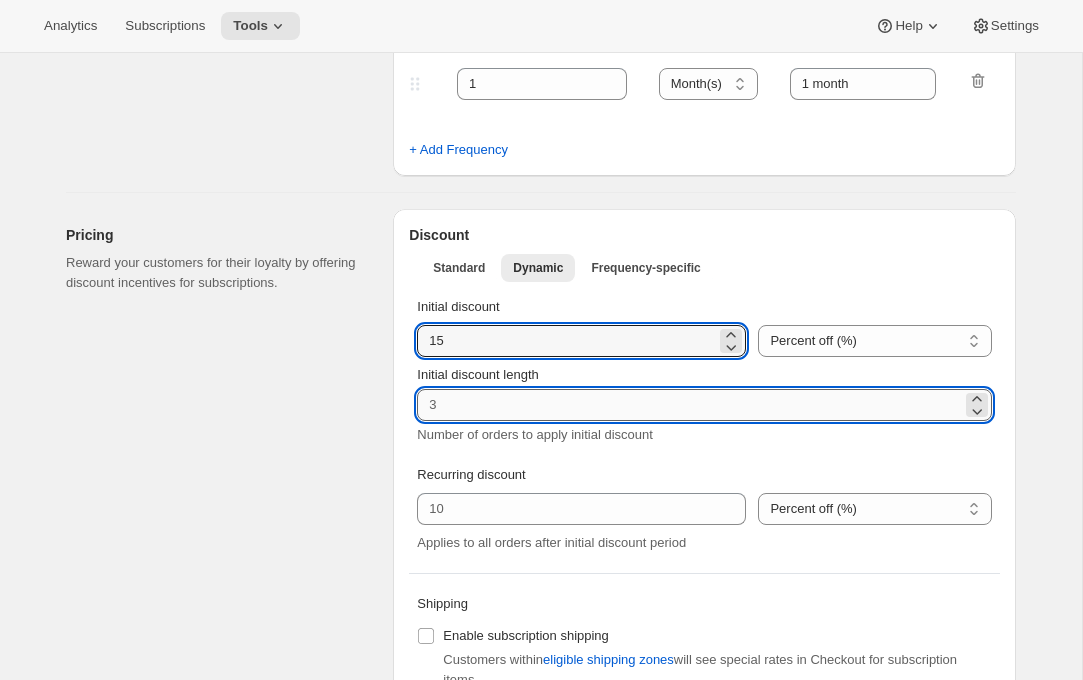 click on "Initial discount length" at bounding box center [689, 405] 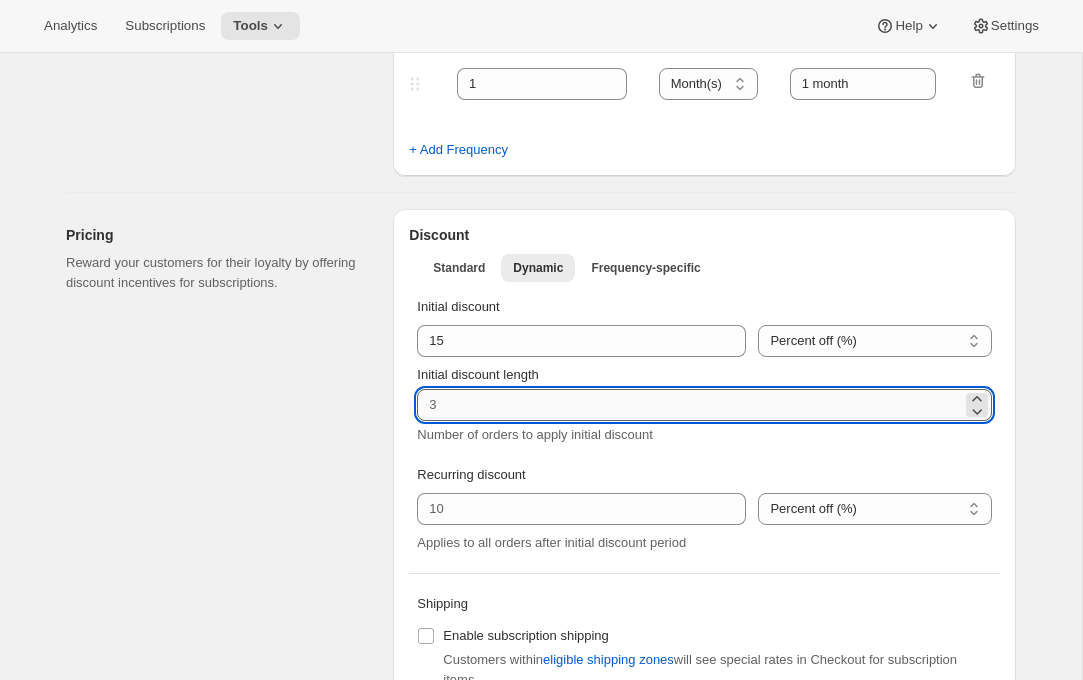 click on "Initial discount length" at bounding box center (689, 405) 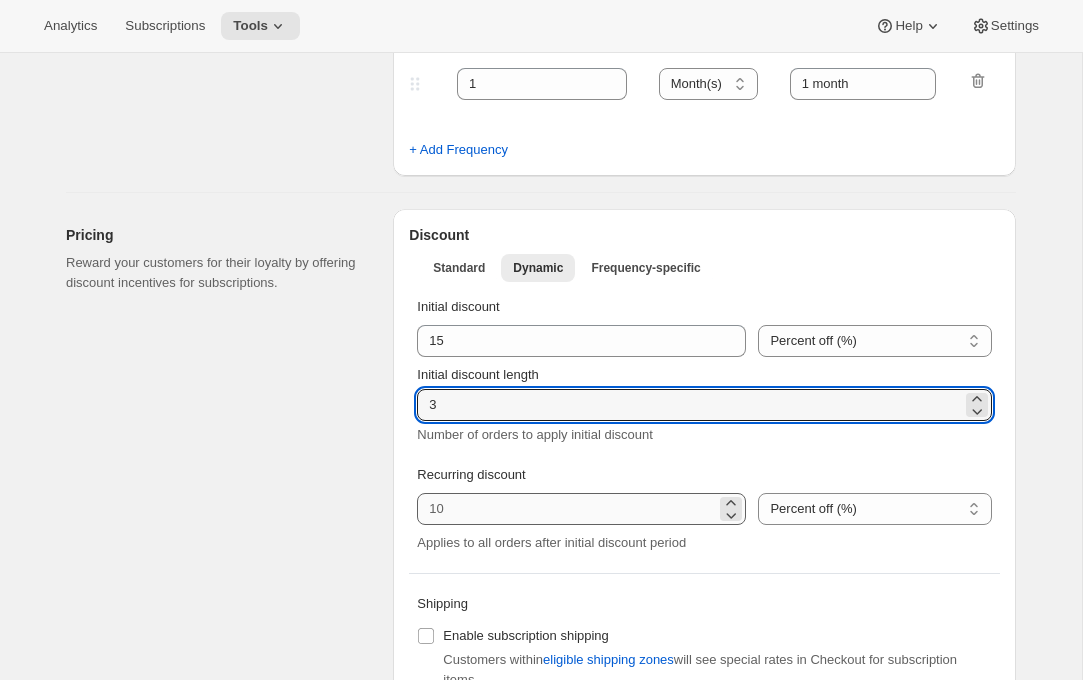 type on "3" 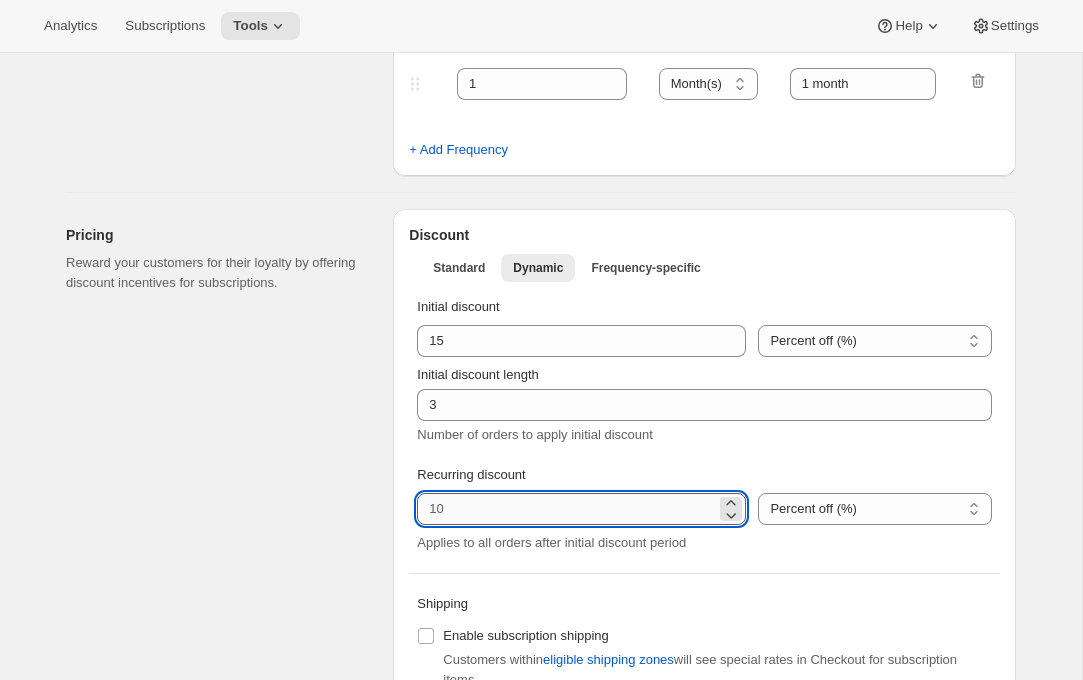 click at bounding box center (566, 509) 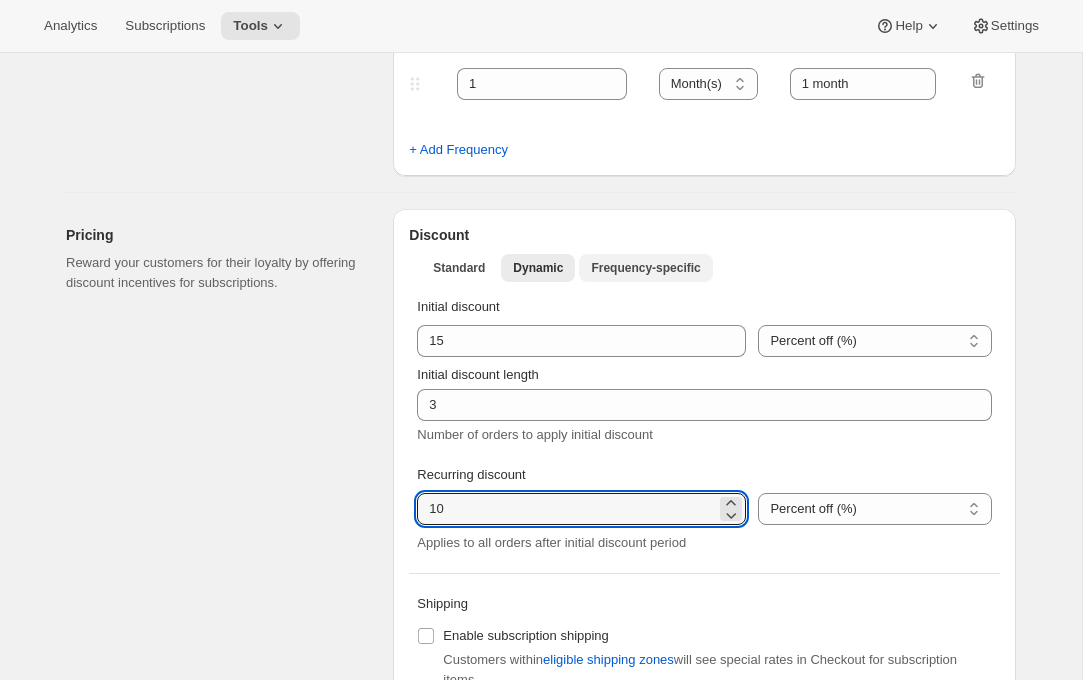 type on "10" 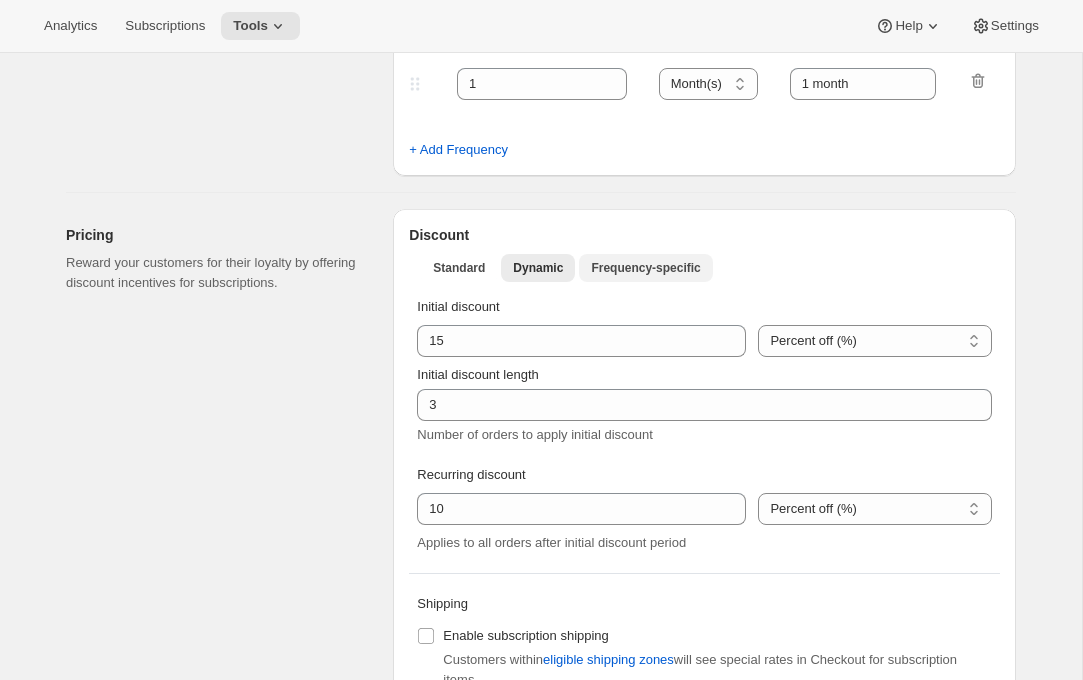 click on "Frequency-specific" at bounding box center (645, 268) 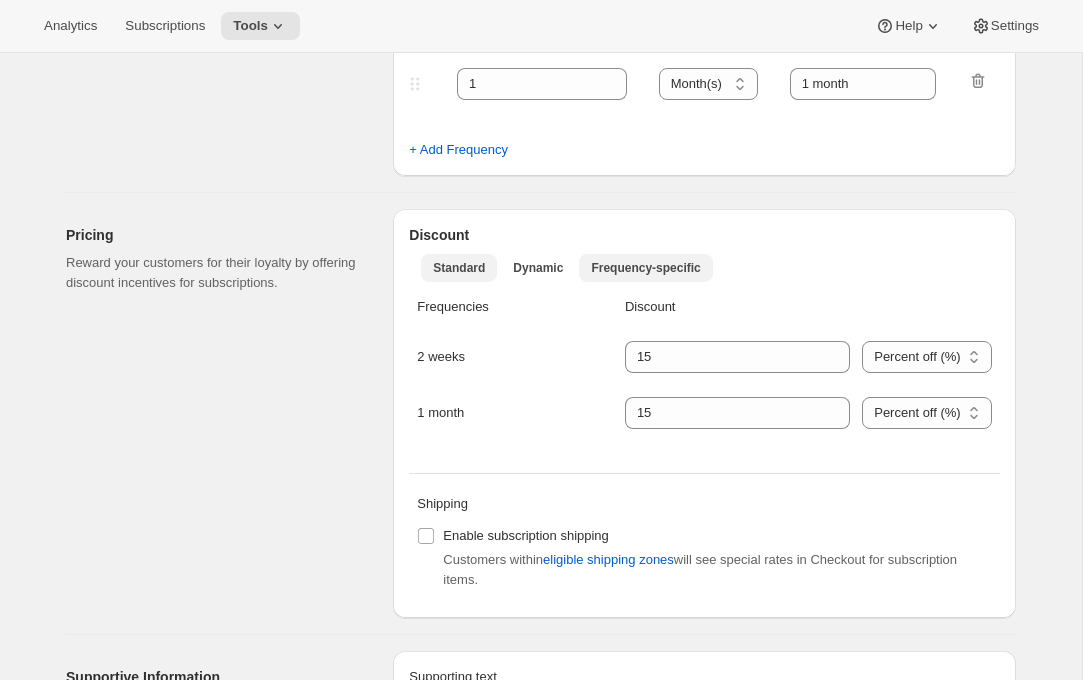 click on "Standard" at bounding box center (459, 268) 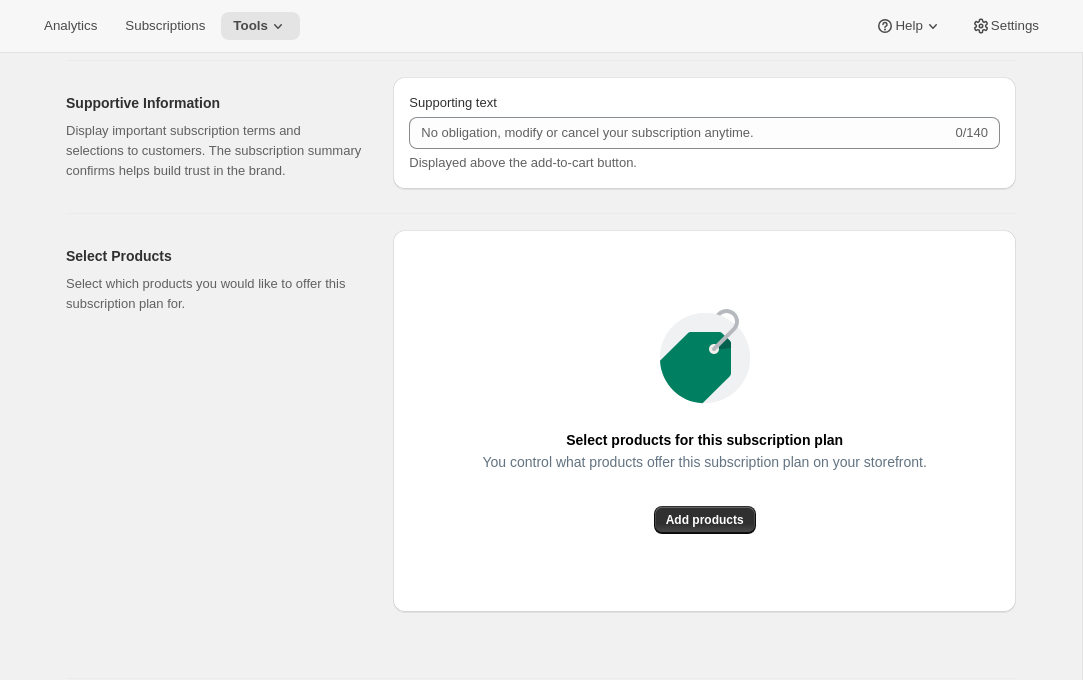 scroll, scrollTop: 1350, scrollLeft: 0, axis: vertical 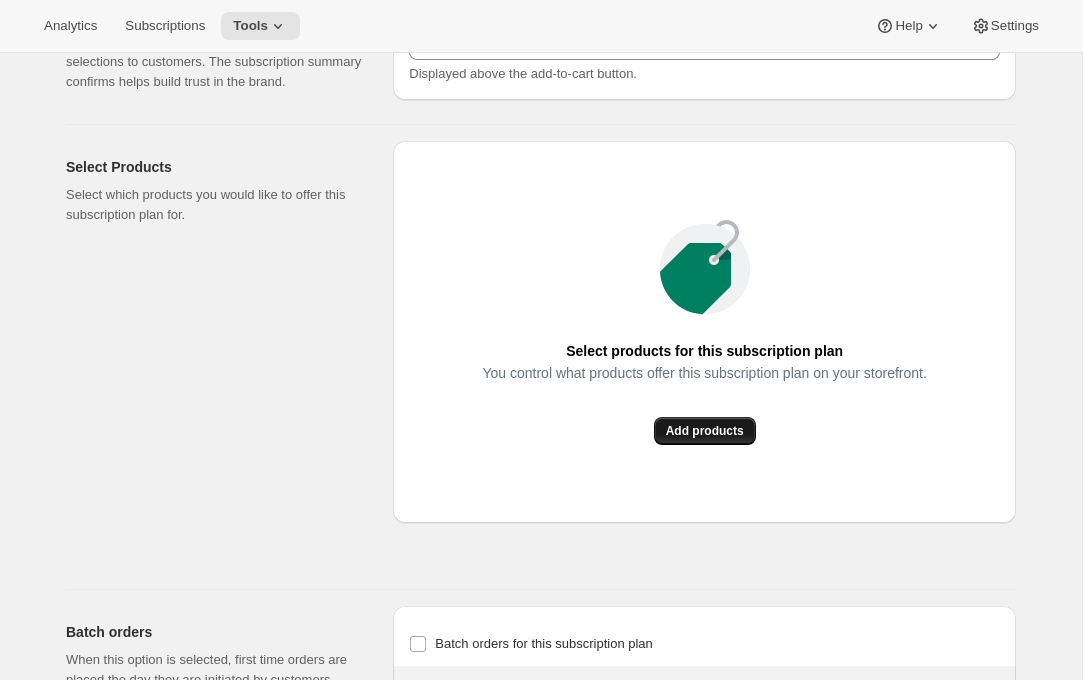click on "Add products" at bounding box center (705, 431) 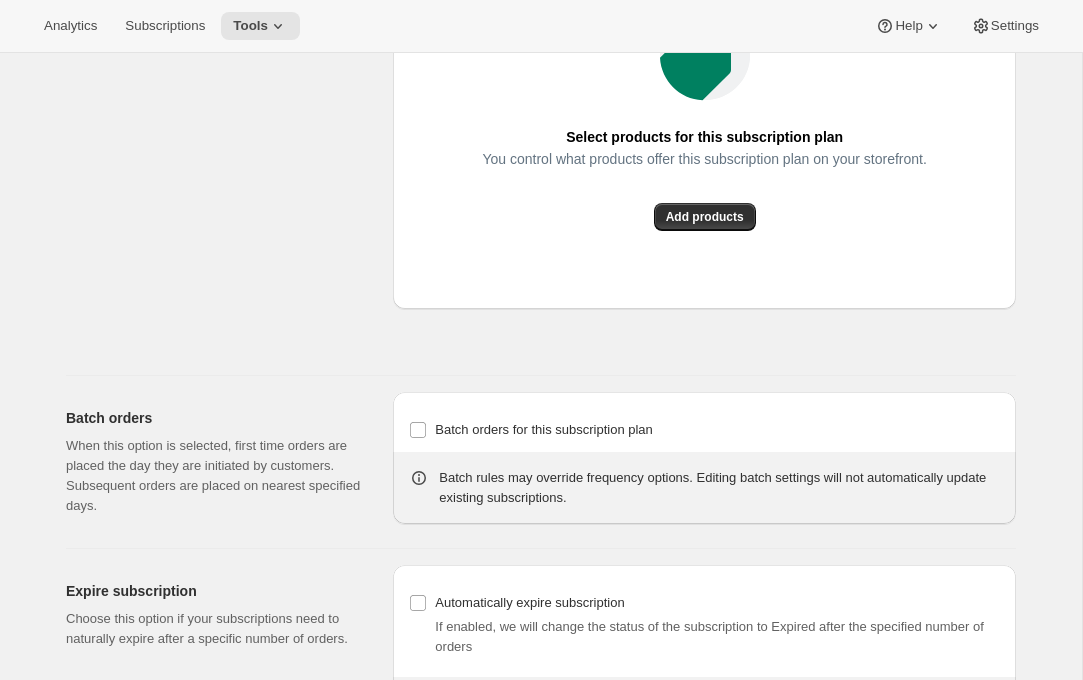 scroll, scrollTop: 1761, scrollLeft: 0, axis: vertical 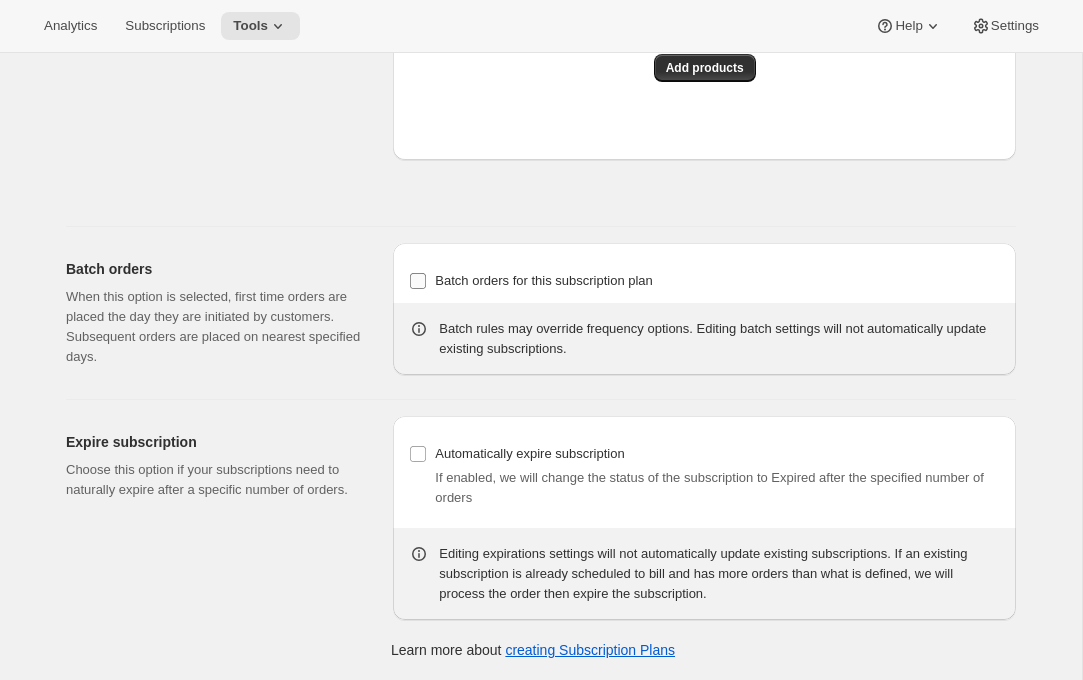 click on "Batch orders for this subscription plan" at bounding box center [544, 280] 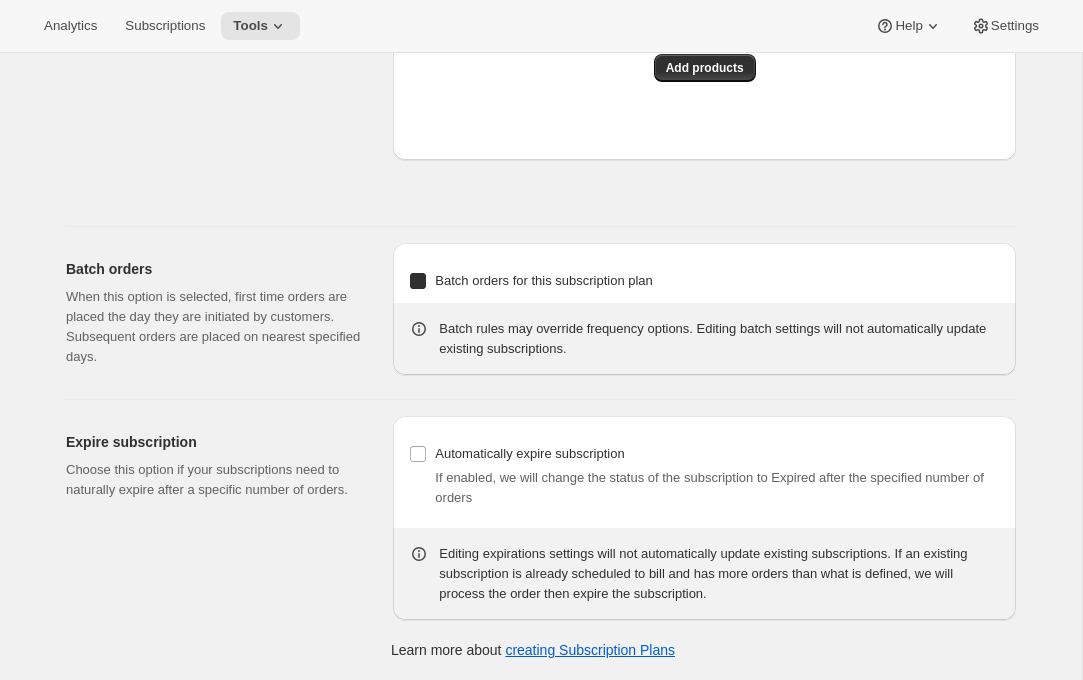 checkbox on "true" 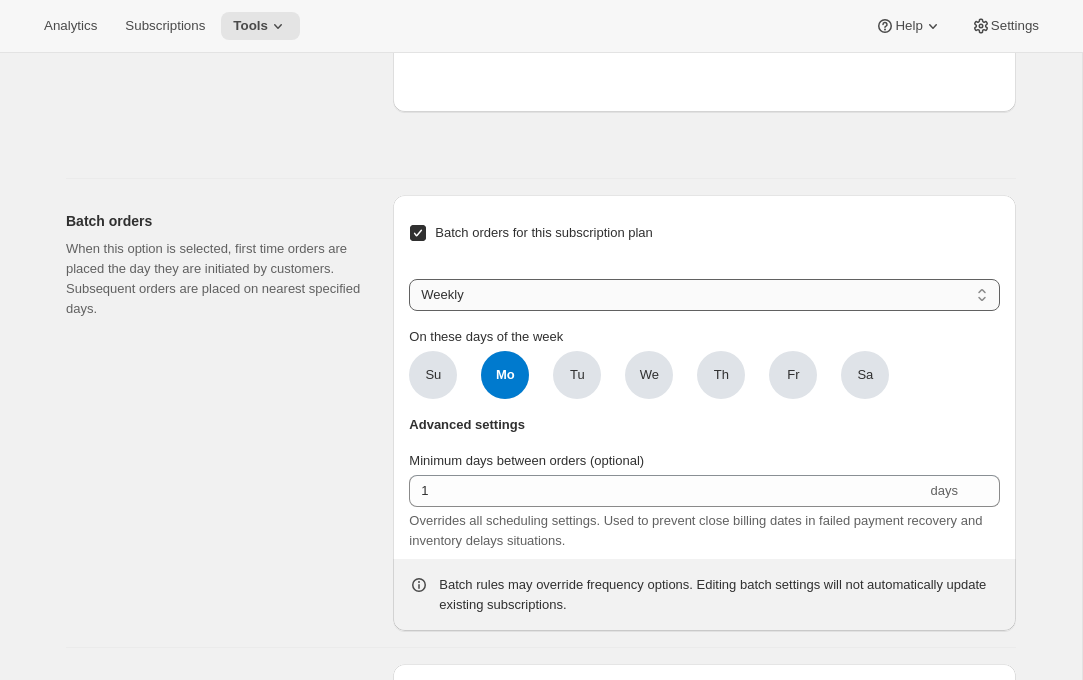 click on "Weekly Monthly Yearly" at bounding box center [704, 295] 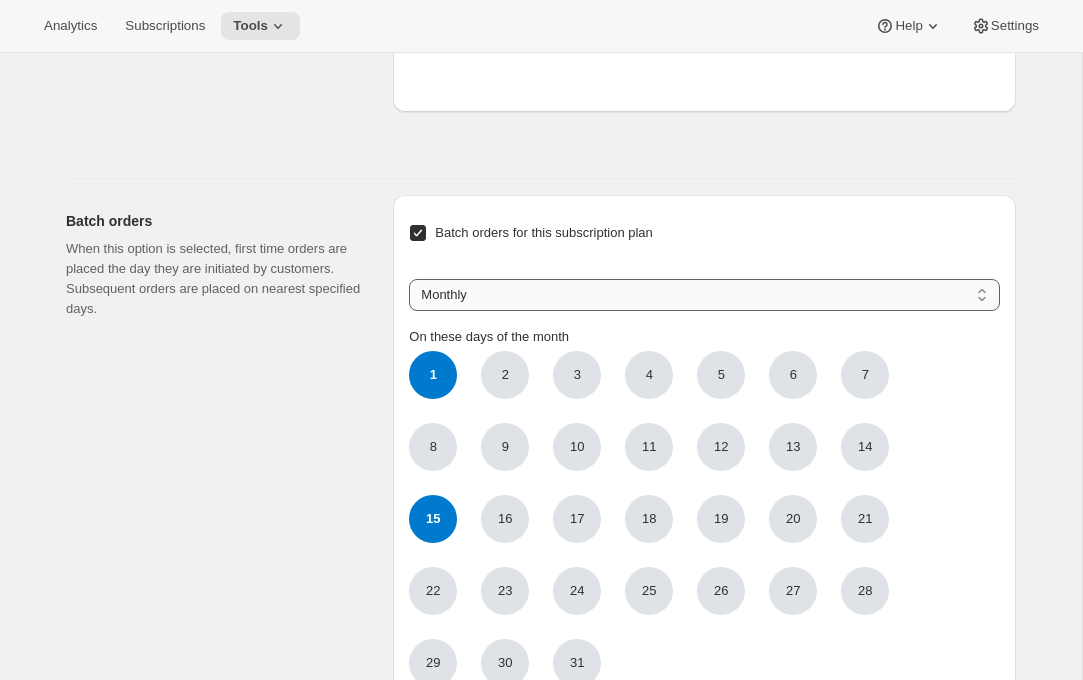 click on "Weekly Monthly Yearly" at bounding box center (704, 295) 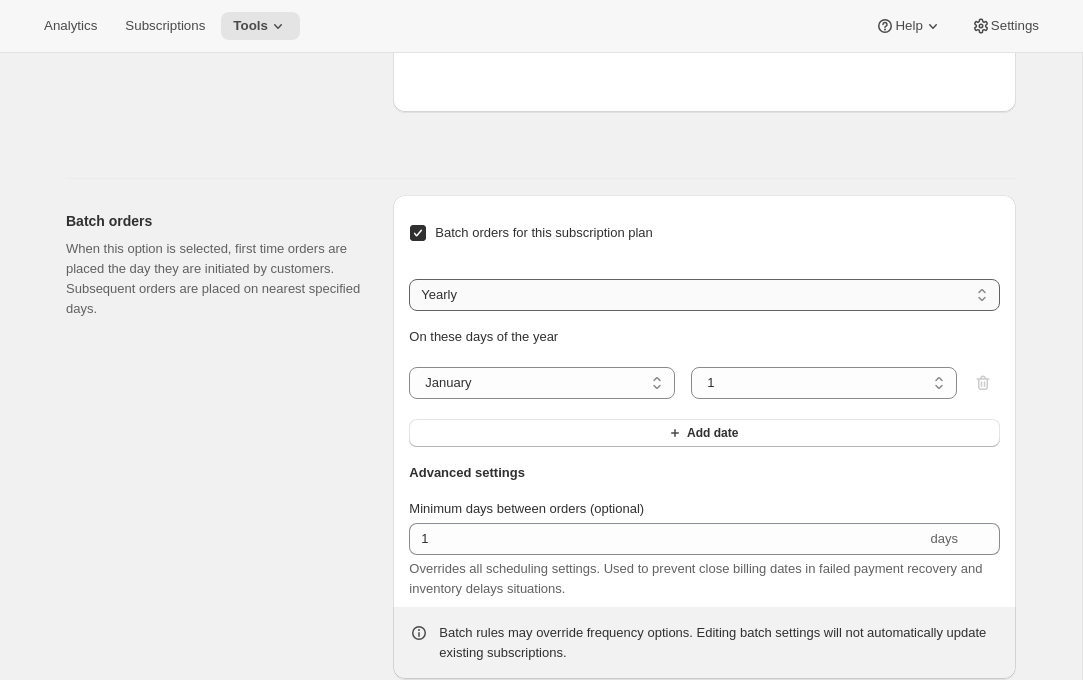 click on "Weekly Monthly Yearly" at bounding box center [704, 295] 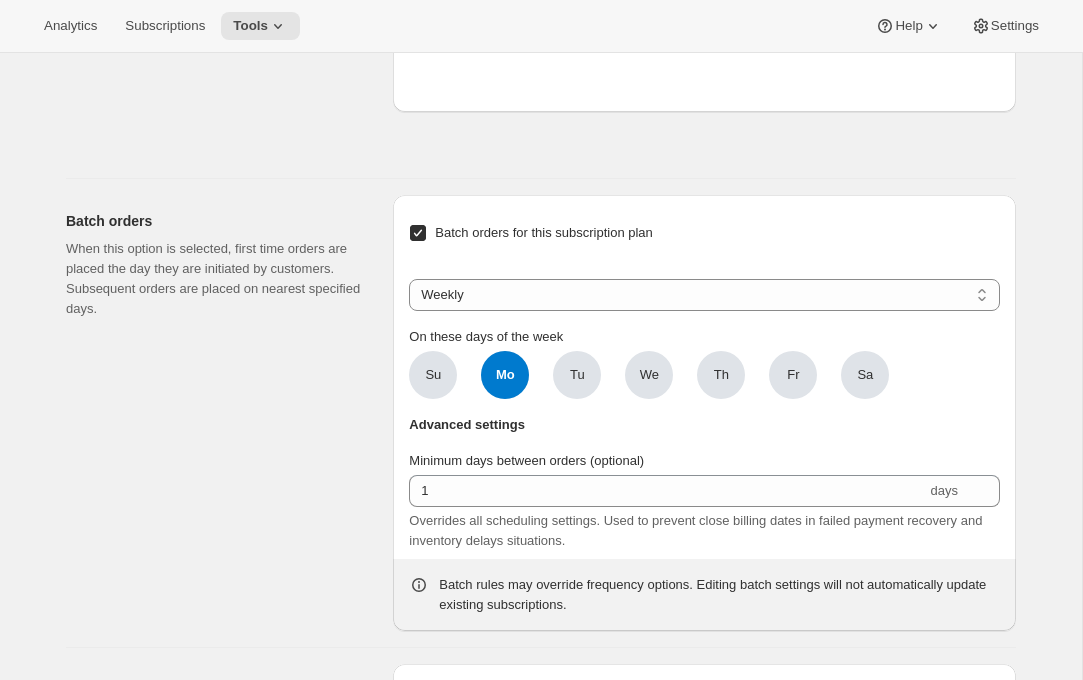 click on "Batch orders for this subscription plan" at bounding box center (544, 232) 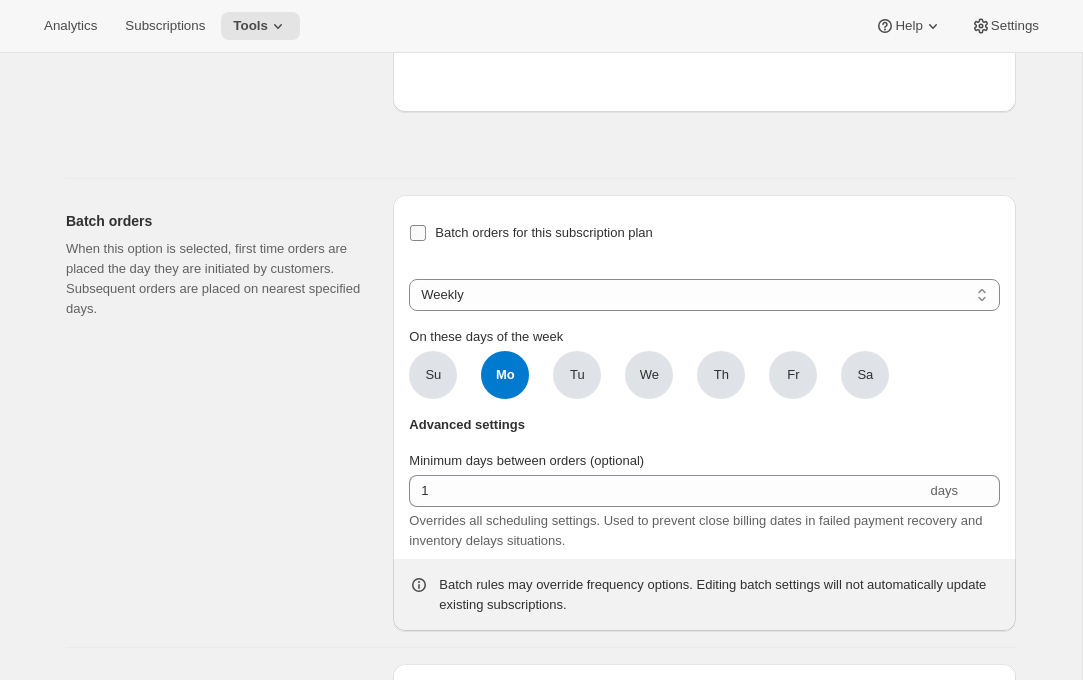 checkbox on "false" 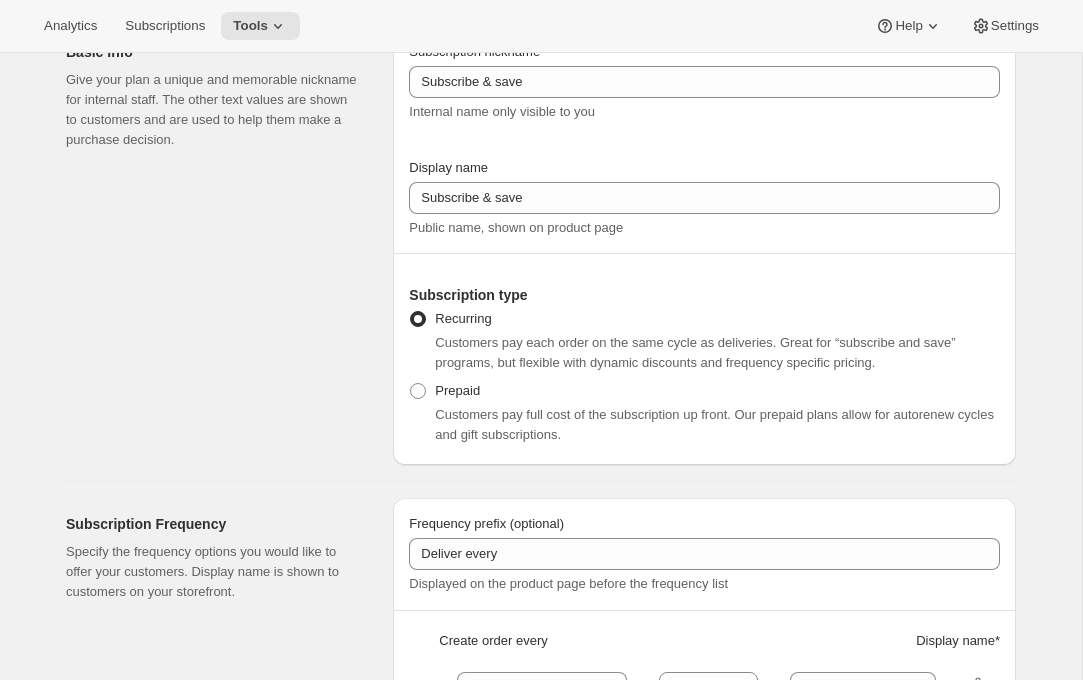 scroll, scrollTop: 102, scrollLeft: 0, axis: vertical 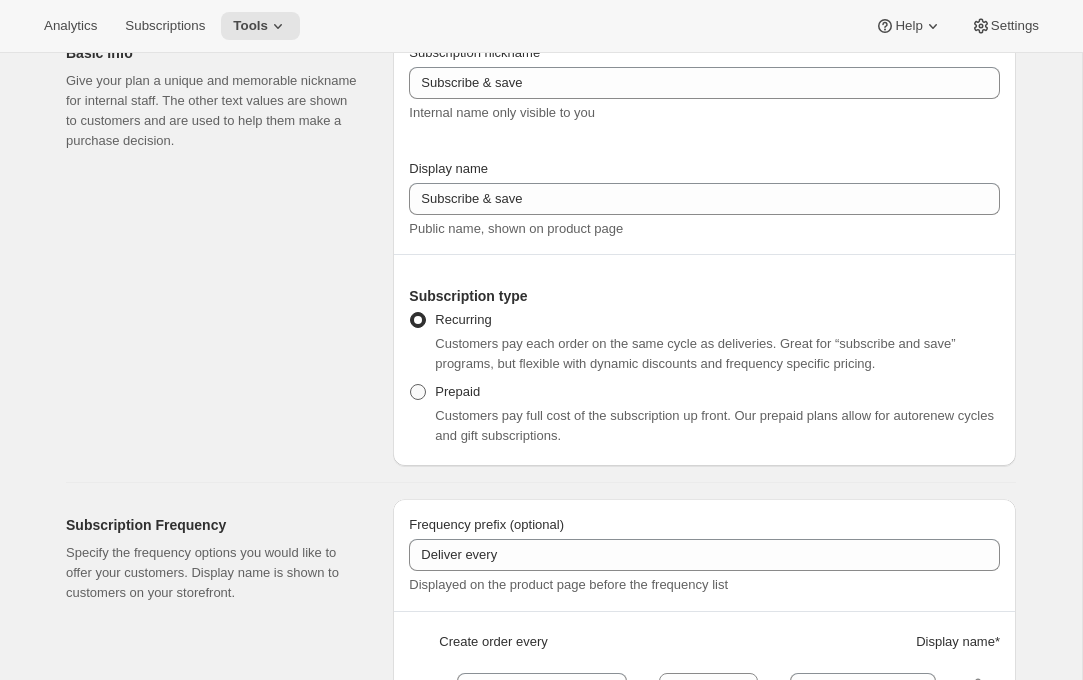 click on "Prepaid" at bounding box center (457, 391) 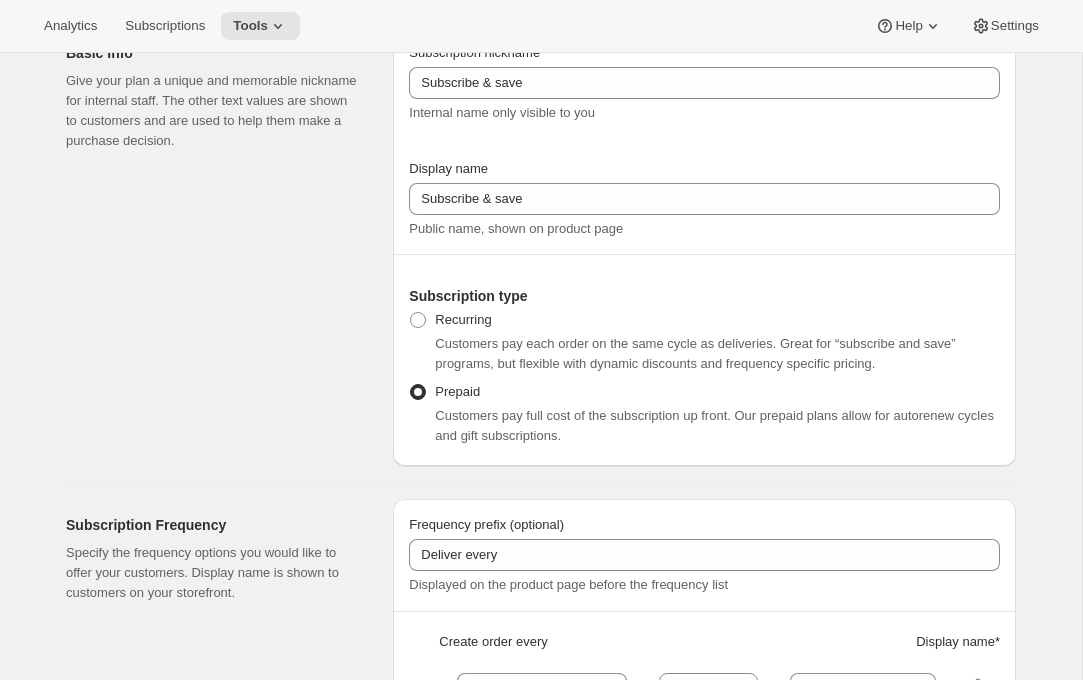 select on "MONTH" 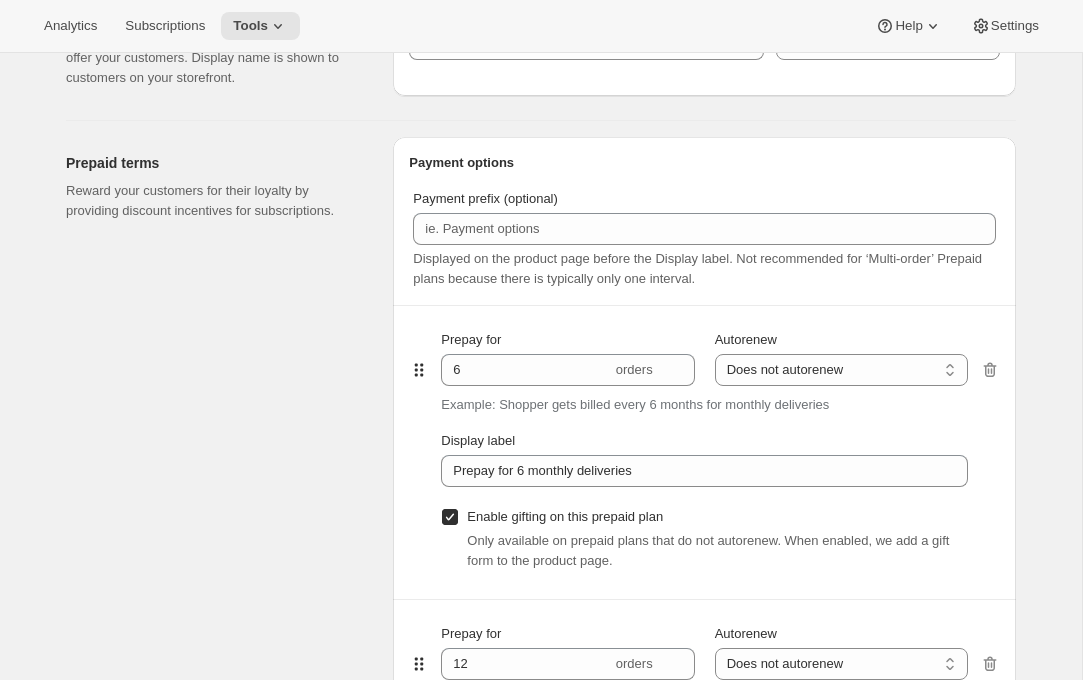 scroll, scrollTop: 1055, scrollLeft: 0, axis: vertical 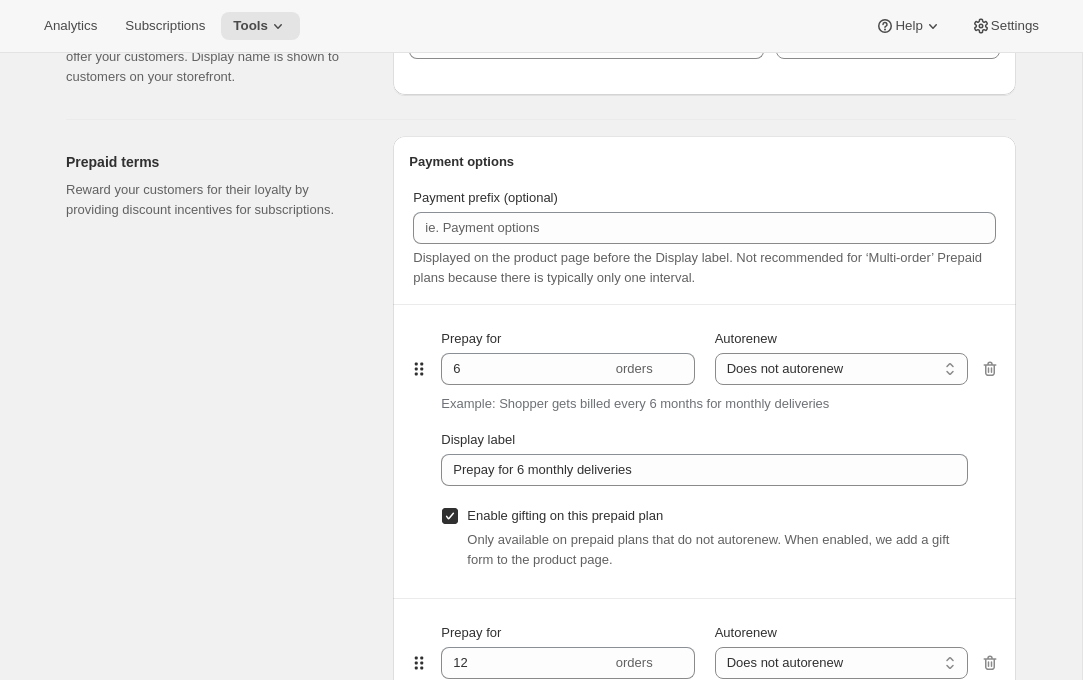 click on "Prepay for 6 orders Autorenew Does not autorenew  Renews after prepaid period Does not autorenew  Example: Shopper gets billed every 6 months for monthly deliveries Display label Prepay for 6 monthly deliveries Enable gifting on this prepaid plan Only available on prepaid plans that do not autorenew. When enabled, we add a gift form to the product page." at bounding box center (704, 451) 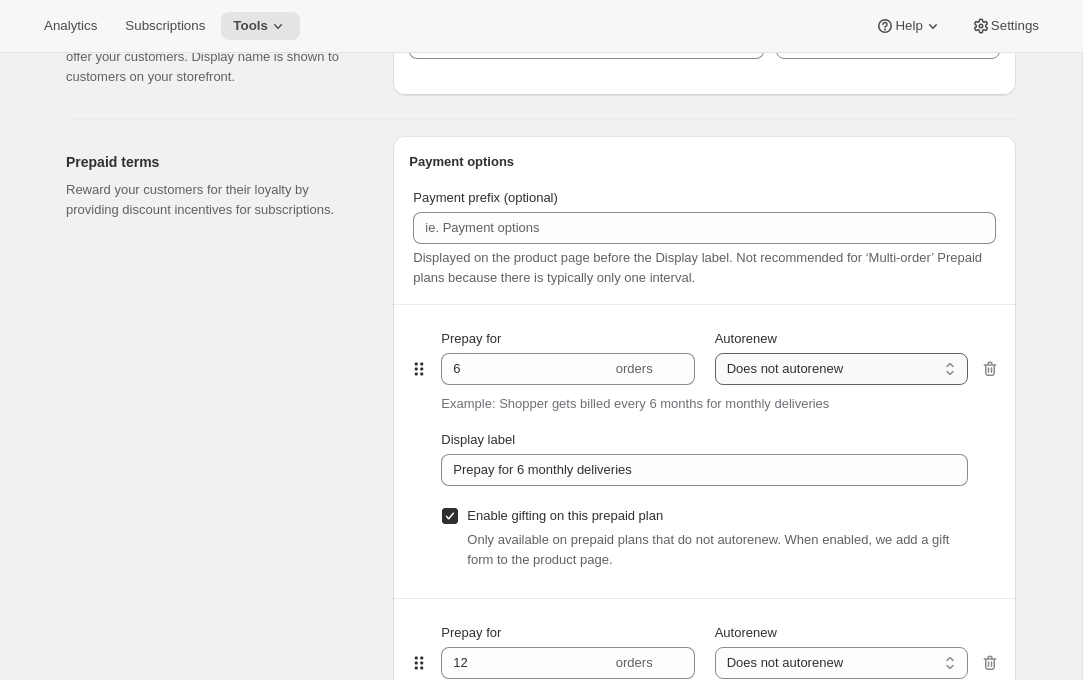 click on "Does not autorenew  Renews after prepaid period" at bounding box center (841, 369) 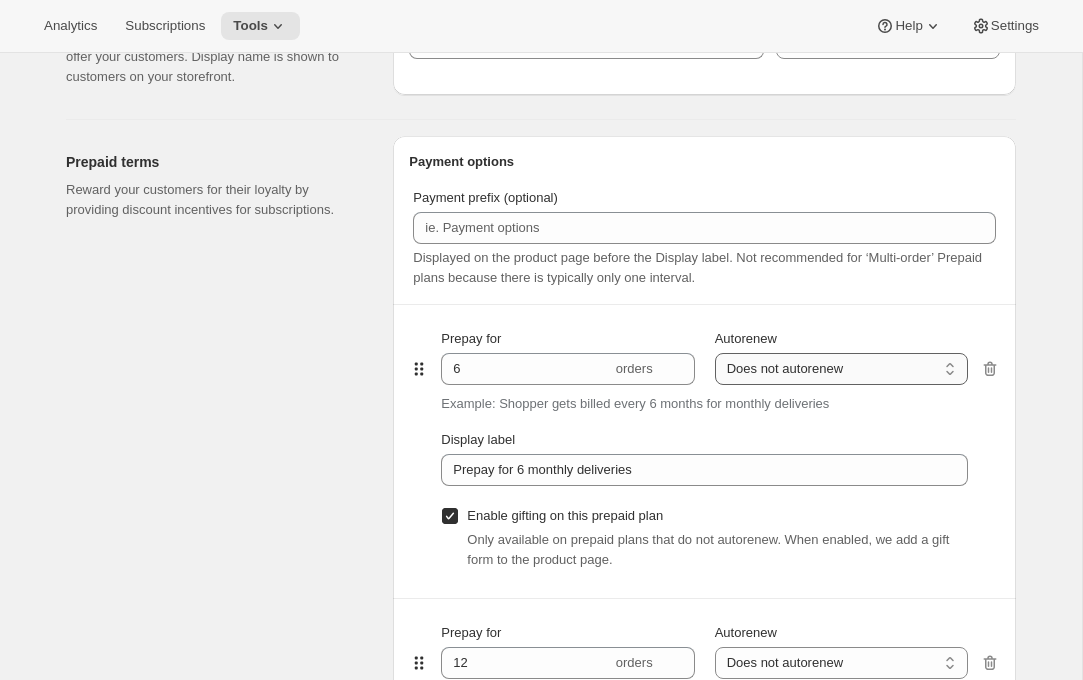 click on "Does not autorenew  Renews after prepaid period" at bounding box center (841, 369) 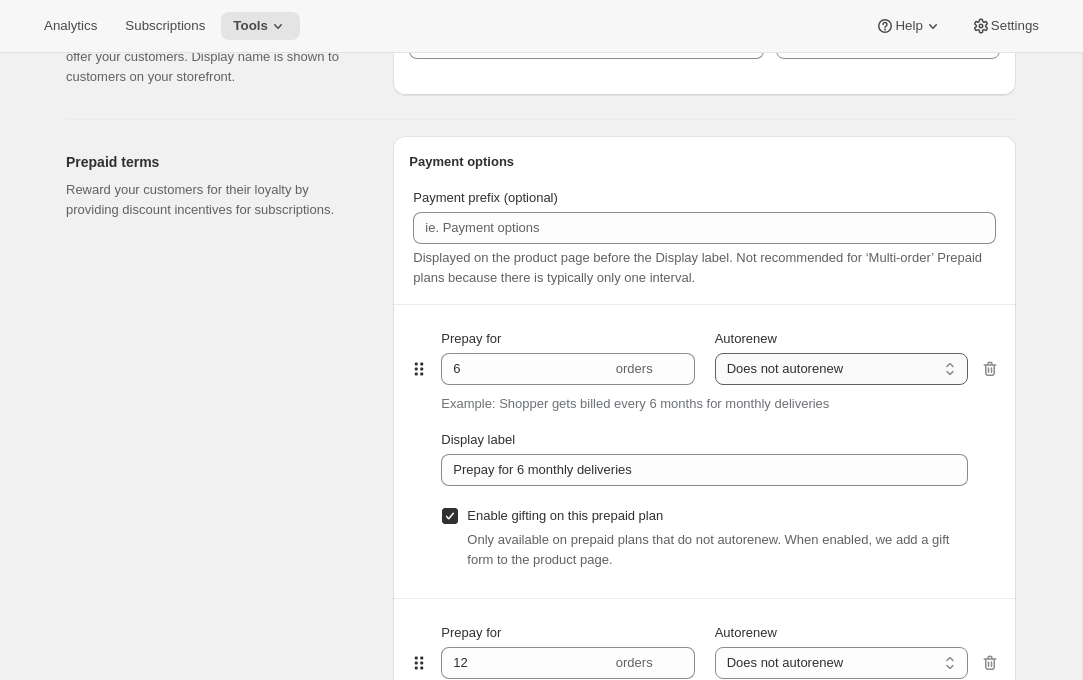 select on "ENABLED" 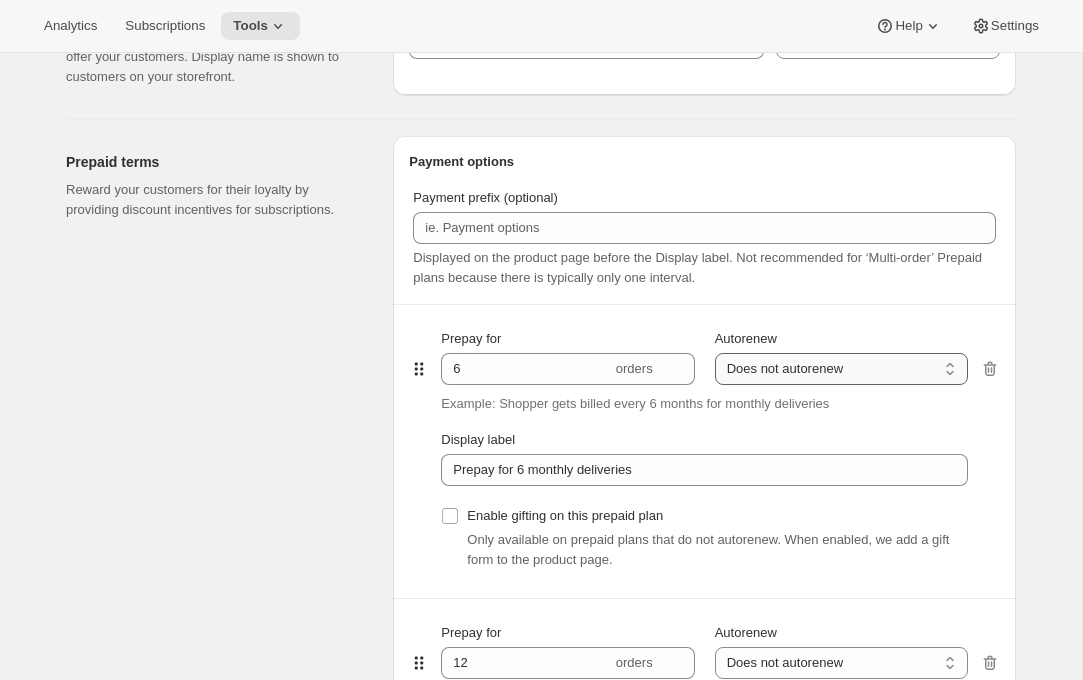 type on "Prepay for 6 monthly deliveries, Autorenews" 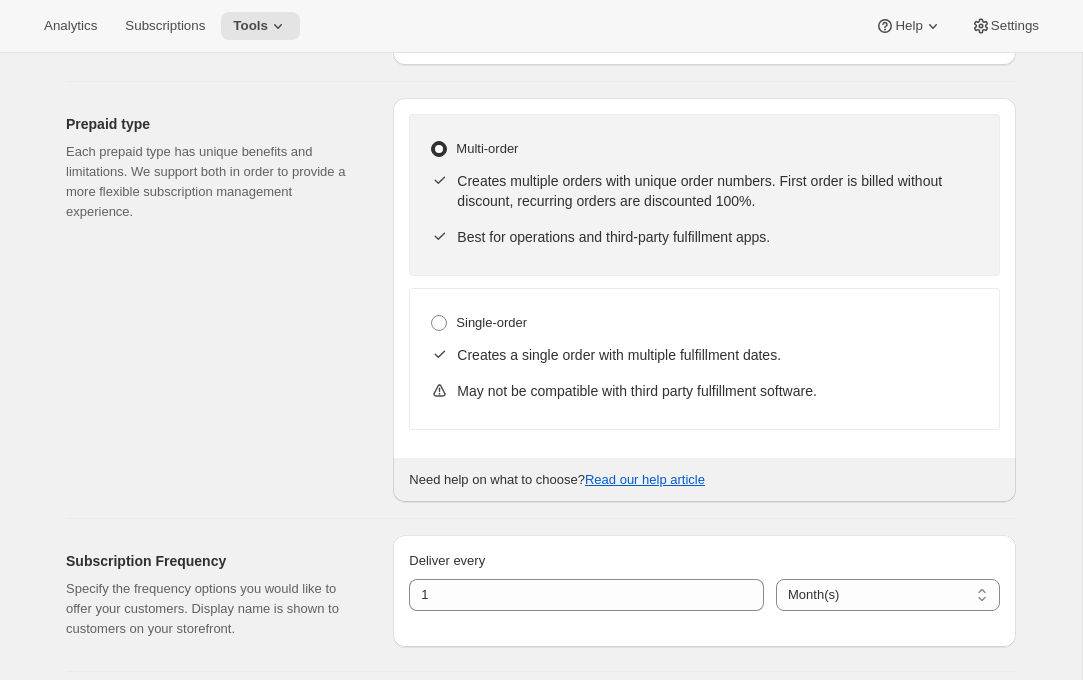 scroll, scrollTop: 0, scrollLeft: 0, axis: both 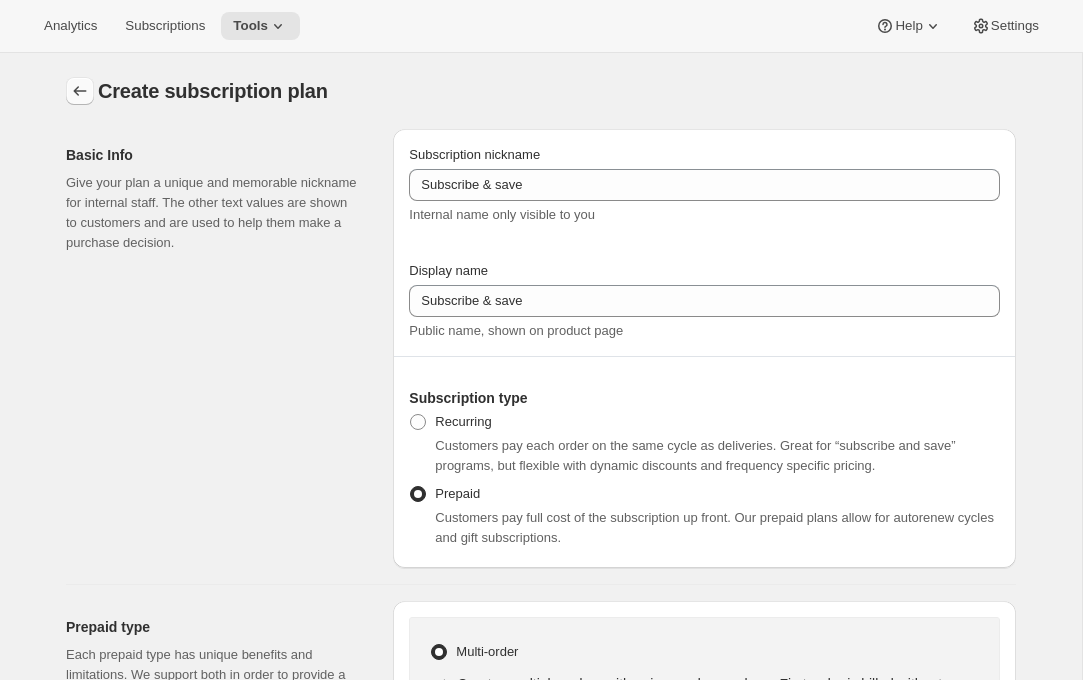 click 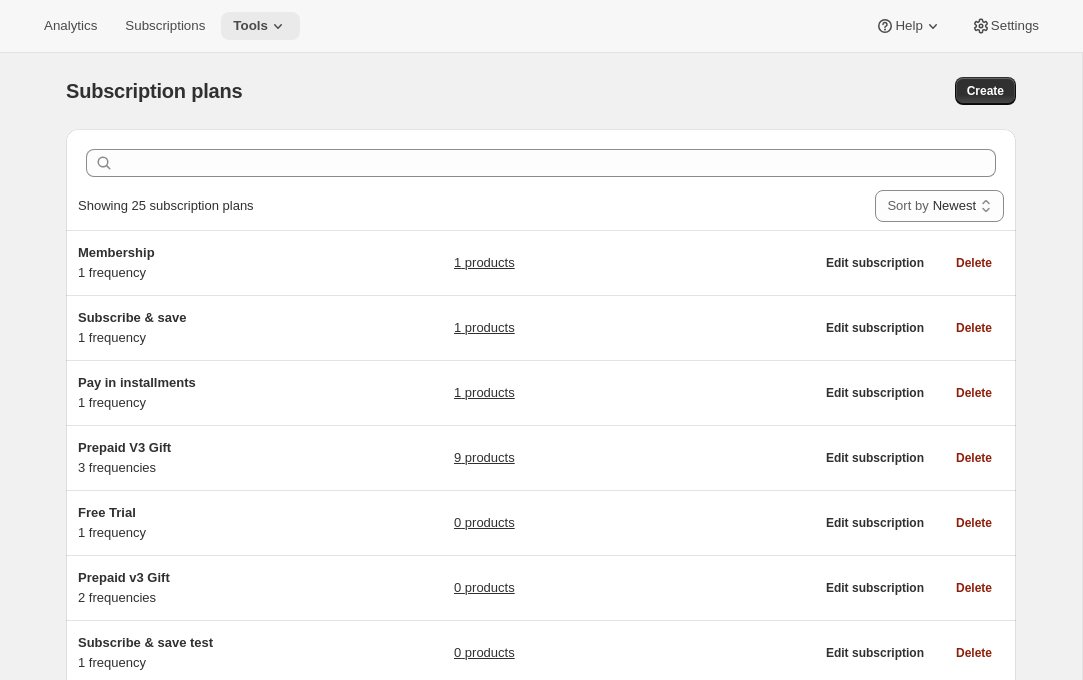 click on "Tools" at bounding box center (250, 26) 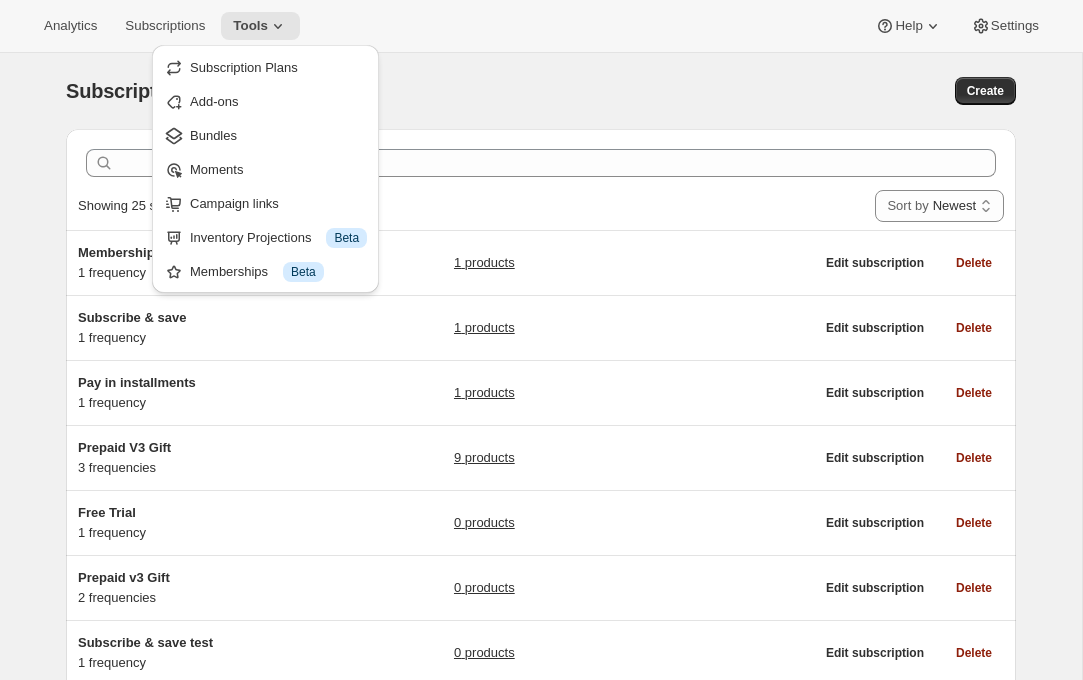 click on "Subscription plans" at bounding box center [328, 91] 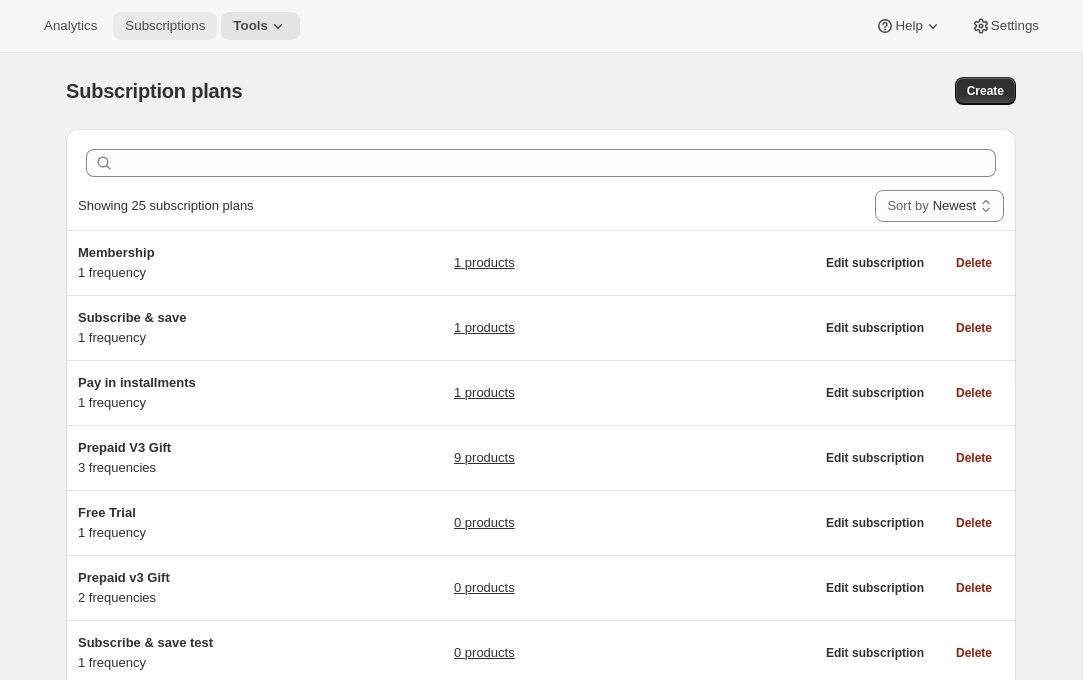 click on "Subscriptions" at bounding box center (165, 26) 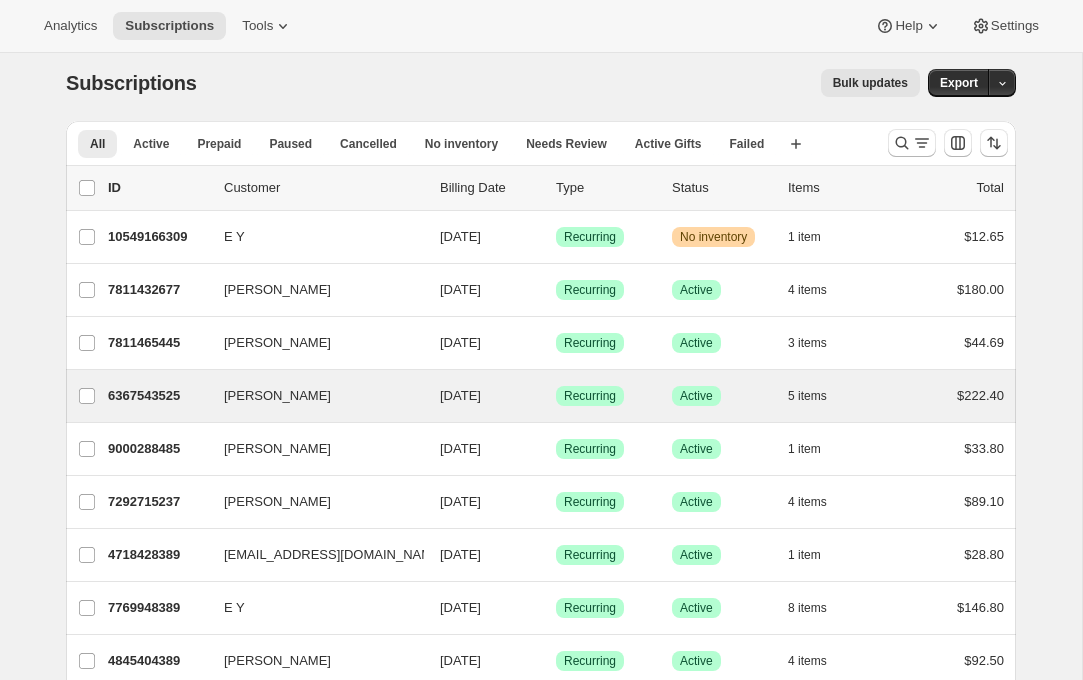scroll, scrollTop: 0, scrollLeft: 0, axis: both 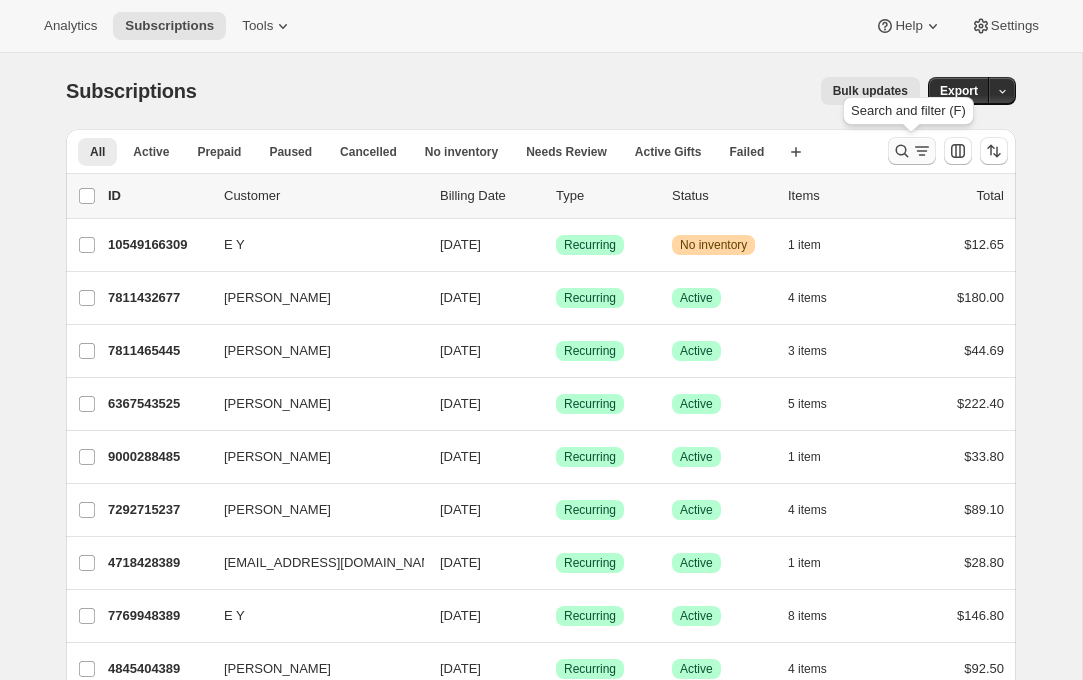 click 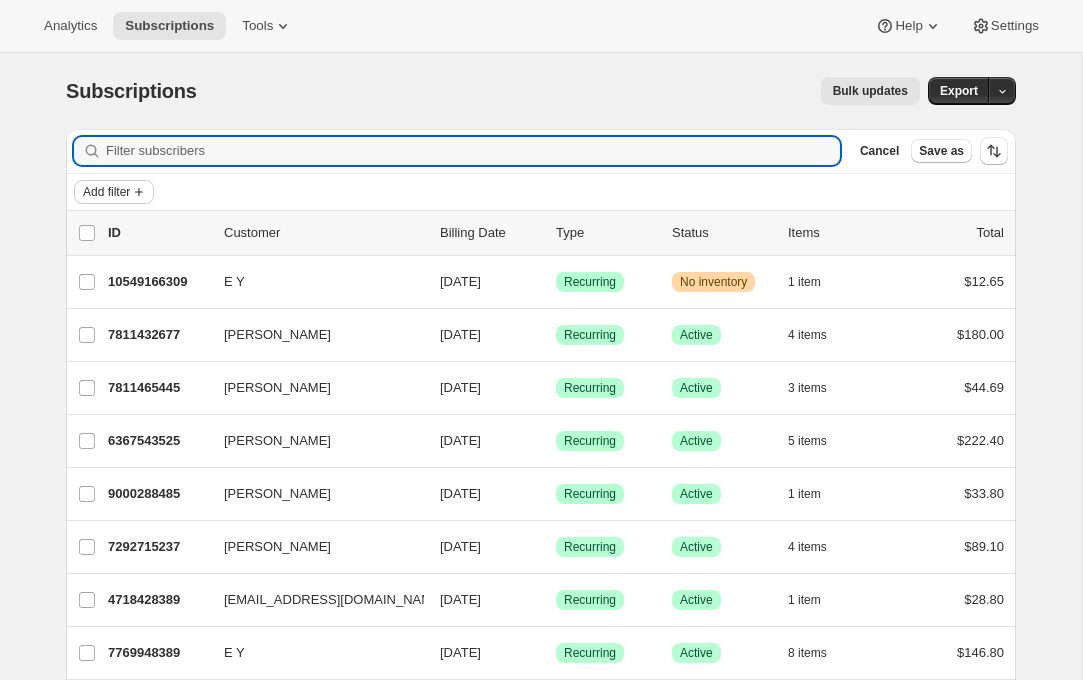 click on "Add filter" at bounding box center [106, 192] 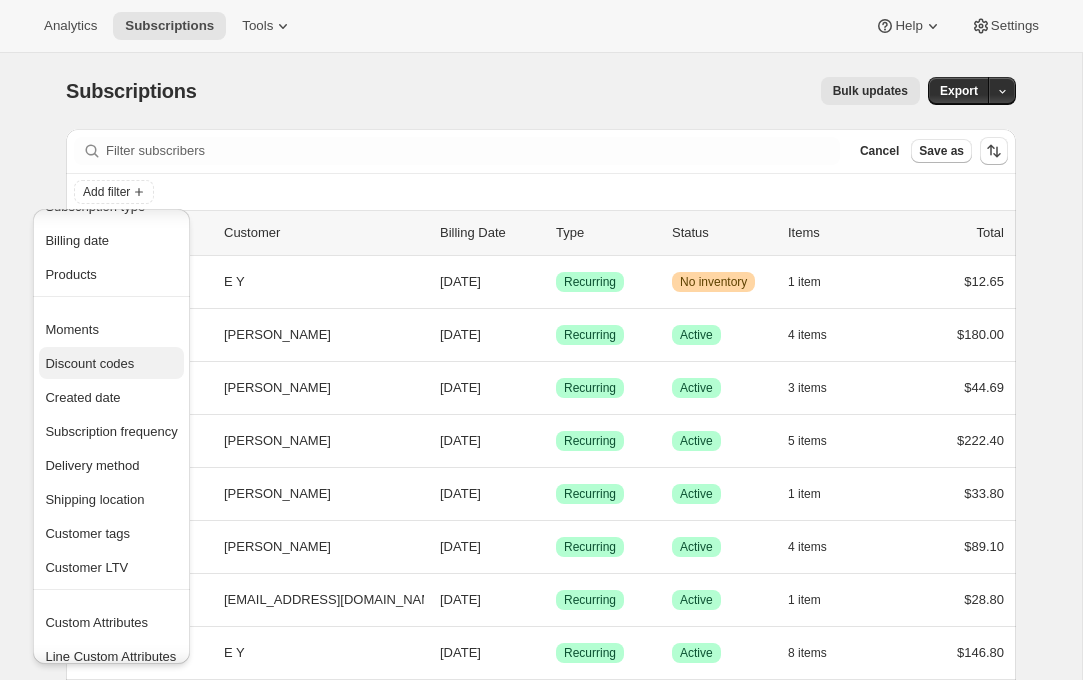 scroll, scrollTop: 84, scrollLeft: 0, axis: vertical 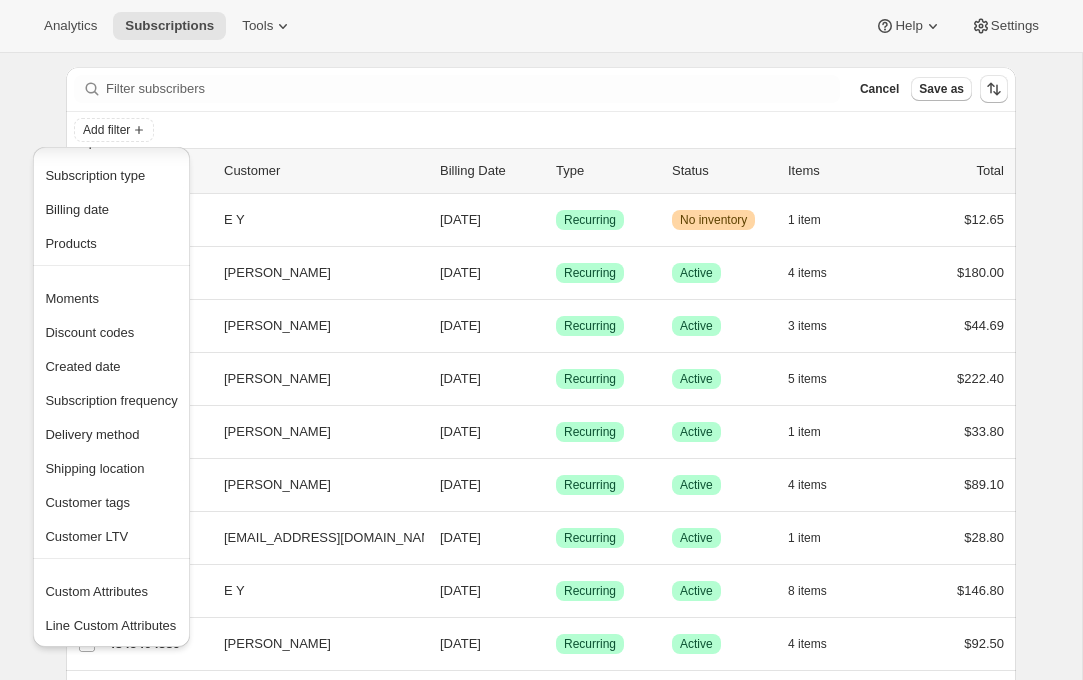 click on "Subscriptions. This page is ready Subscriptions Bulk updates More actions Bulk updates Export Filter subscribers Cancel Save as Add filter   0 selected Update next billing date Change status Showing 51 subscriptions Select all 51 subscriptions Showing 51 subscriptions Select Select all 51 subscriptions 0 selected list header ID Customer Billing Date Type Status Items Total E Y 10549166309 E Y 07/30/2025 Success Recurring Warning No inventory 1   item $12.65 Emily Yuhas 7811432677 Emily Yuhas 07/30/2025 Success Recurring Success Active 4   items $180.00 Emily Yuhas 7811465445 Emily Yuhas 07/30/2025 Success Recurring Success Active 3   items $44.69 Brian Singer 6367543525 Brian Singer 07/30/2025 Success Recurring Success Active 5   items $222.40 Emily Yuhas 9000288485 Emily Yuhas 07/31/2025 Success Recurring Success Active 1   item $33.80 Brian Singer 7292715237 Brian Singer 07/31/2025 Success Recurring Success Active 4   items $89.10 mrechung+aw@gmail.com mrechung+aw@gmail.com 4718428389 07/31/2025 Success 1" at bounding box center [541, 1473] 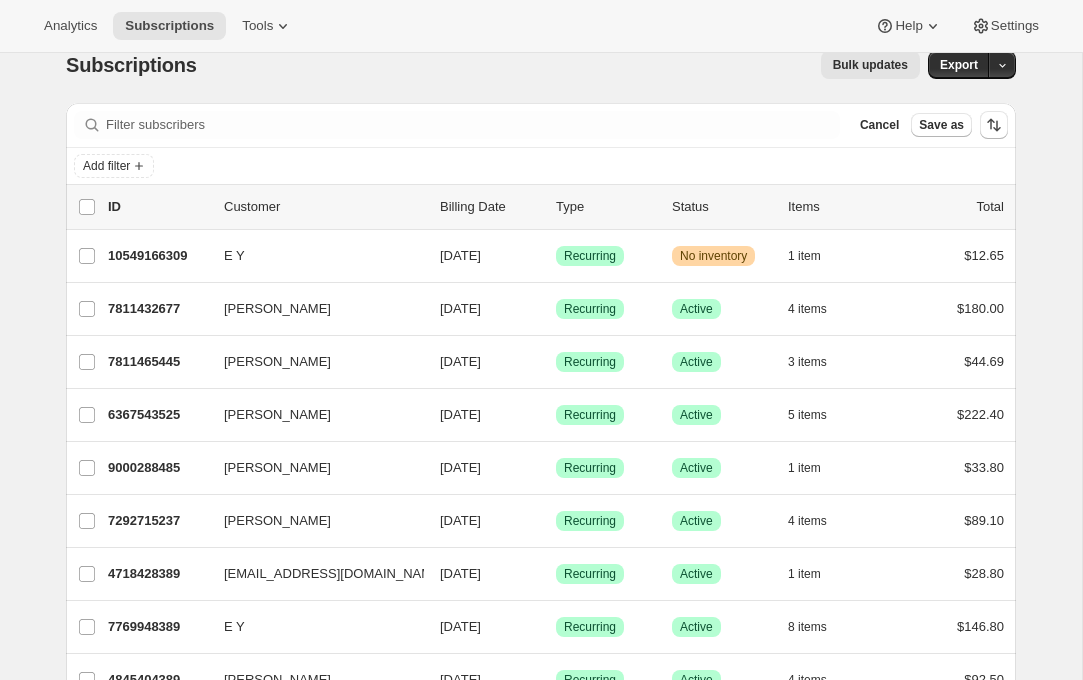 scroll, scrollTop: 6, scrollLeft: 0, axis: vertical 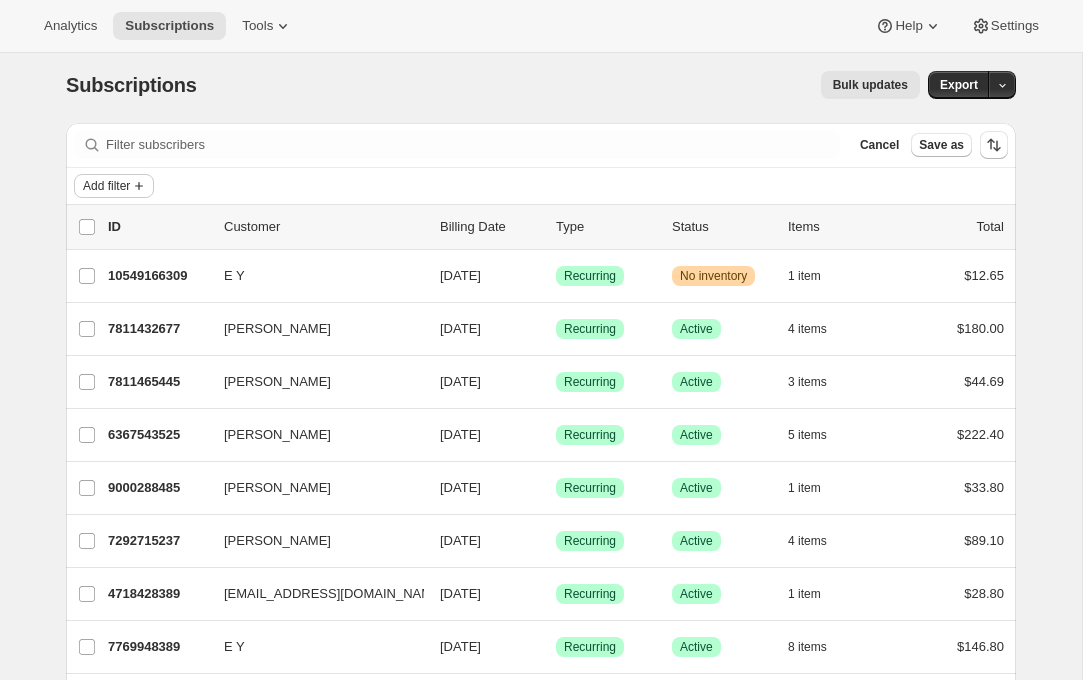 click on "Add filter" at bounding box center (106, 186) 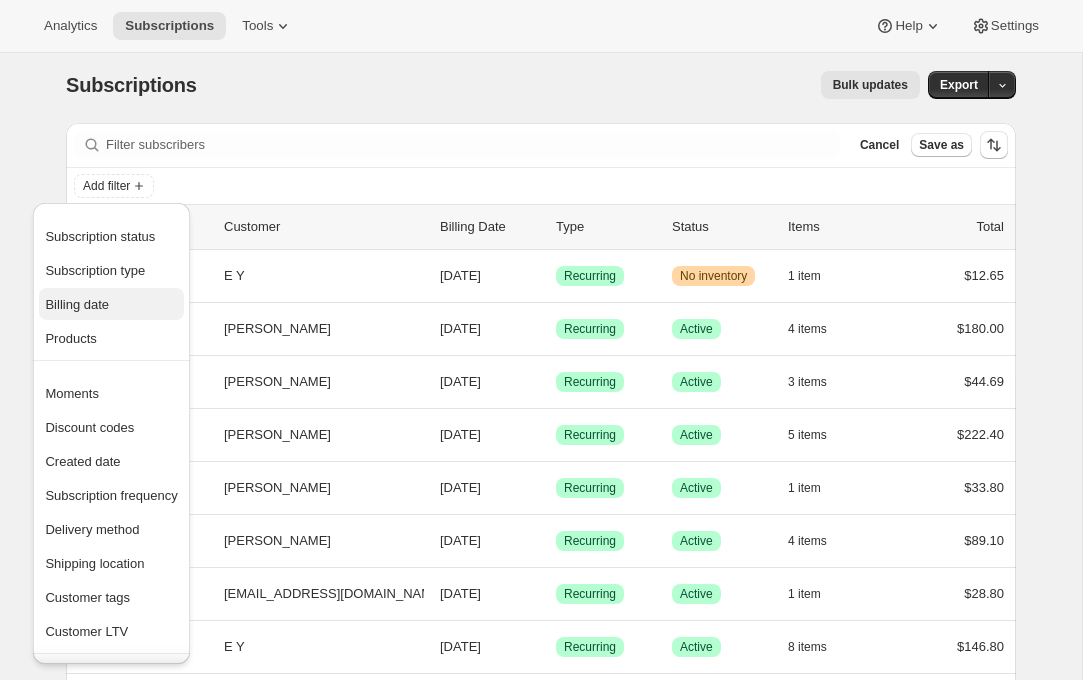 click on "Billing date" at bounding box center [111, 305] 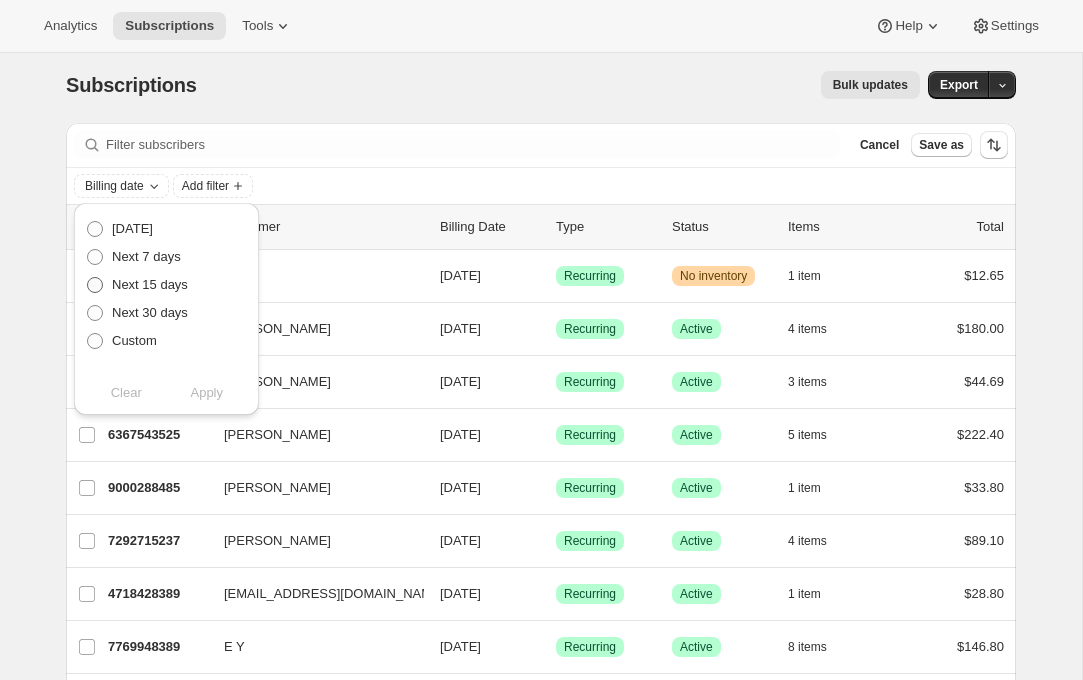 click on "Next 15 days" at bounding box center (150, 284) 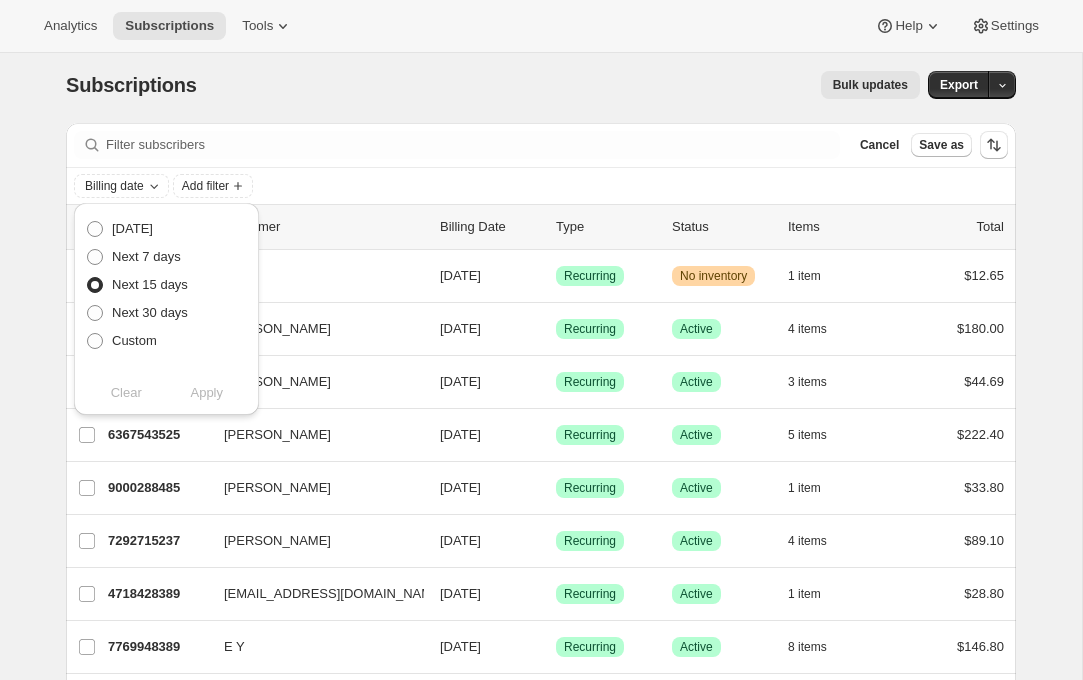 radio on "true" 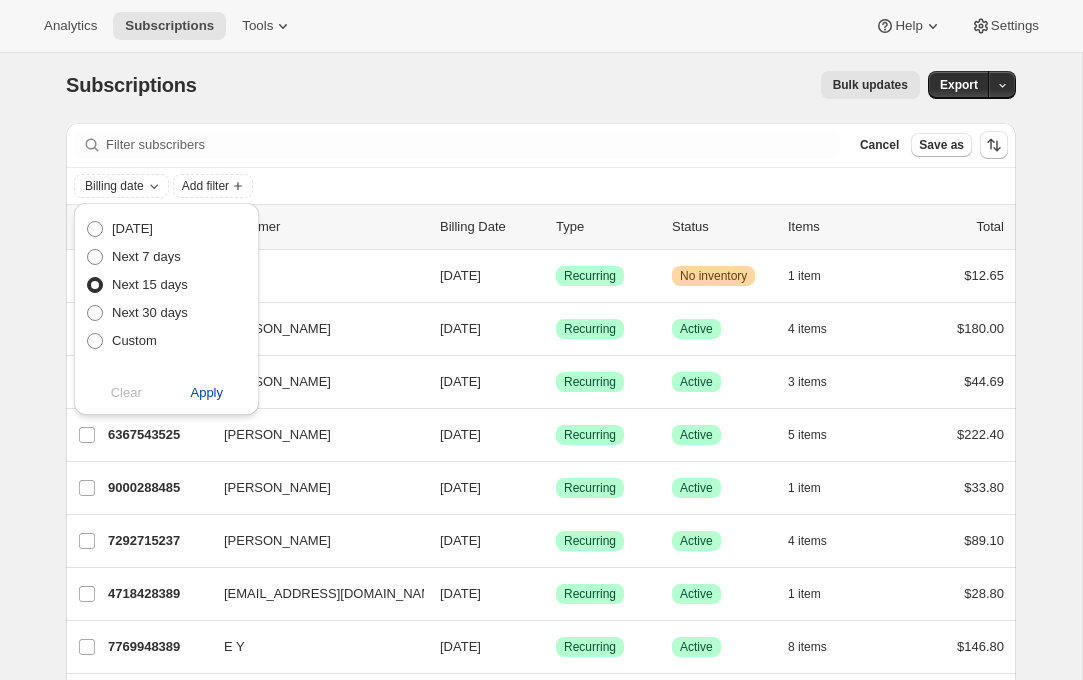 click on "Apply" at bounding box center [206, 393] 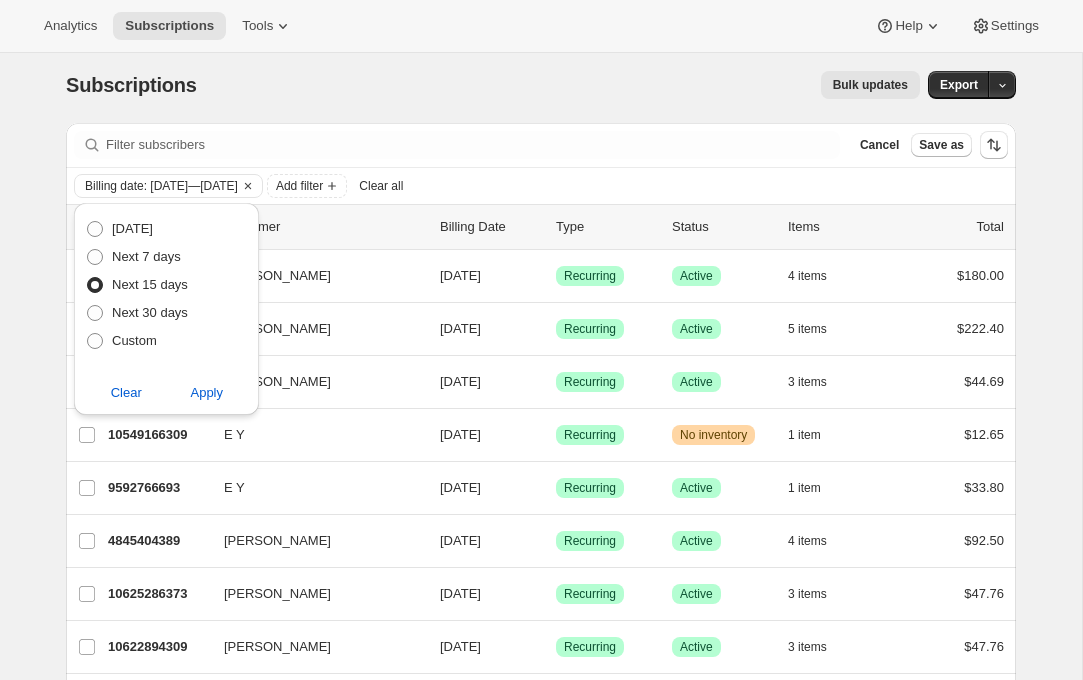 click on "Subscriptions. This page is ready Subscriptions Bulk updates More actions Bulk updates Export Filter subscribers Cancel Save as Billing date: Jul 30, 2025—Aug 14, 2025 Add filter   Clear all 0 selected Update next billing date Change status Showing 51 subscriptions Select all 51 subscriptions Showing 51 subscriptions Select Select all 51 subscriptions 0 selected list header ID Customer Billing Date Type Status Items Total Emily Yuhas 7811432677 Emily Yuhas 07/30/2025 Success Recurring Success Active 4   items $180.00 Brian Singer 6367543525 Brian Singer 07/30/2025 Success Recurring Success Active 5   items $222.40 Emily Yuhas 7811465445 Emily Yuhas 07/30/2025 Success Recurring Success Active 3   items $44.69 E Y 10549166309 E Y 07/30/2025 Success Recurring Warning No inventory 1   item $12.65 E Y 9592766693 E Y 07/31/2025 Success Recurring Success Active 1   item $33.80 Emily Yuhas 4845404389 Emily Yuhas 07/31/2025 Success Recurring Success Active 4   items $92.50 Adrian Andrade 10625286373 Adrian Andrade 3" at bounding box center [541, 1529] 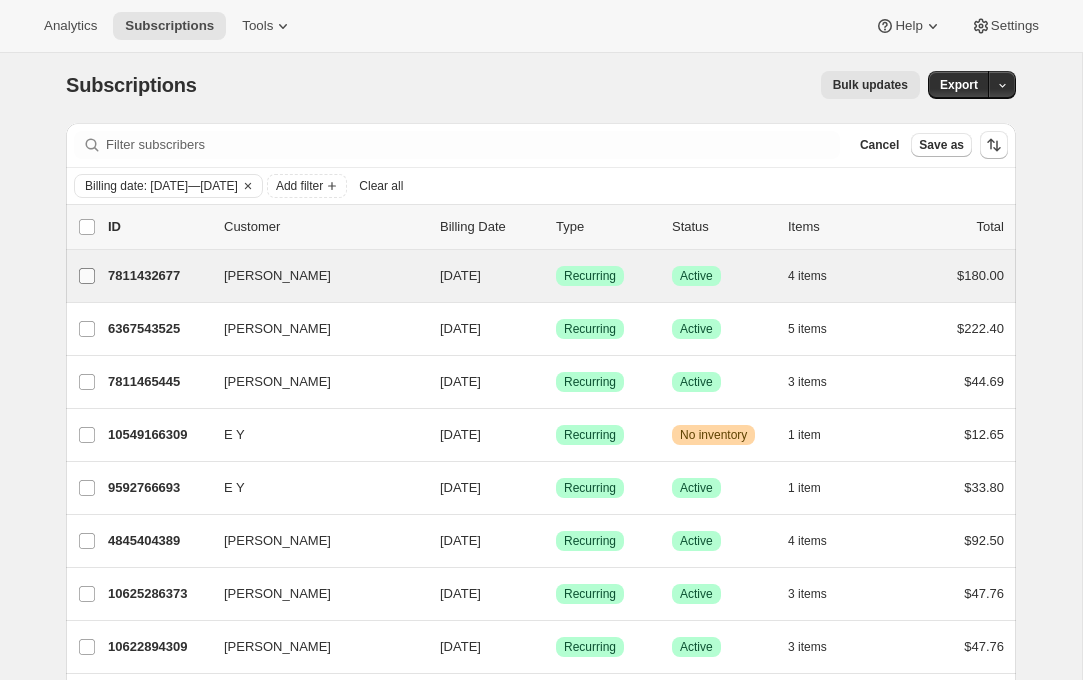 click on "Emily Yuhas" at bounding box center (87, 276) 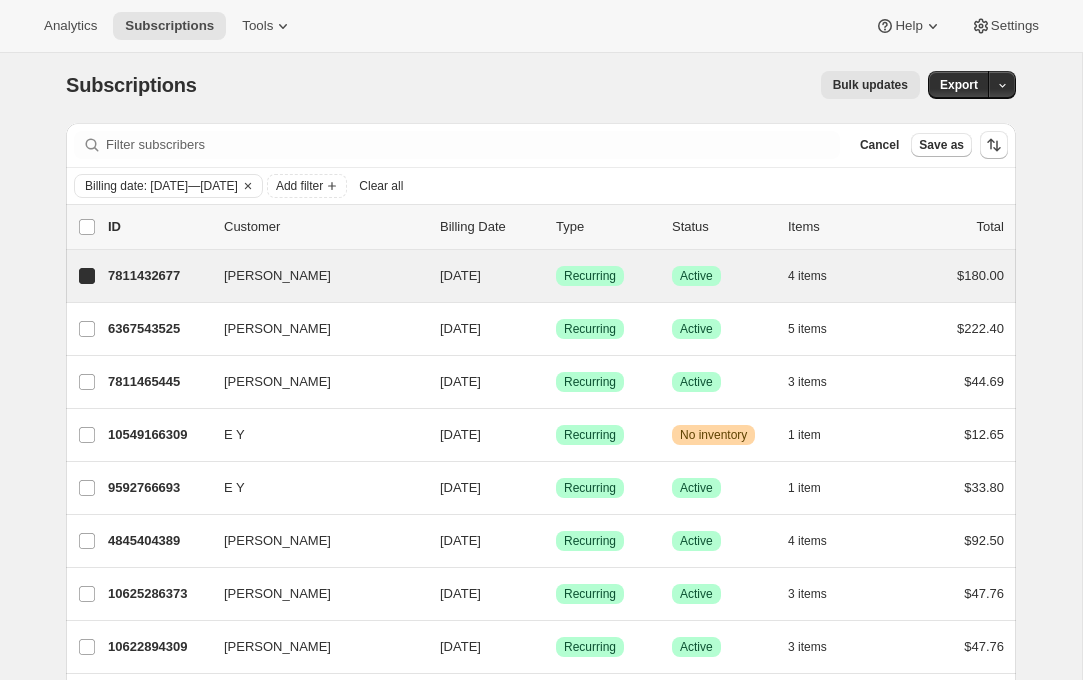 checkbox on "true" 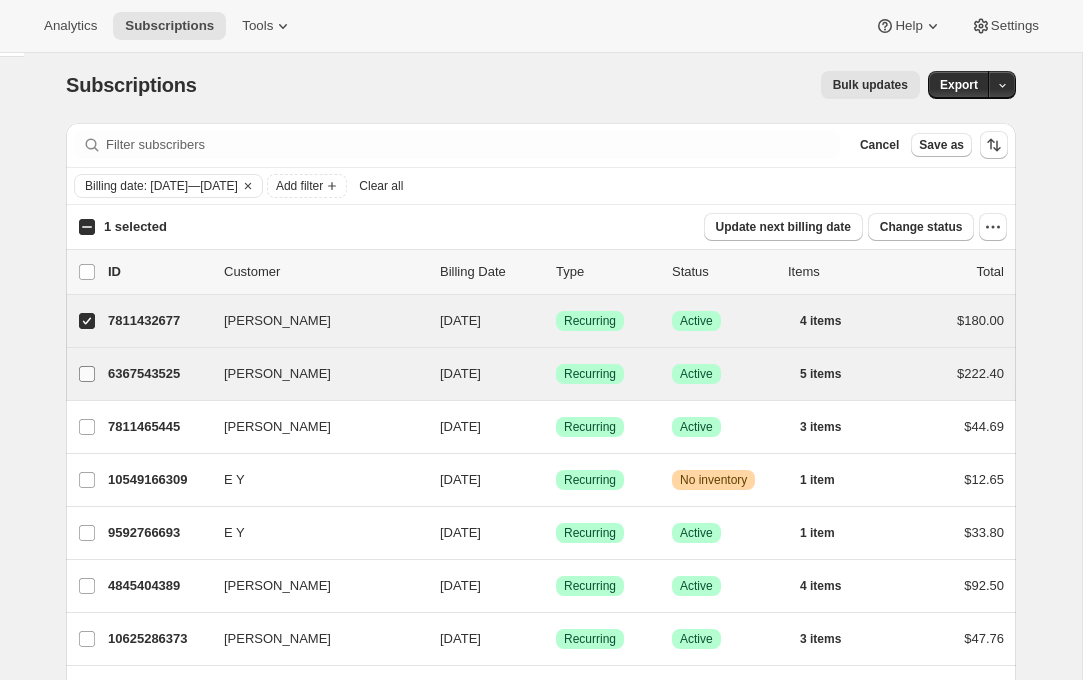 click on "Brian Singer" at bounding box center [87, 374] 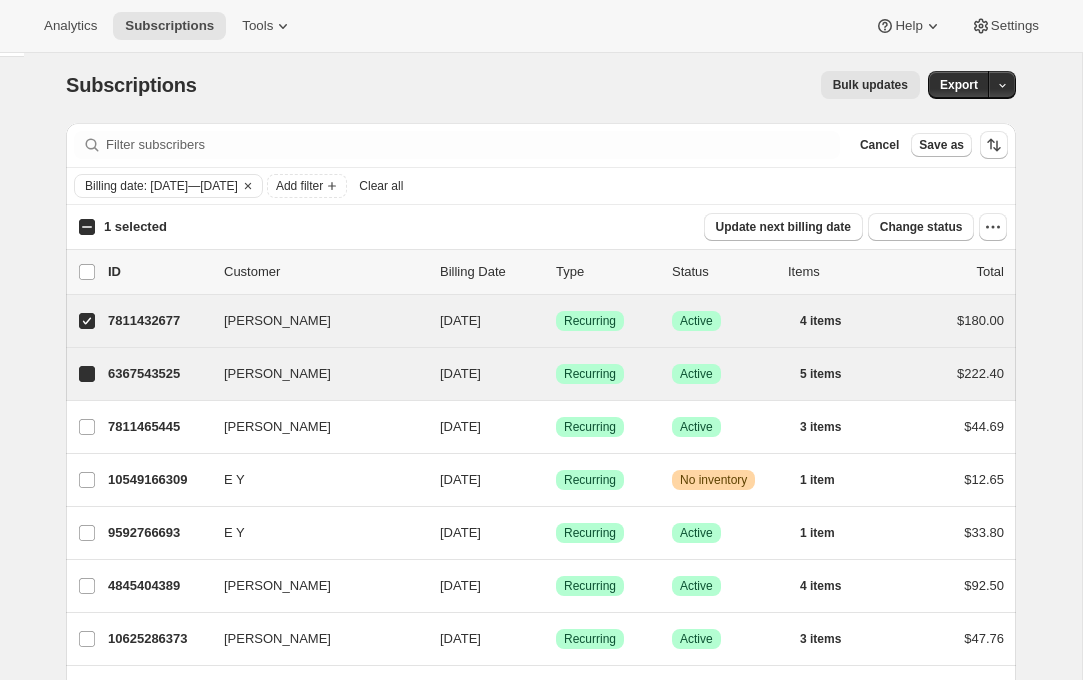 checkbox on "true" 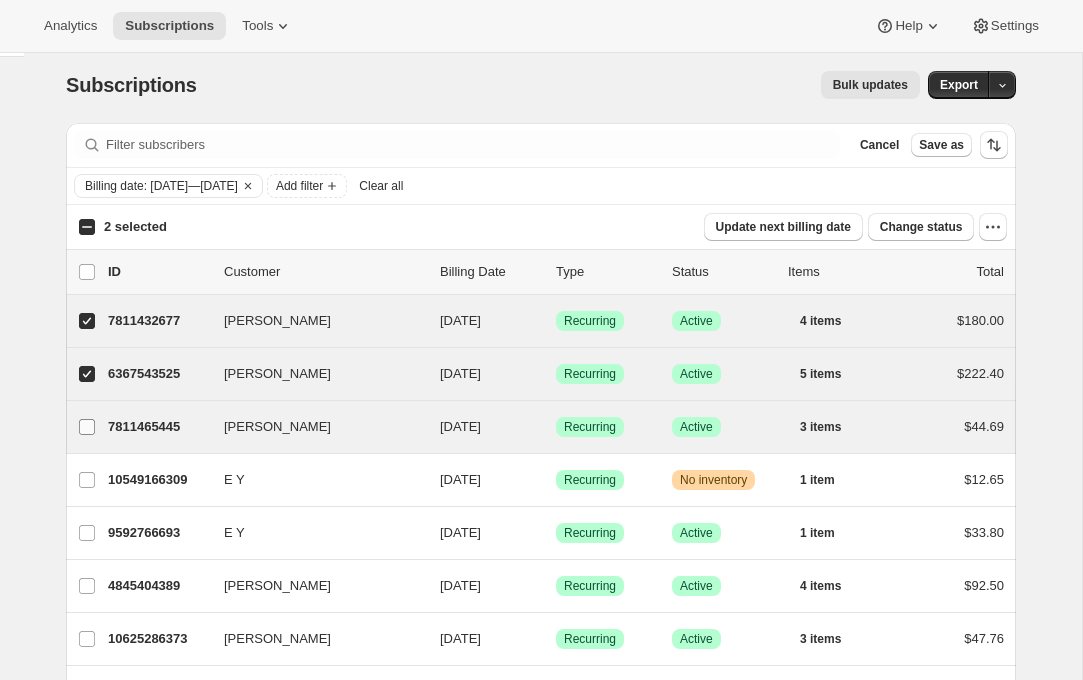 click on "Emily Yuhas" at bounding box center (87, 427) 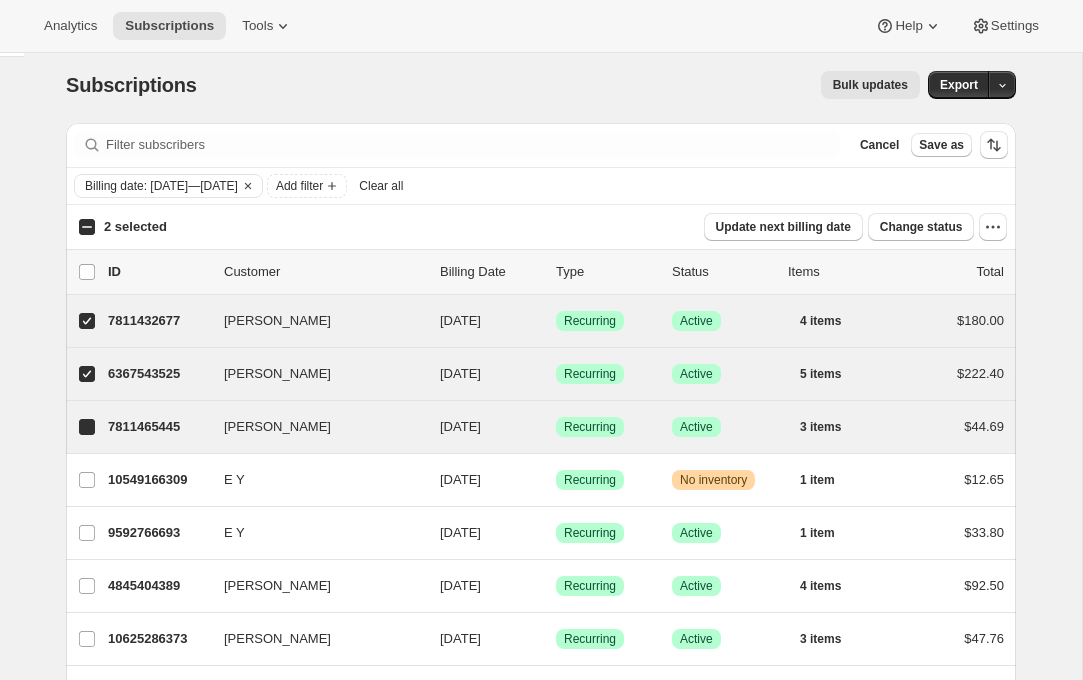 checkbox on "true" 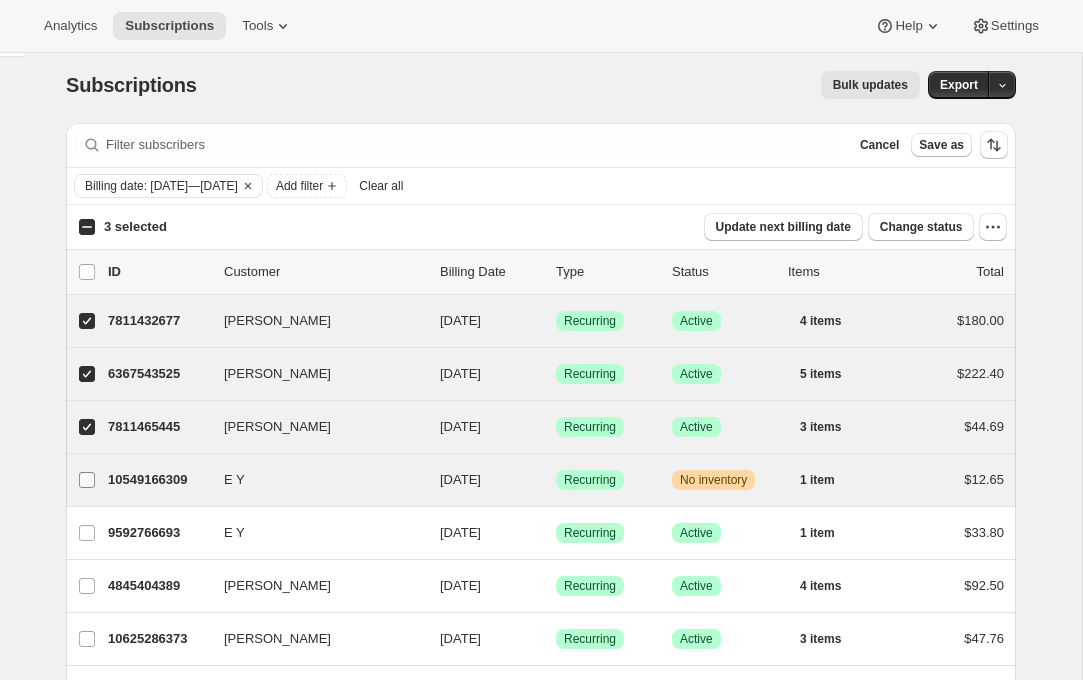 click on "E Y" at bounding box center [87, 480] 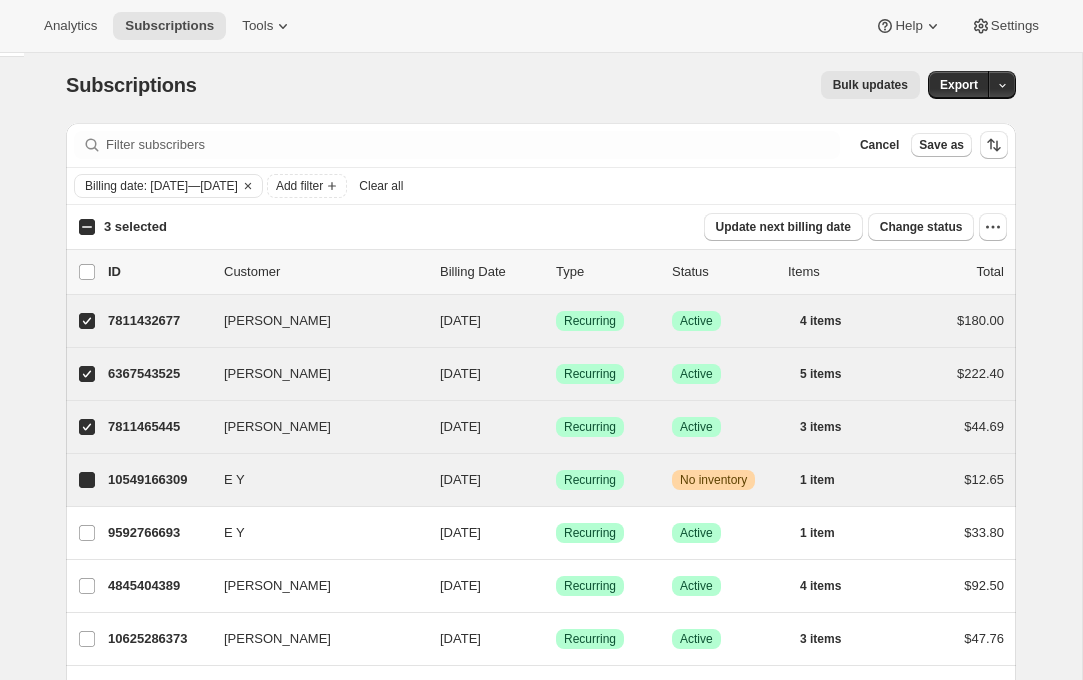 checkbox on "true" 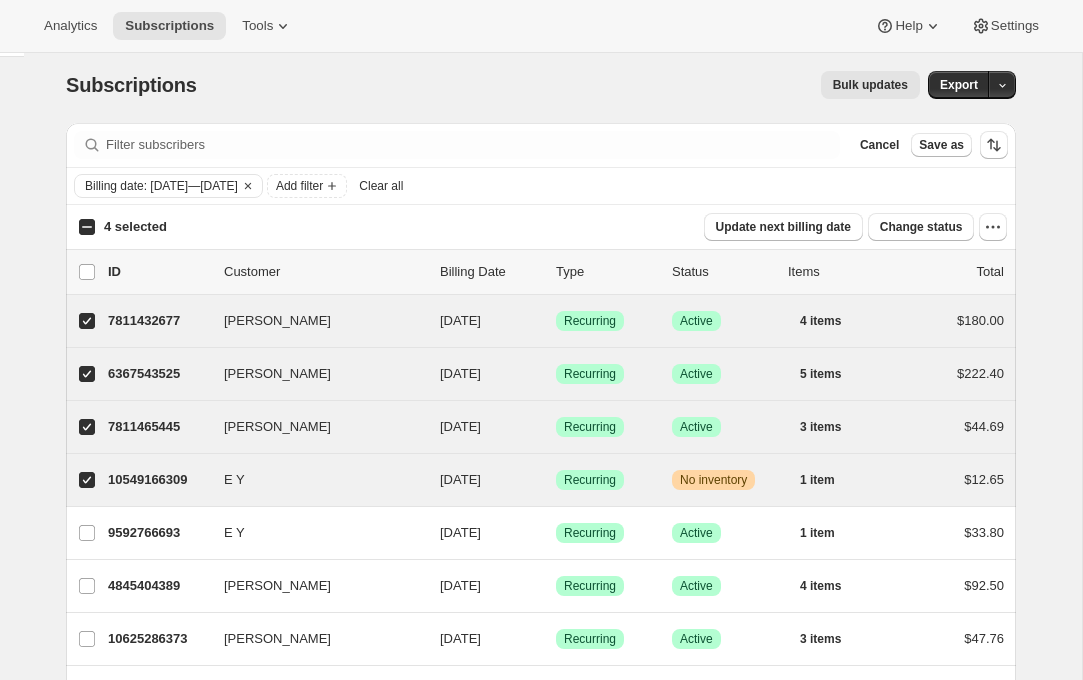 click on "Bulk updates" at bounding box center [870, 85] 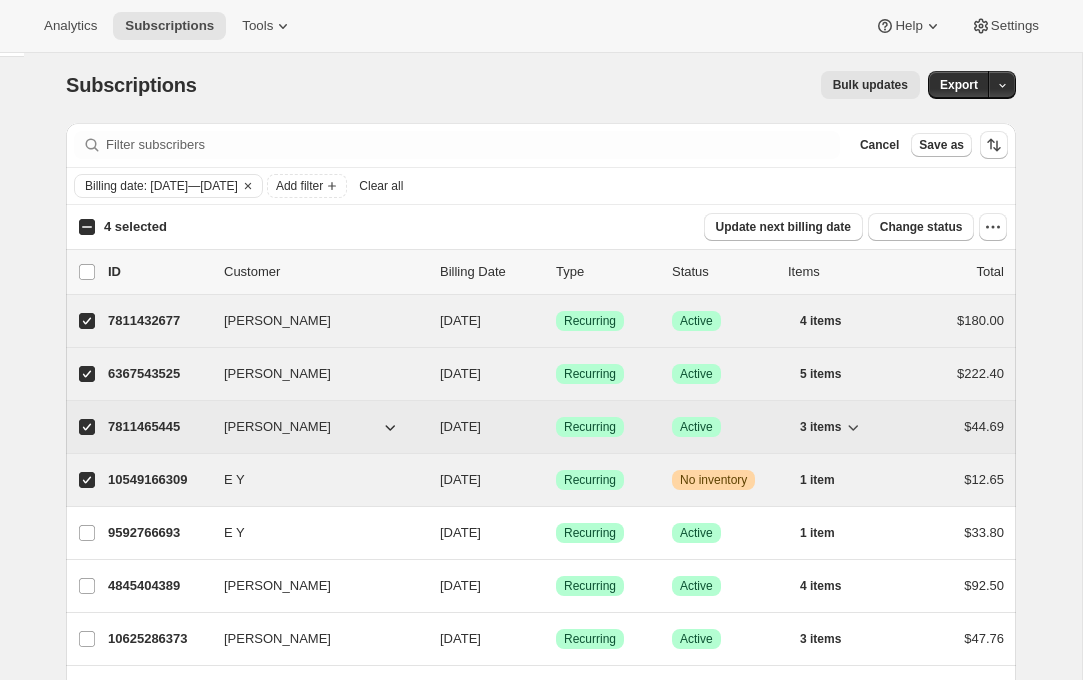 scroll, scrollTop: 0, scrollLeft: 0, axis: both 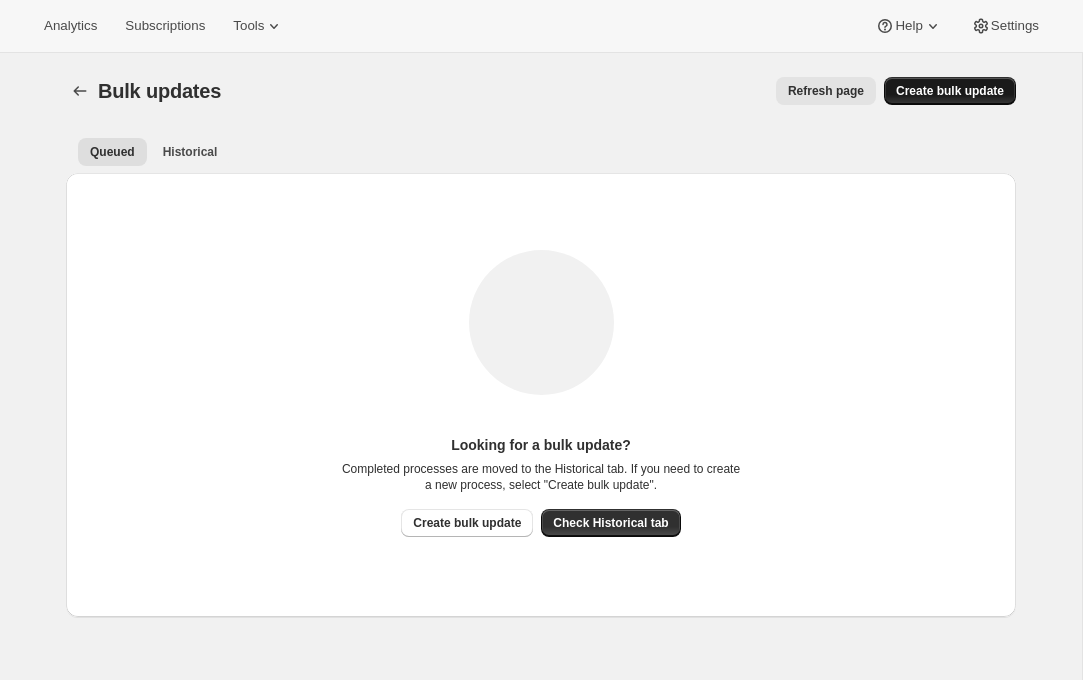 click on "Create bulk update" at bounding box center [950, 91] 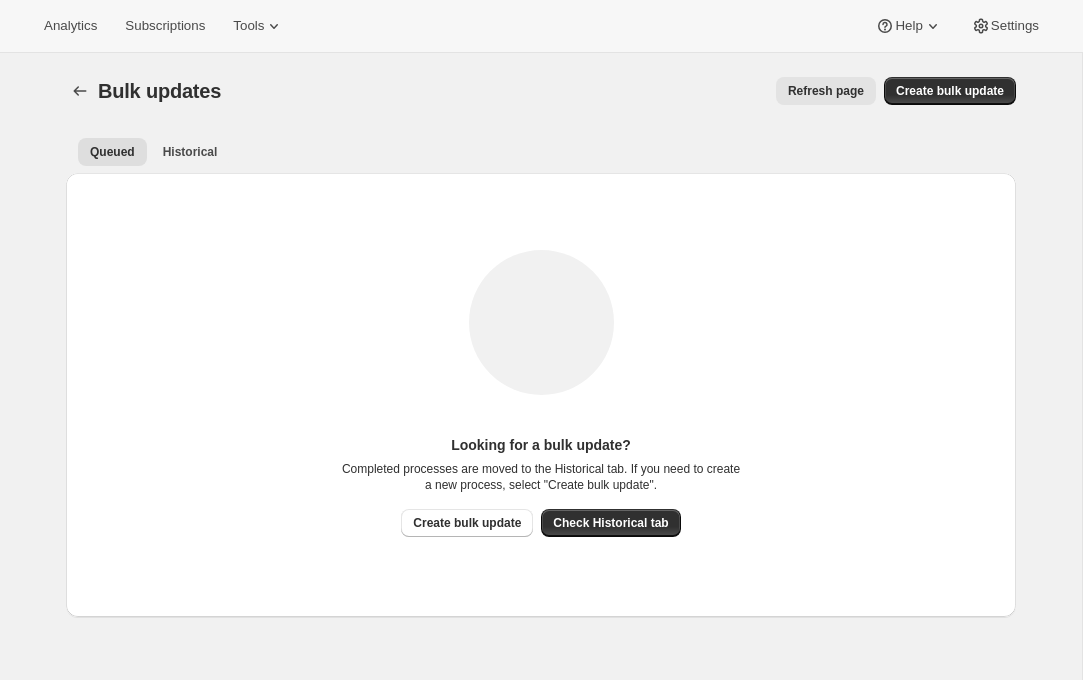 select on "09" 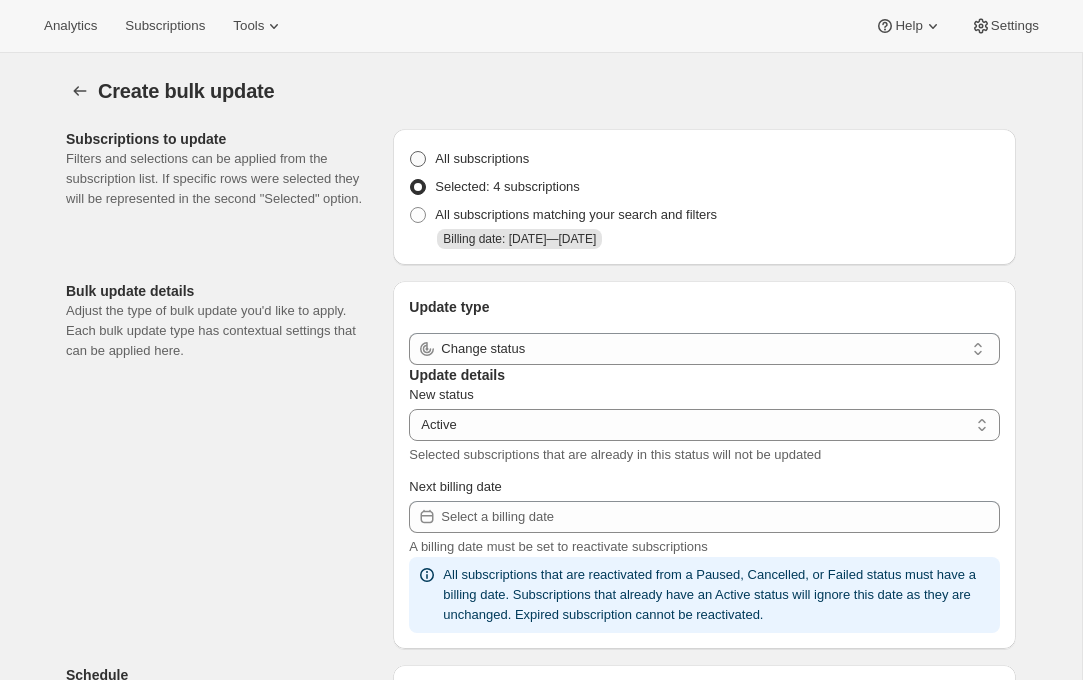 click on "All subscriptions" at bounding box center (482, 158) 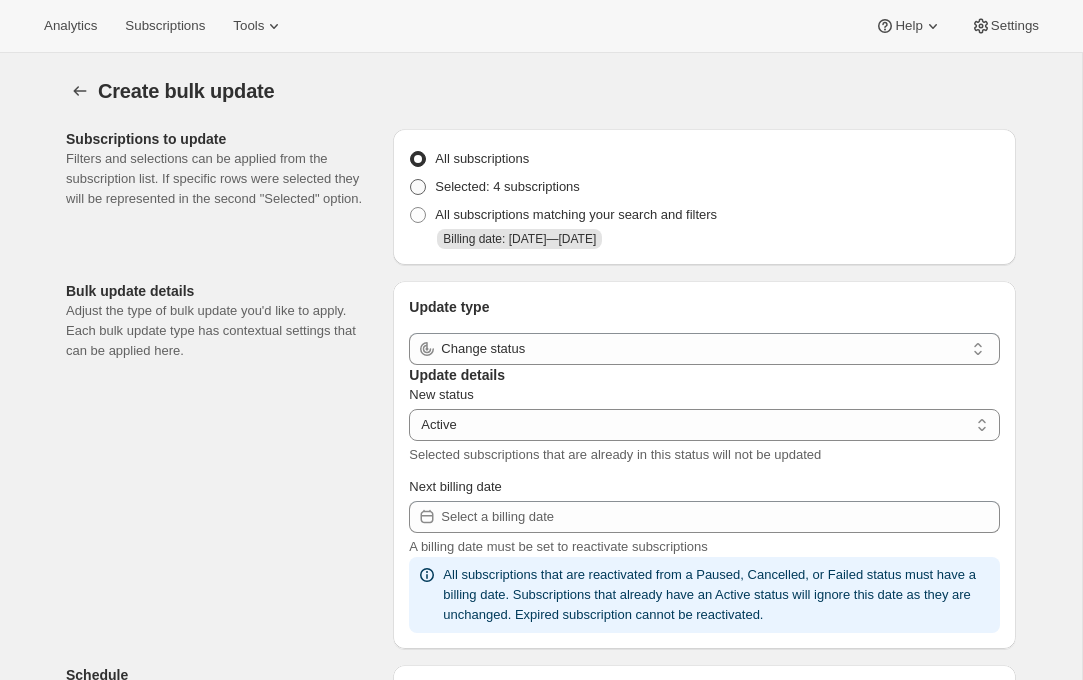 click on "Selected: 4 subscriptions" at bounding box center (507, 186) 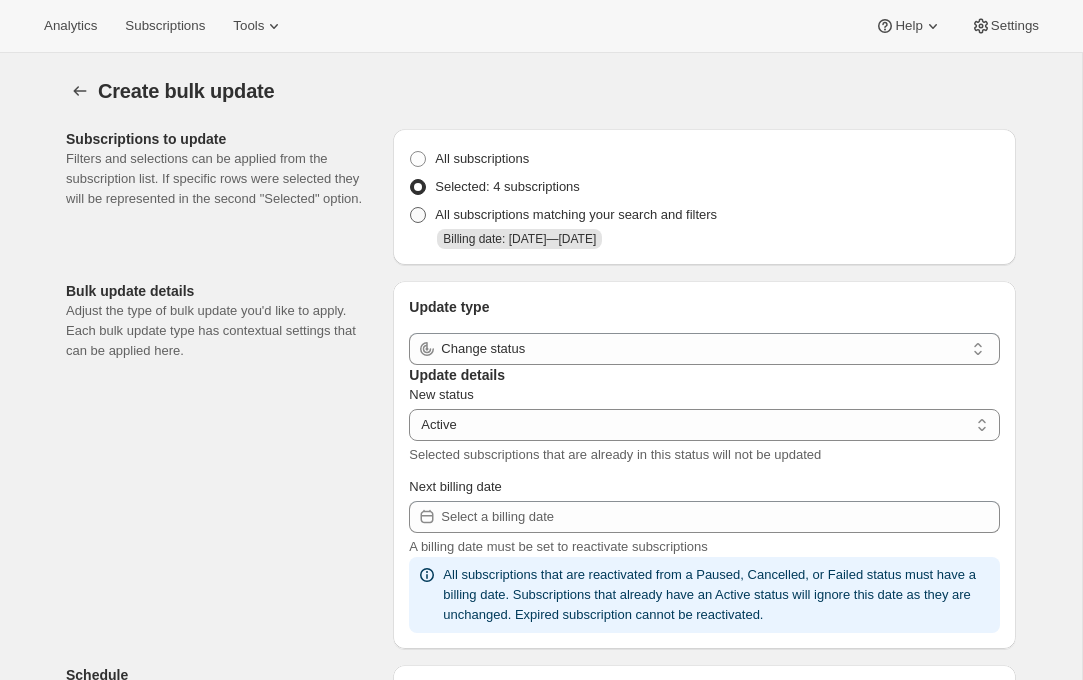 click on "All subscriptions matching your search and filters" at bounding box center (576, 215) 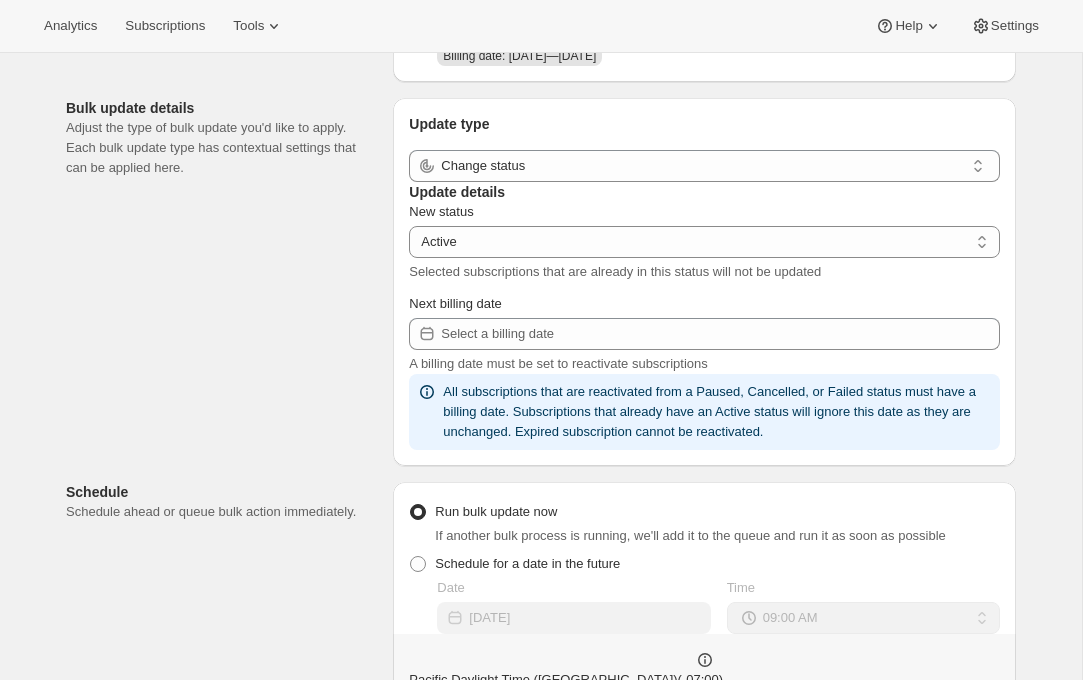 scroll, scrollTop: 189, scrollLeft: 0, axis: vertical 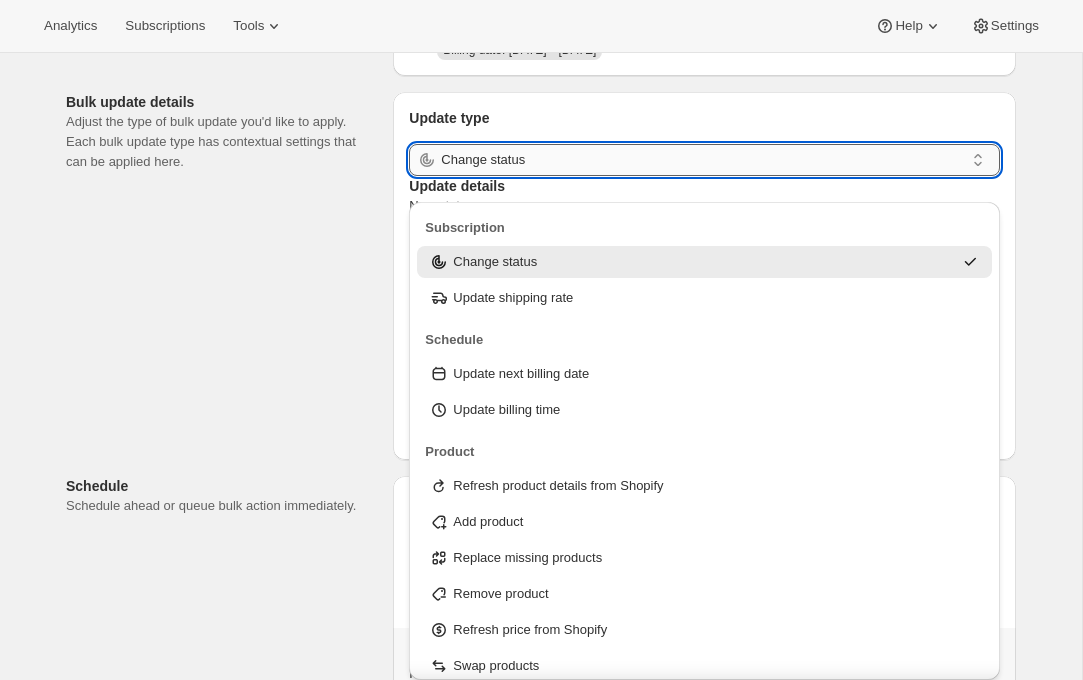 click on "Change status" at bounding box center [702, 160] 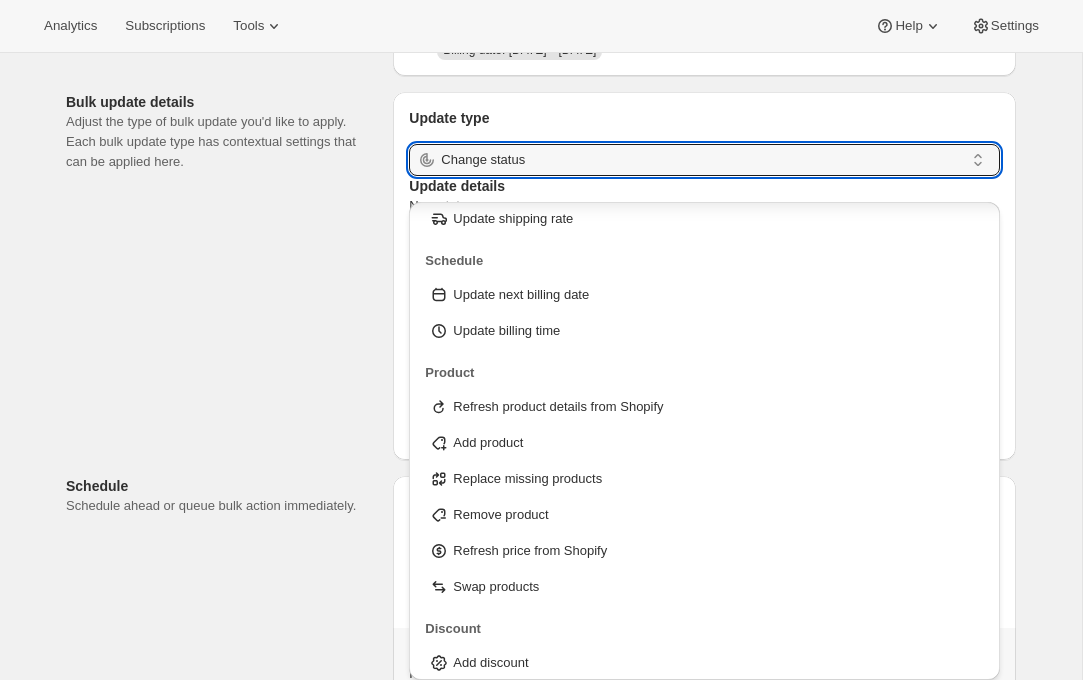 scroll, scrollTop: 85, scrollLeft: 0, axis: vertical 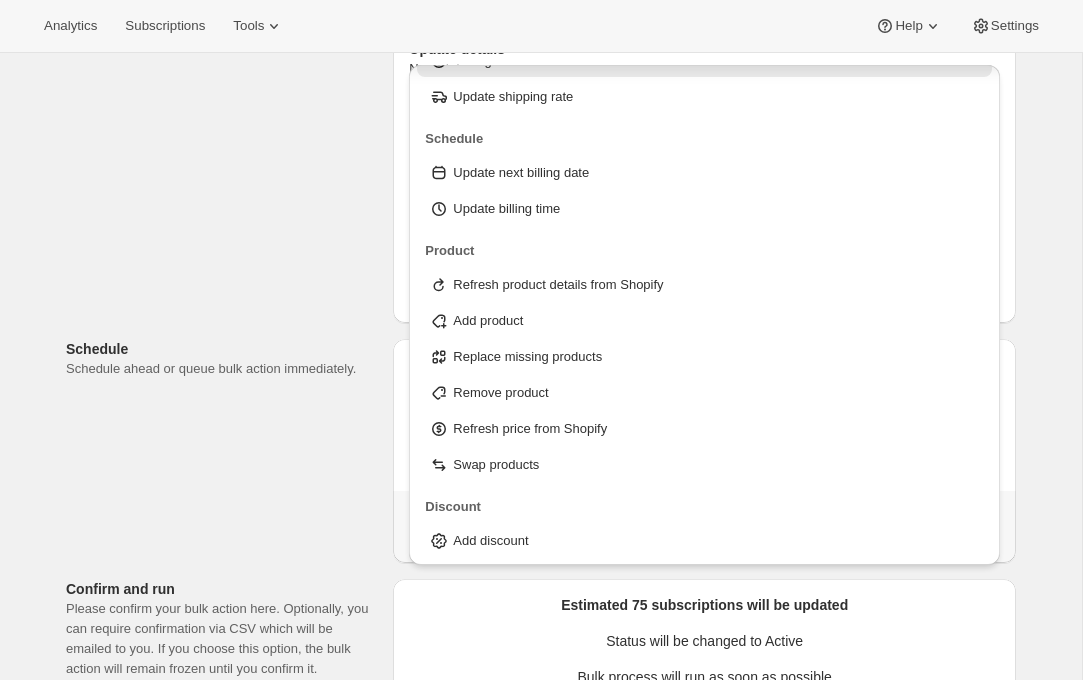 click on "Subscriptions to update Filters and selections can be applied from the subscription list. If specific rows were selected they will be represented in the second "Selected" option. All subscriptions Selected: 4 subscriptions All subscriptions matching your search and filters Billing date: Jul 30, 2025—Aug 14, 2025 Bulk update details Adjust the type of bulk update you'd like to apply. Each bulk update type has contextual settings that can be applied here. Update type Change status Update details New status Active Paused Cancelled Active Selected subscriptions that are already in this status will not be updated Next billing date A billing date must be set to reactivate subscriptions All subscriptions that are reactivated from a Paused, Cancelled, or Failed status must have a billing date. Subscriptions that already have an Active status will ignore this date as they are unchanged. Expired subscription cannot be reactivated. Schedule Schedule ahead or queue bulk action immediately. Run bulk update now Date Time" at bounding box center [533, 389] 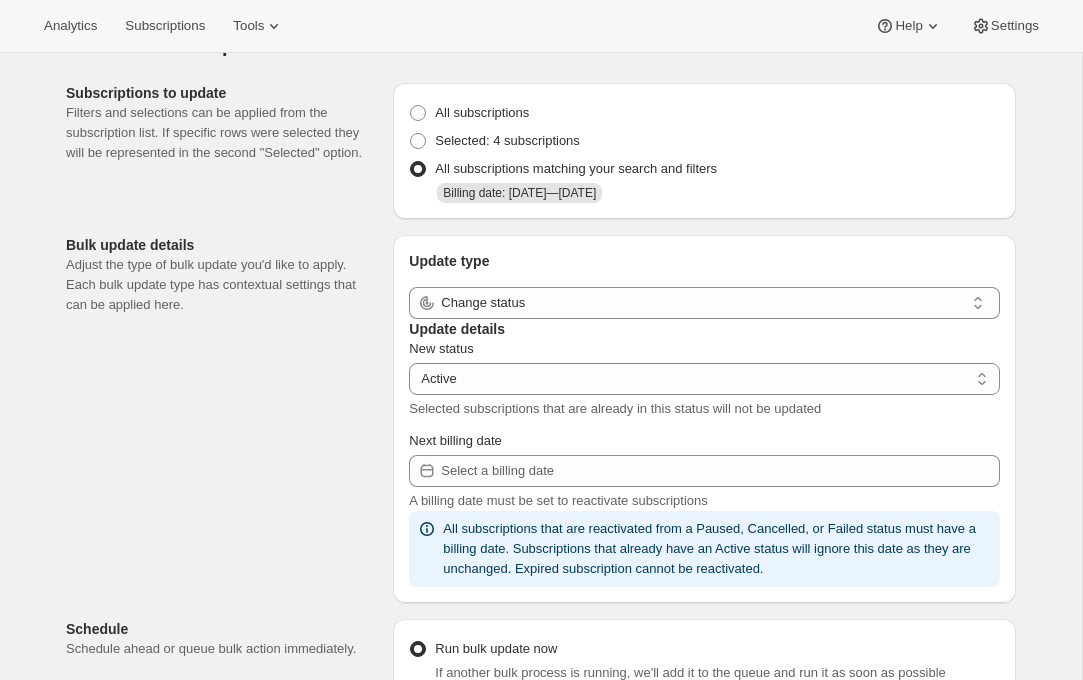 scroll, scrollTop: 0, scrollLeft: 0, axis: both 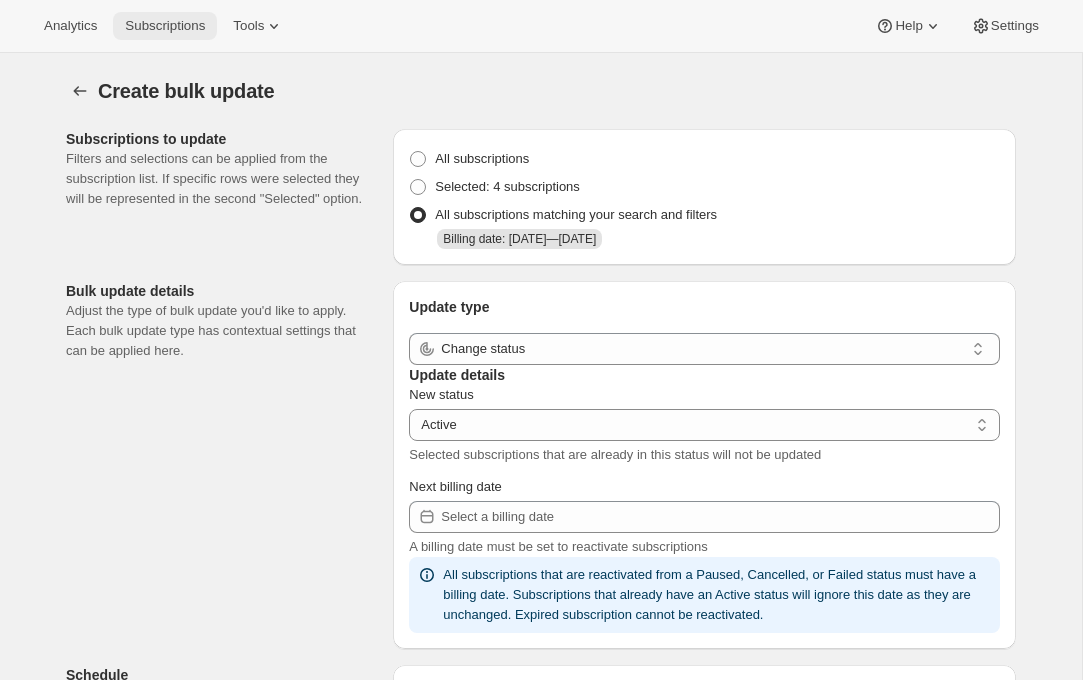 click on "Subscriptions" at bounding box center (165, 26) 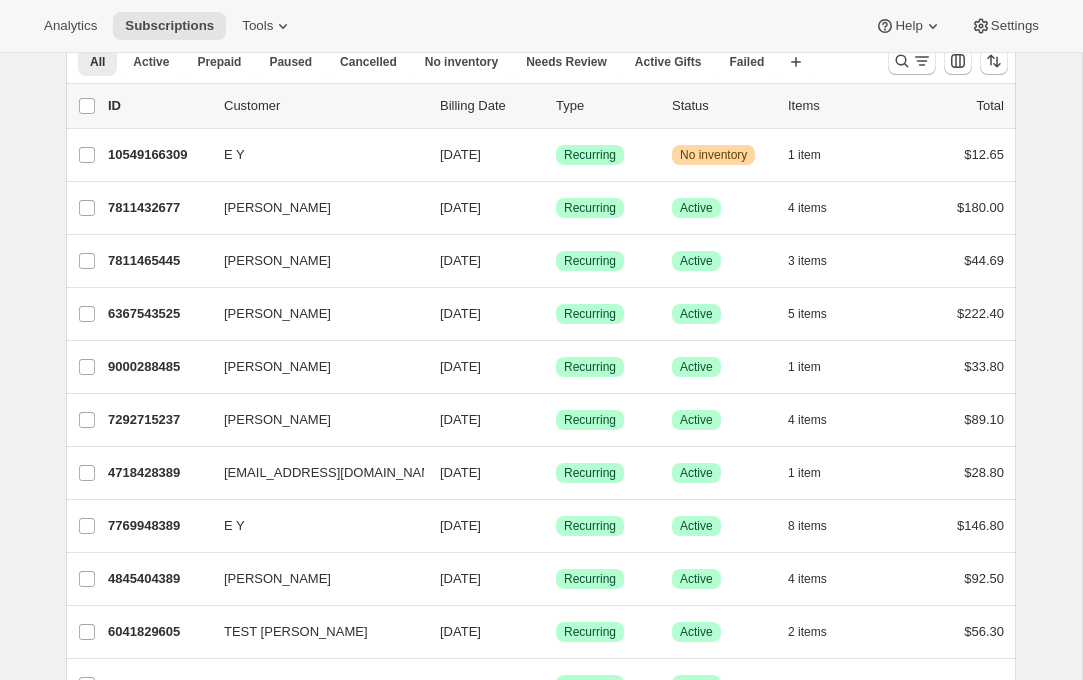 scroll, scrollTop: 83, scrollLeft: 0, axis: vertical 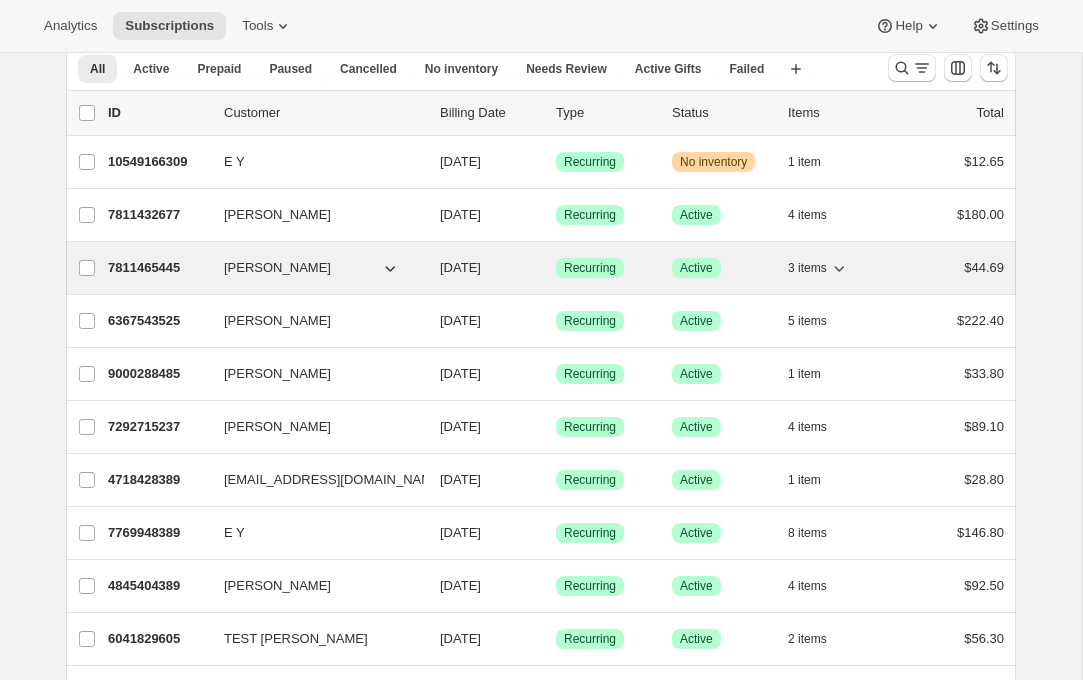 click on "7811465445" at bounding box center [158, 268] 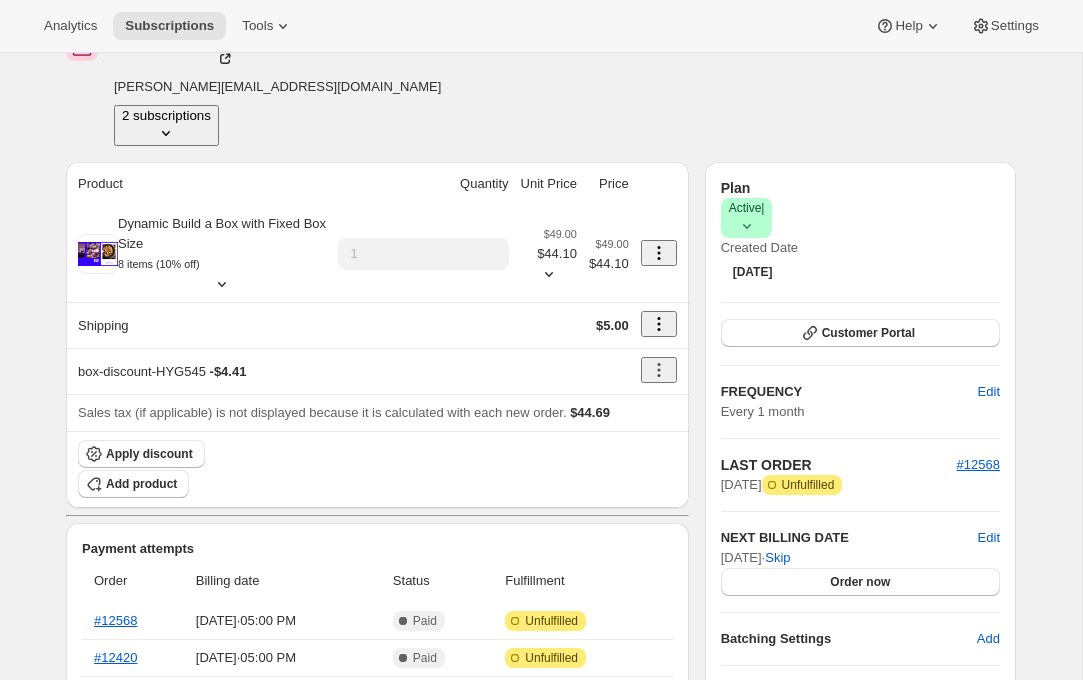 scroll, scrollTop: 128, scrollLeft: 0, axis: vertical 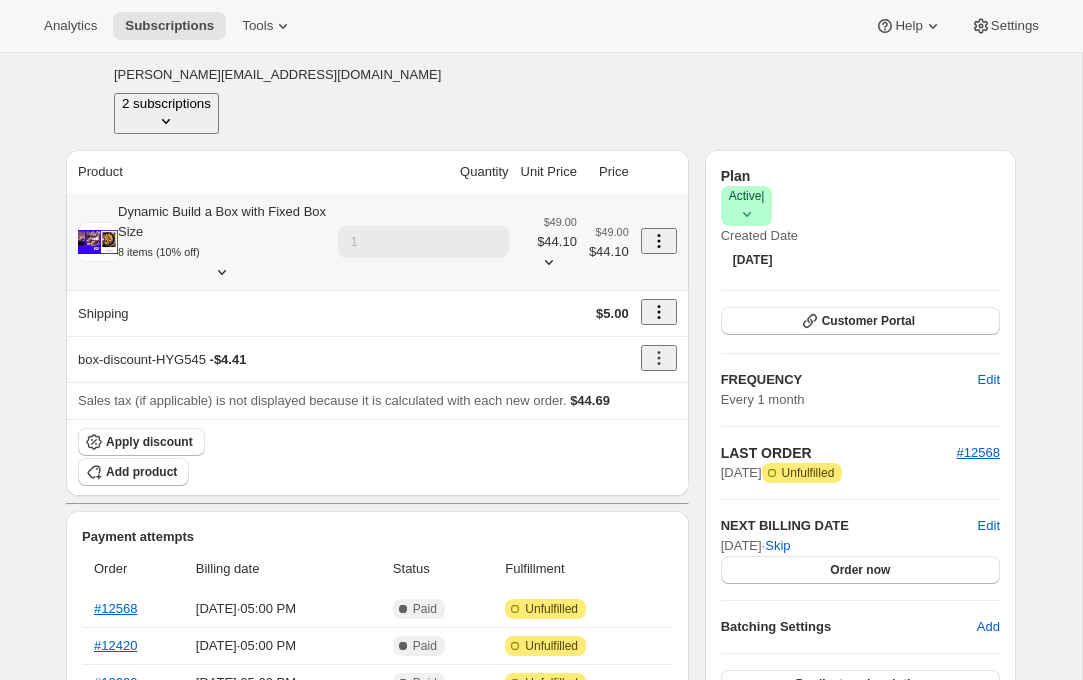click 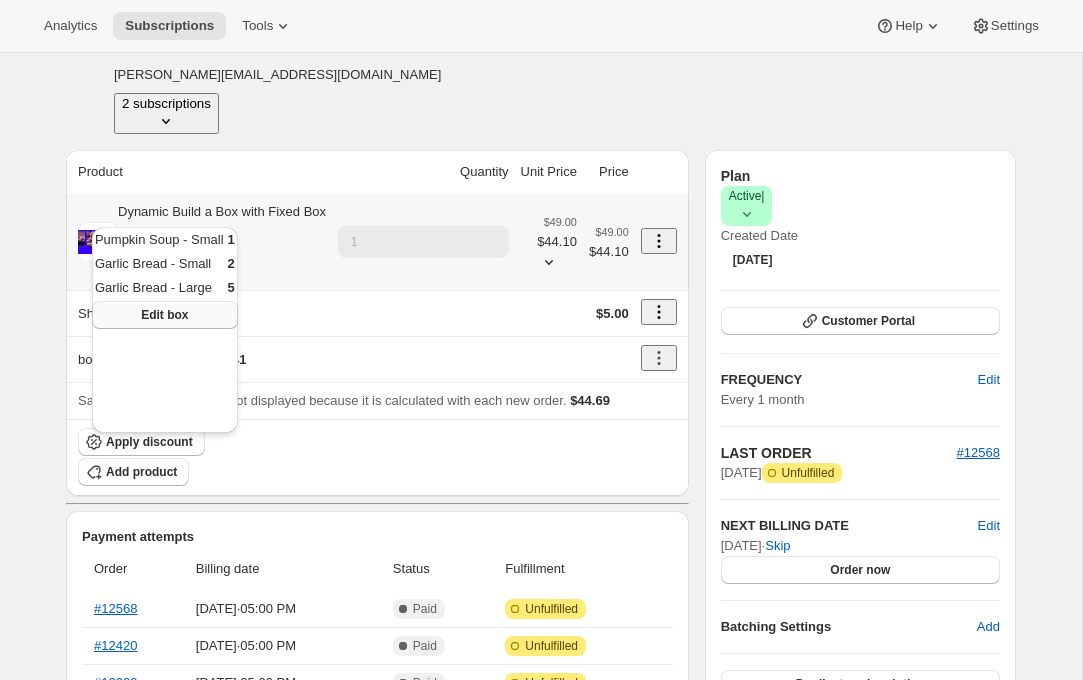 click on "Edit box" at bounding box center (165, 315) 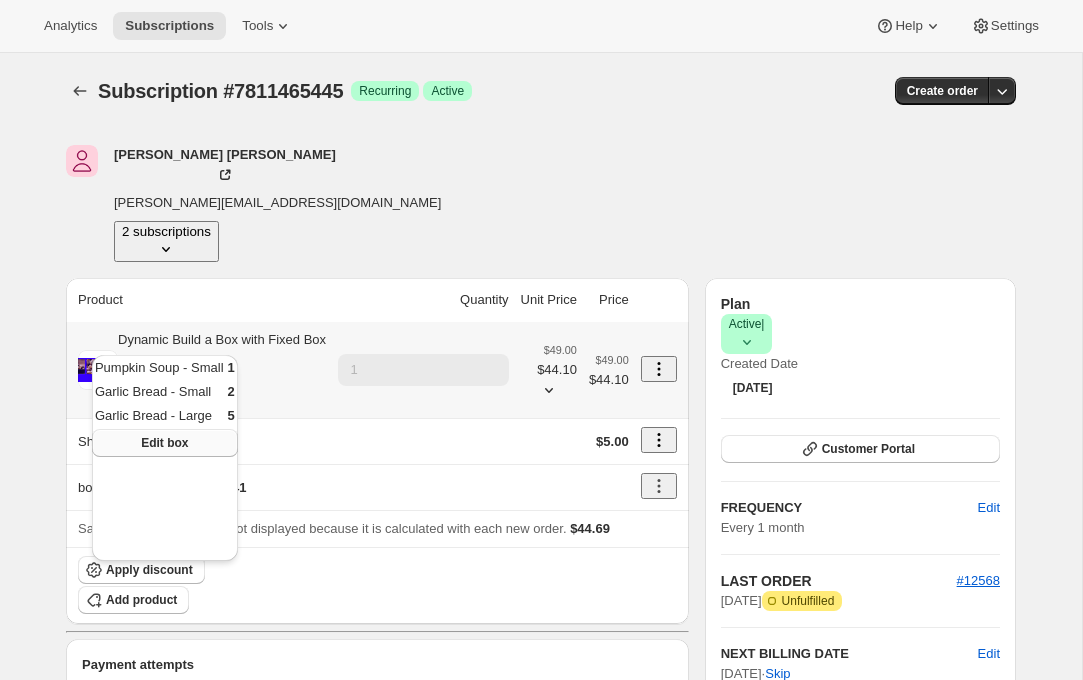 scroll, scrollTop: 128, scrollLeft: 0, axis: vertical 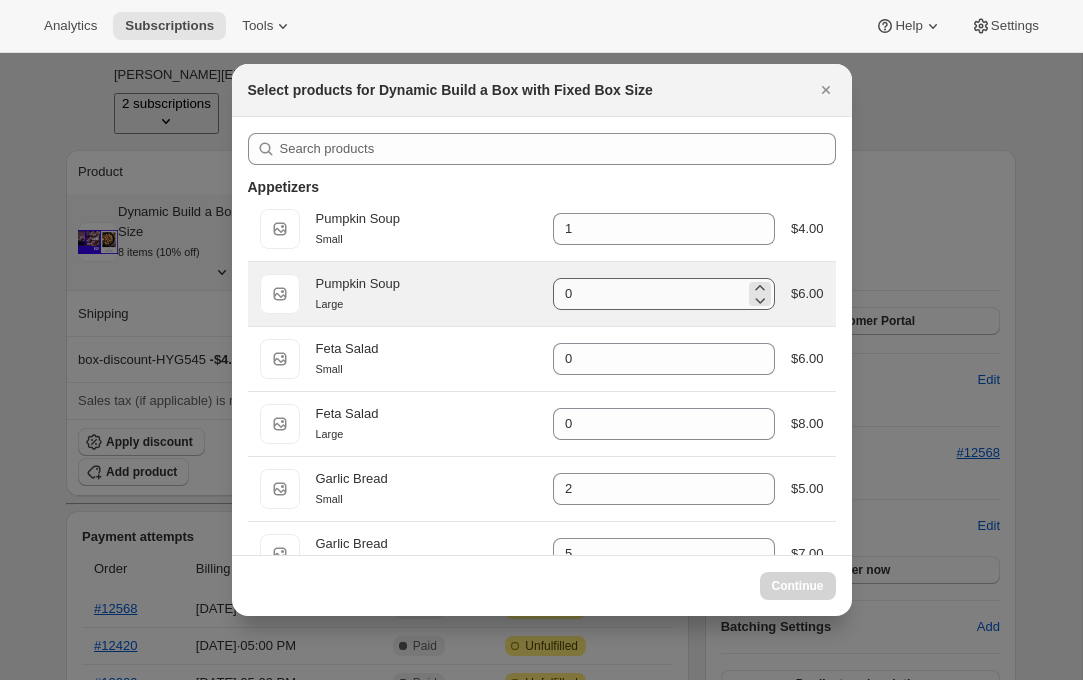 select on "gid://shopify/ProductVariant/44033925382373" 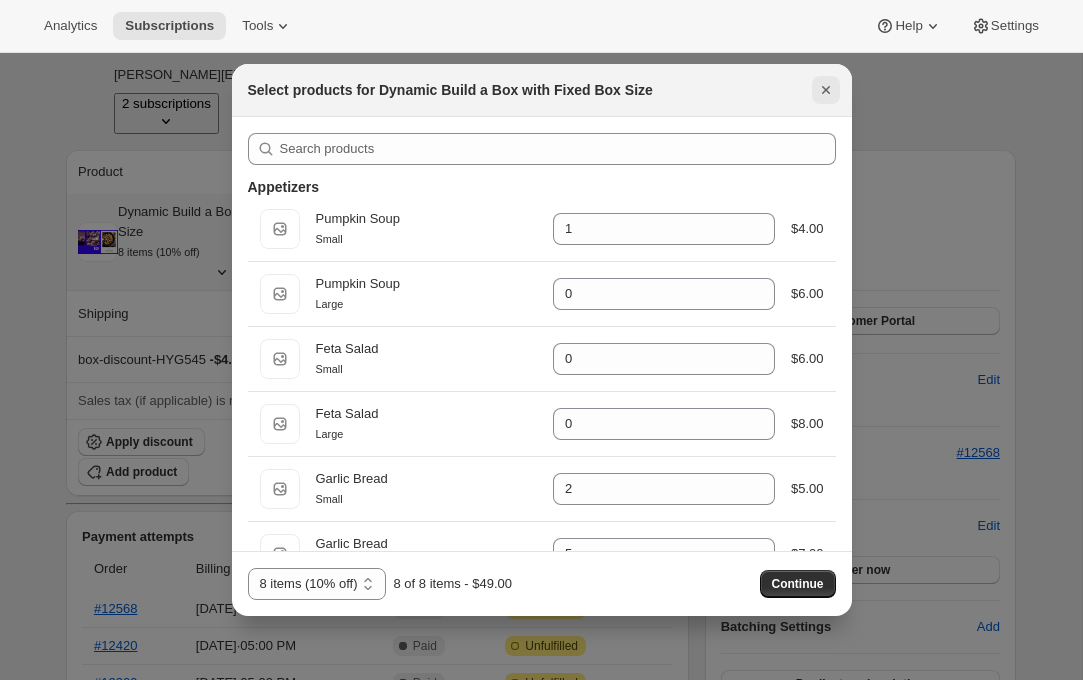 click 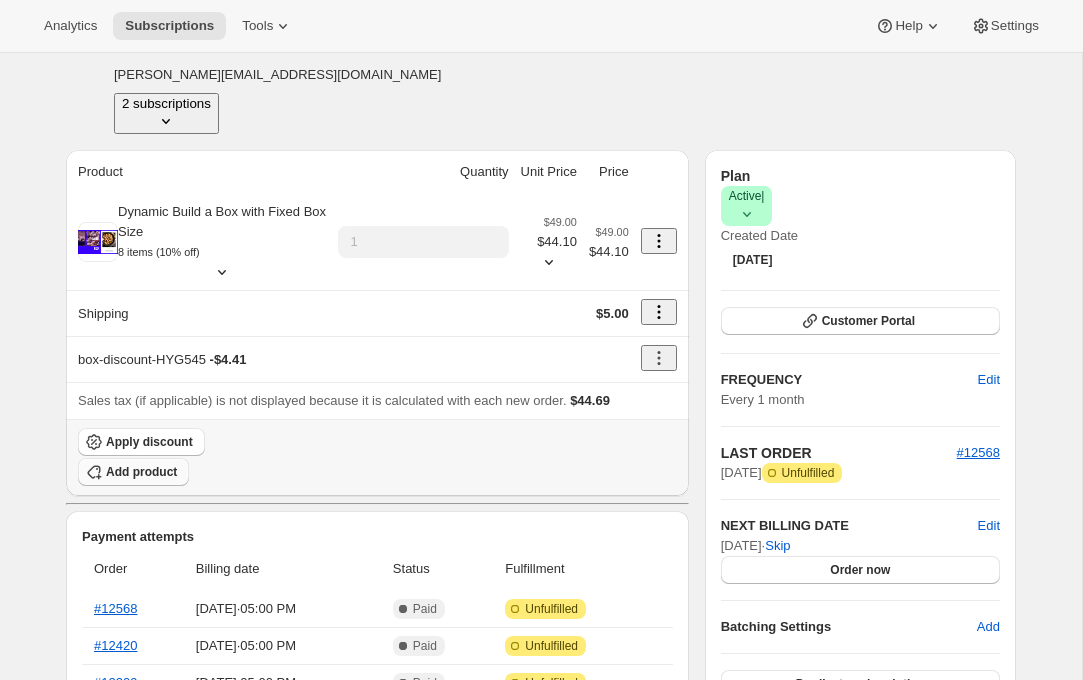 click on "Add product" at bounding box center (141, 472) 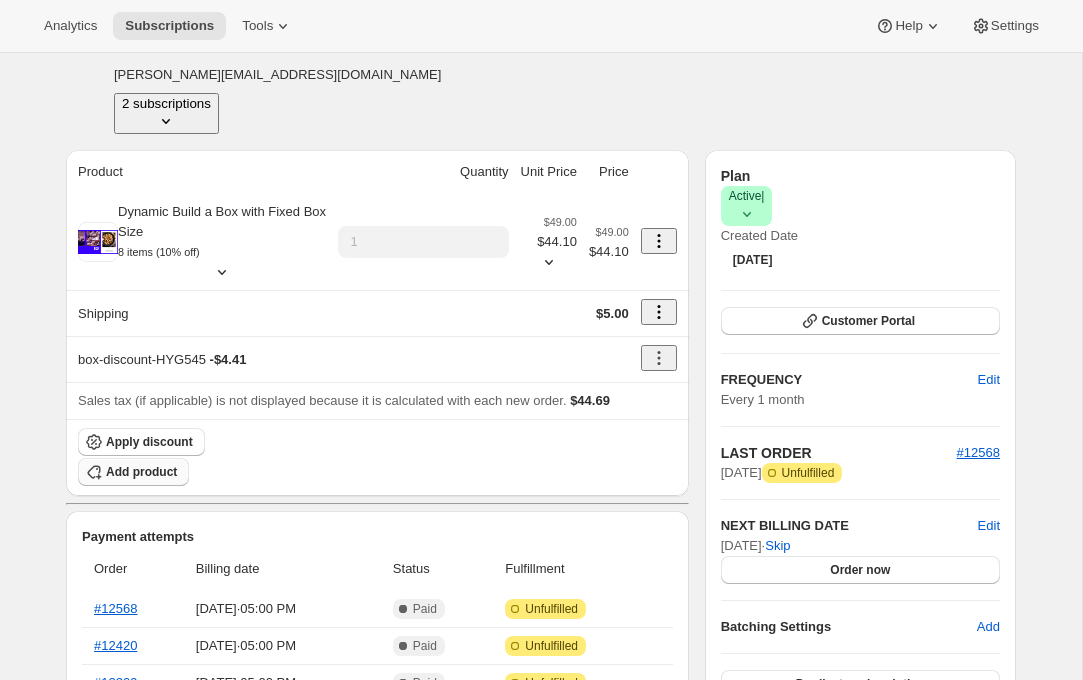 scroll, scrollTop: 0, scrollLeft: 0, axis: both 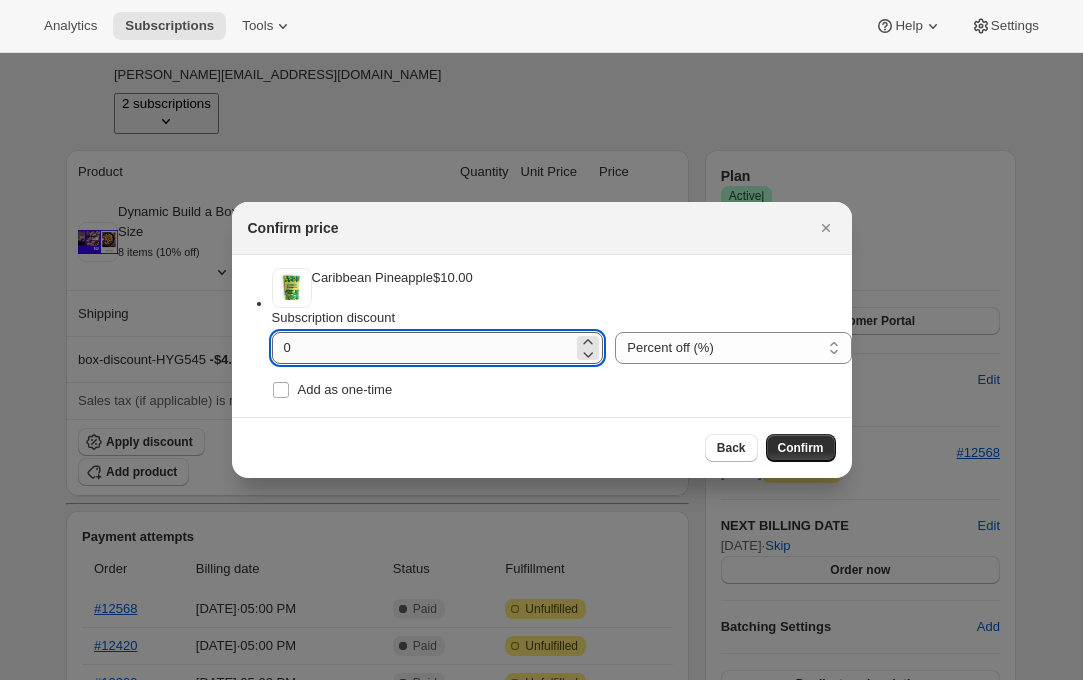 click on "0" at bounding box center (423, 348) 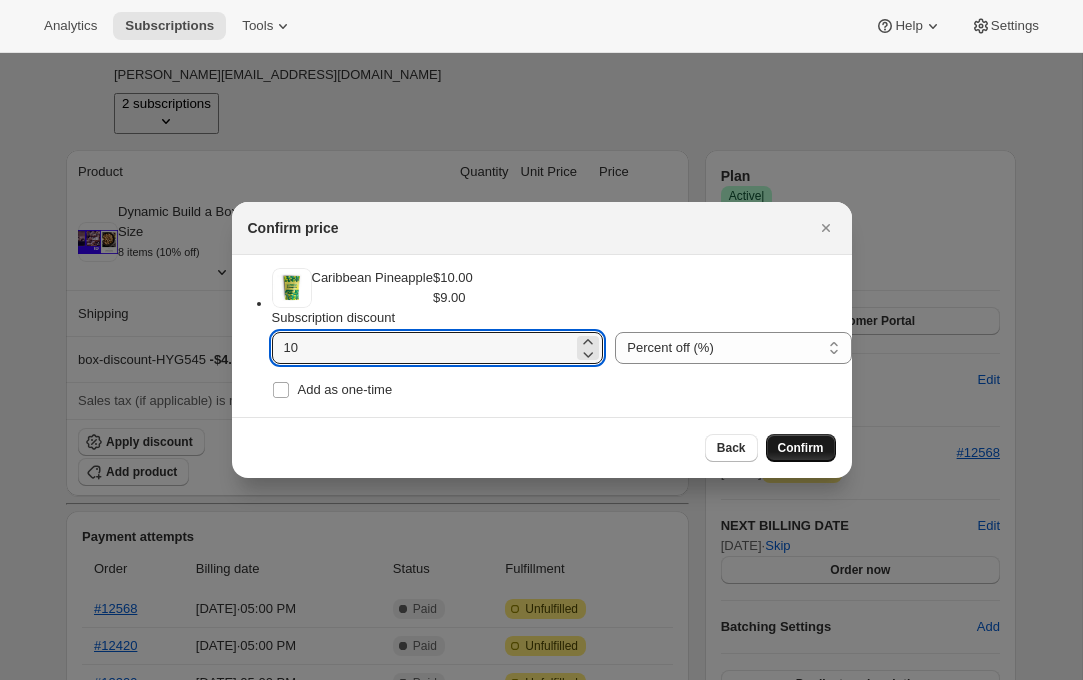 type on "10" 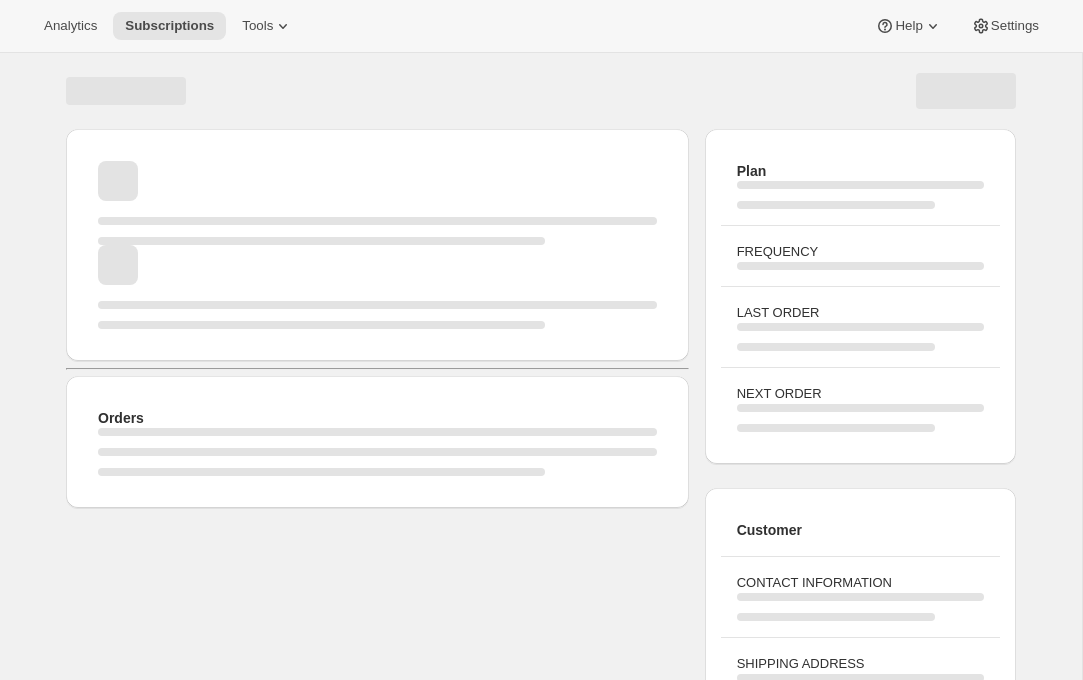 scroll, scrollTop: 128, scrollLeft: 0, axis: vertical 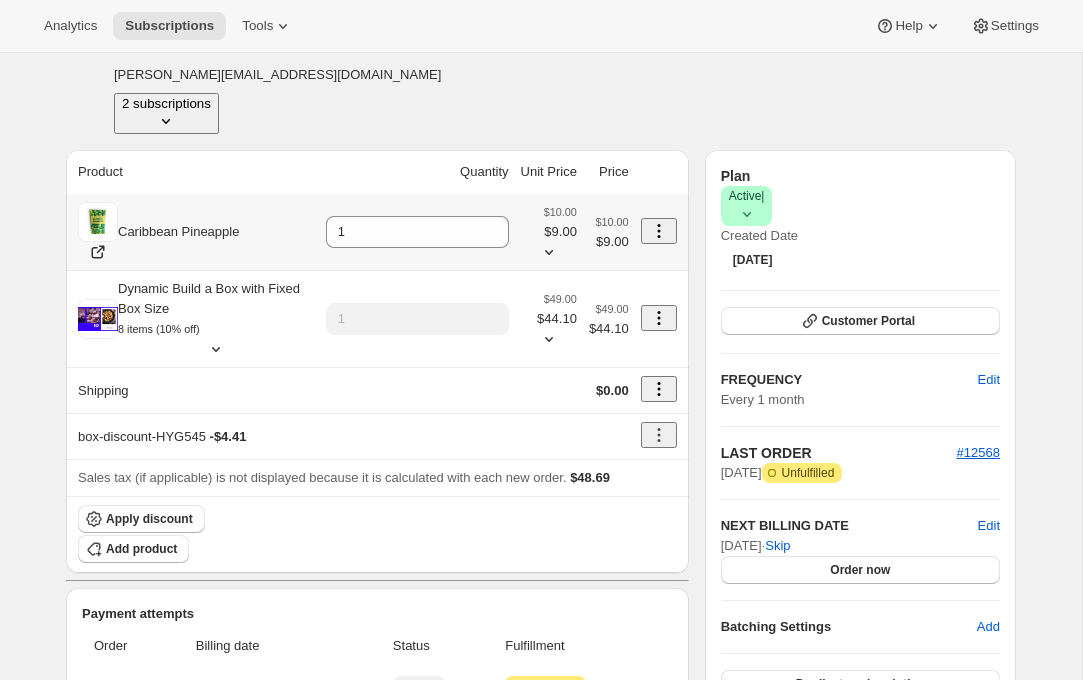click 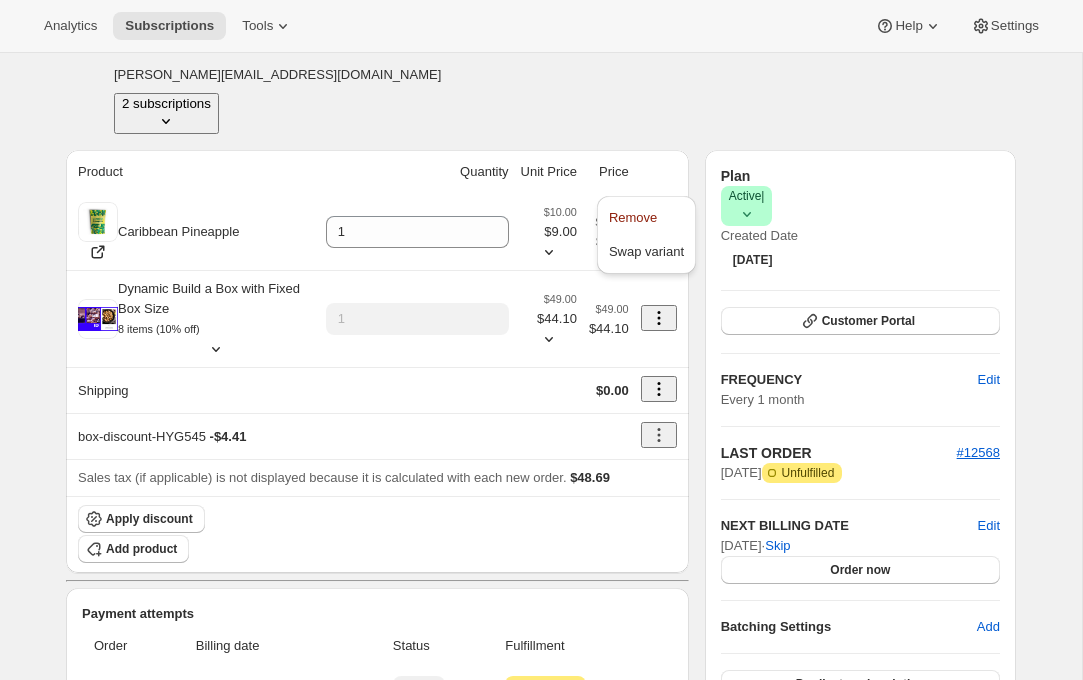 click on "Emily   Yuhas emily+demo@awtomic.com 2 subscriptions Product Quantity Unit Price Price Caribbean Pineapple 1 $10.00 $9.00 $10.00 $9.00 Dynamic Build a Box with Fixed Box Size 8 items (10% off) 1 $49.00 $44.10 $49.00 $44.10 Shipping $0.00 box-discount-HYG545   - $4.41 Sales tax (if applicable) is not displayed because it is calculated with each new order.   $48.69 Apply discount Add product Payment attempts Order Billing date Status Fulfillment #12568 Jun 30, 2025  ·  05:00 PM  Complete Paid Attention Incomplete Unfulfilled #12420 May 31, 2025  ·  05:00 PM  Complete Paid Attention Incomplete Unfulfilled #12209 Apr 24, 2025  ·  05:00 PM  Complete Paid Attention Incomplete Unfulfilled Timeline Jul 30, 2025 Triggered Shopify flow event for added line item to subscription. 08:15 AM Emily Yuhas added 1 Caribbean Pineapple via Admin.  08:15 AM Jul 25, 2025 Subscription reminder email sent via Awtomic email, Klaviyo. 05:00 PM Jun 30, 2025 Triggered Shopify flow event for successful billing attempt. 05:00 PM Plan" at bounding box center [533, 602] 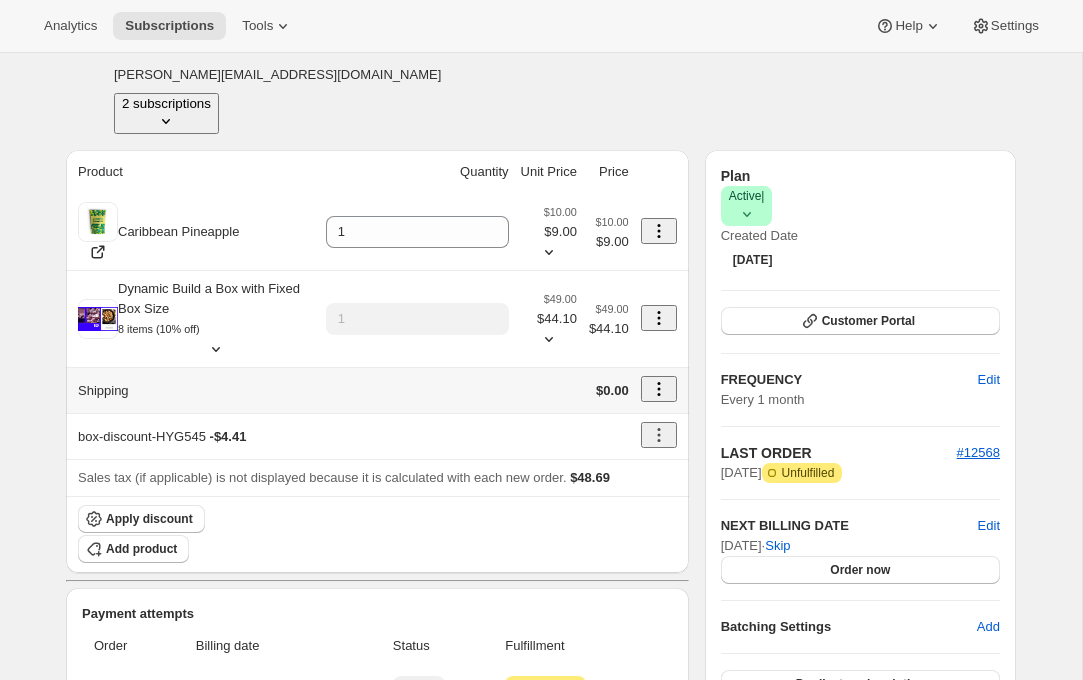 click 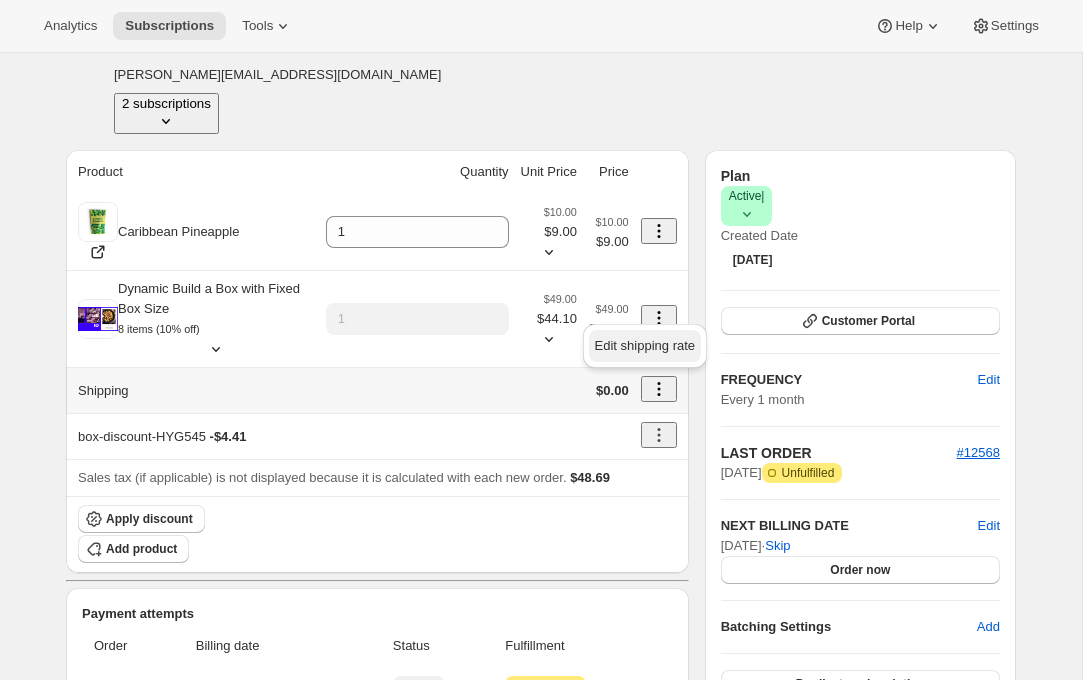 click on "Edit shipping rate" at bounding box center [645, 345] 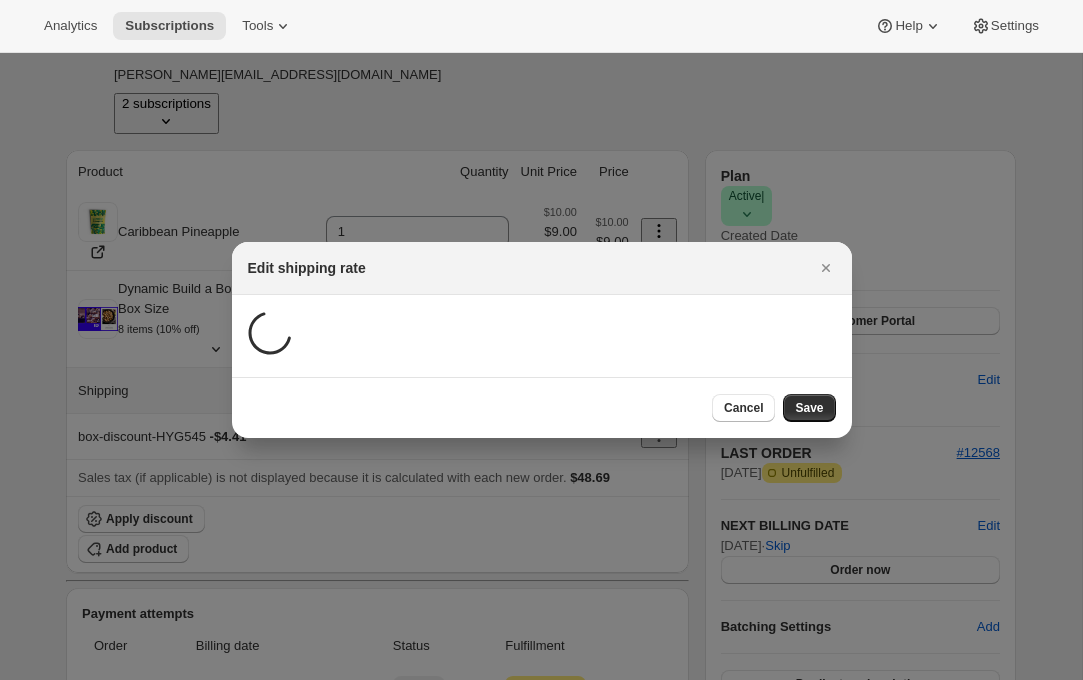 scroll, scrollTop: 0, scrollLeft: 0, axis: both 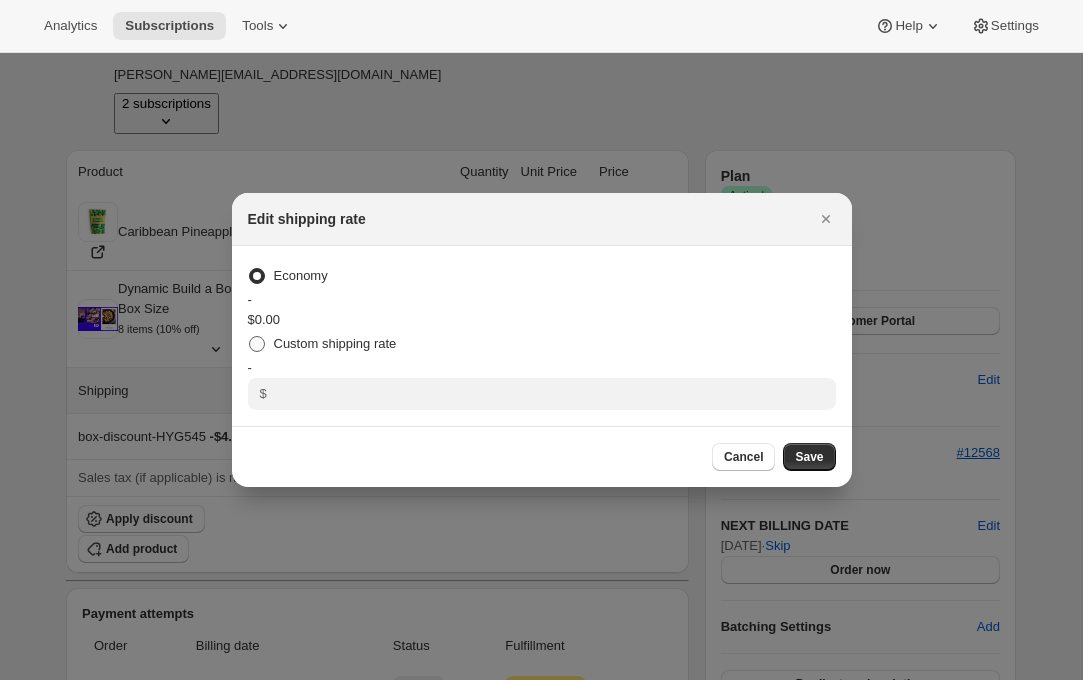 click on "Custom shipping rate" at bounding box center (335, 343) 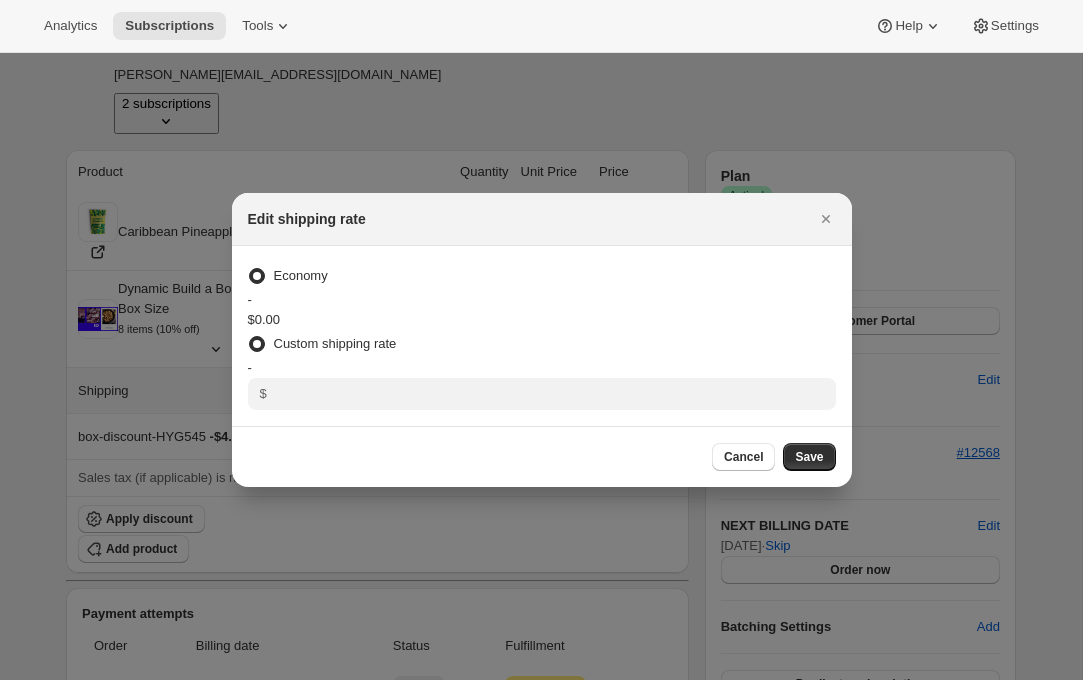 radio on "true" 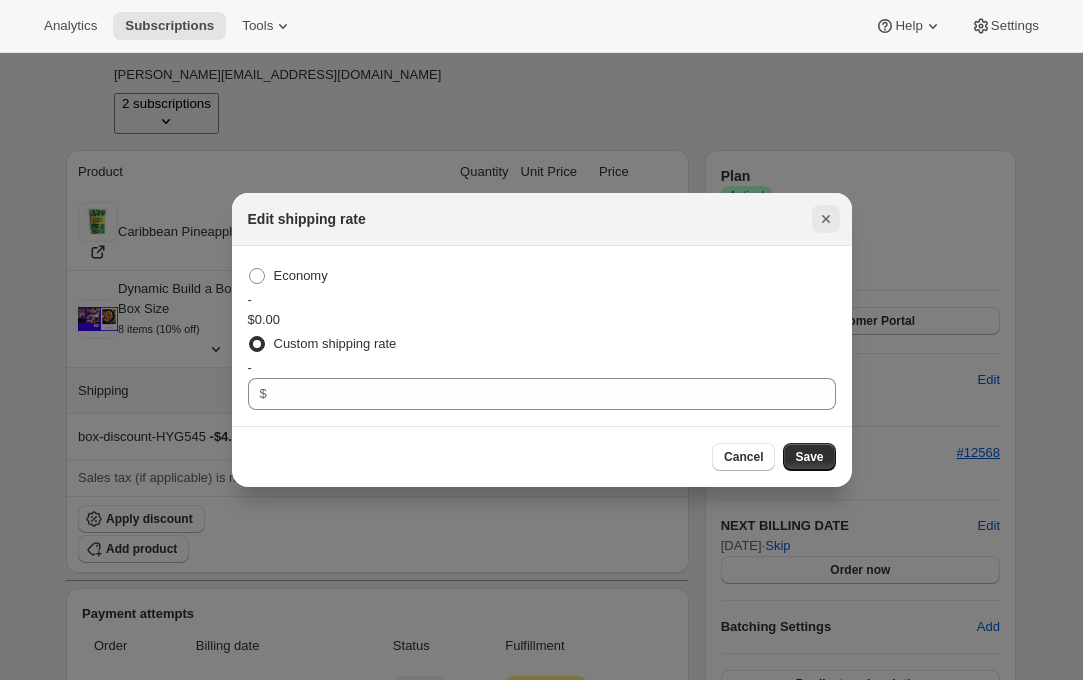 click 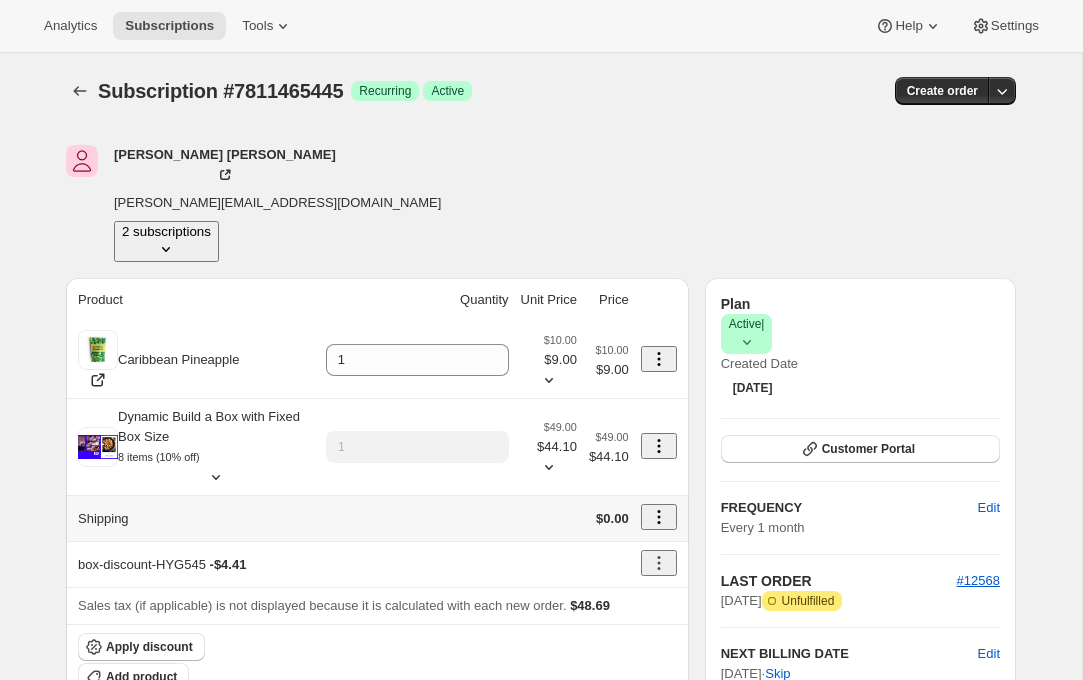 scroll, scrollTop: 128, scrollLeft: 0, axis: vertical 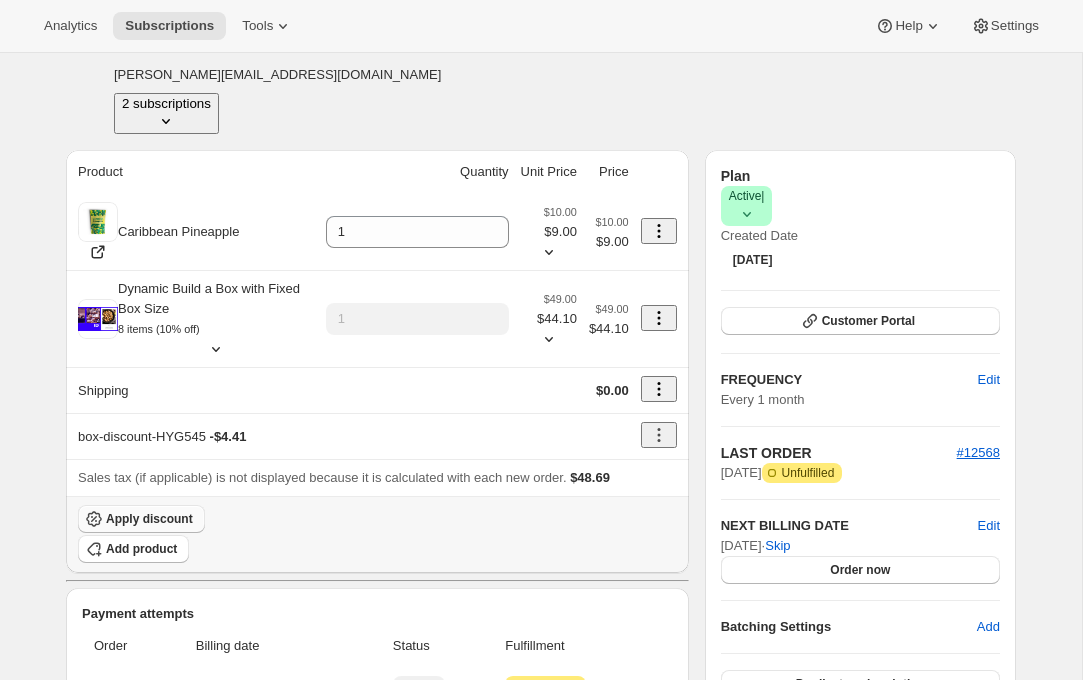 click on "Apply discount" at bounding box center (149, 519) 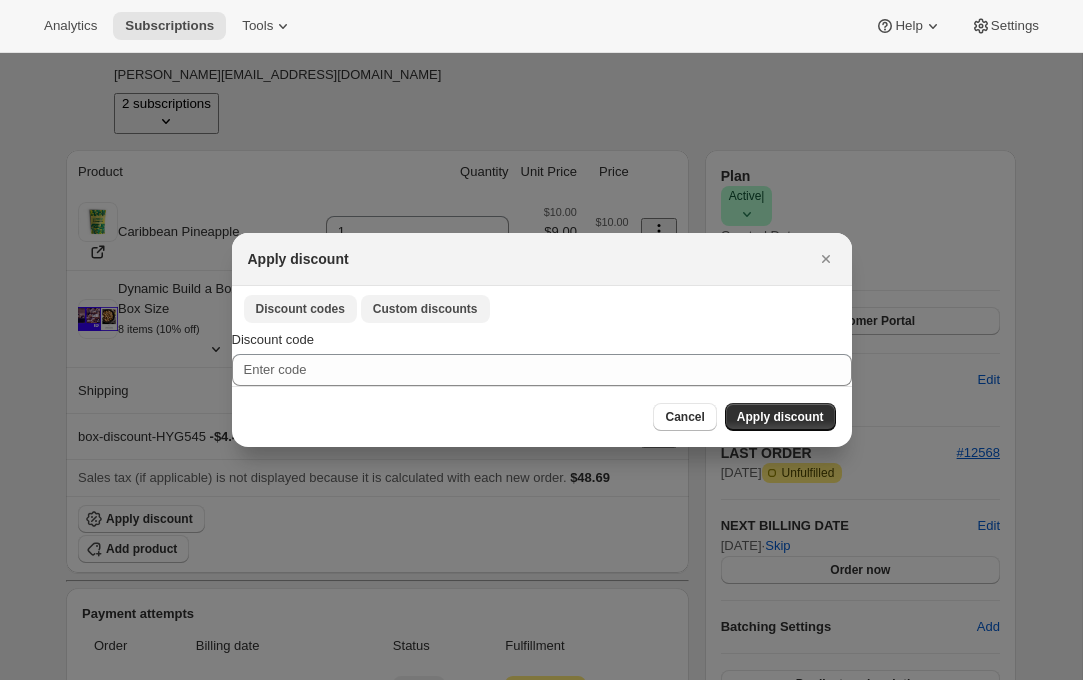 click on "Custom discounts" at bounding box center (425, 309) 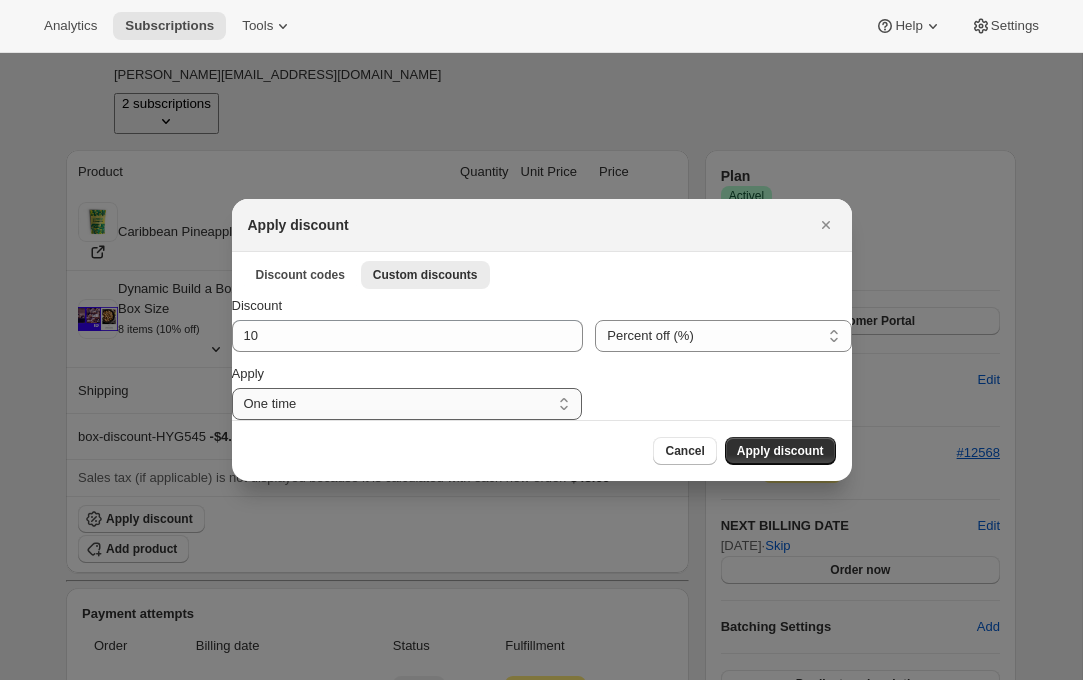 click on "One time Specify instances... Indefinitely" at bounding box center [407, 404] 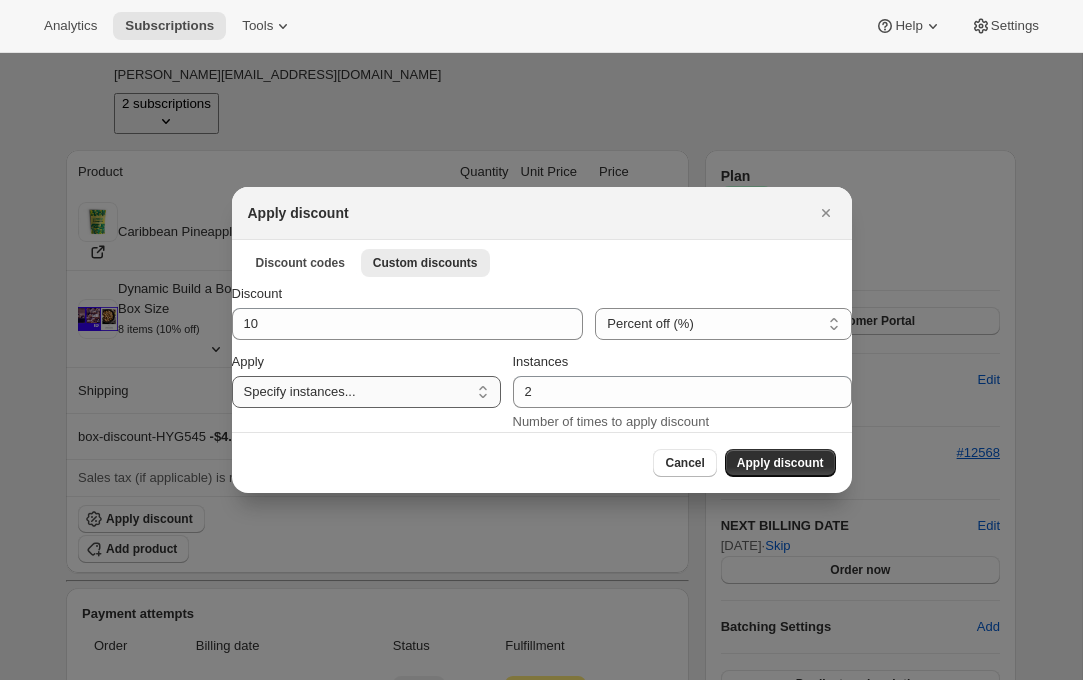 click on "One time Specify instances... Indefinitely" at bounding box center [366, 392] 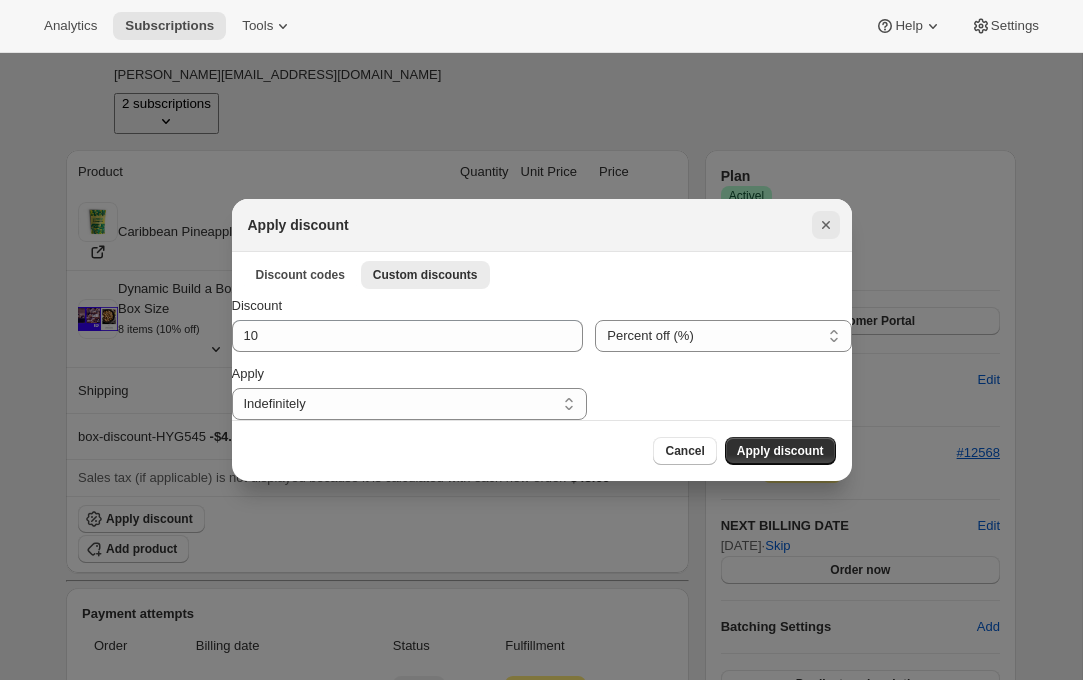 click 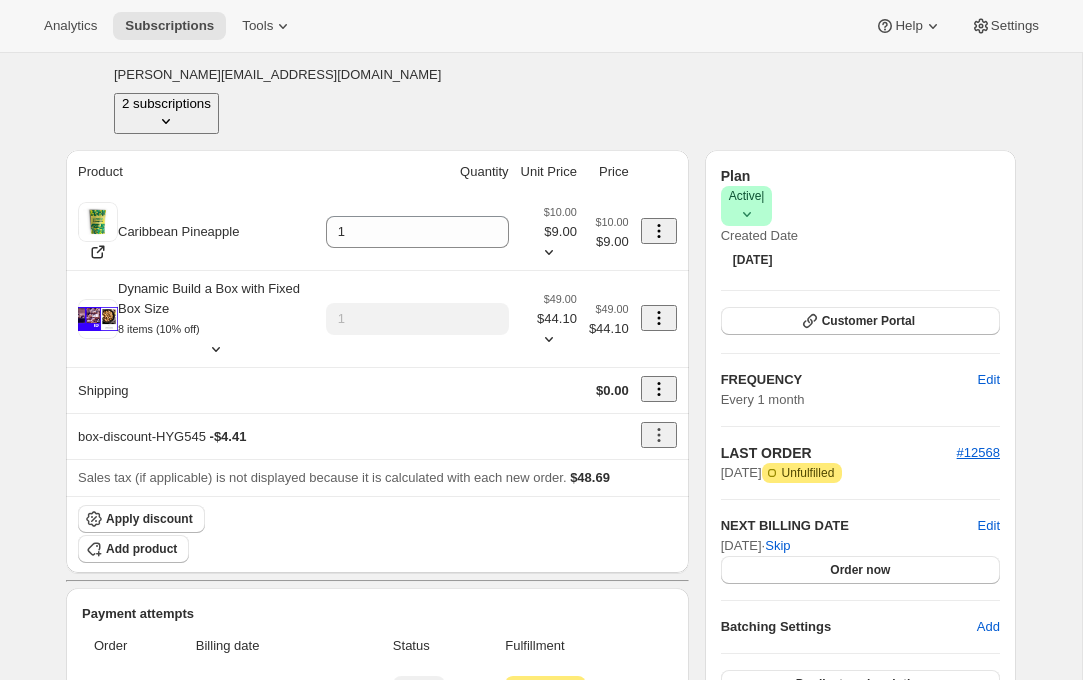 scroll, scrollTop: 107, scrollLeft: 0, axis: vertical 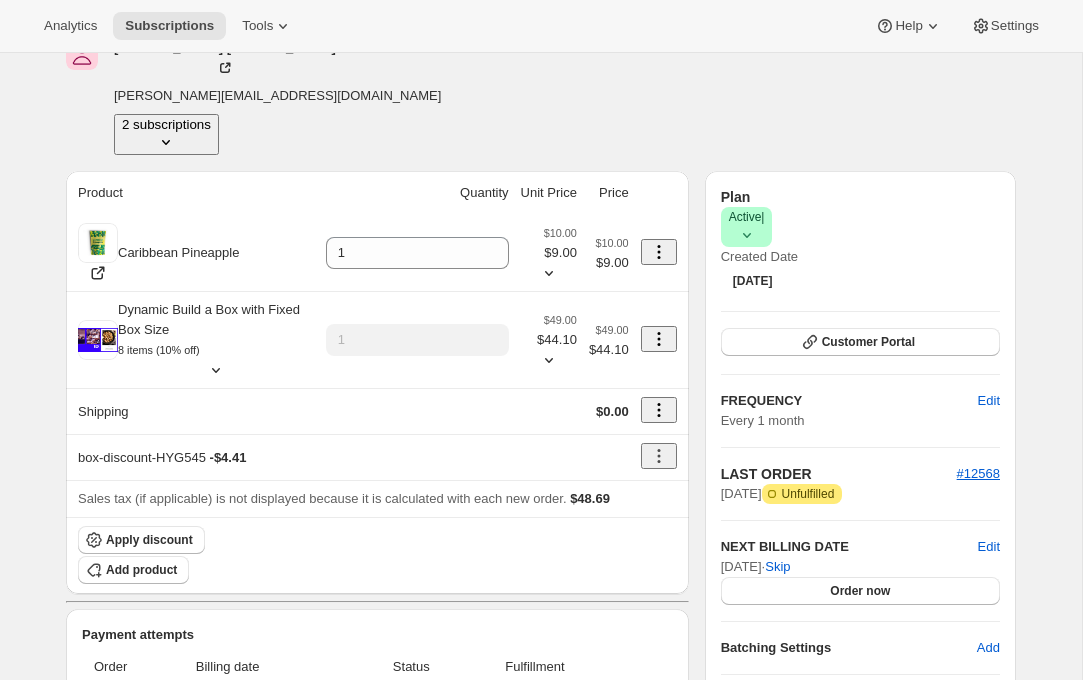click 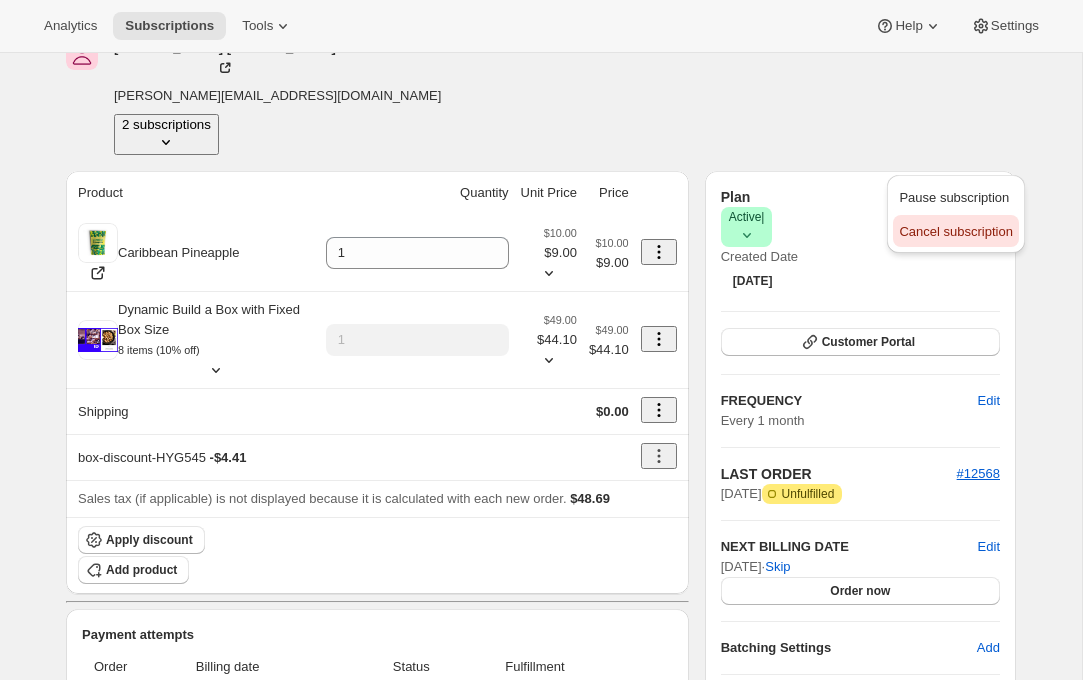 click on "Cancel subscription" at bounding box center (955, 231) 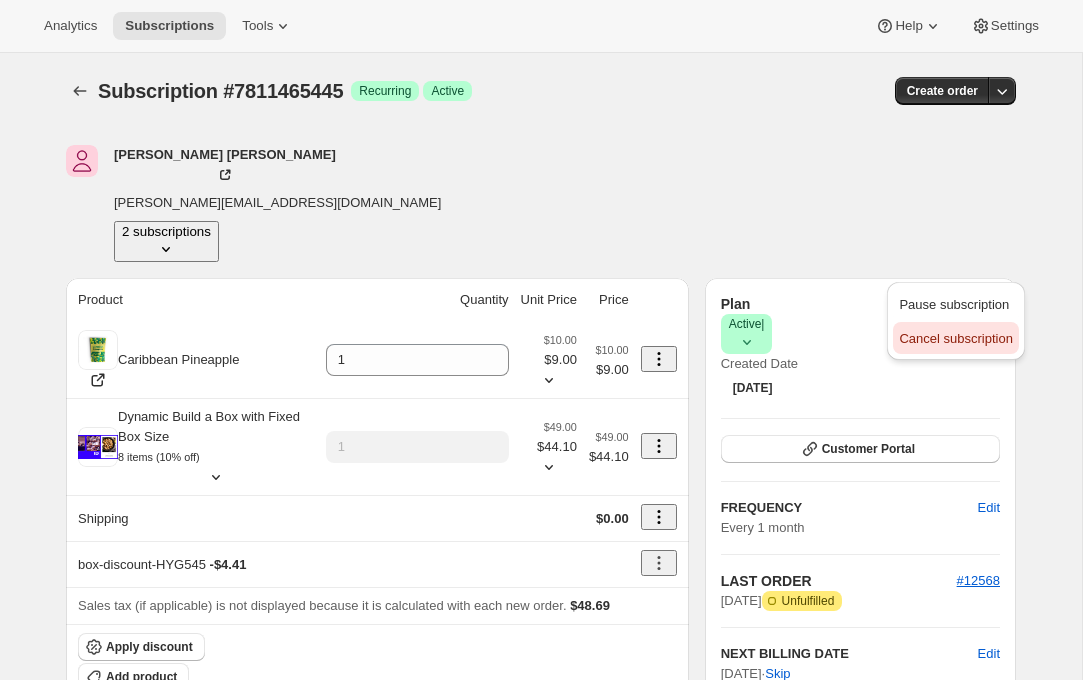 scroll, scrollTop: 107, scrollLeft: 0, axis: vertical 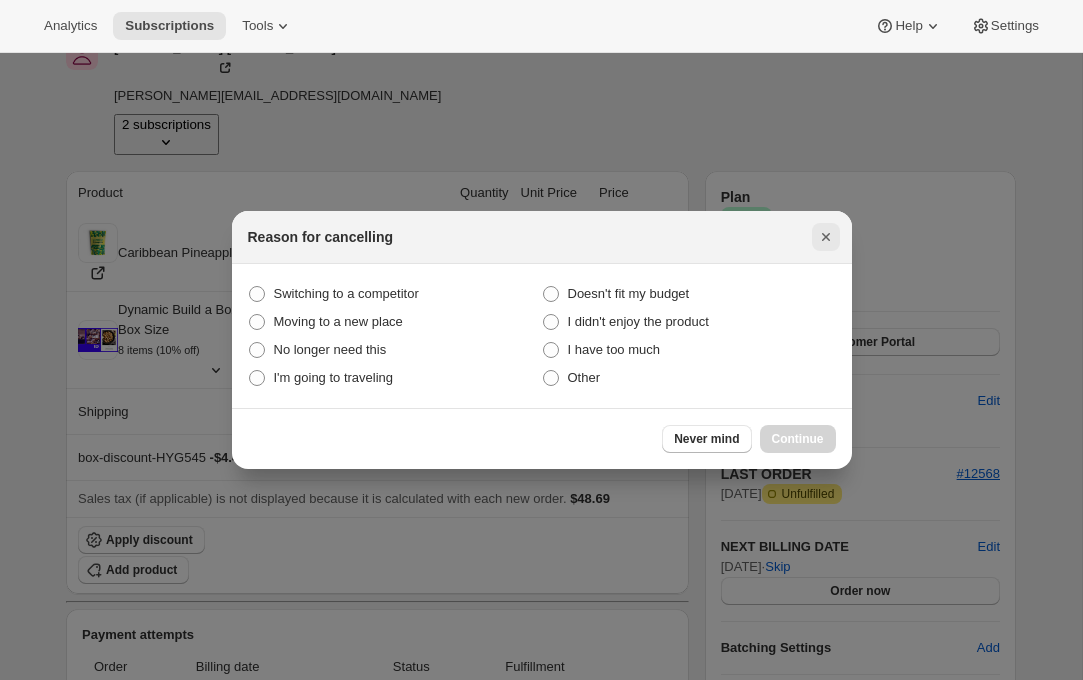 click 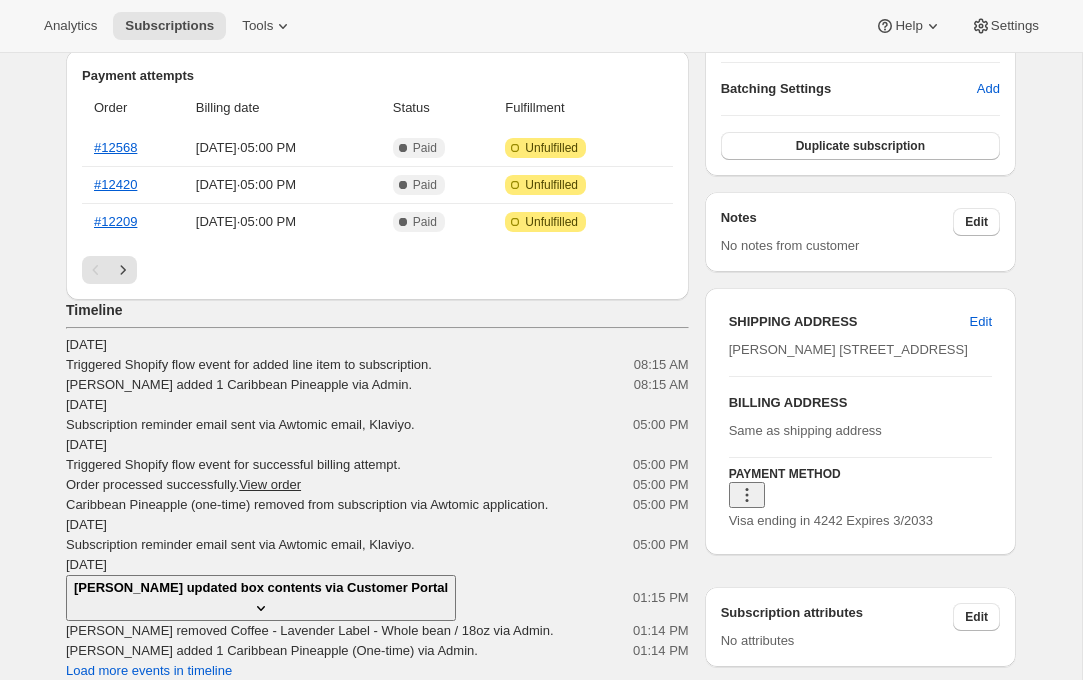 scroll, scrollTop: 688, scrollLeft: 0, axis: vertical 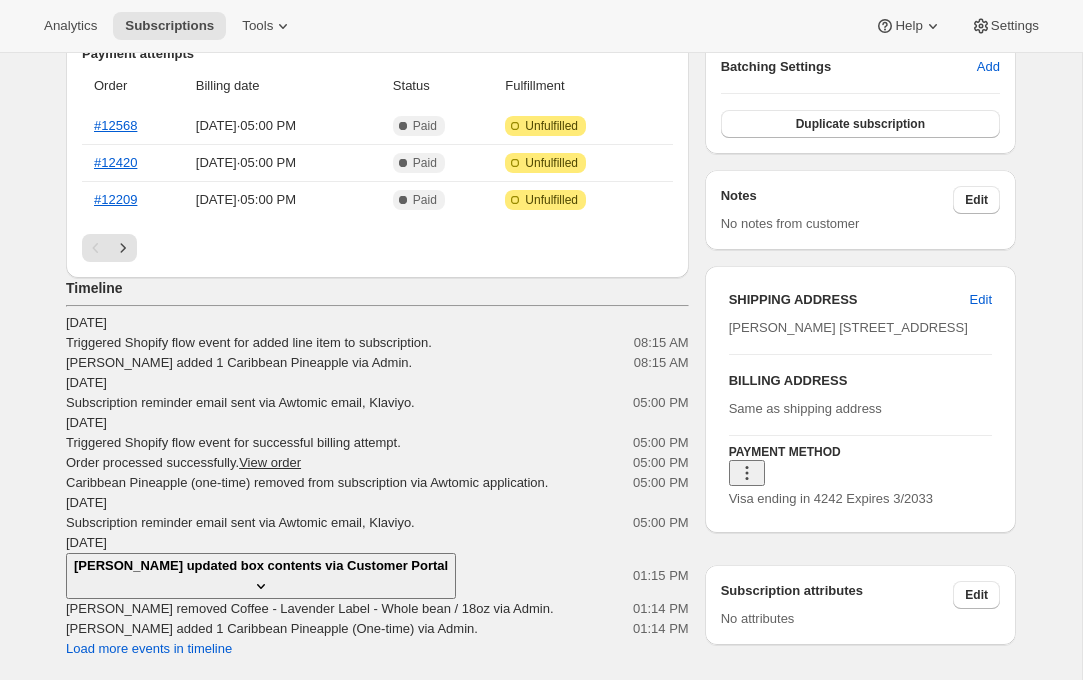 click 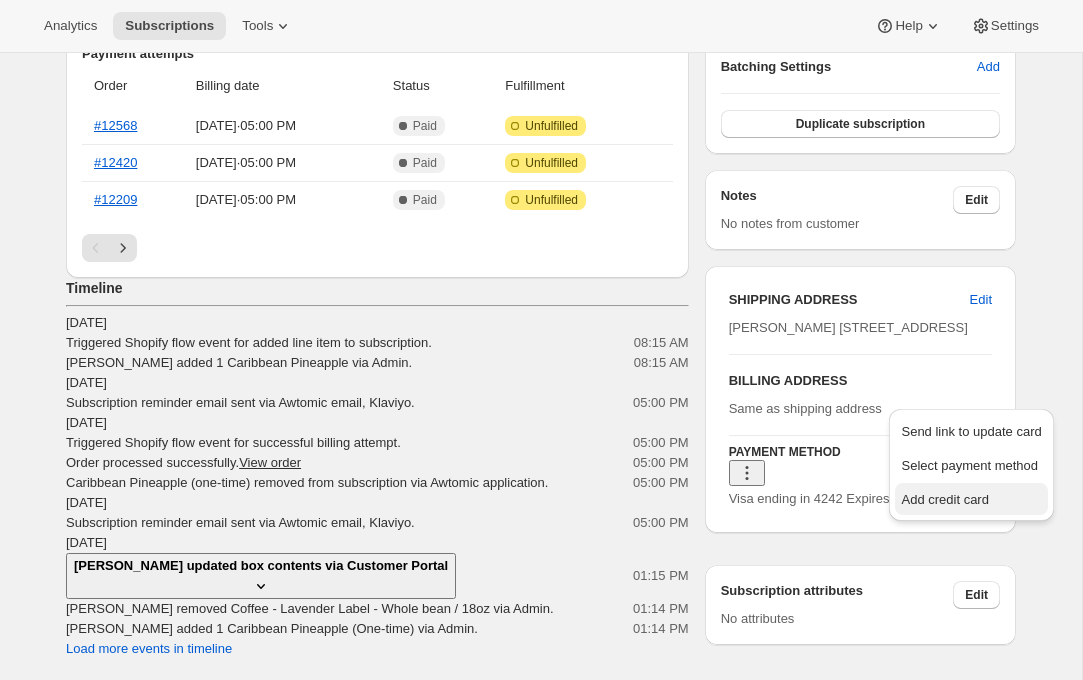 click on "Add credit card" at bounding box center [971, 499] 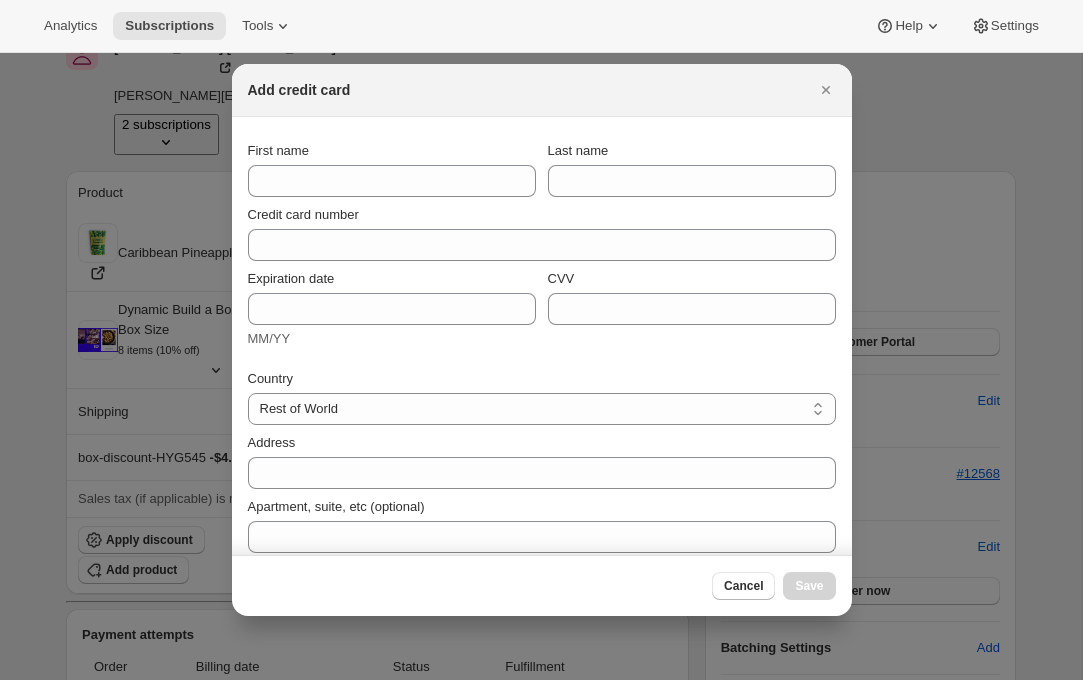 scroll, scrollTop: 0, scrollLeft: 0, axis: both 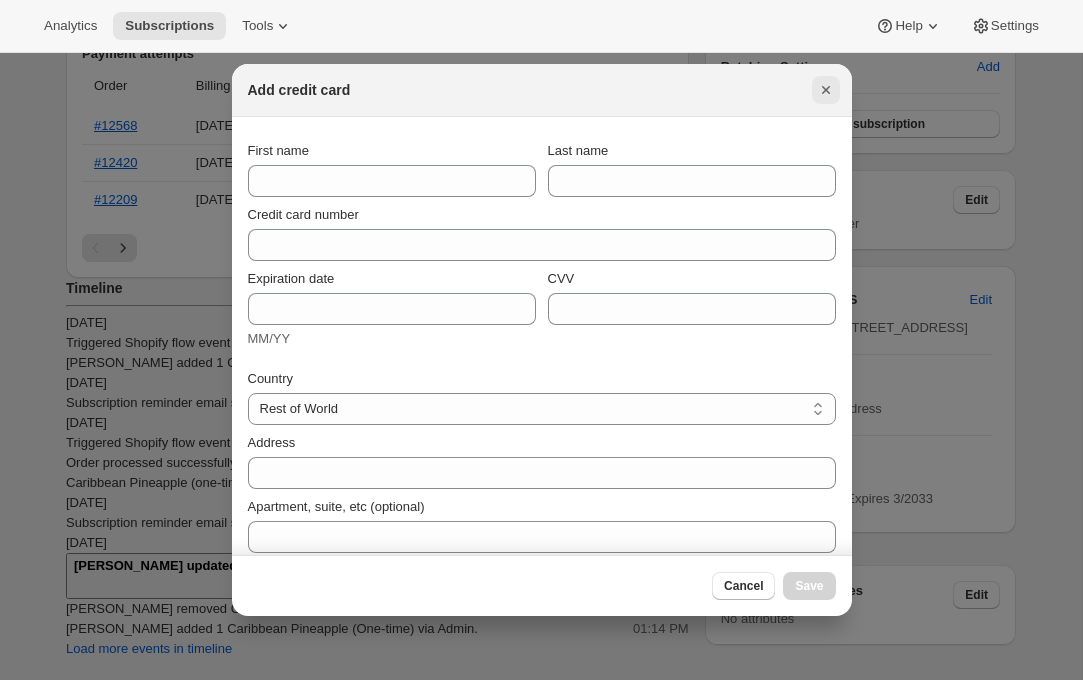 click 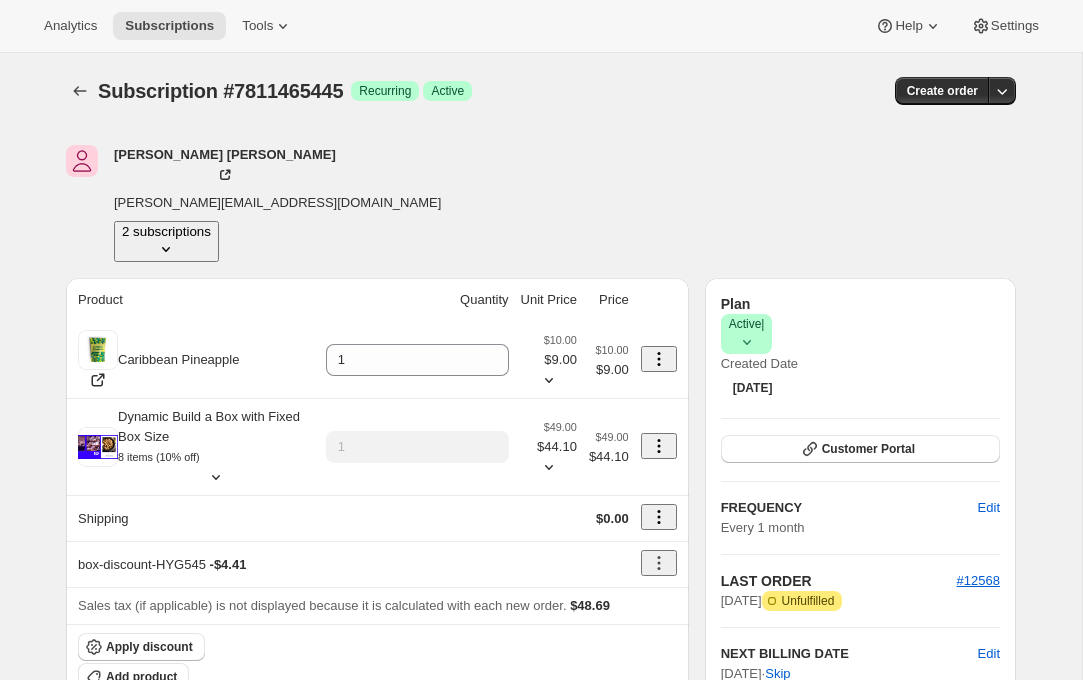 scroll, scrollTop: 688, scrollLeft: 0, axis: vertical 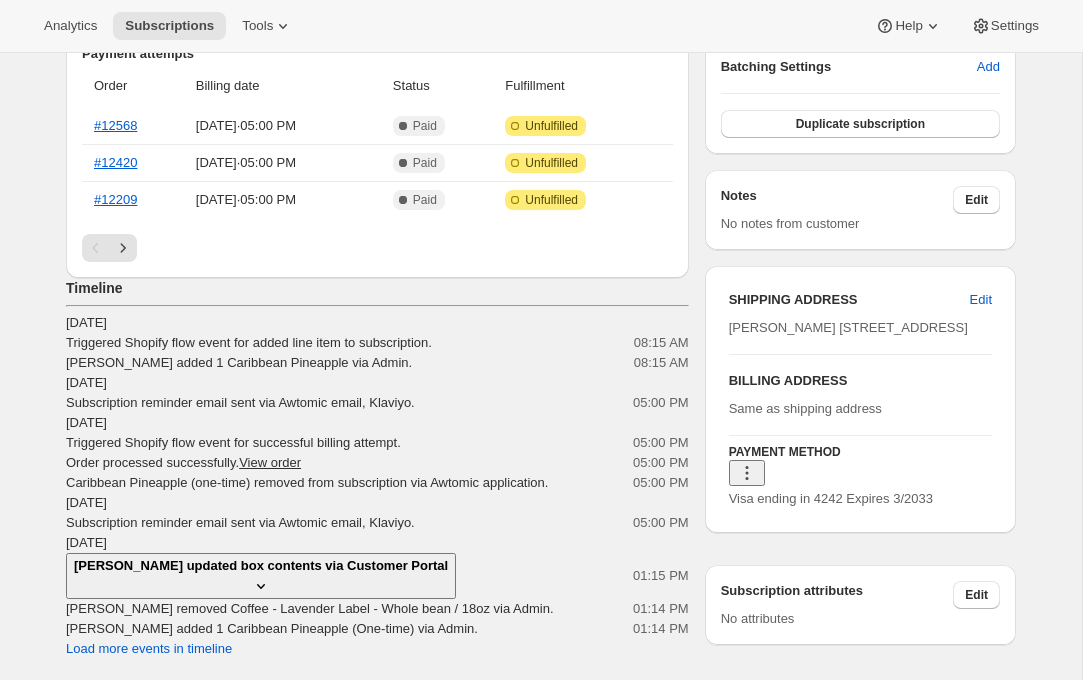 click on "PAYMENT METHOD Visa ending in 4242
Expires 3/2033" at bounding box center [860, 472] 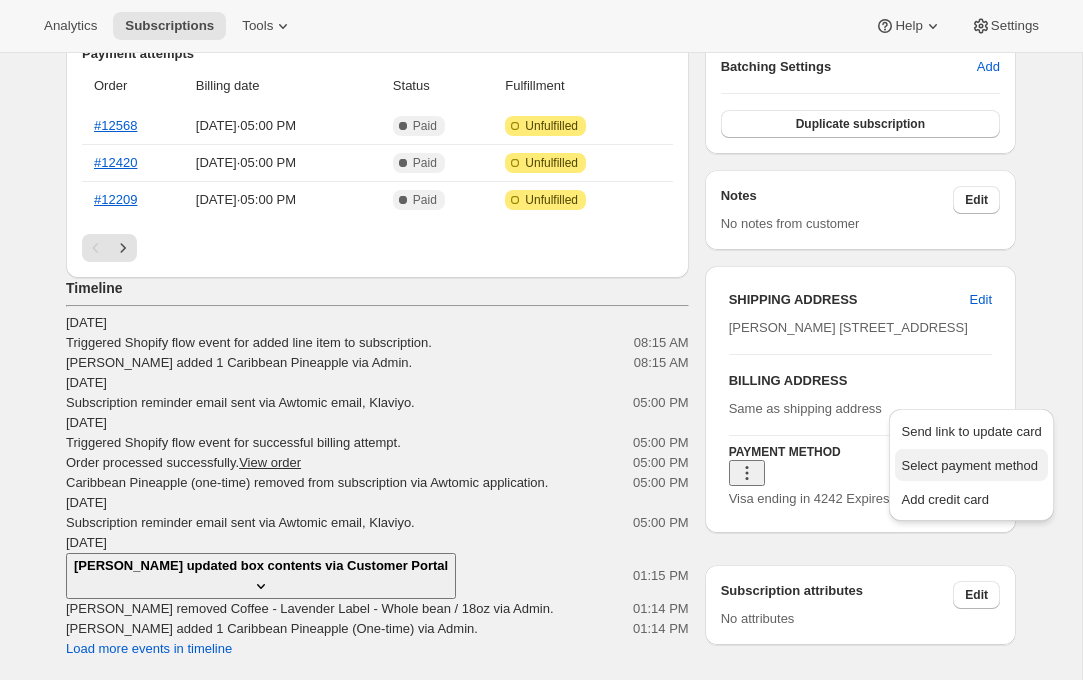 click on "Select payment method" at bounding box center (969, 465) 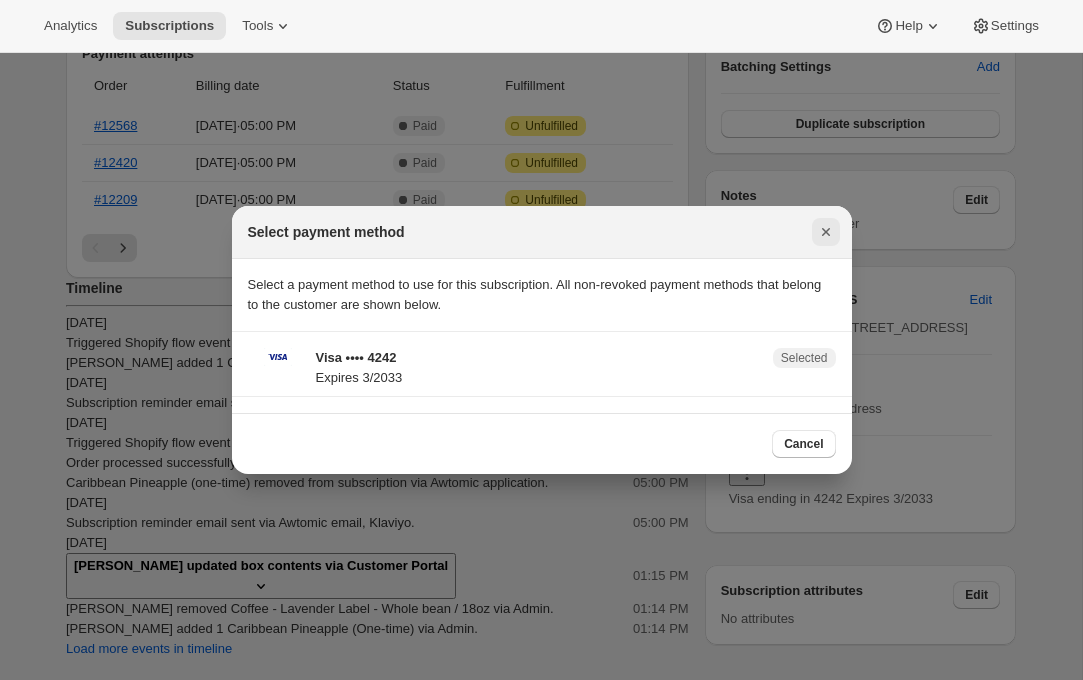 click 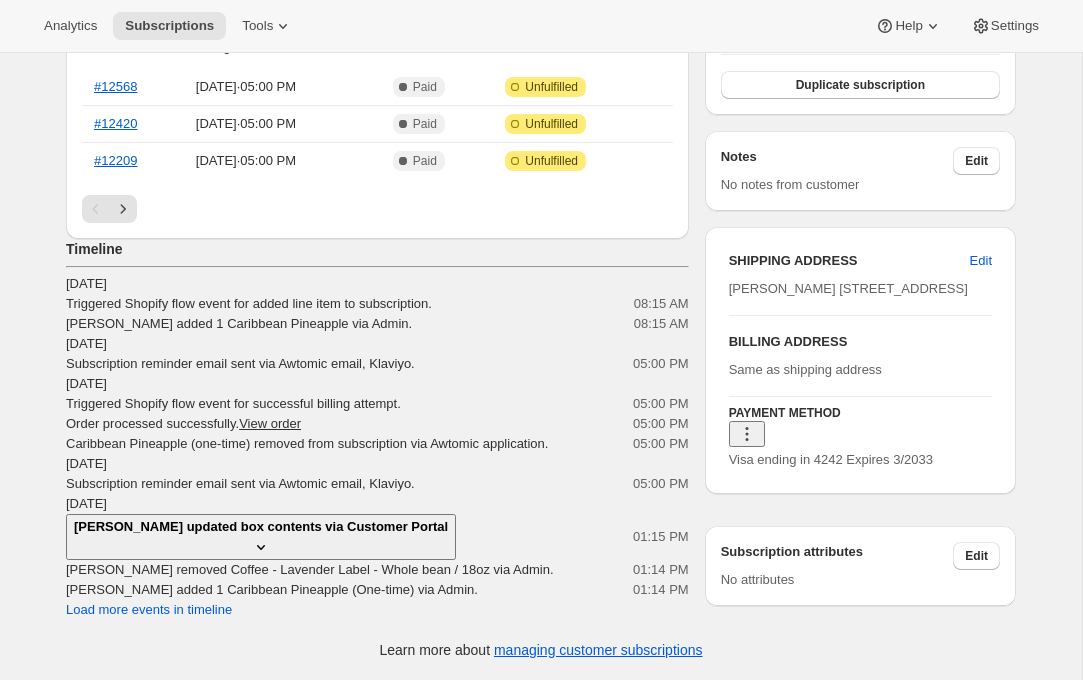 scroll, scrollTop: 1225, scrollLeft: 0, axis: vertical 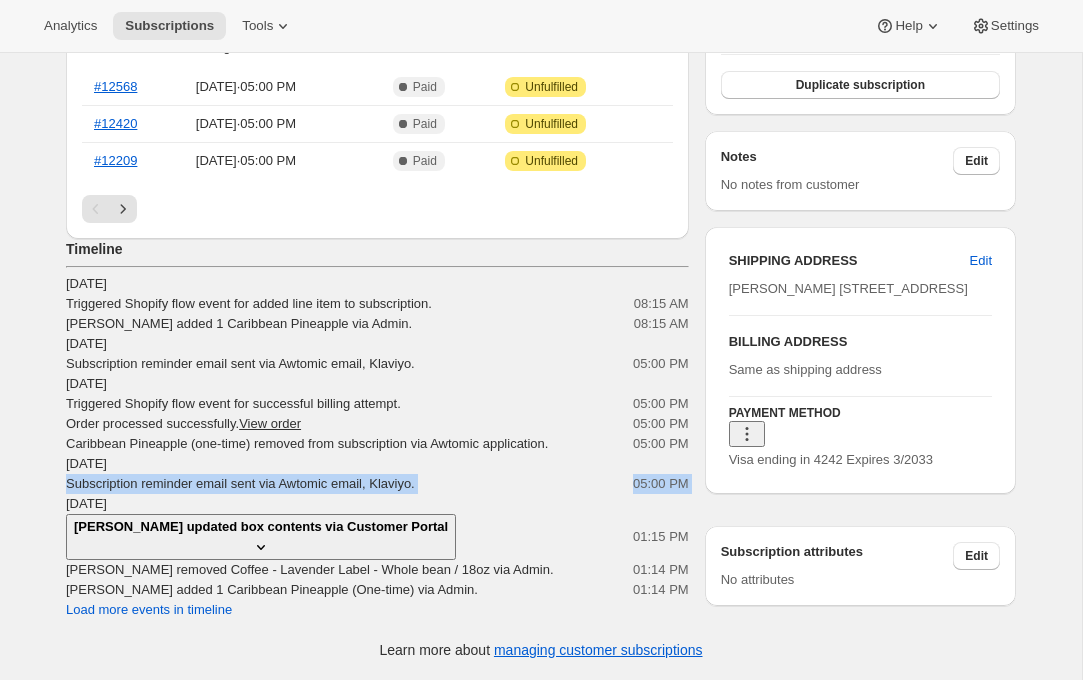 drag, startPoint x: 133, startPoint y: 405, endPoint x: 432, endPoint y: 441, distance: 301.15942 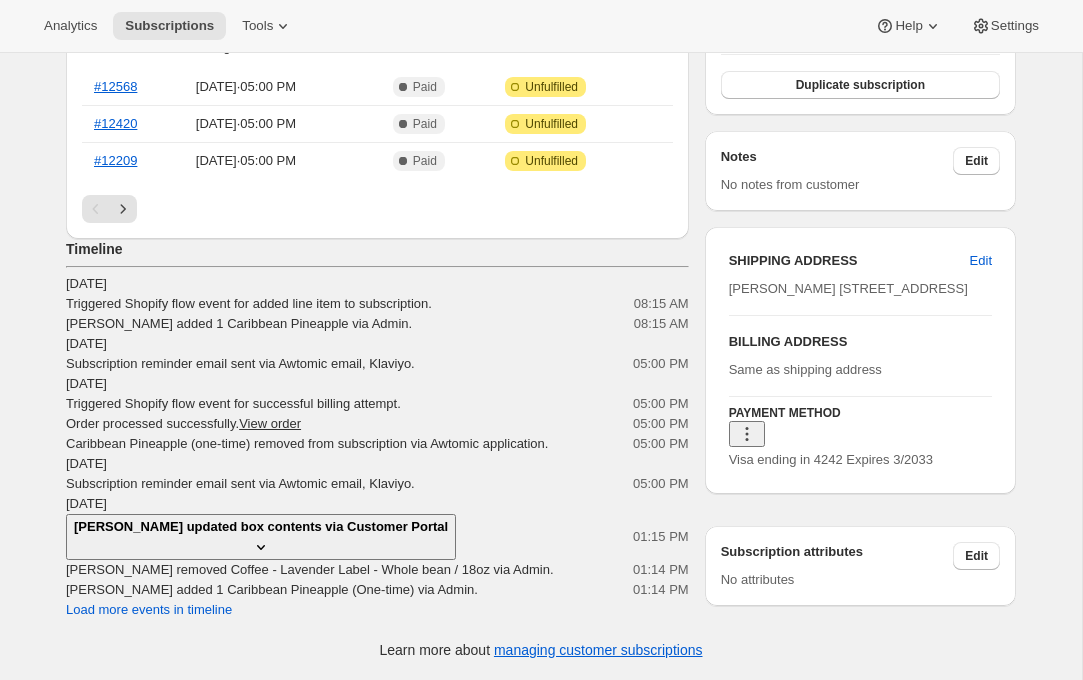 scroll, scrollTop: 1310, scrollLeft: 0, axis: vertical 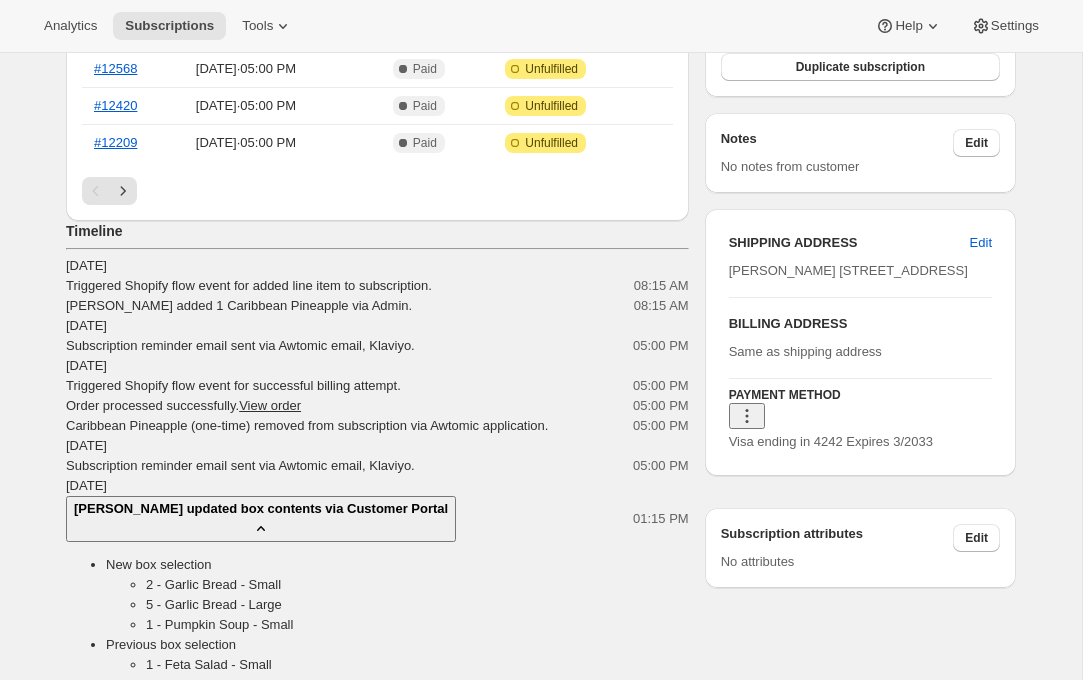 click on "Emily Yuhas added 1 Caribbean Pineapple via Admin." at bounding box center [239, 305] 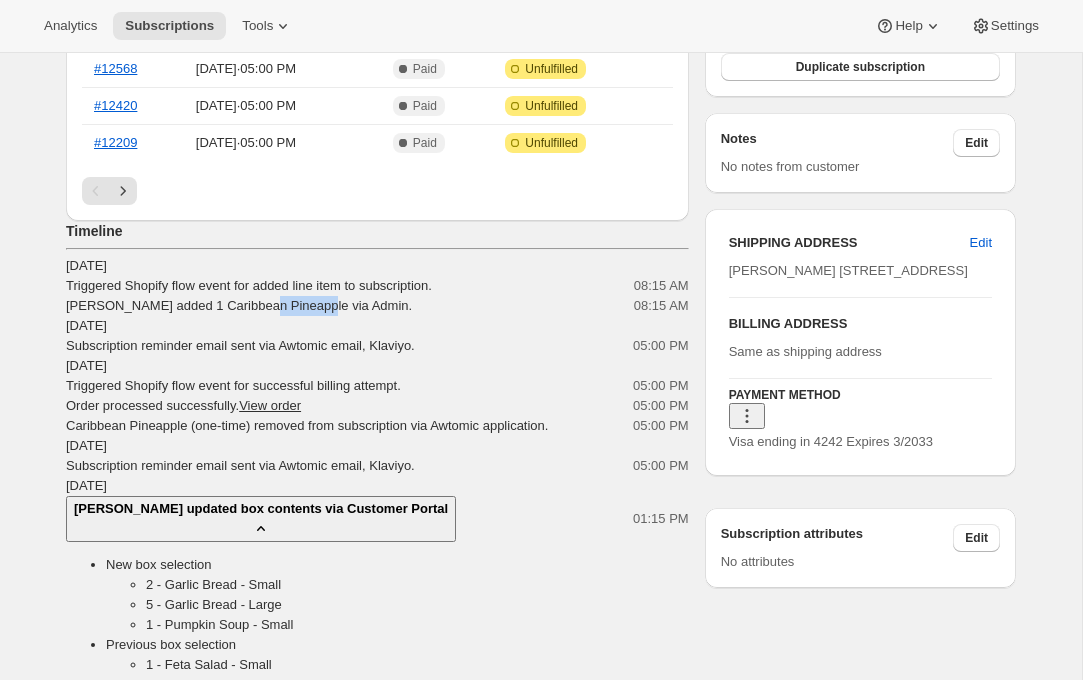 click on "Emily Yuhas added 1 Caribbean Pineapple via Admin." at bounding box center [239, 305] 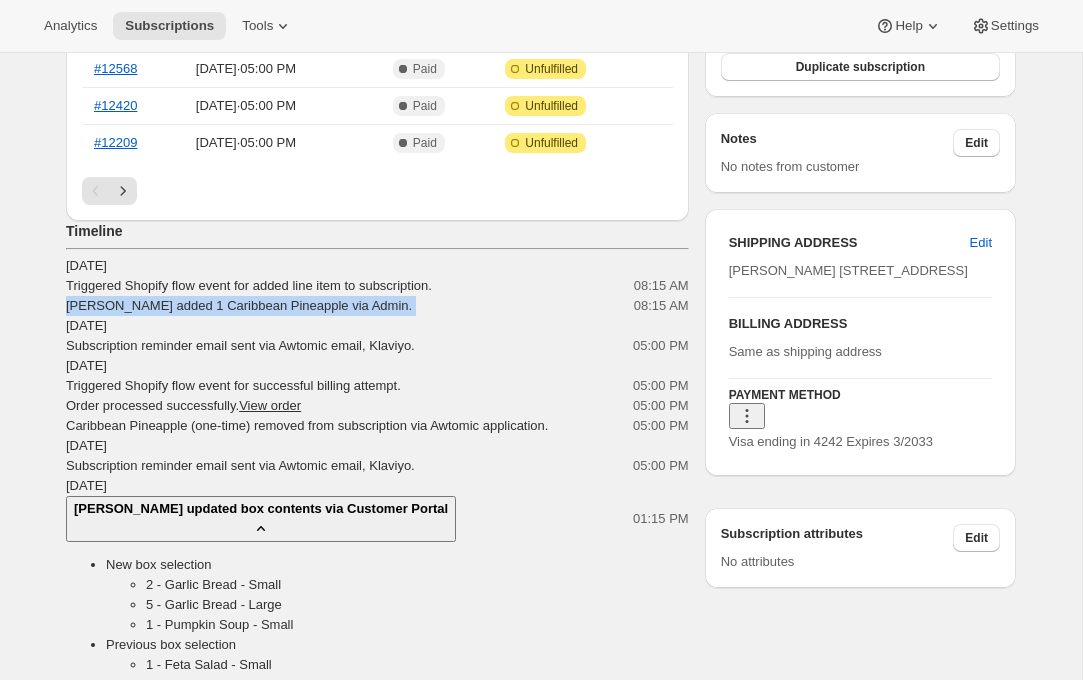 click on "Emily Yuhas added 1 Caribbean Pineapple via Admin." at bounding box center (239, 305) 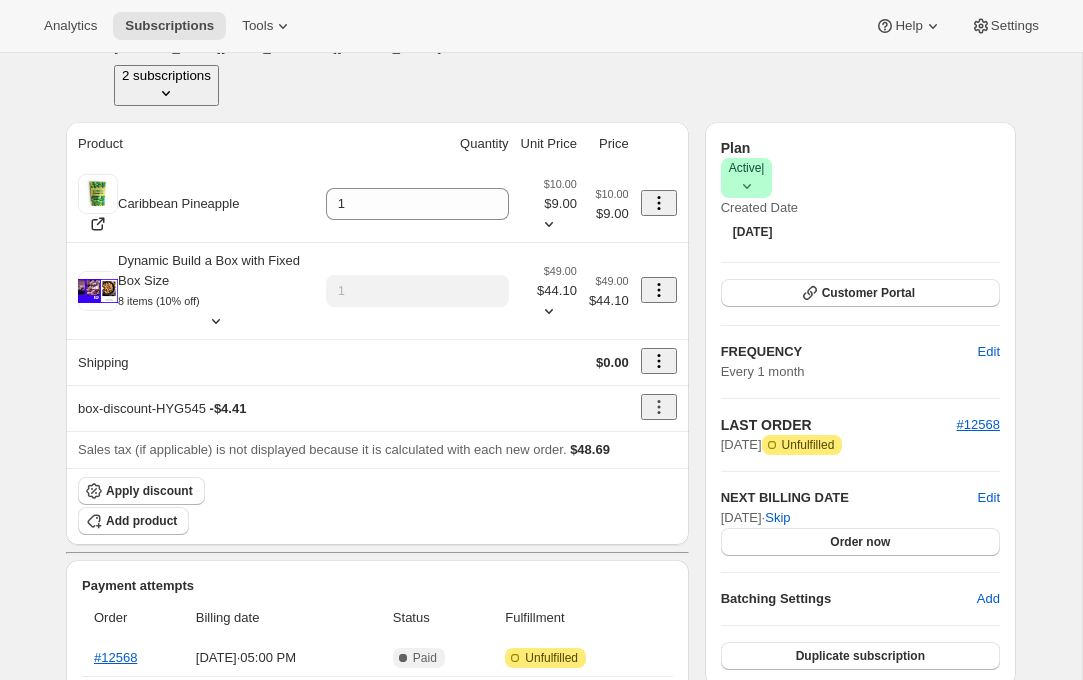 scroll, scrollTop: 265, scrollLeft: 0, axis: vertical 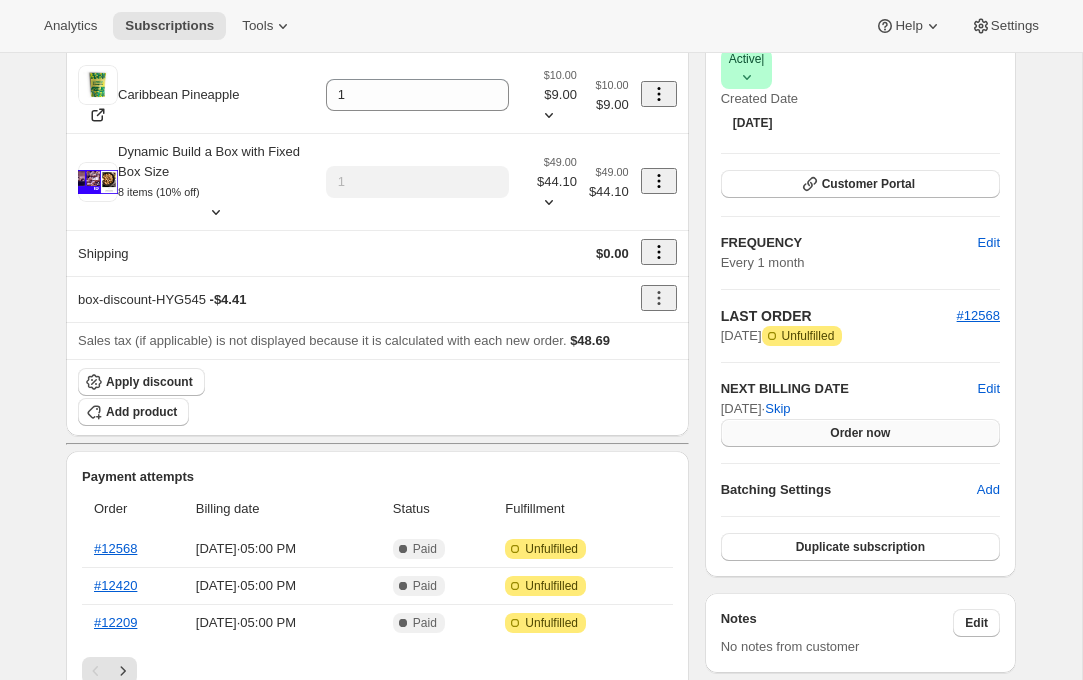 click on "Order now" at bounding box center [860, 433] 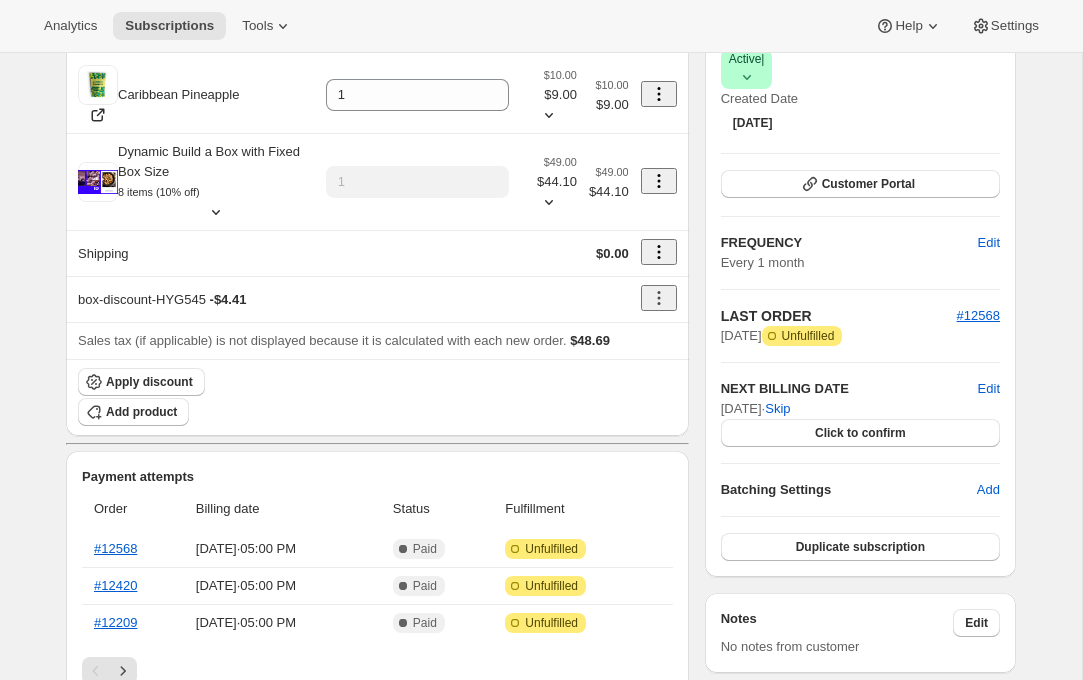 click on "Jul 30, 2025   ·  Skip Click to confirm" at bounding box center (860, 423) 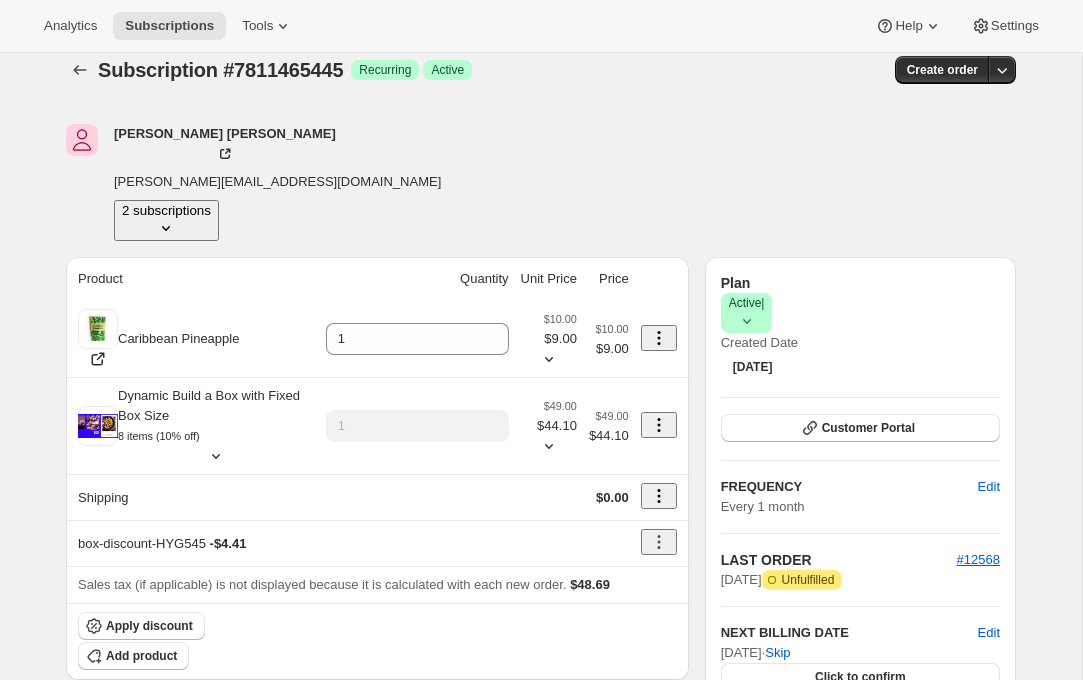 scroll, scrollTop: 0, scrollLeft: 0, axis: both 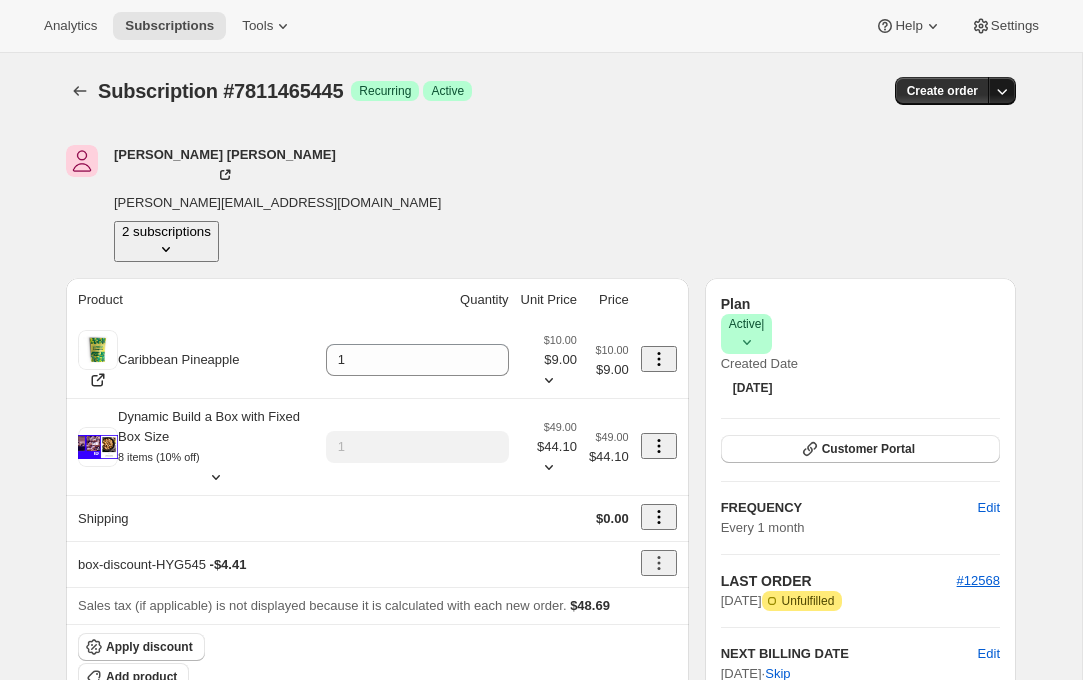 click 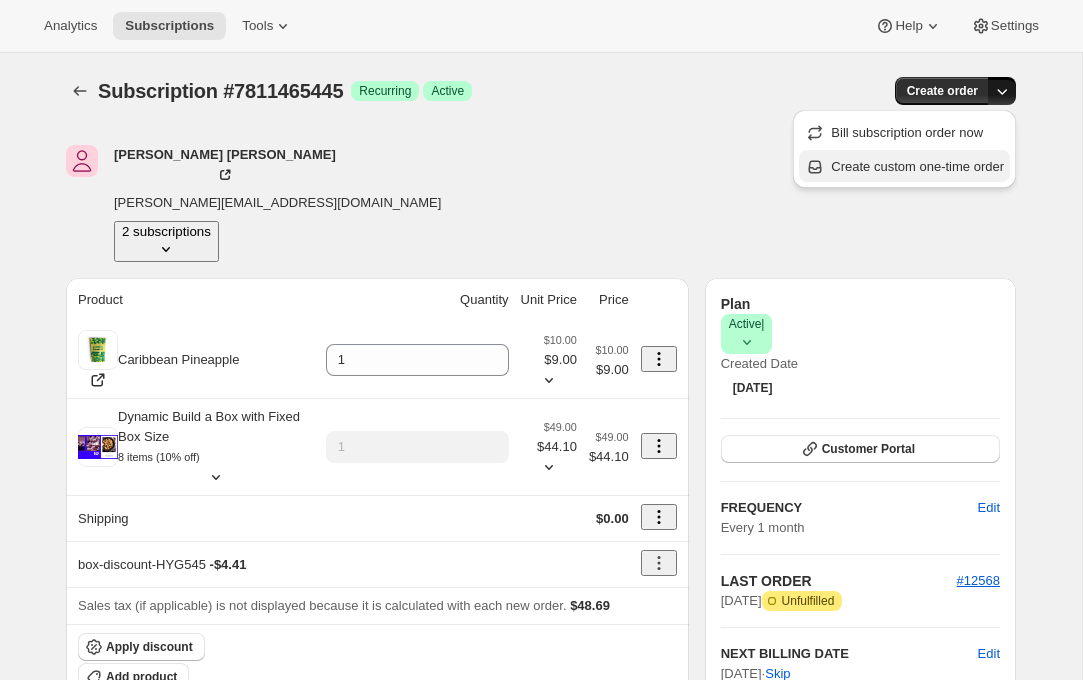 click on "Create custom one-time order" at bounding box center (917, 166) 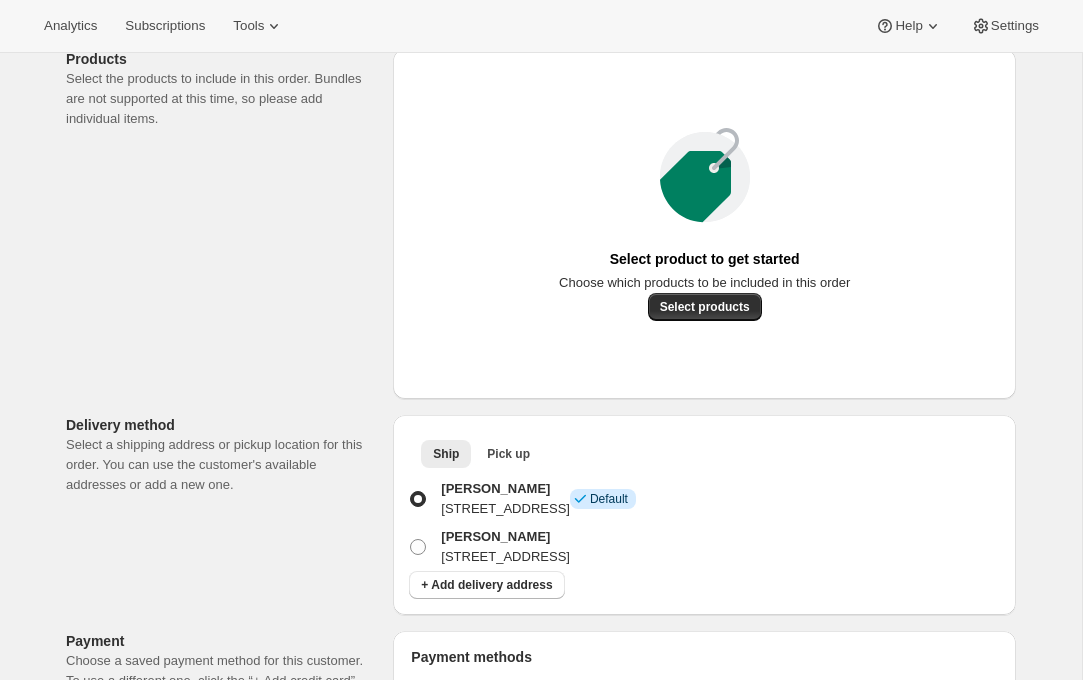 scroll, scrollTop: 0, scrollLeft: 0, axis: both 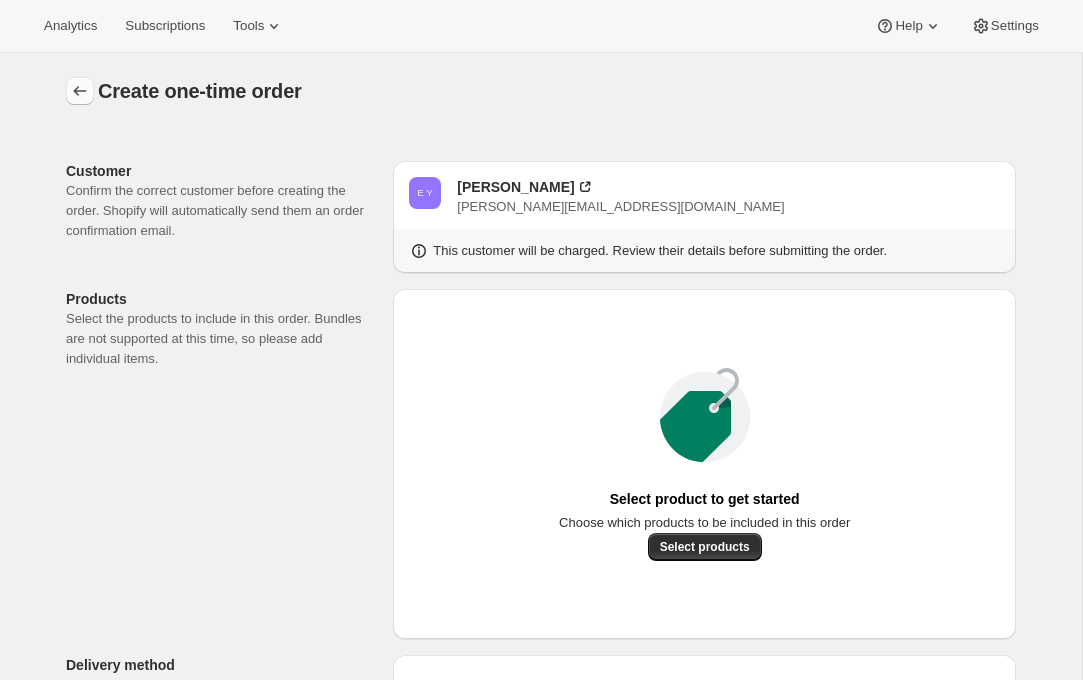 click 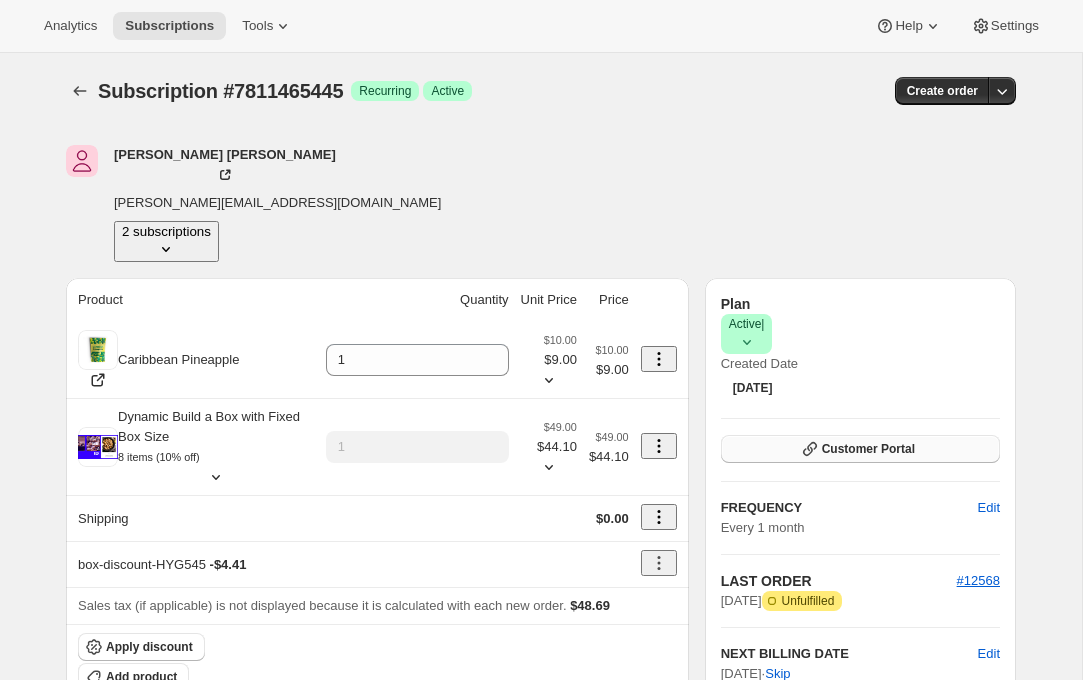 click on "Customer Portal" at bounding box center [868, 449] 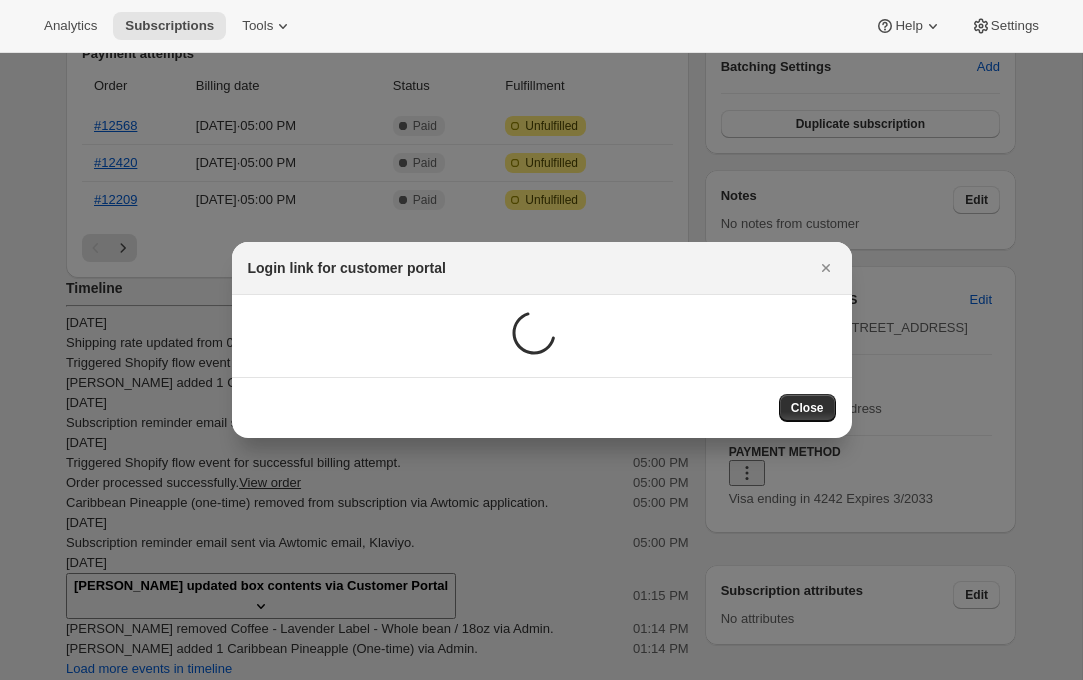 scroll, scrollTop: 0, scrollLeft: 0, axis: both 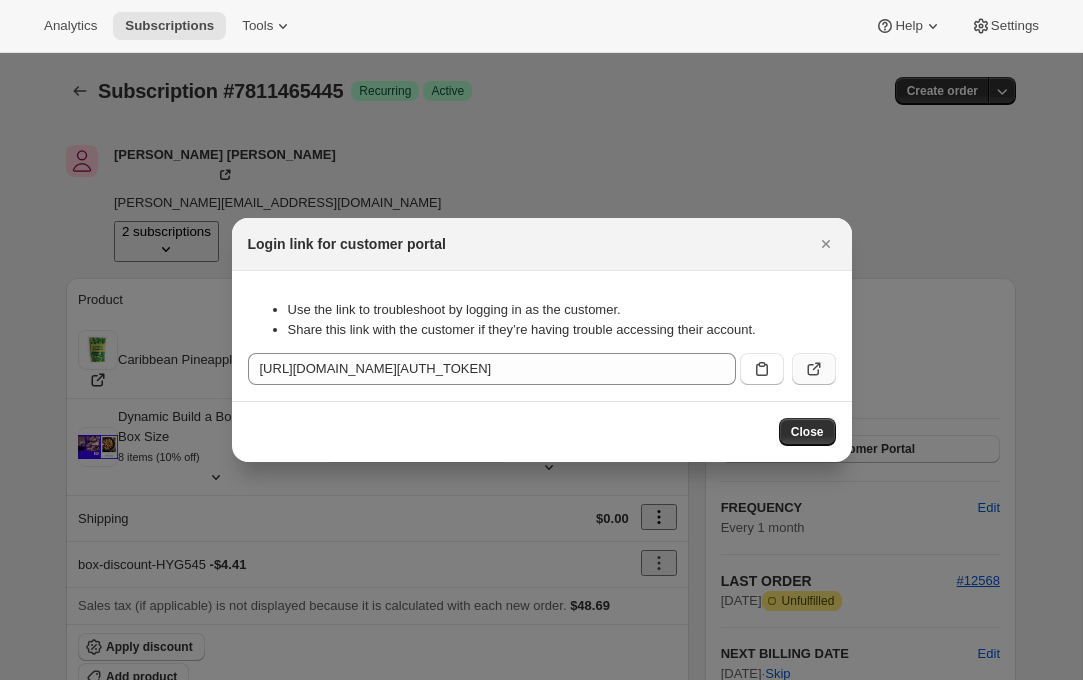 click at bounding box center (814, 369) 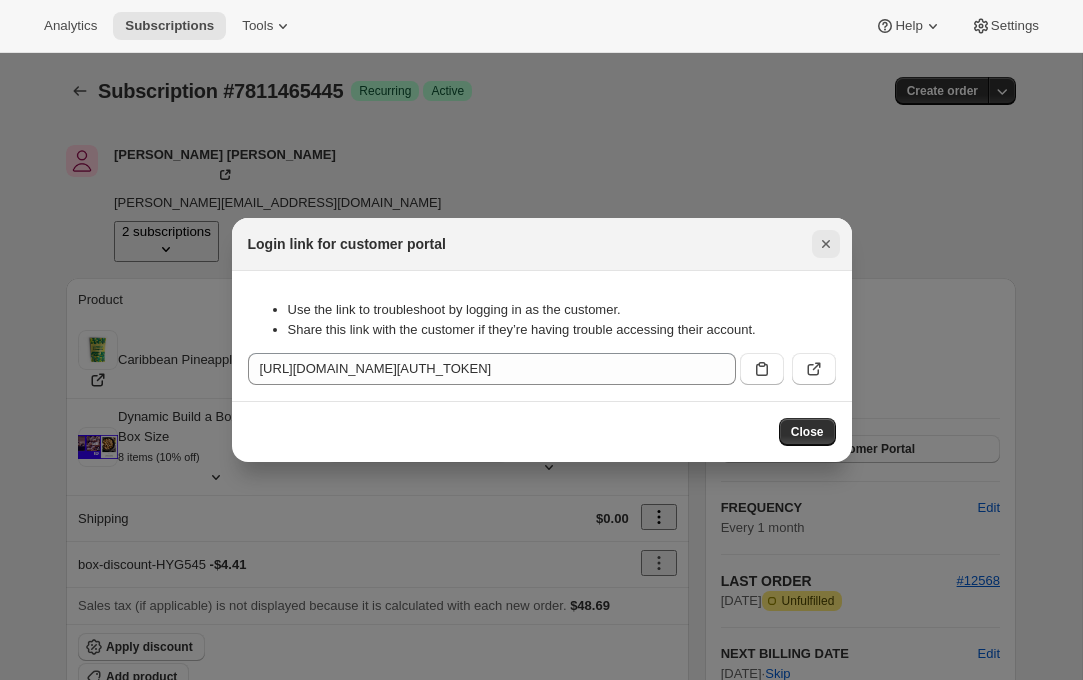 click 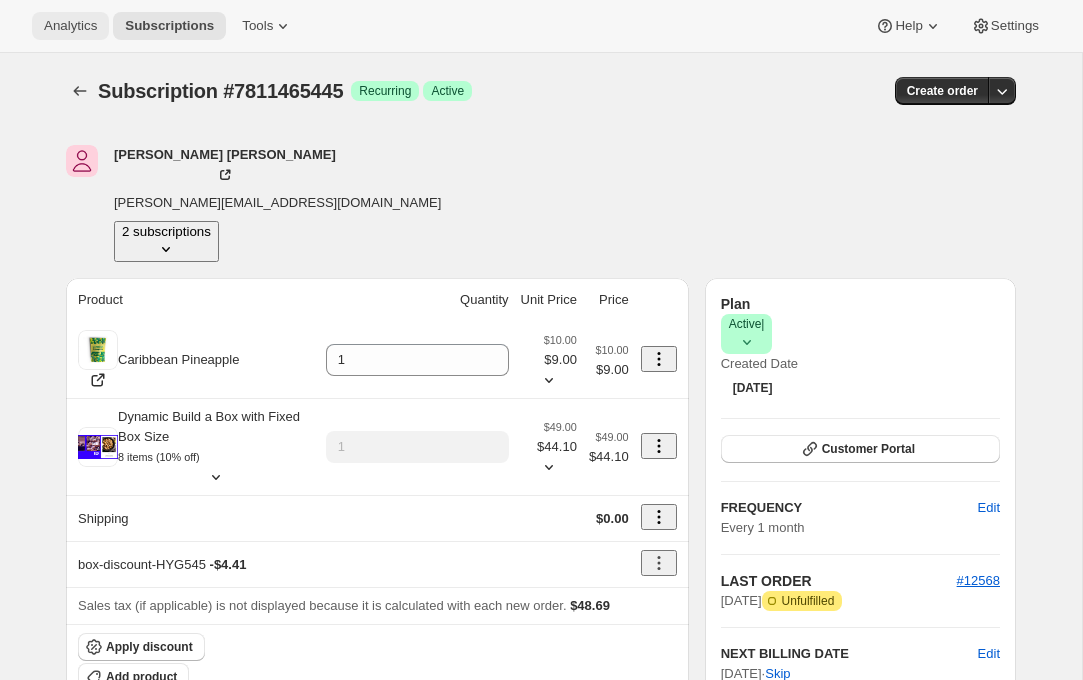 click on "Analytics" at bounding box center [70, 26] 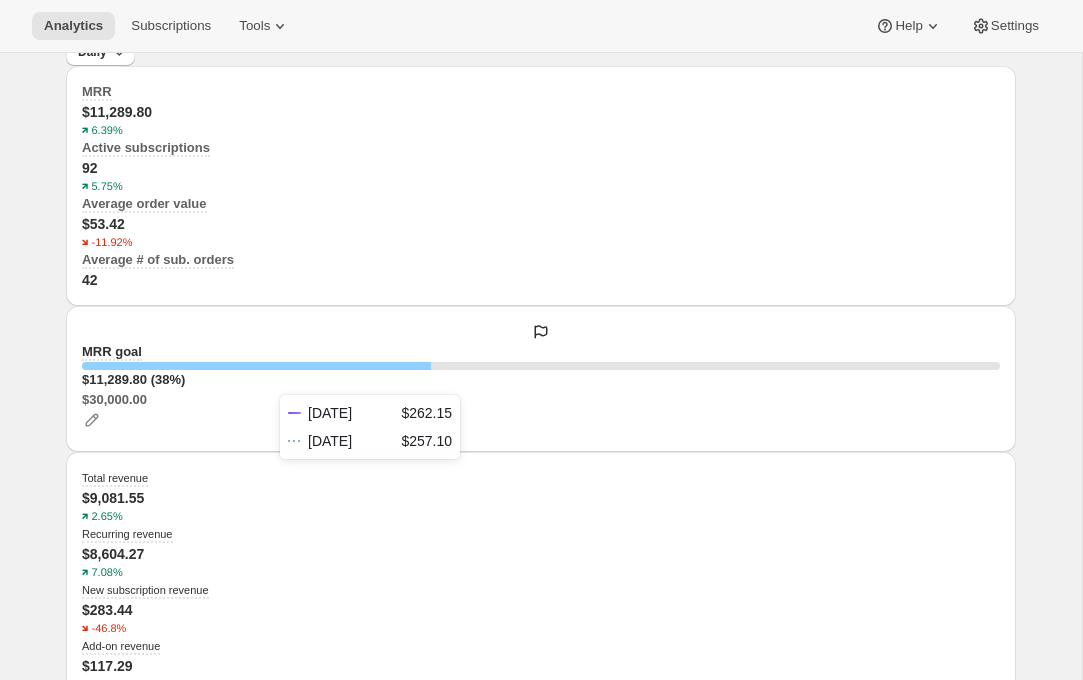 scroll, scrollTop: 0, scrollLeft: 0, axis: both 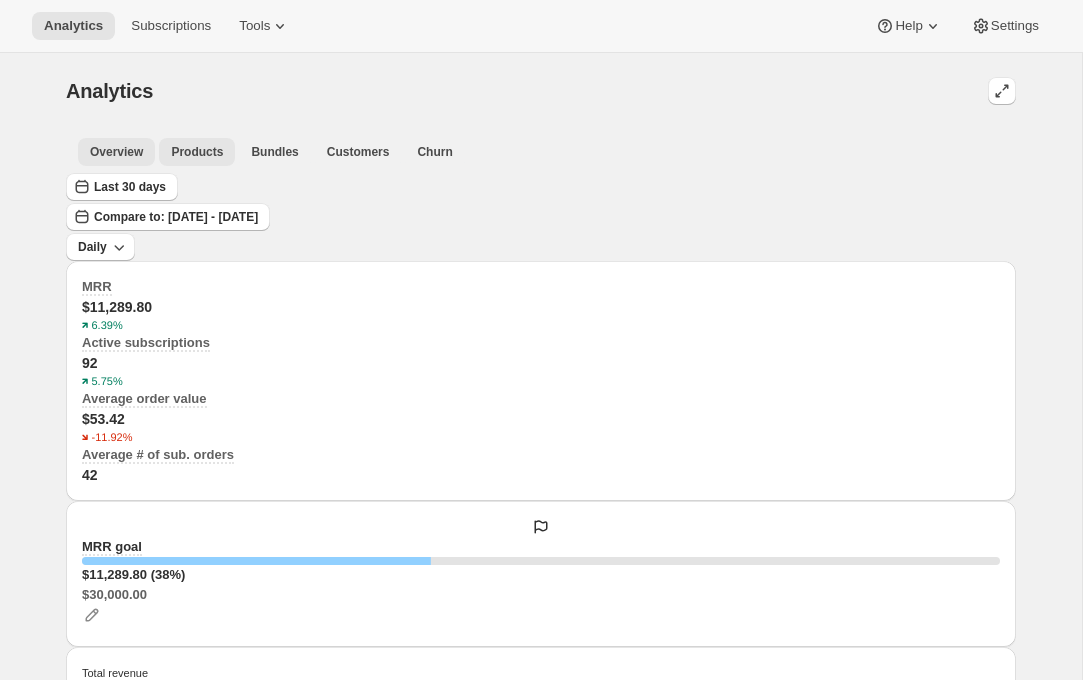 click on "Products" at bounding box center (197, 152) 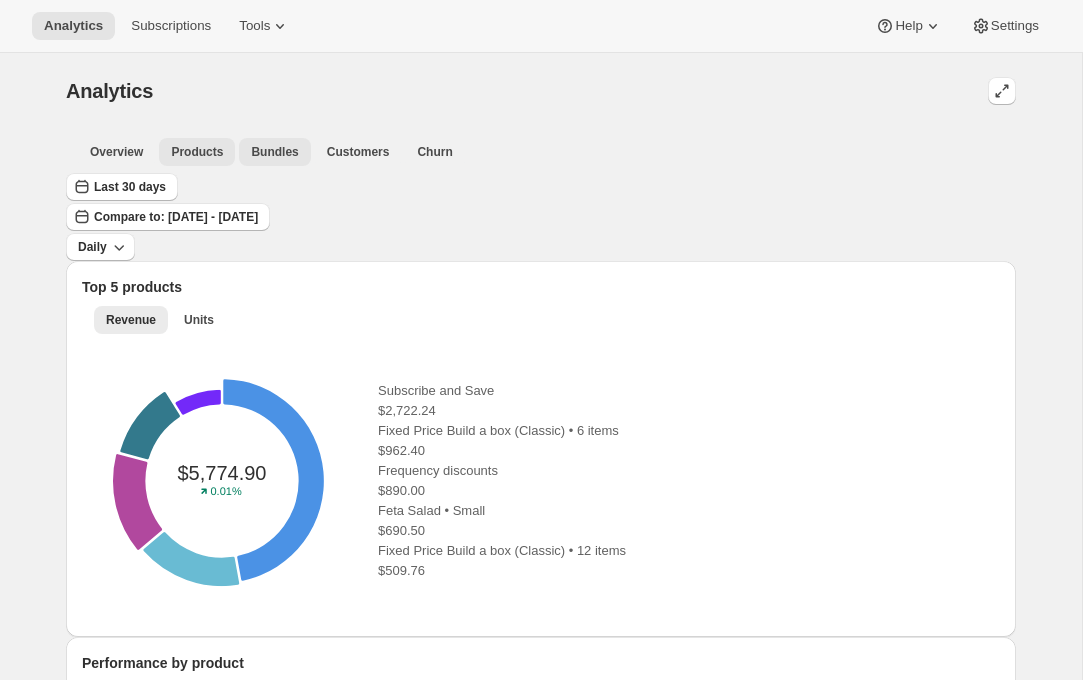 click on "Bundles" at bounding box center [274, 152] 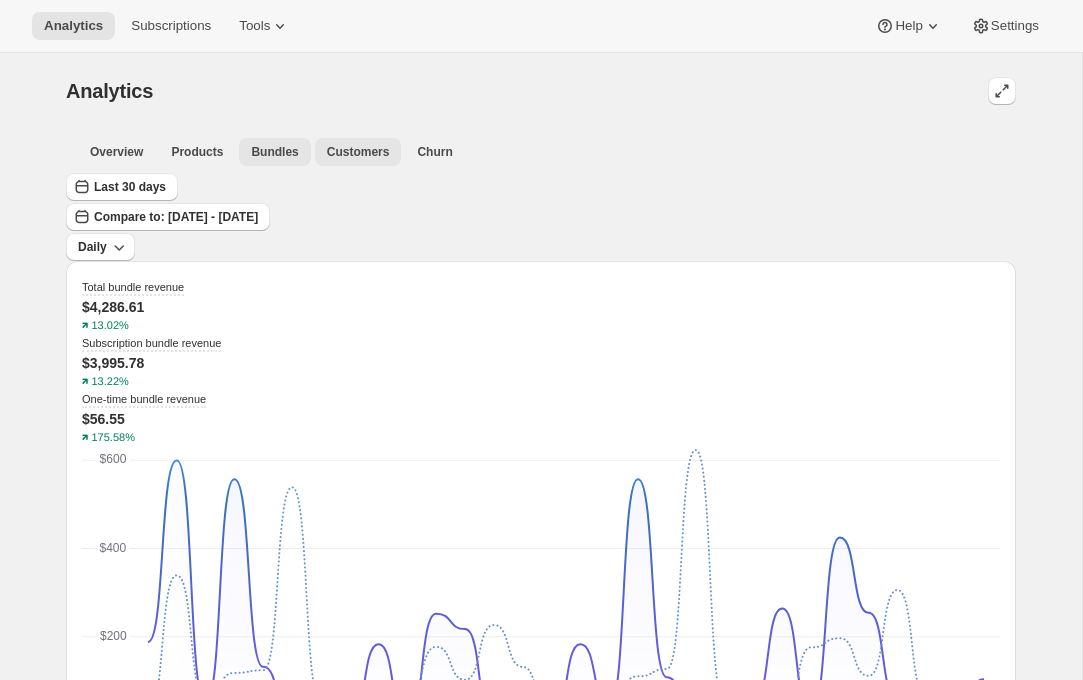 click on "Customers" at bounding box center [358, 152] 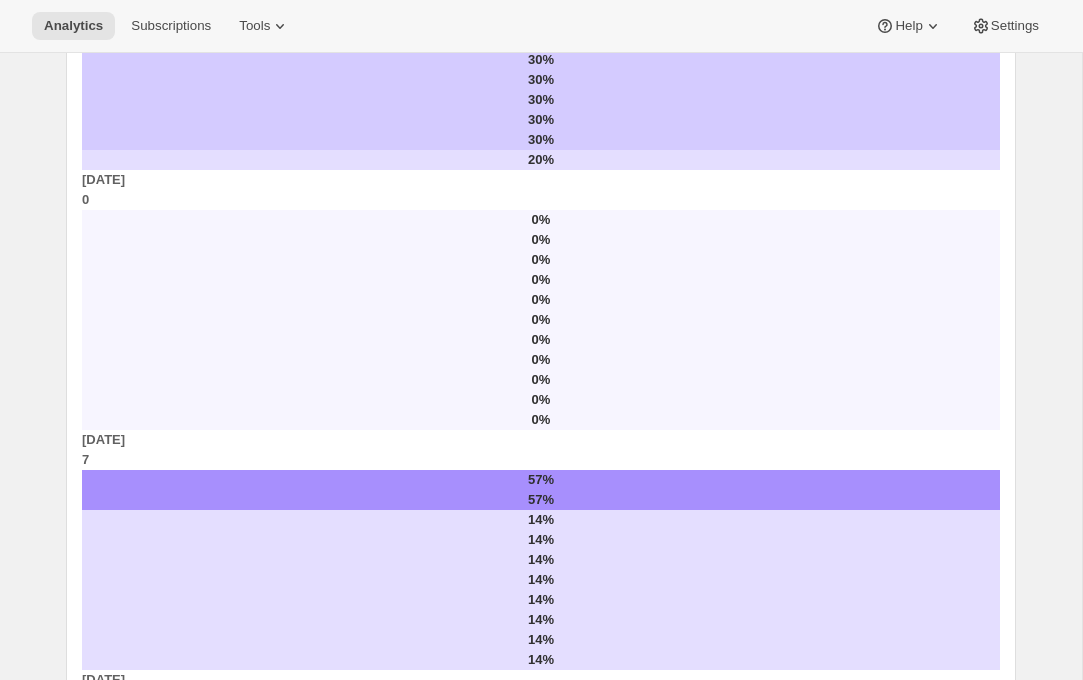 scroll, scrollTop: 1446, scrollLeft: 0, axis: vertical 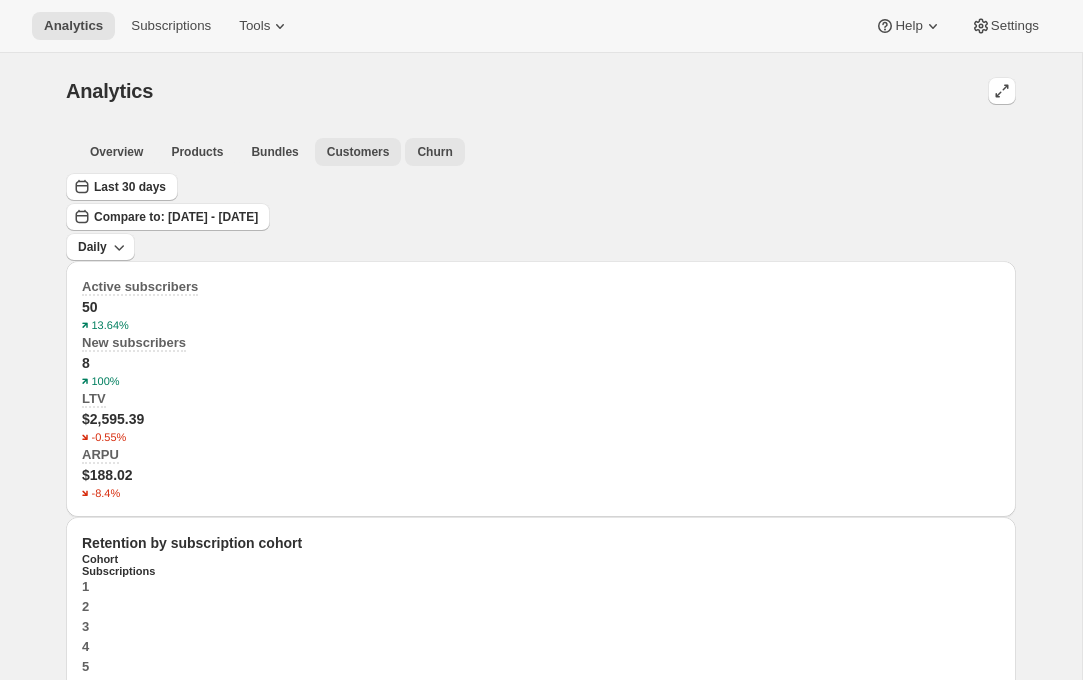 click on "Churn" at bounding box center [434, 152] 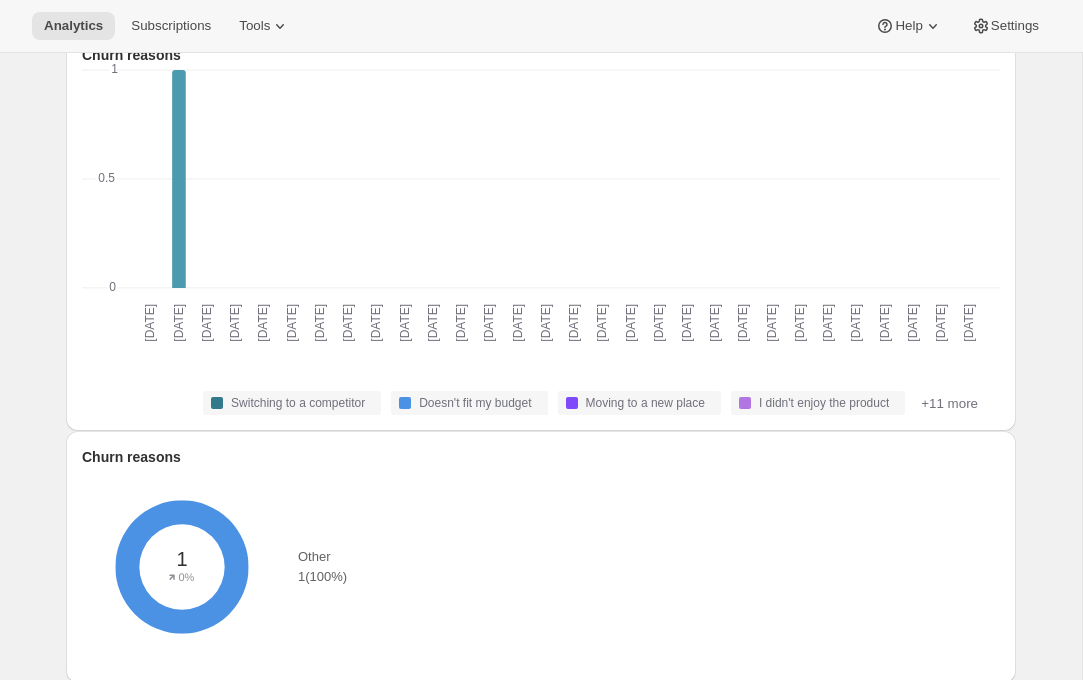 scroll, scrollTop: 0, scrollLeft: 0, axis: both 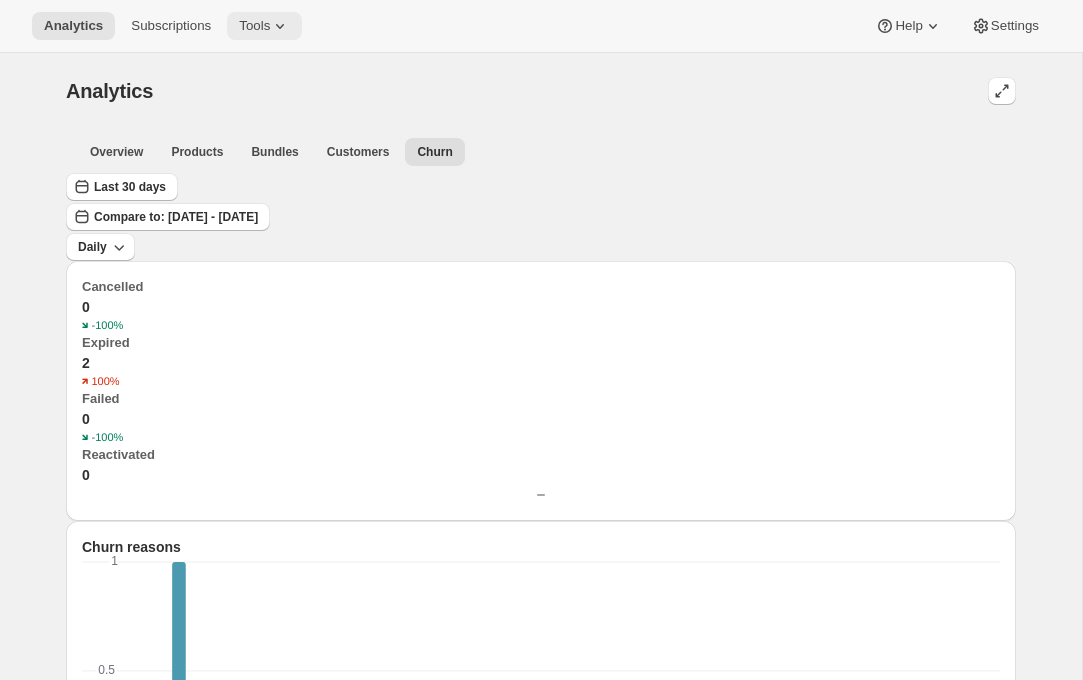 click on "Tools" at bounding box center (254, 26) 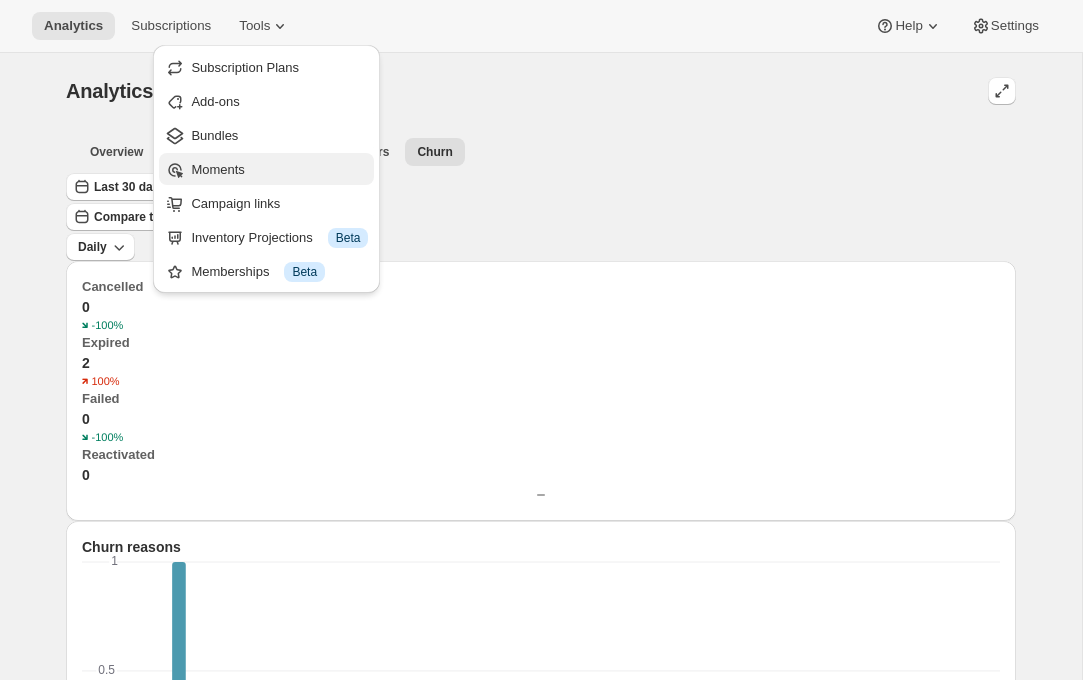 click on "Moments" at bounding box center (217, 169) 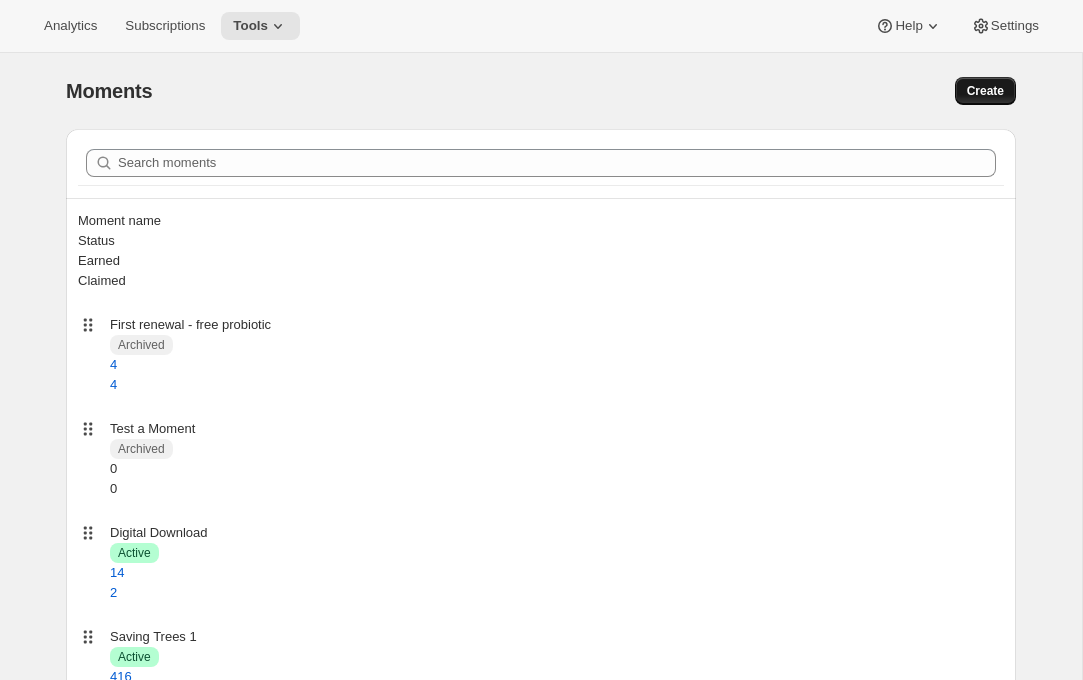 click on "Create" at bounding box center (985, 91) 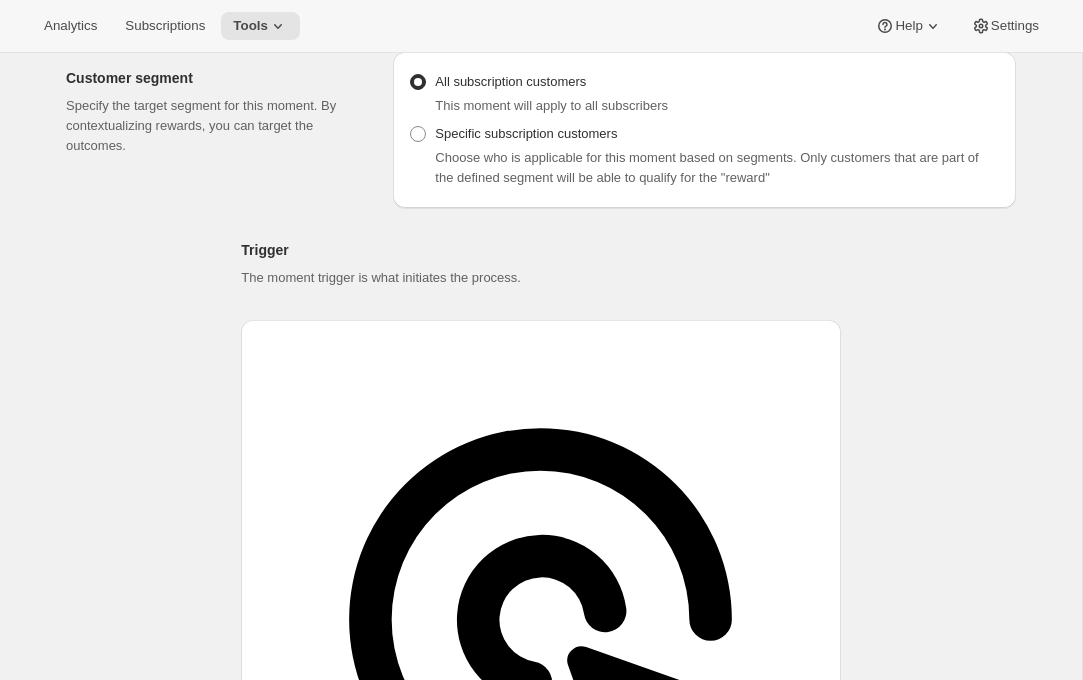 scroll, scrollTop: 250, scrollLeft: 0, axis: vertical 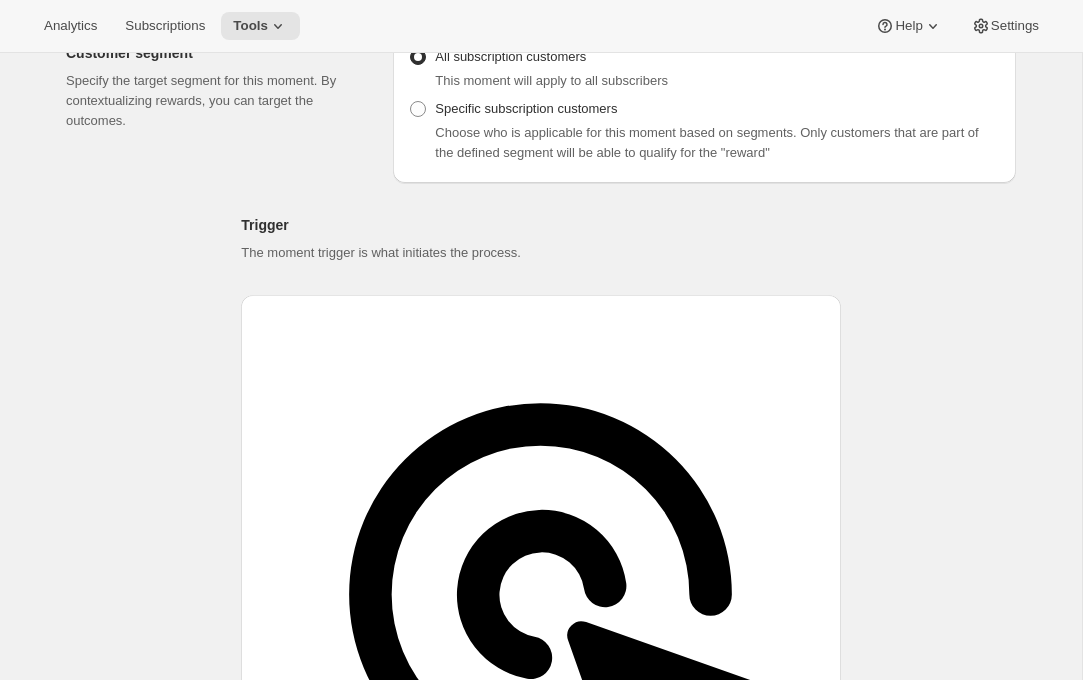 click on "Add trigger" at bounding box center (541, 1218) 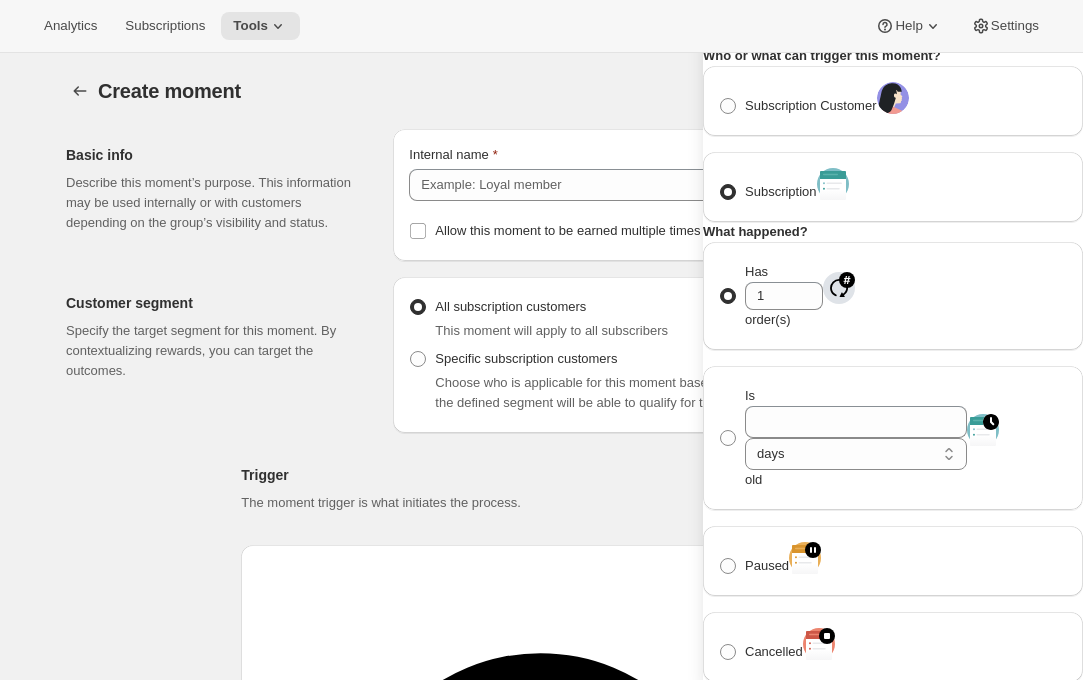scroll, scrollTop: 0, scrollLeft: 0, axis: both 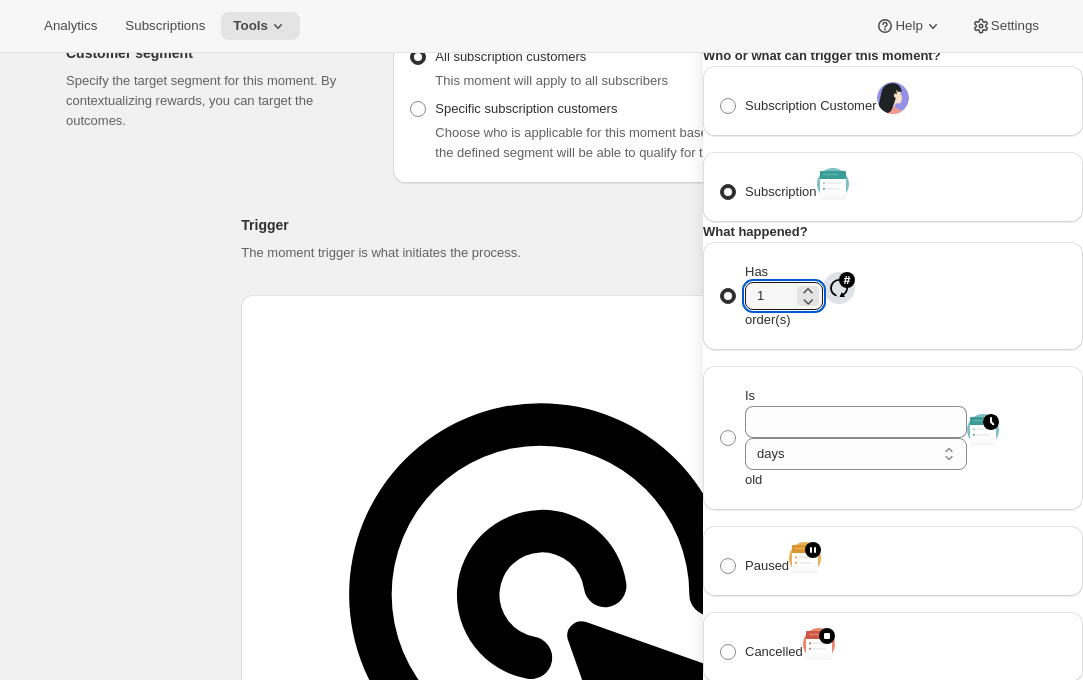 drag, startPoint x: 829, startPoint y: 472, endPoint x: 751, endPoint y: 466, distance: 78.23043 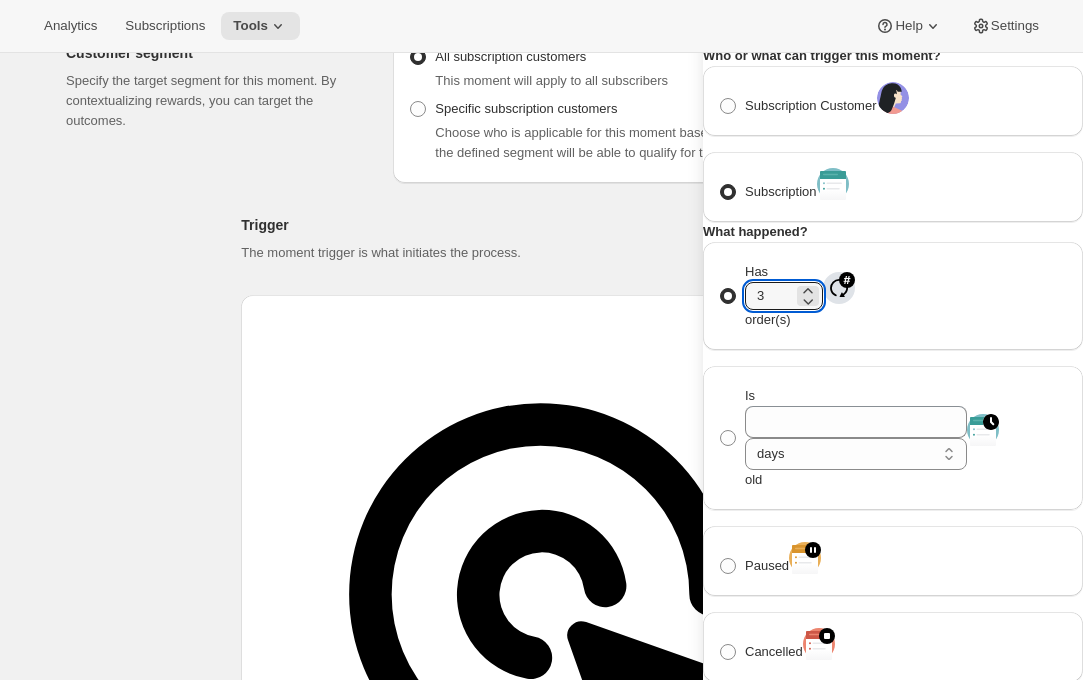 type on "3" 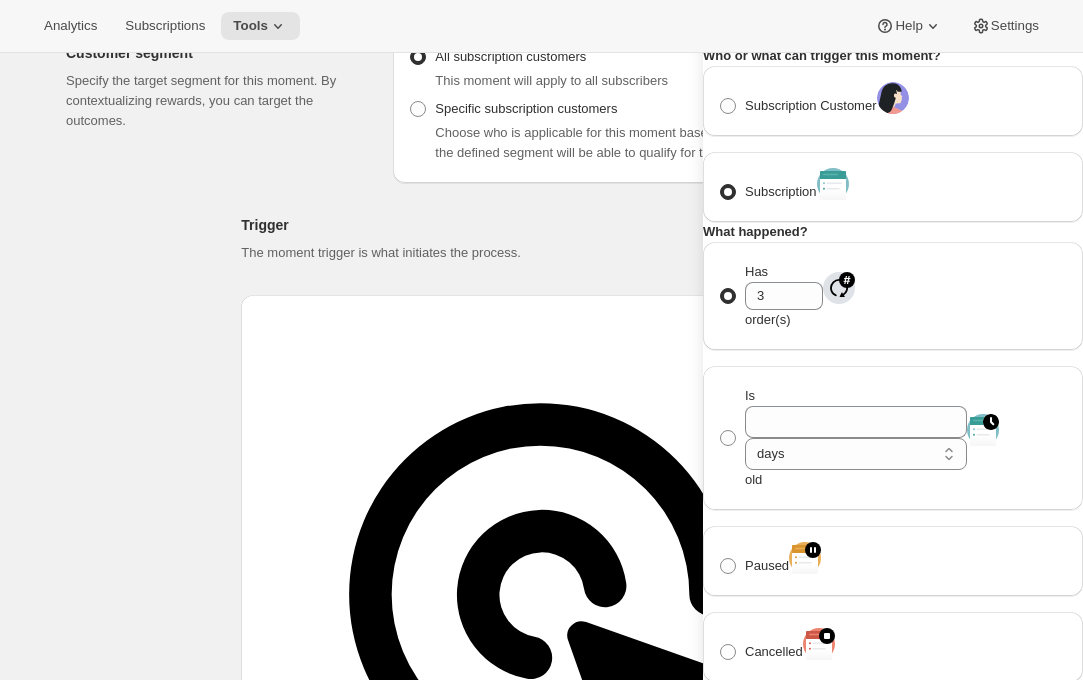 click on "Save" at bounding box center [729, 1120] 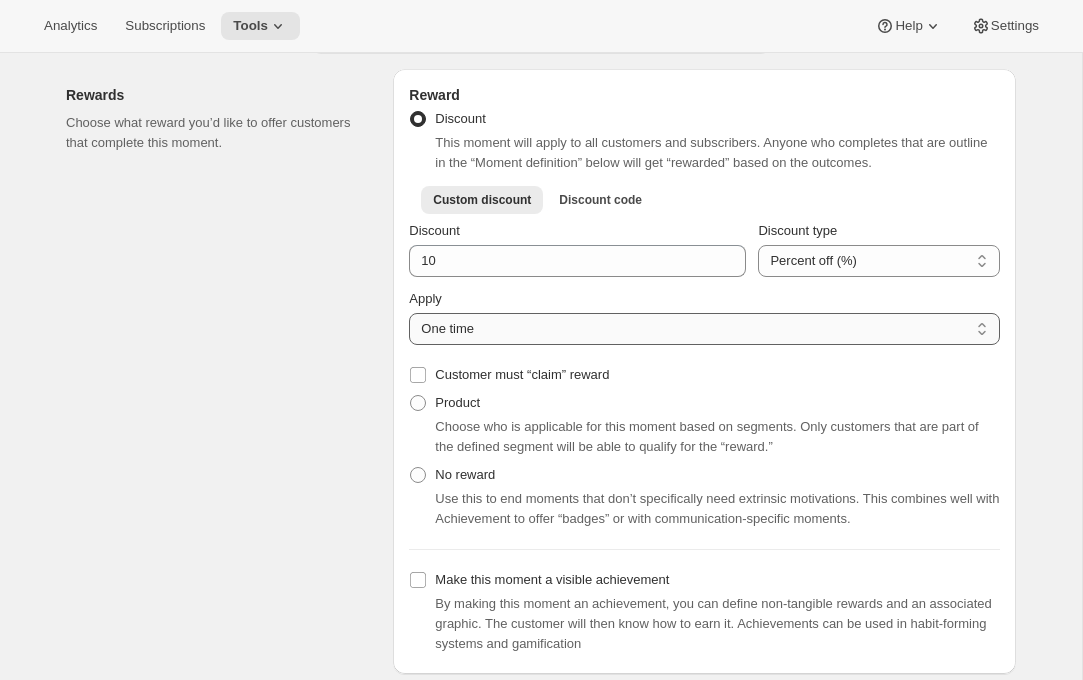 scroll, scrollTop: 686, scrollLeft: 0, axis: vertical 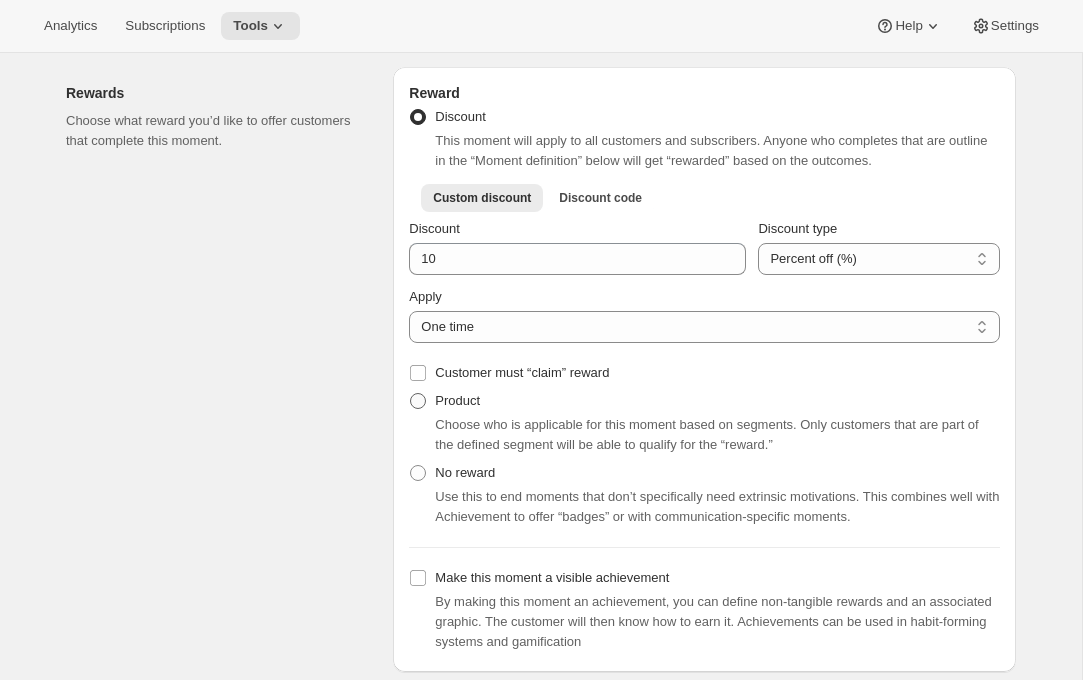 click on "Product" at bounding box center (457, 400) 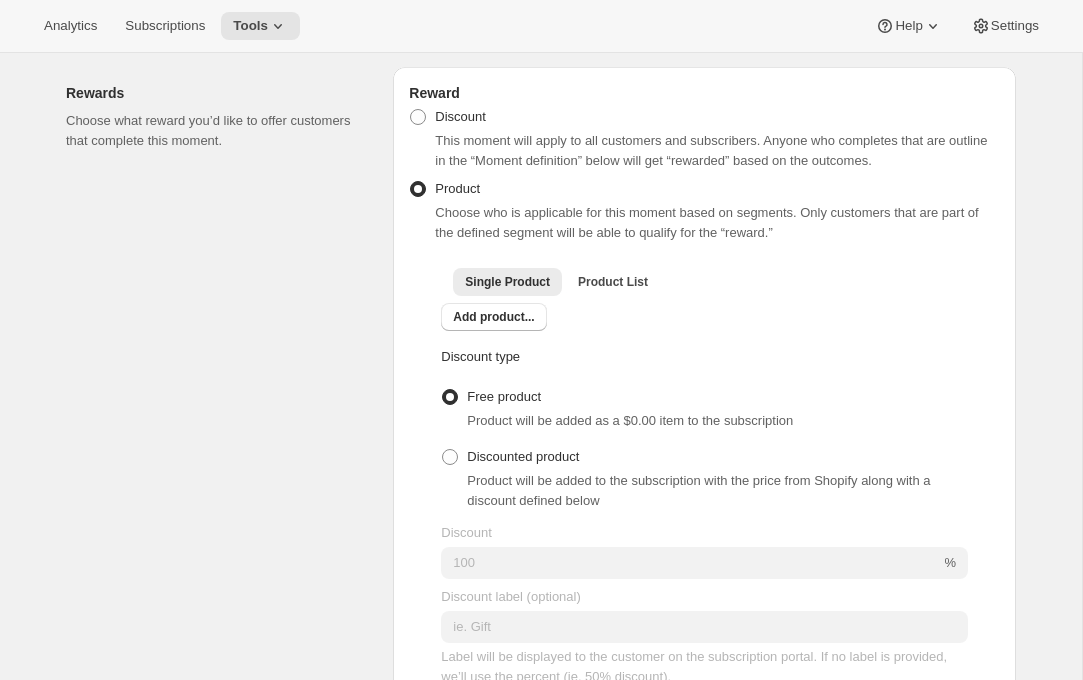 scroll, scrollTop: 707, scrollLeft: 0, axis: vertical 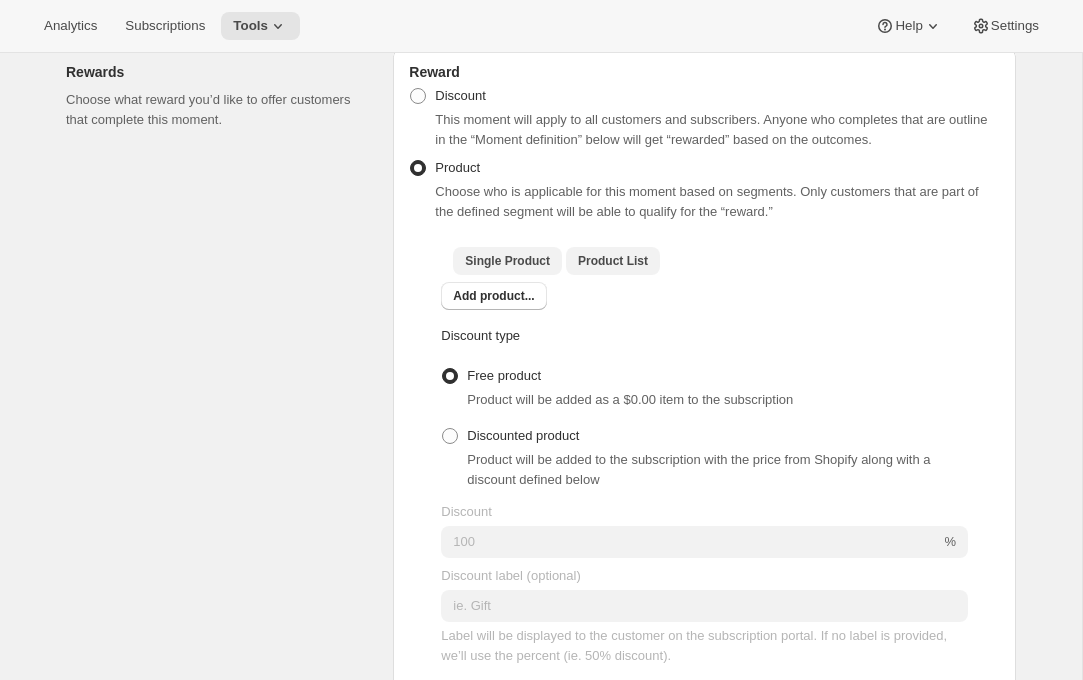 click on "Product List" at bounding box center [613, 261] 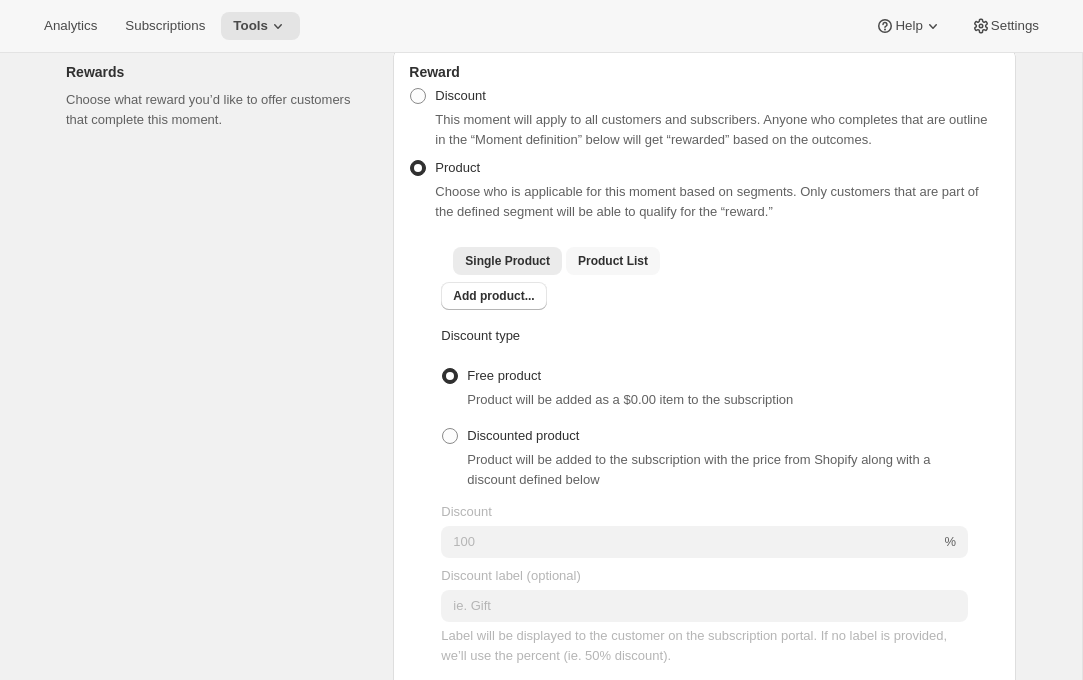 checkbox on "true" 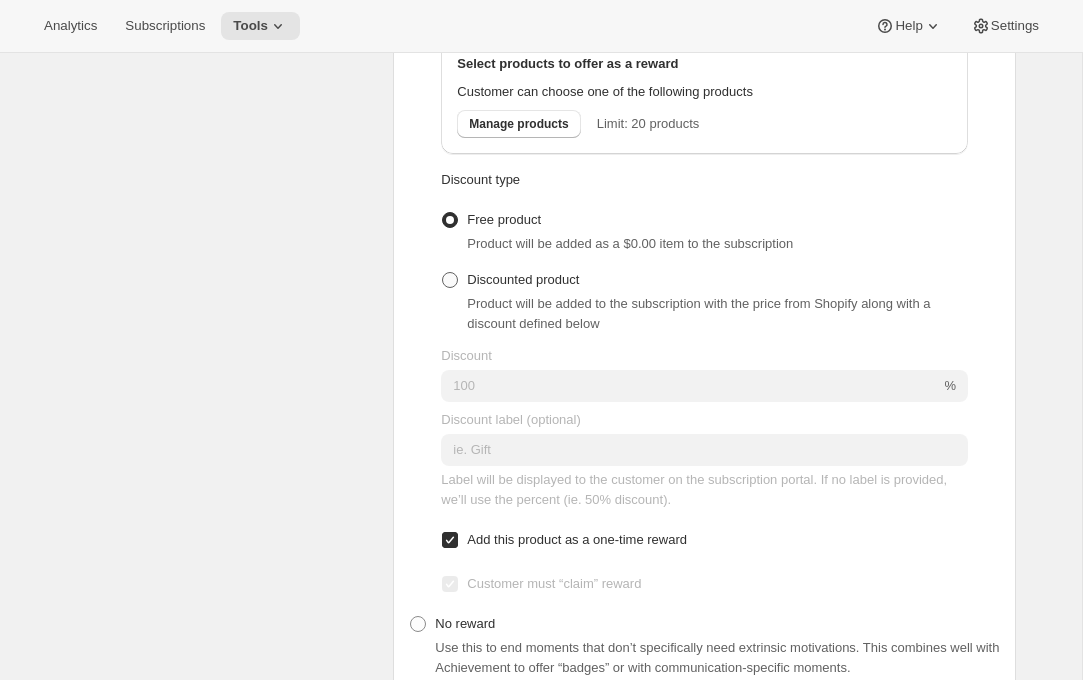 scroll, scrollTop: 994, scrollLeft: 0, axis: vertical 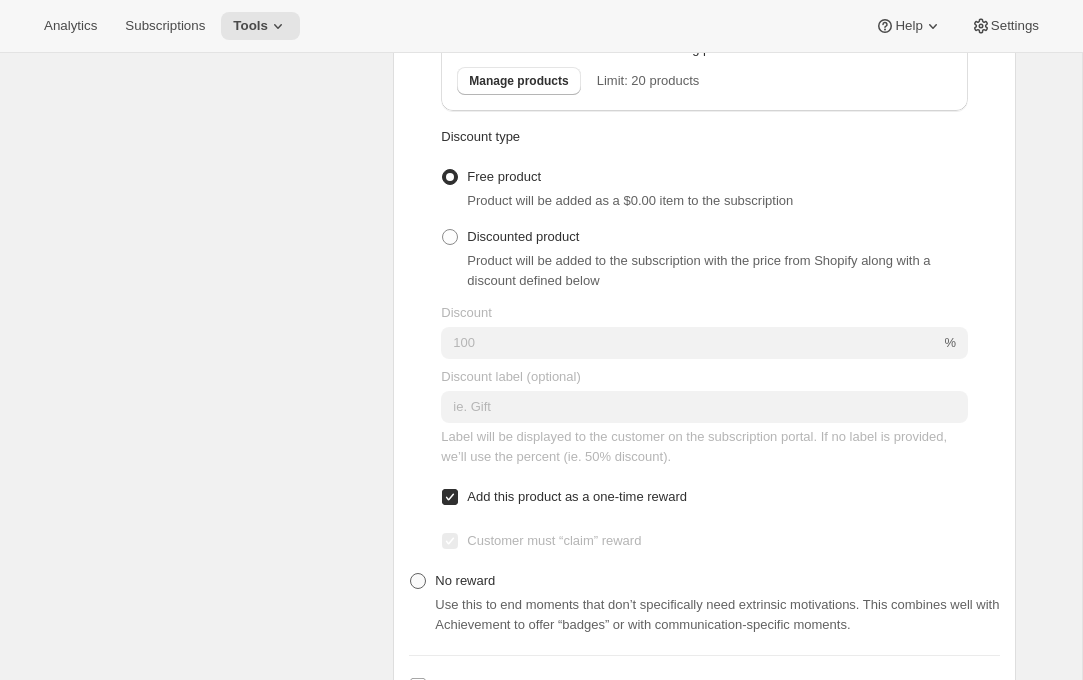 click on "No reward" at bounding box center (465, 580) 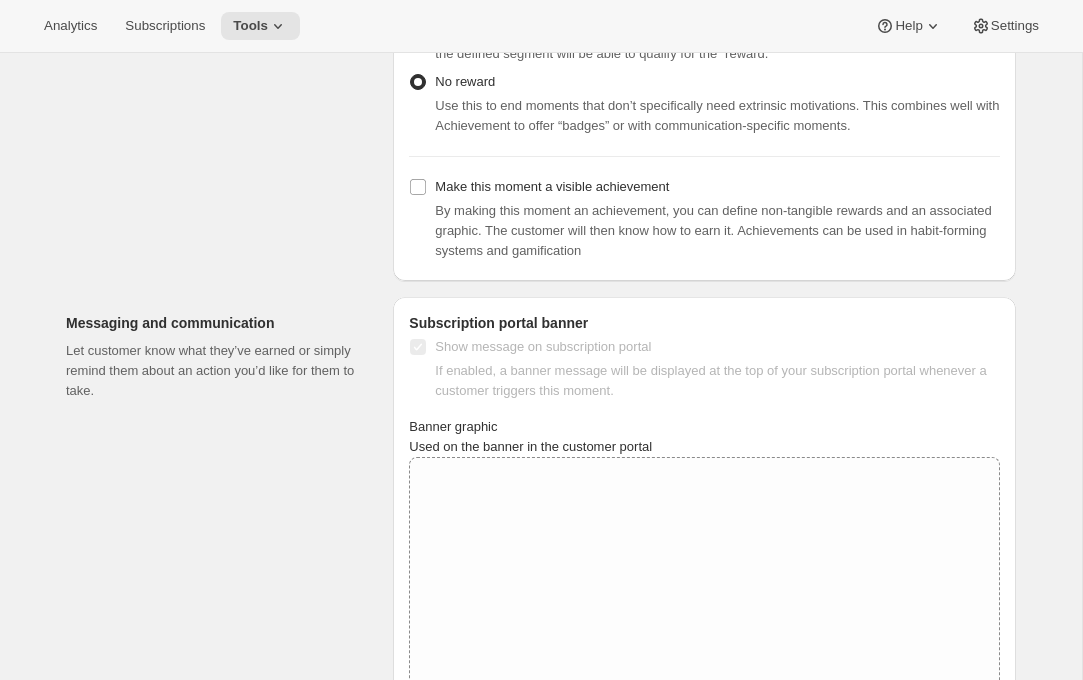 scroll, scrollTop: 862, scrollLeft: 0, axis: vertical 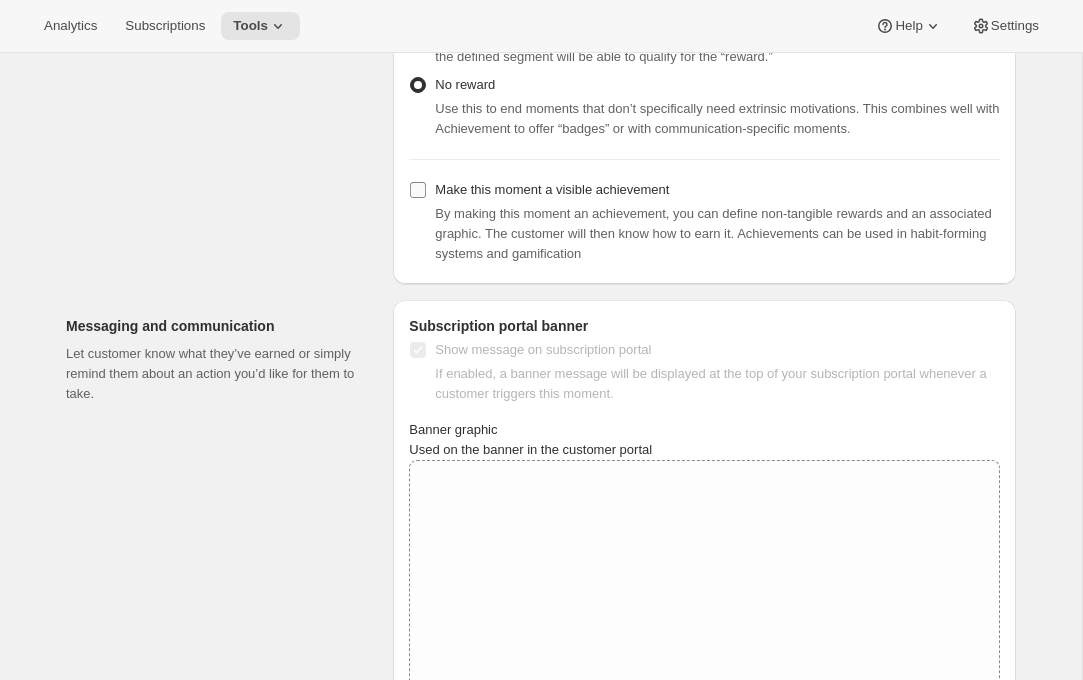 click on "Make this moment a visible achievement" at bounding box center [552, 189] 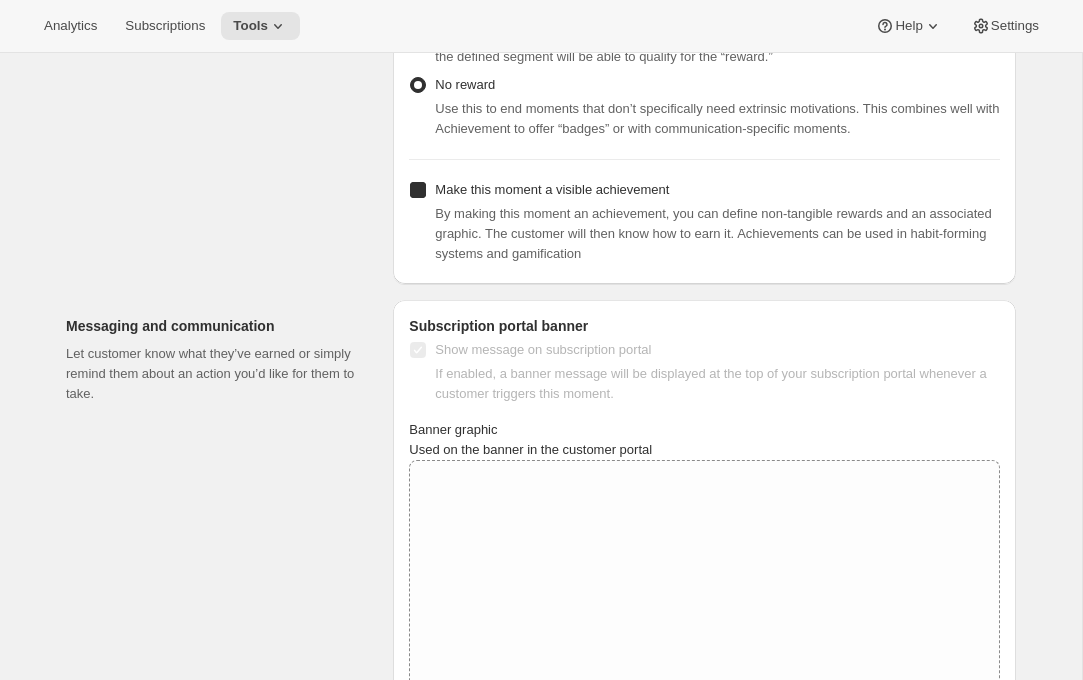 checkbox on "true" 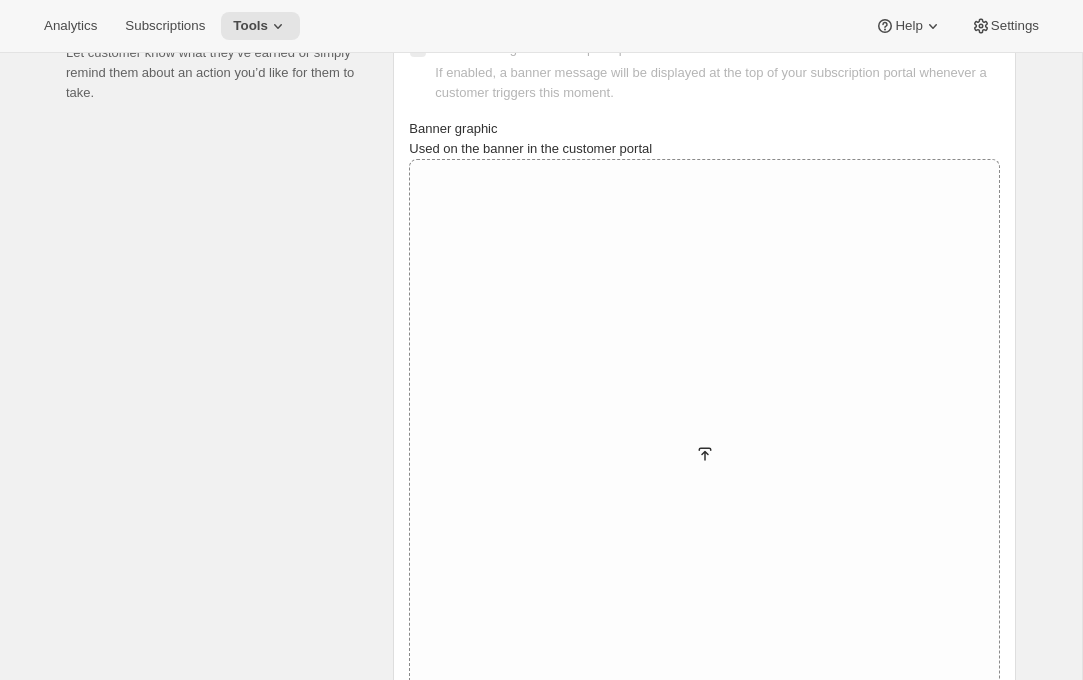 scroll, scrollTop: 1844, scrollLeft: 0, axis: vertical 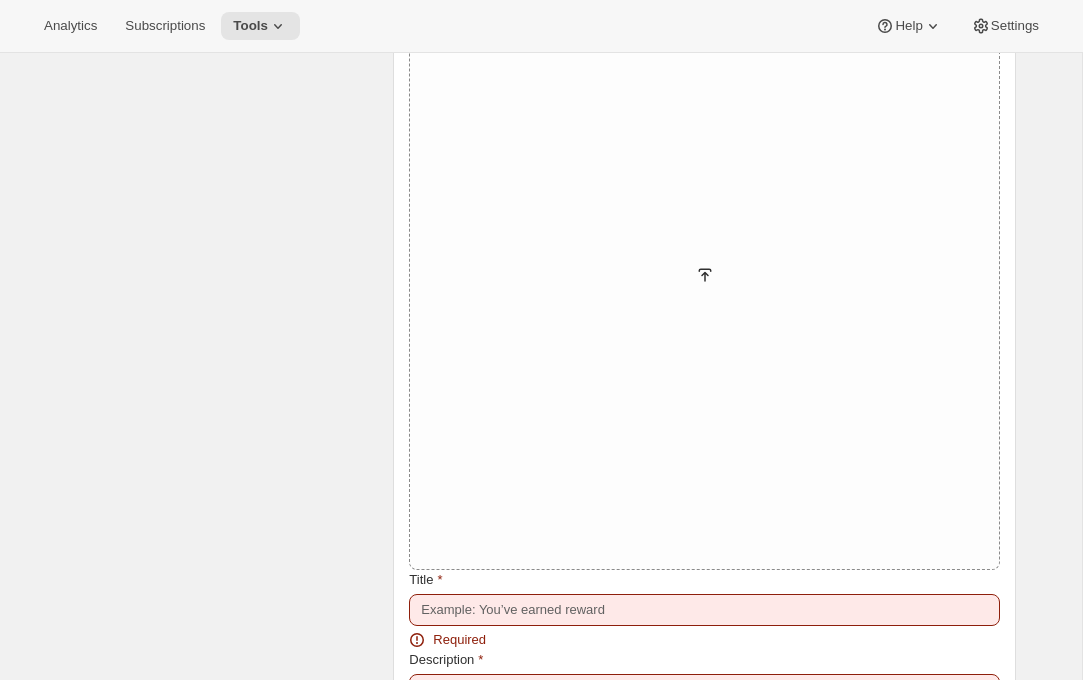 click on "Send message via Klaviyo integration" at bounding box center (543, 1130) 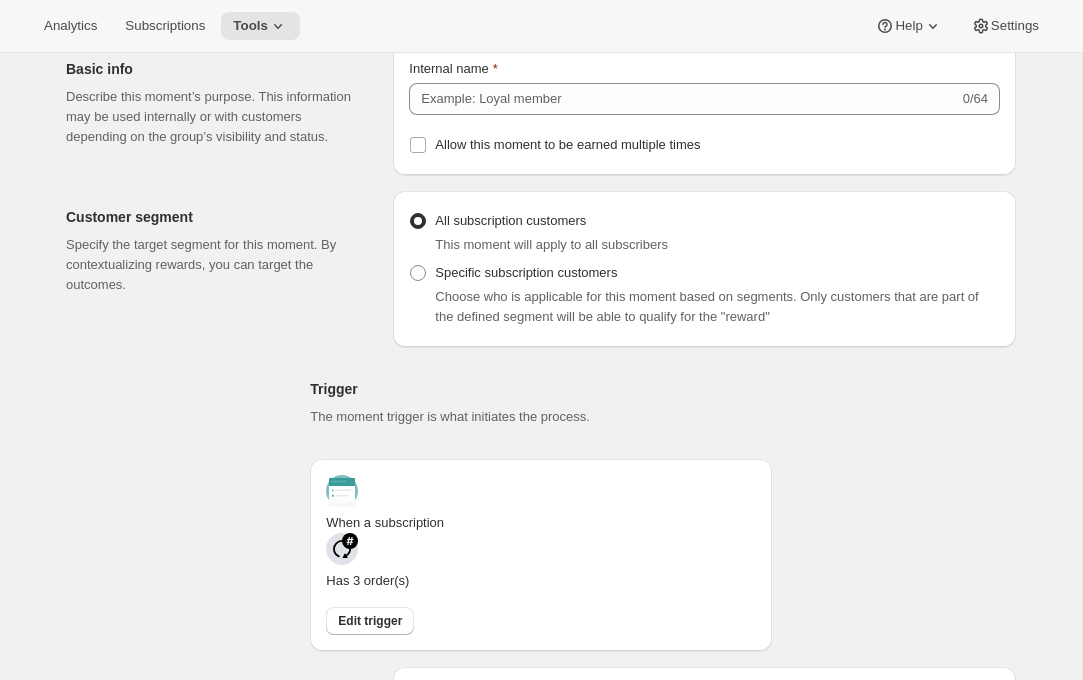 scroll, scrollTop: 57, scrollLeft: 0, axis: vertical 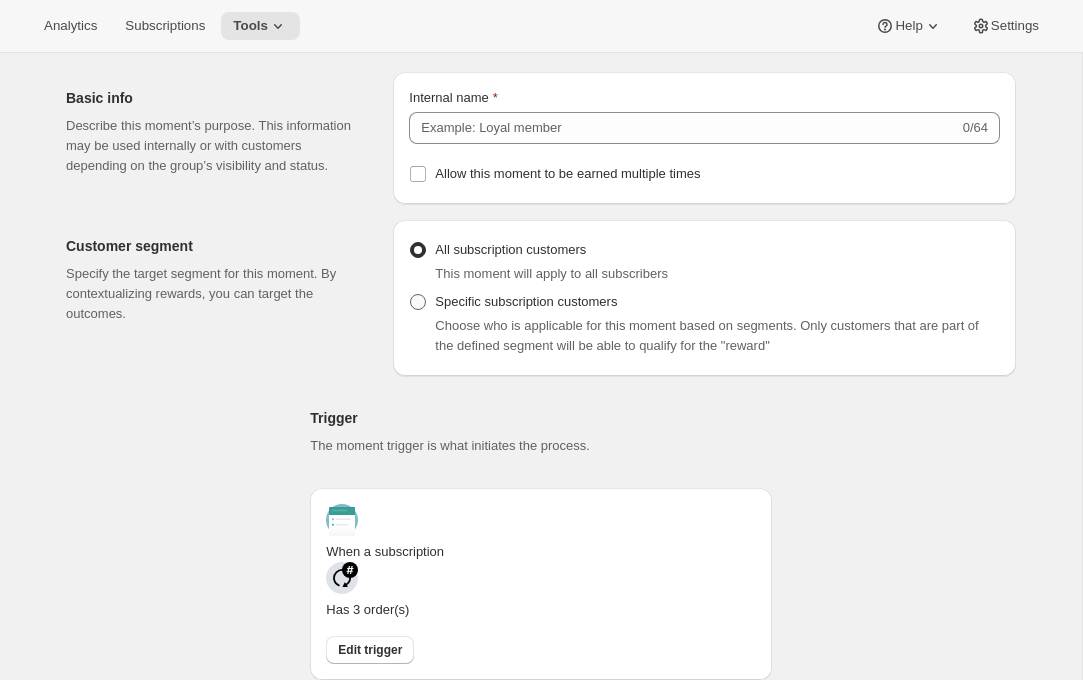 click on "Specific subscription customers" at bounding box center (526, 301) 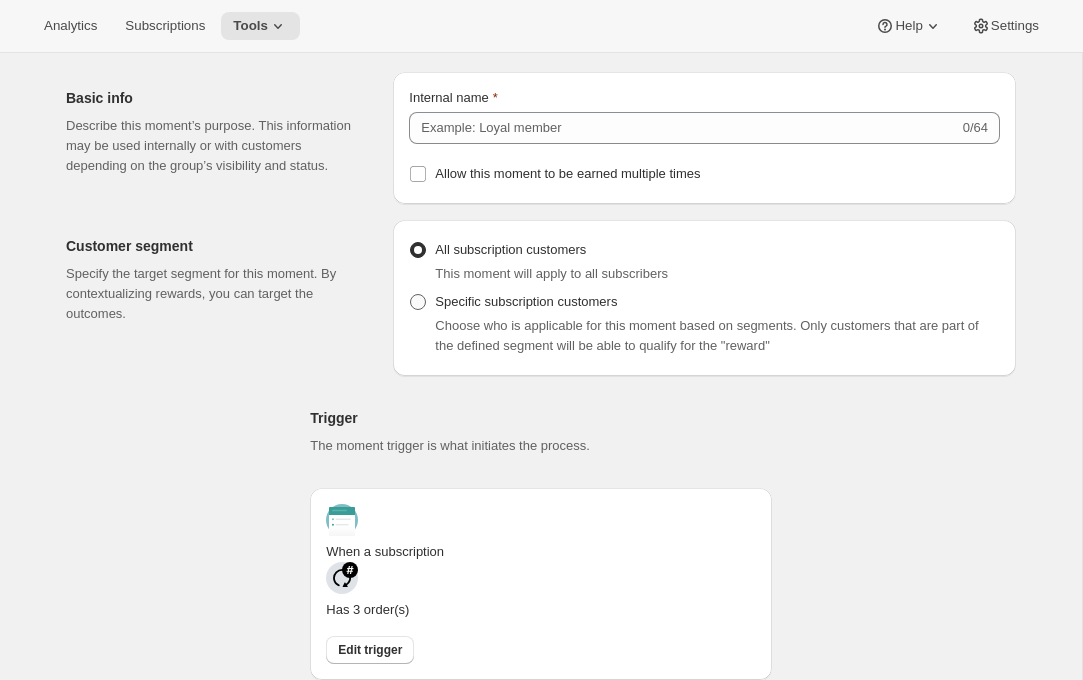 radio on "true" 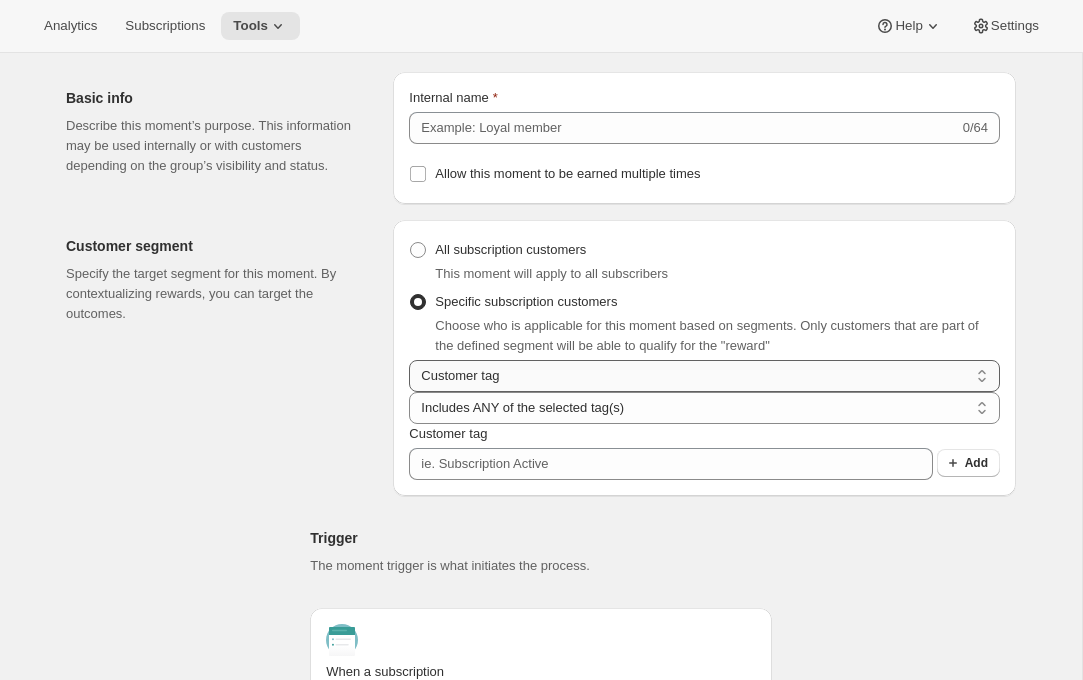 click on "Customer tag Subscription" at bounding box center [704, 376] 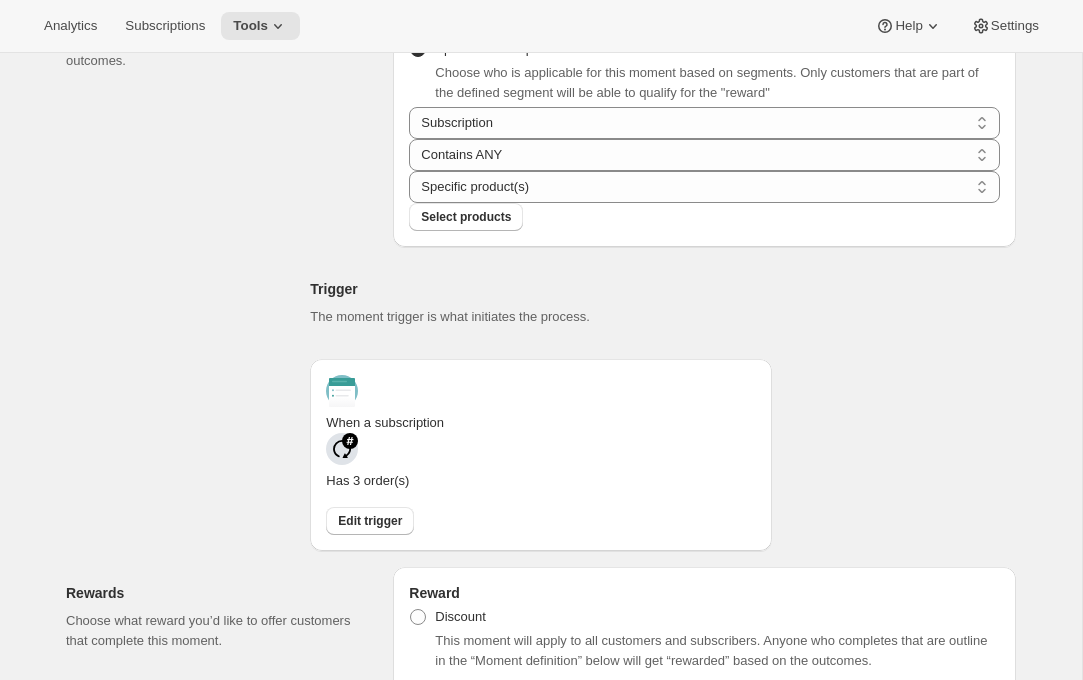 scroll, scrollTop: 100, scrollLeft: 0, axis: vertical 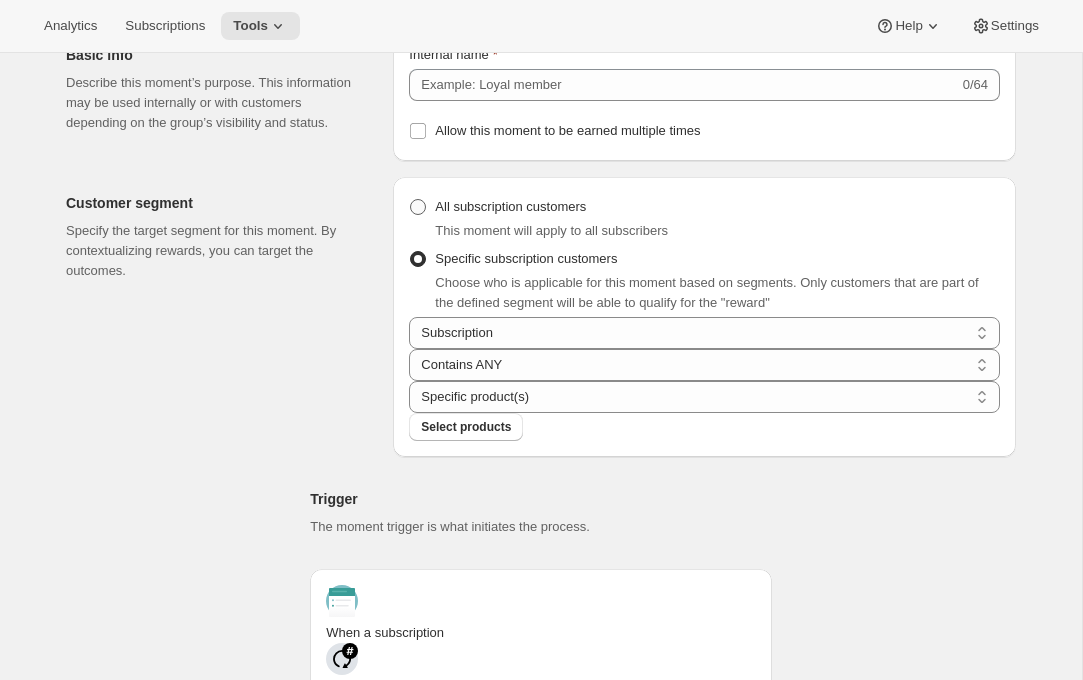 click on "All subscription customers" at bounding box center (510, 206) 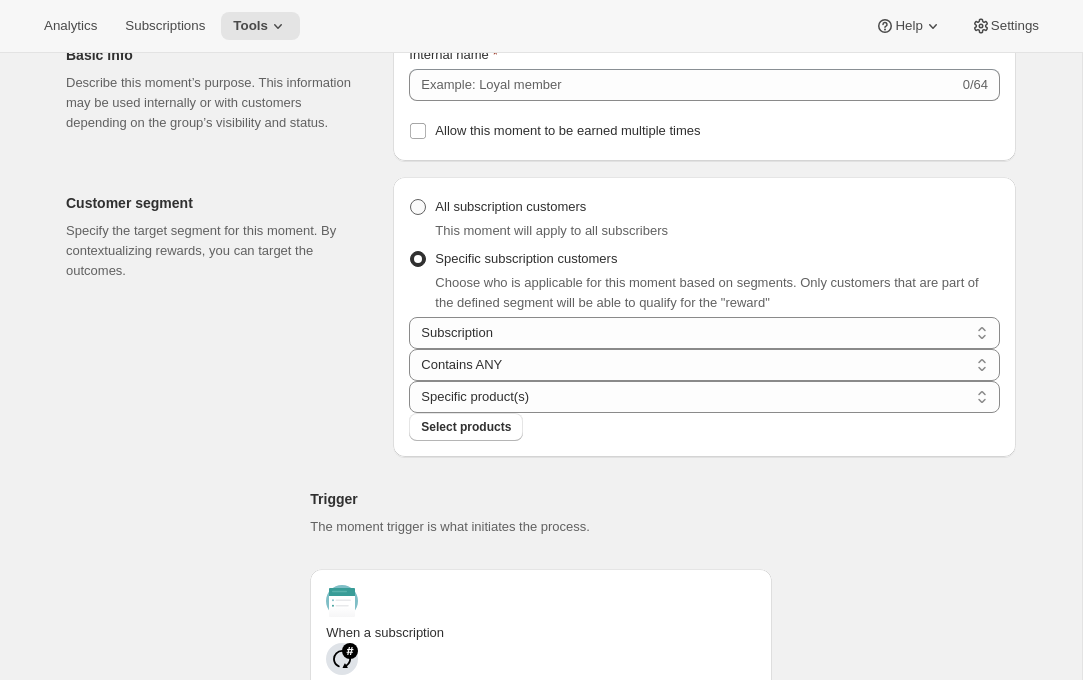 radio on "true" 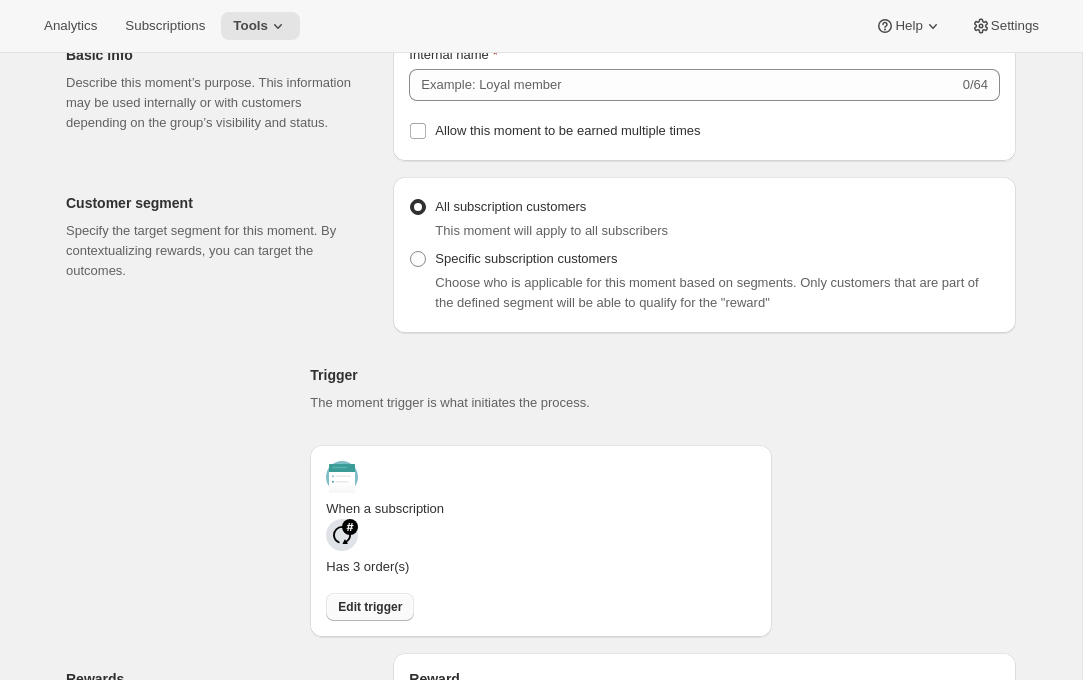 click on "Edit trigger" at bounding box center [370, 607] 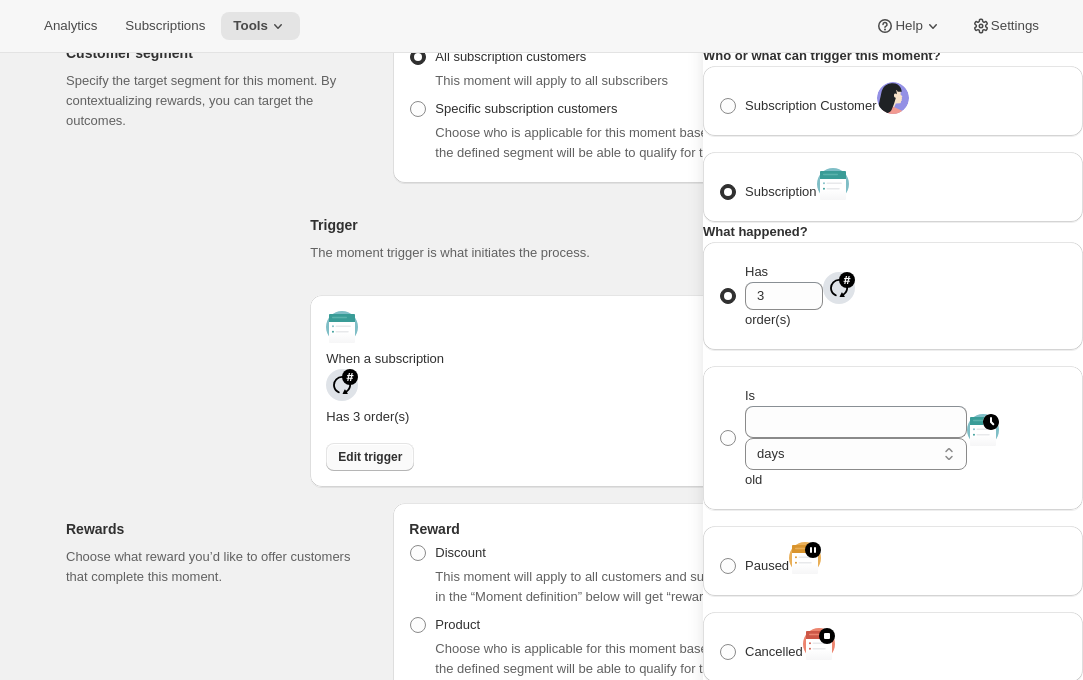 scroll, scrollTop: 100, scrollLeft: 0, axis: vertical 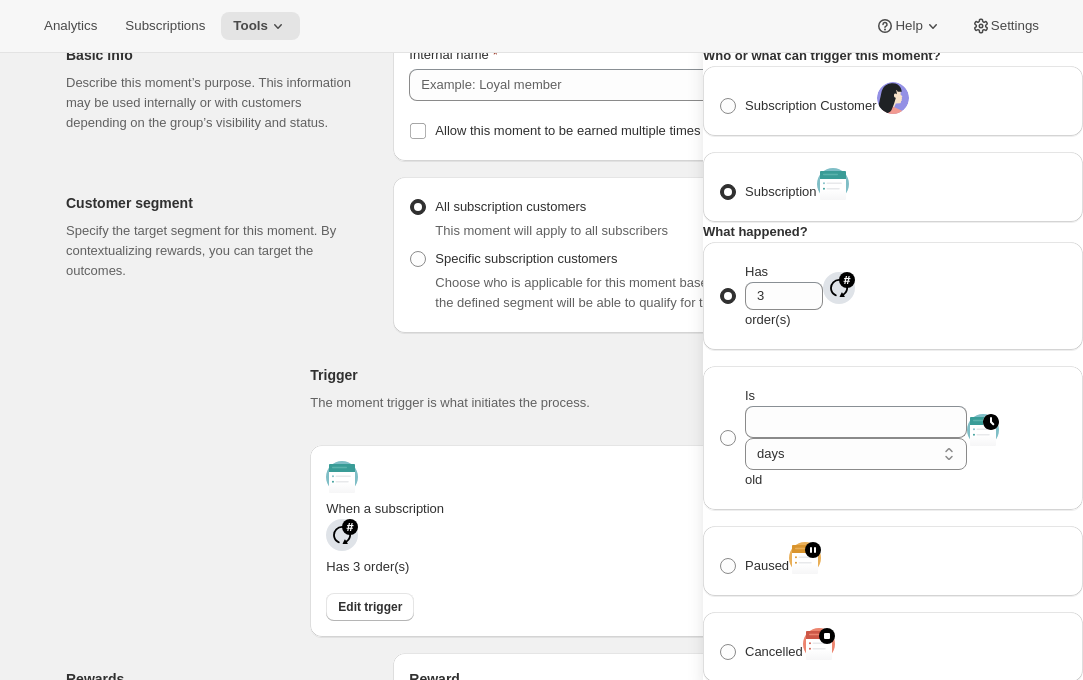 click on "Skipped" at bounding box center [768, 823] 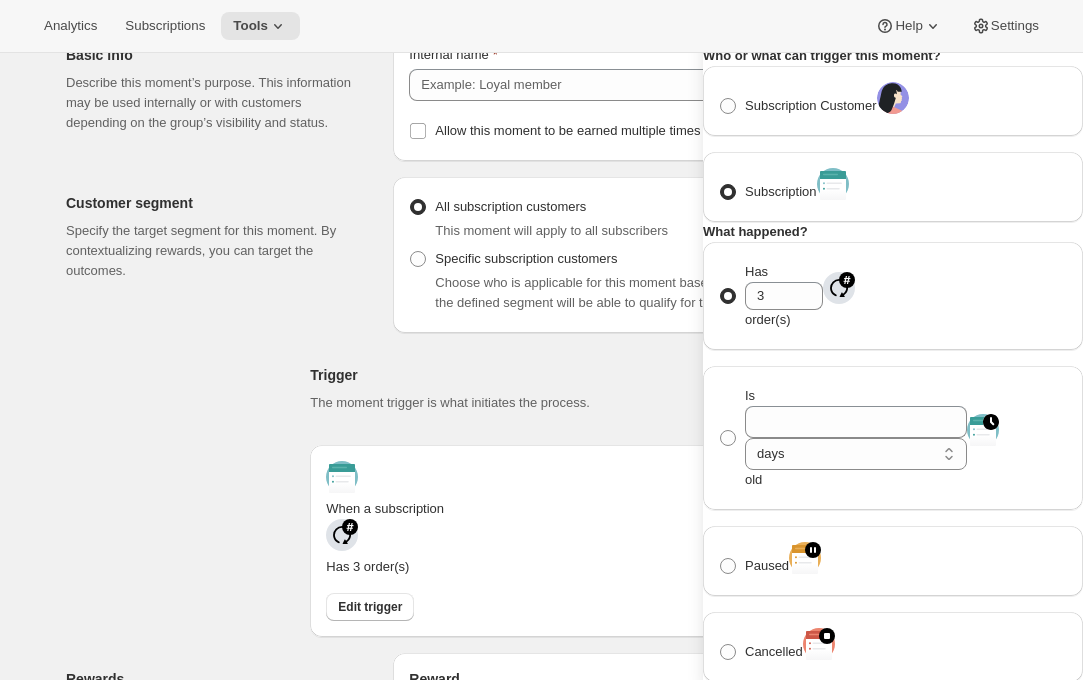 radio on "true" 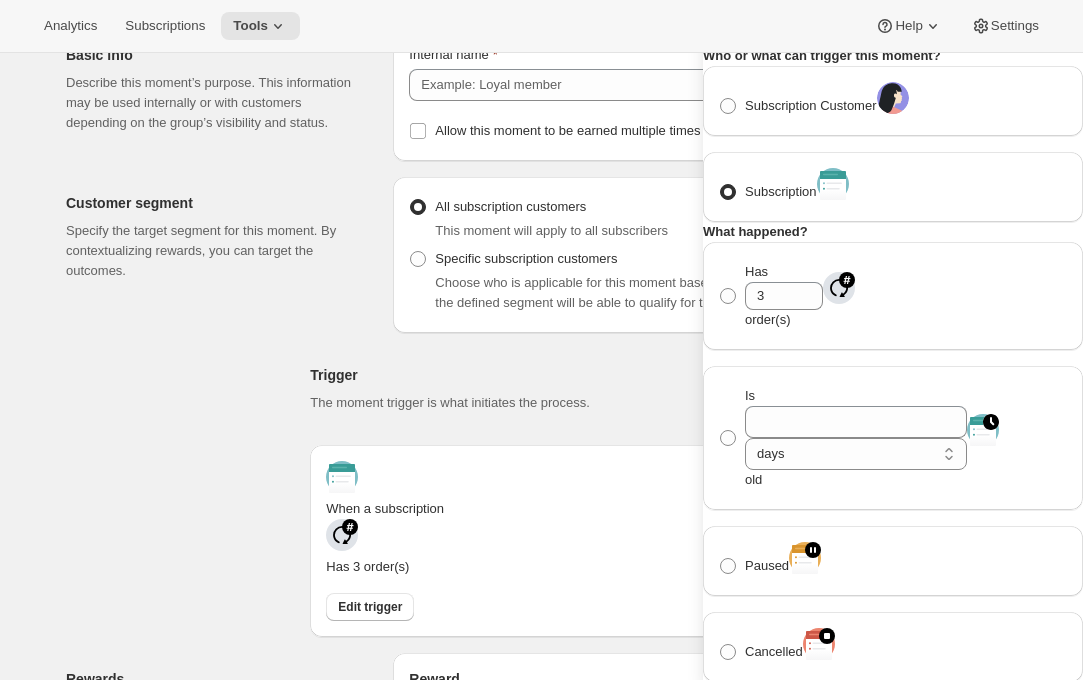 scroll, scrollTop: 414, scrollLeft: 0, axis: vertical 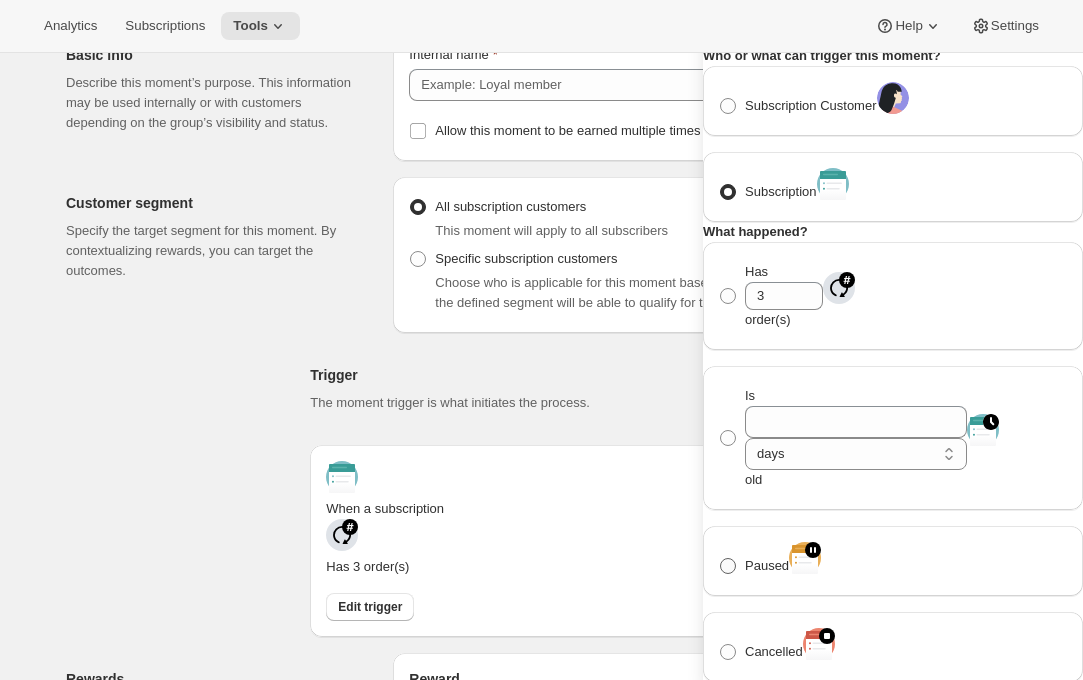 click on "Paused" at bounding box center [767, 565] 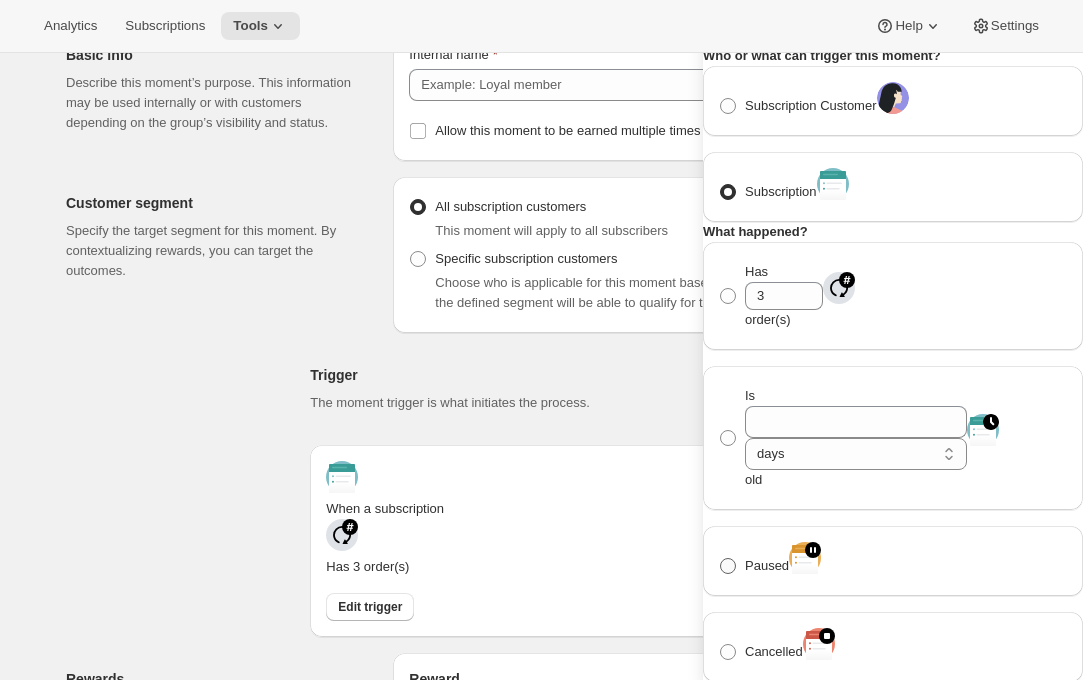 click on "Paused" at bounding box center (720, 558) 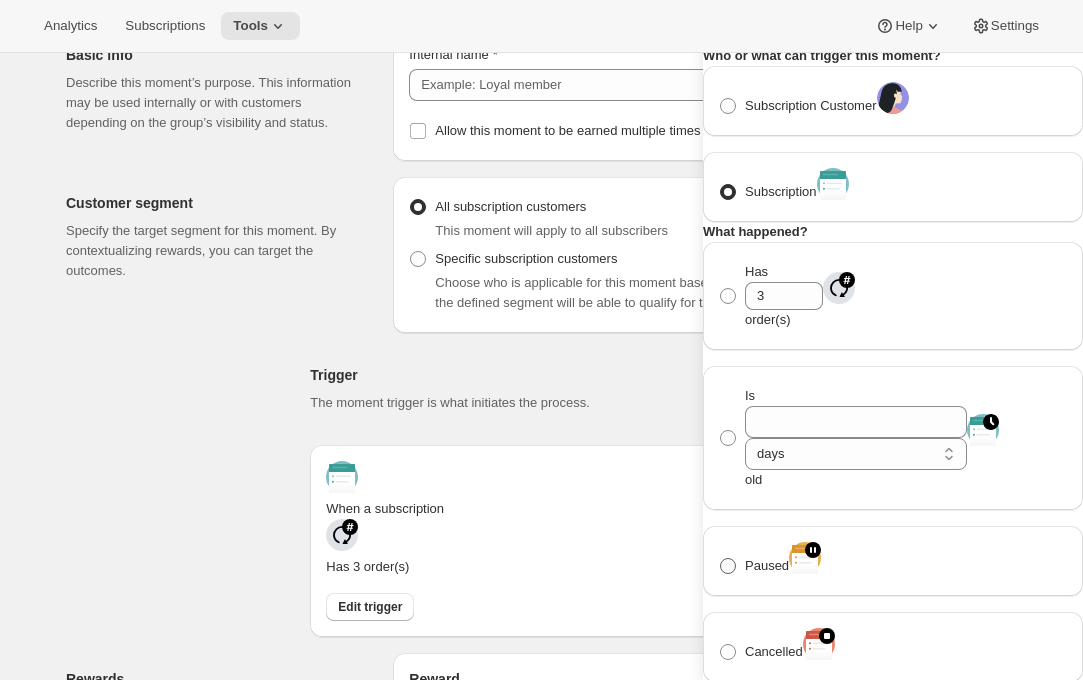 radio on "true" 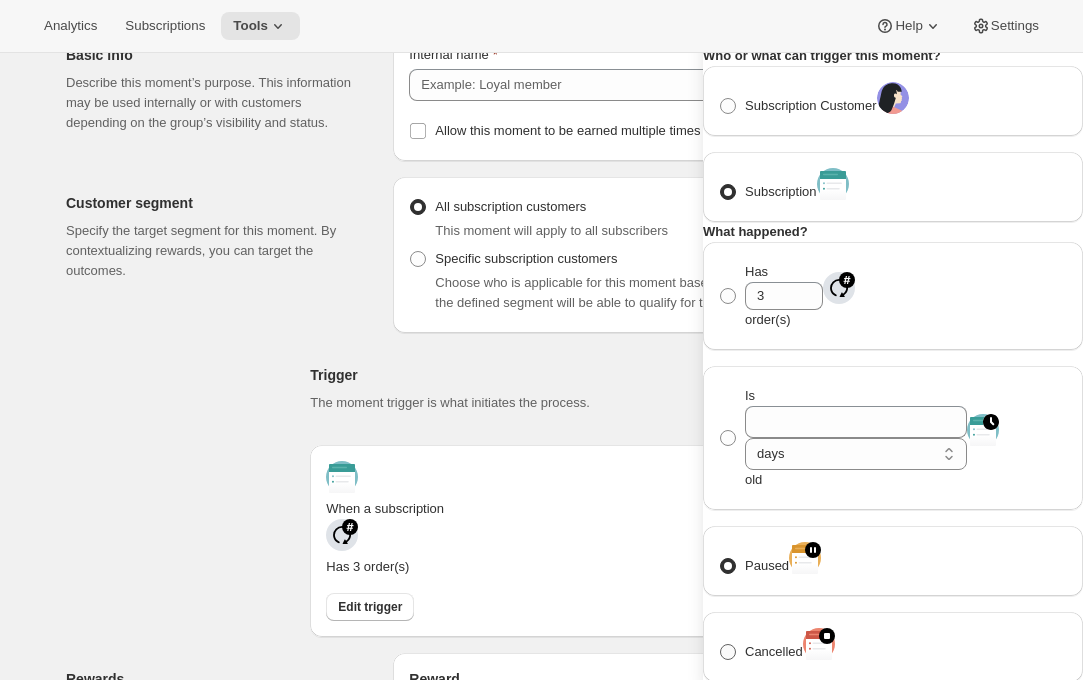click on "Cancelled" at bounding box center [774, 651] 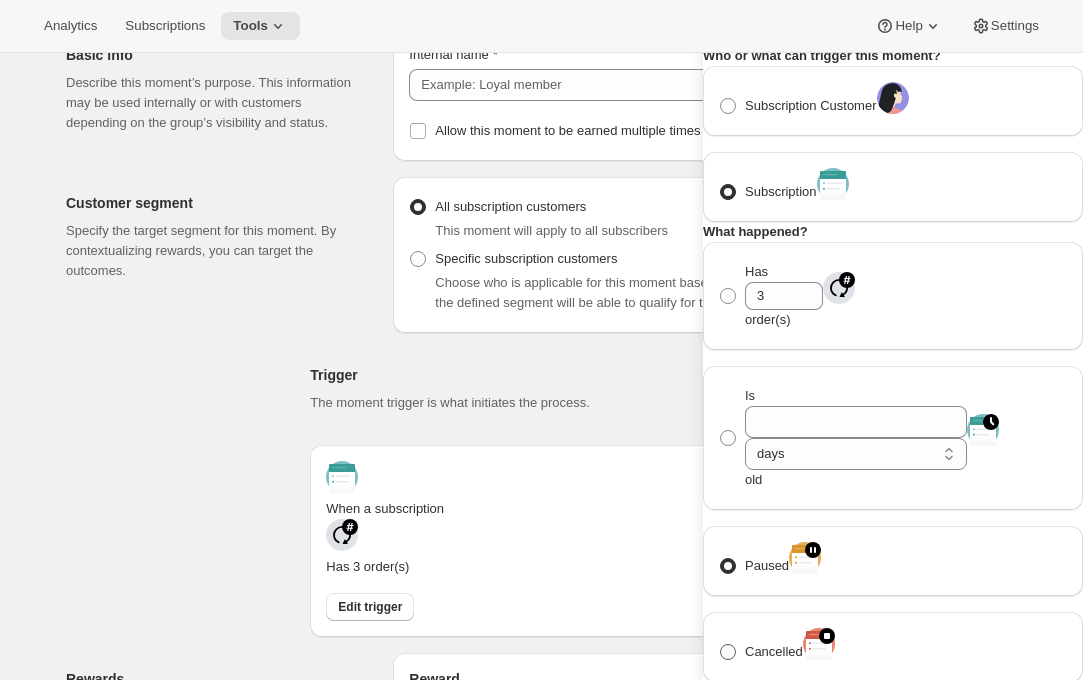 click on "Cancelled" at bounding box center [720, 644] 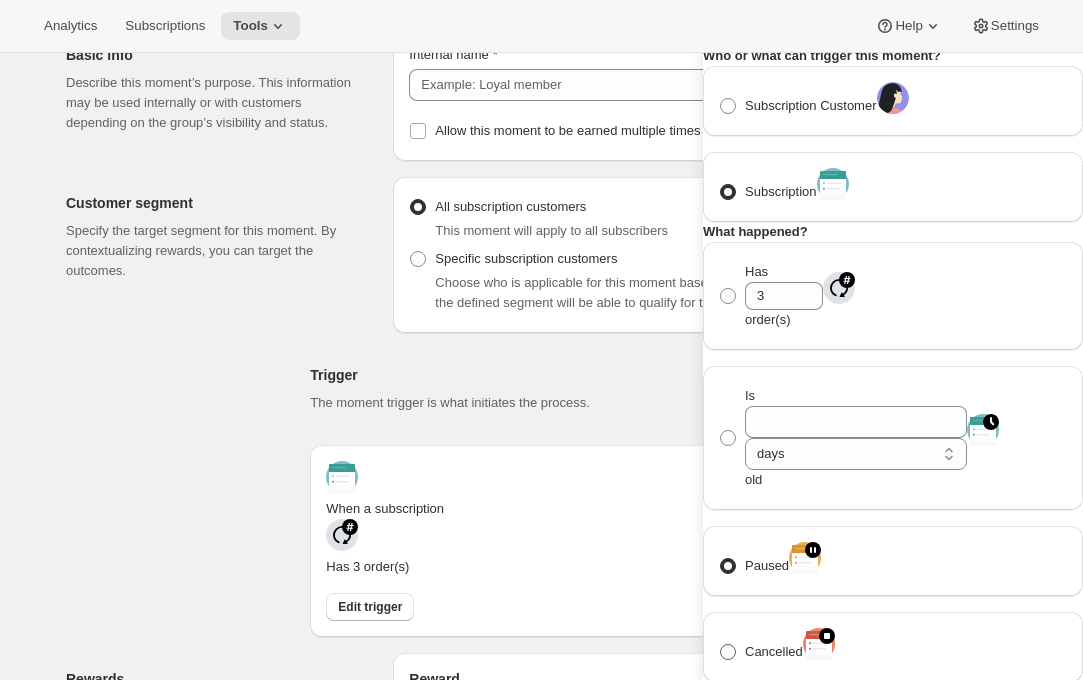 radio on "true" 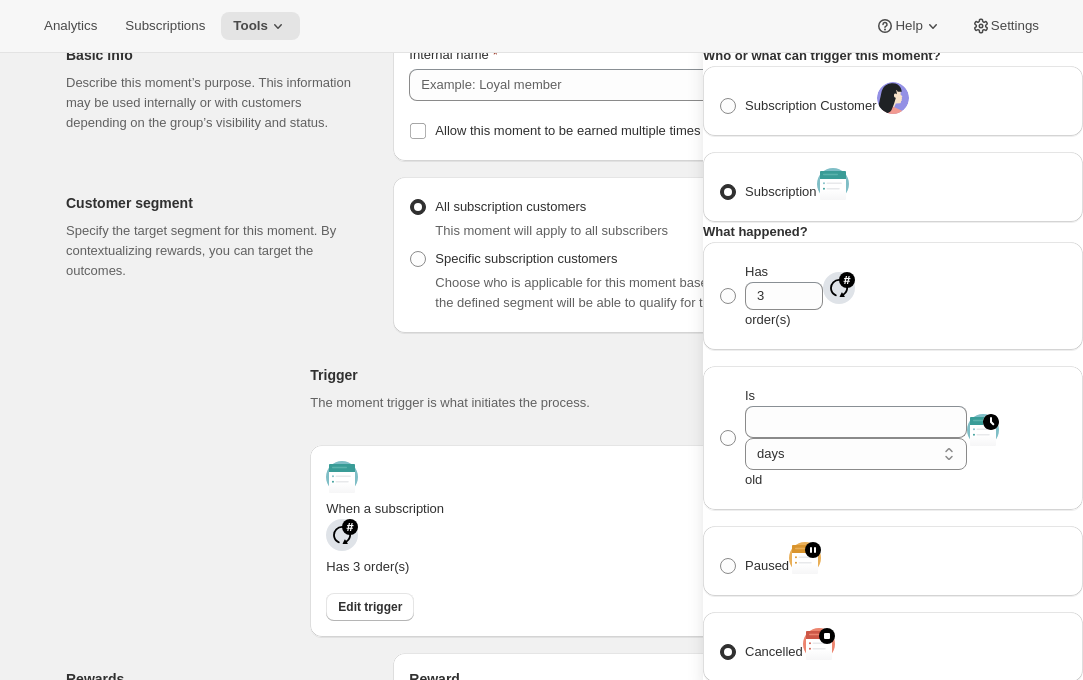 scroll, scrollTop: 0, scrollLeft: 0, axis: both 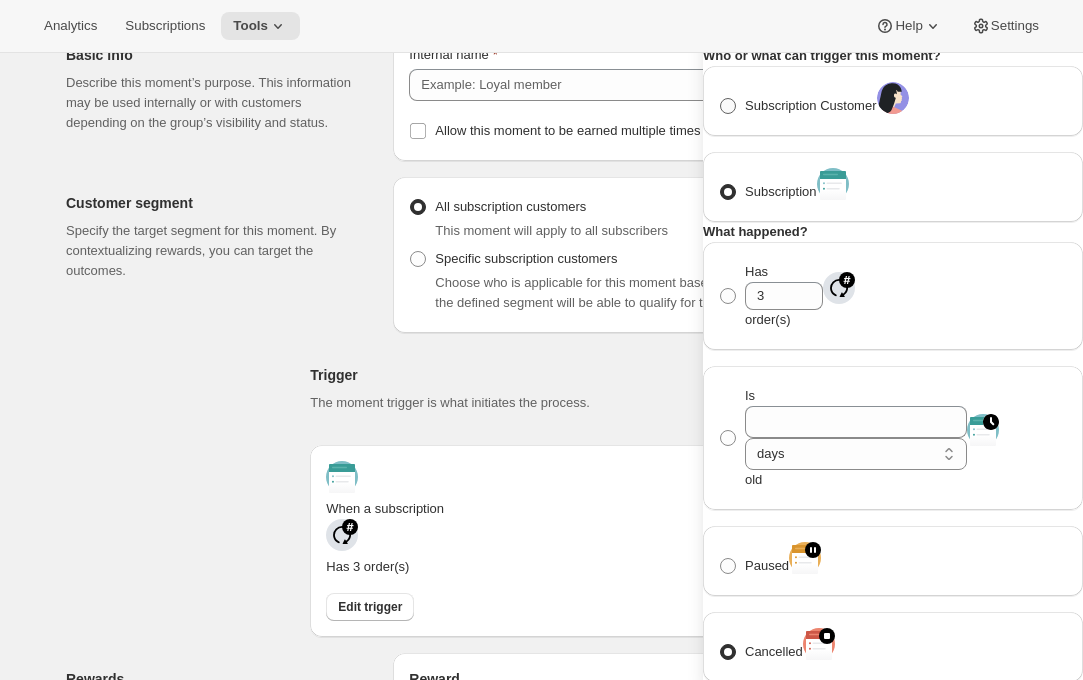 click on "Subscription Customer" at bounding box center [811, 105] 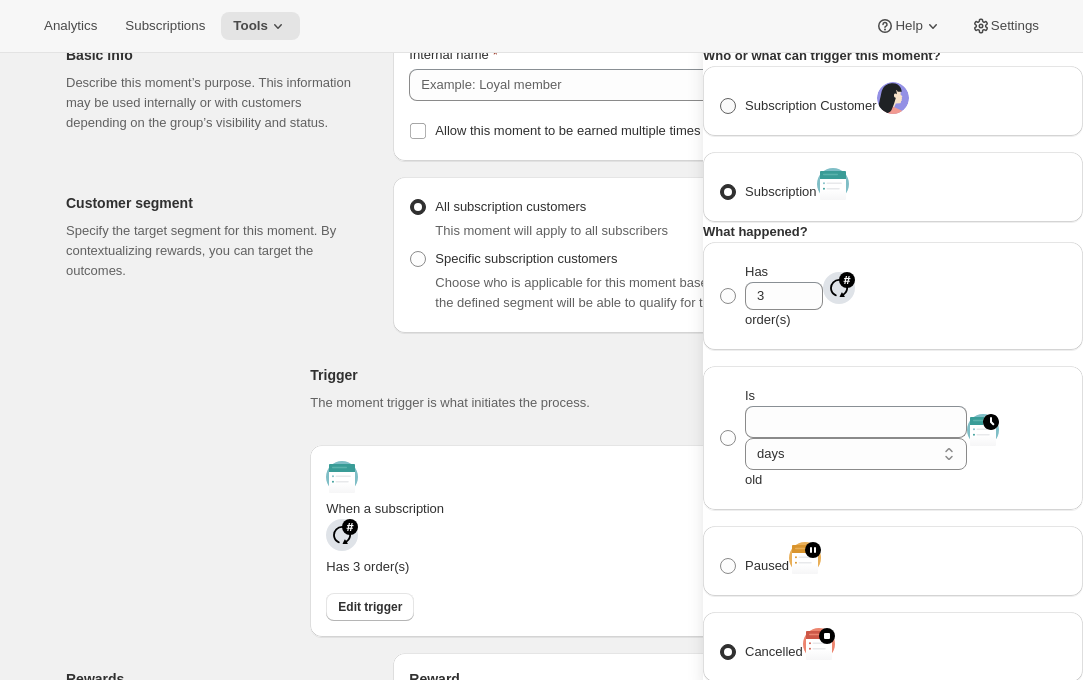 click on "Subscription Customer" at bounding box center [720, 98] 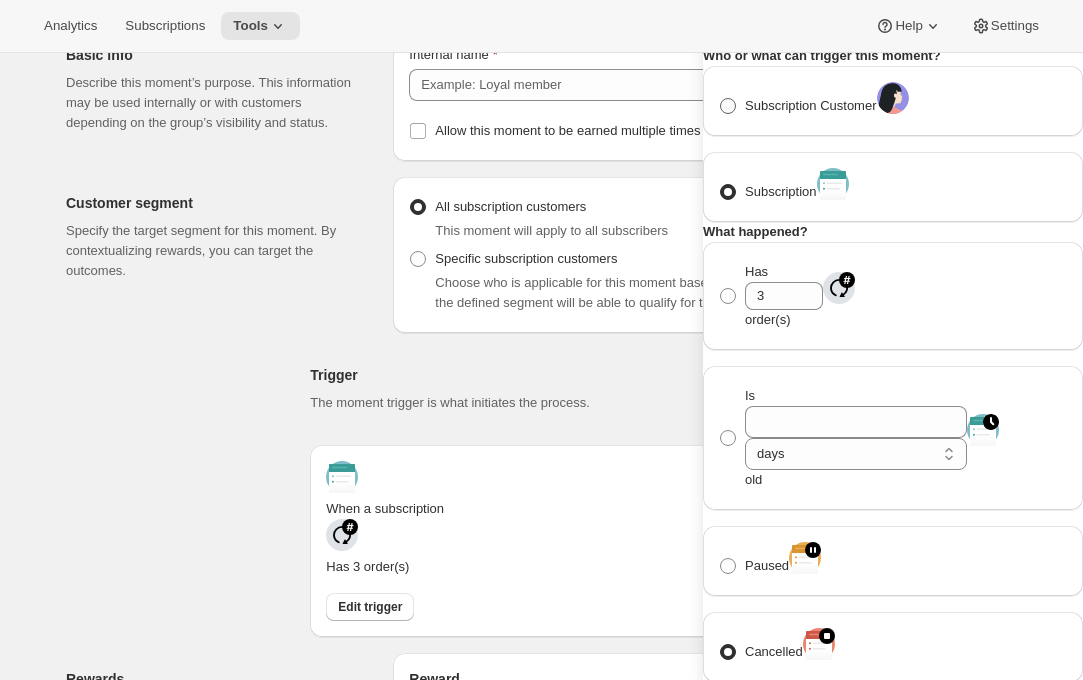 radio on "true" 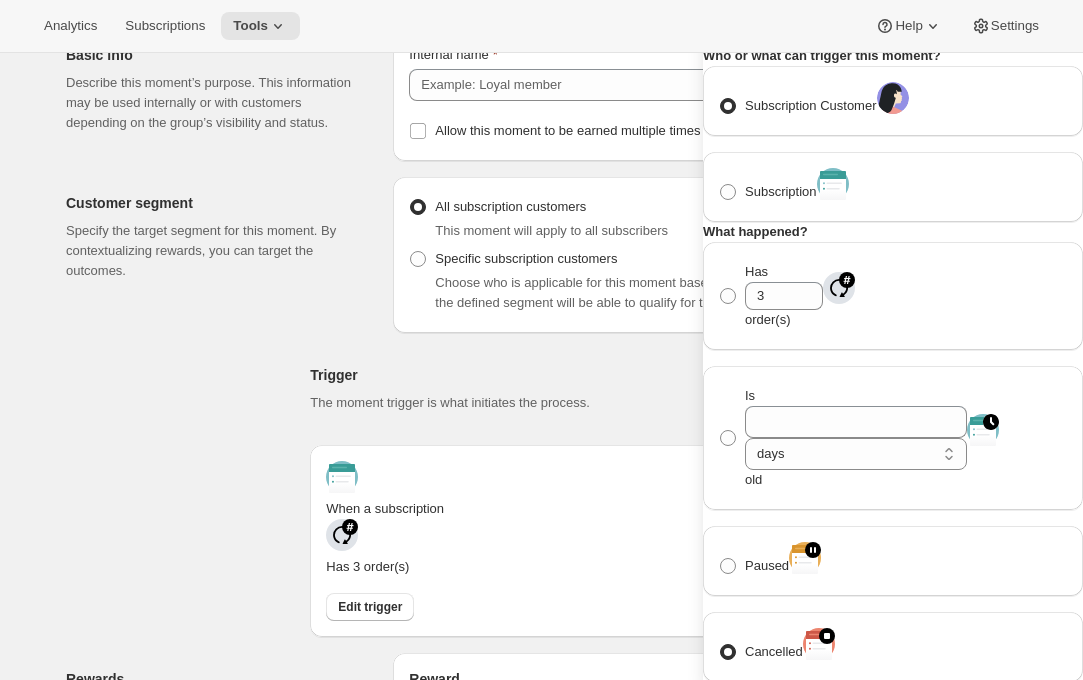 select on "days" 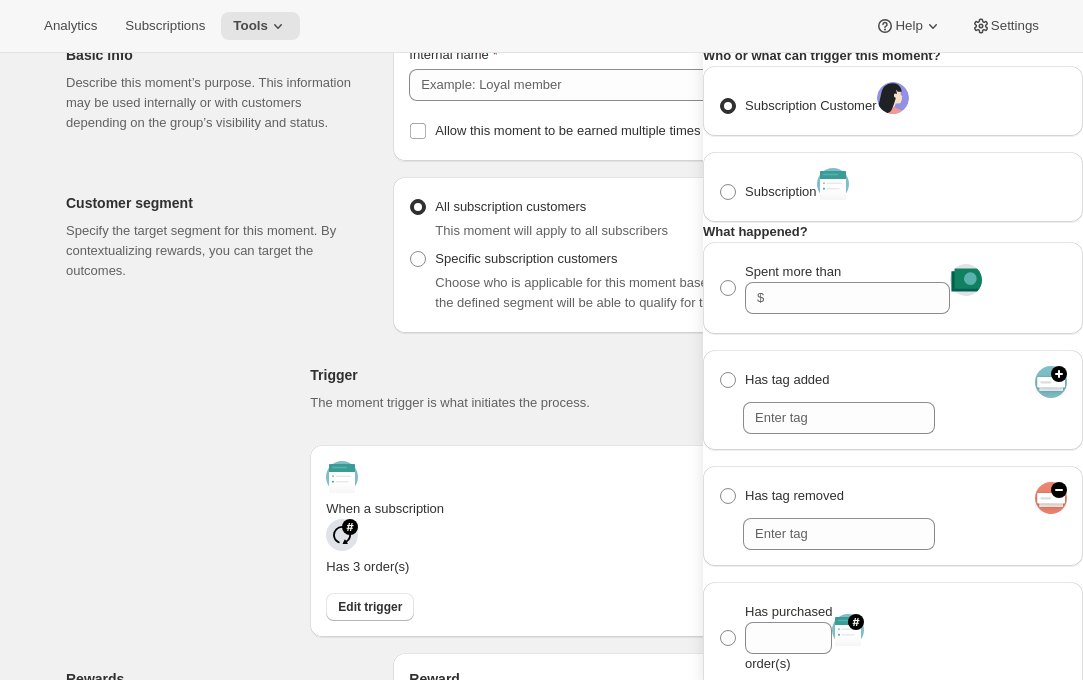 scroll, scrollTop: 170, scrollLeft: 0, axis: vertical 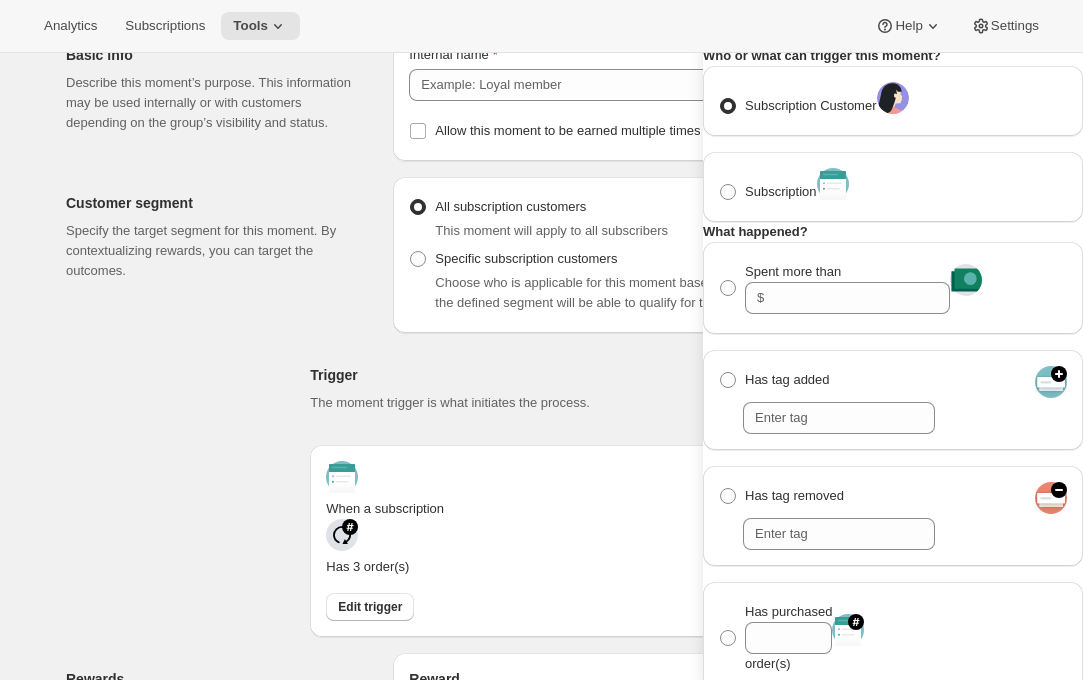 click on "Trigger builder" at bounding box center [893, 23] 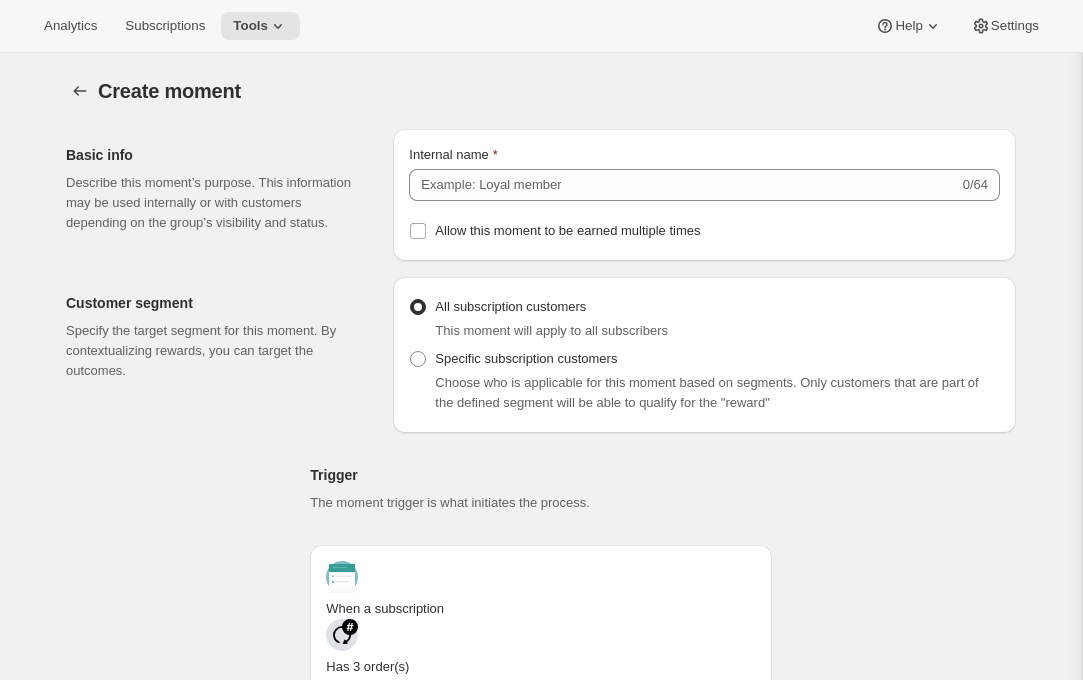scroll, scrollTop: 100, scrollLeft: 0, axis: vertical 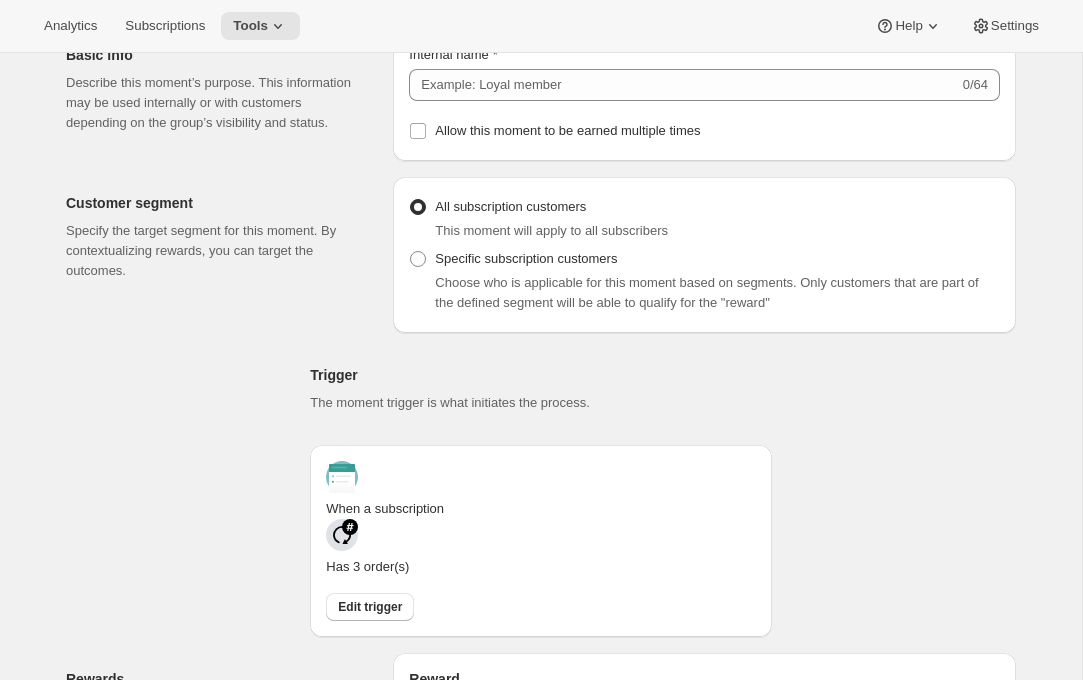 click on "Analytics Subscriptions Tools Help Settings" at bounding box center [541, 26] 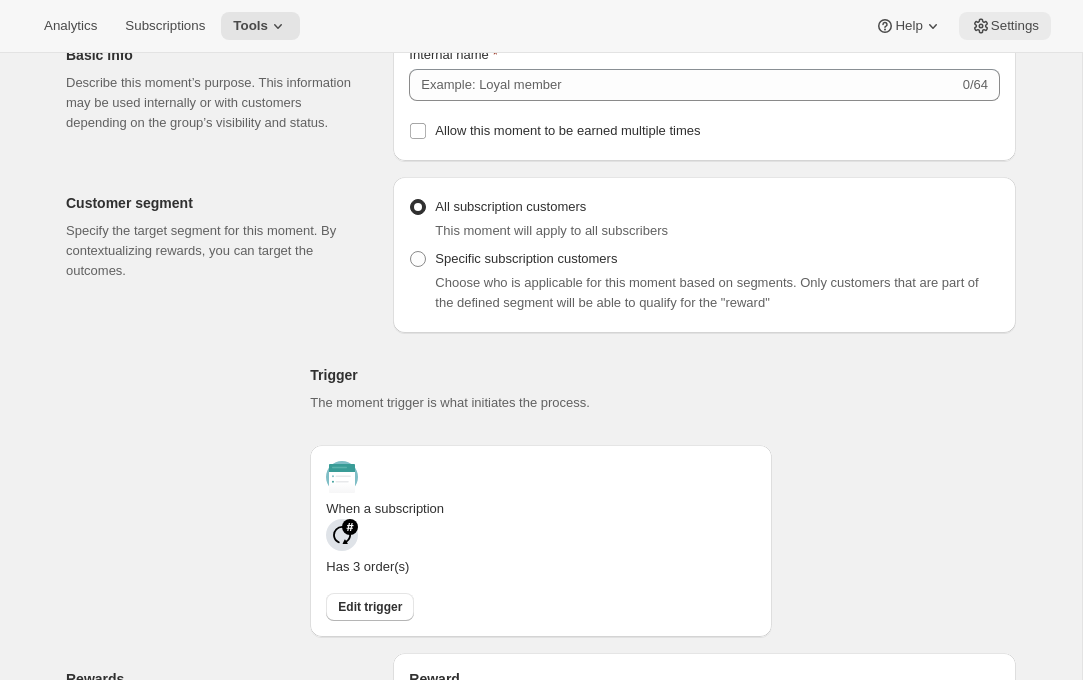 click on "Settings" at bounding box center (1015, 26) 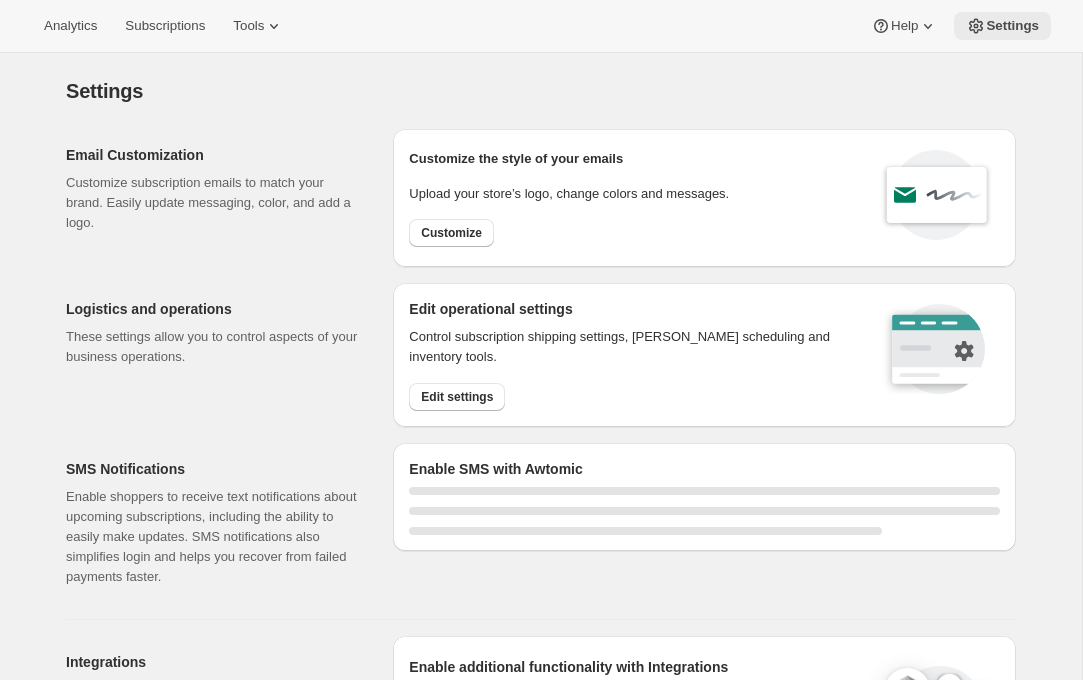 scroll, scrollTop: 160, scrollLeft: 0, axis: vertical 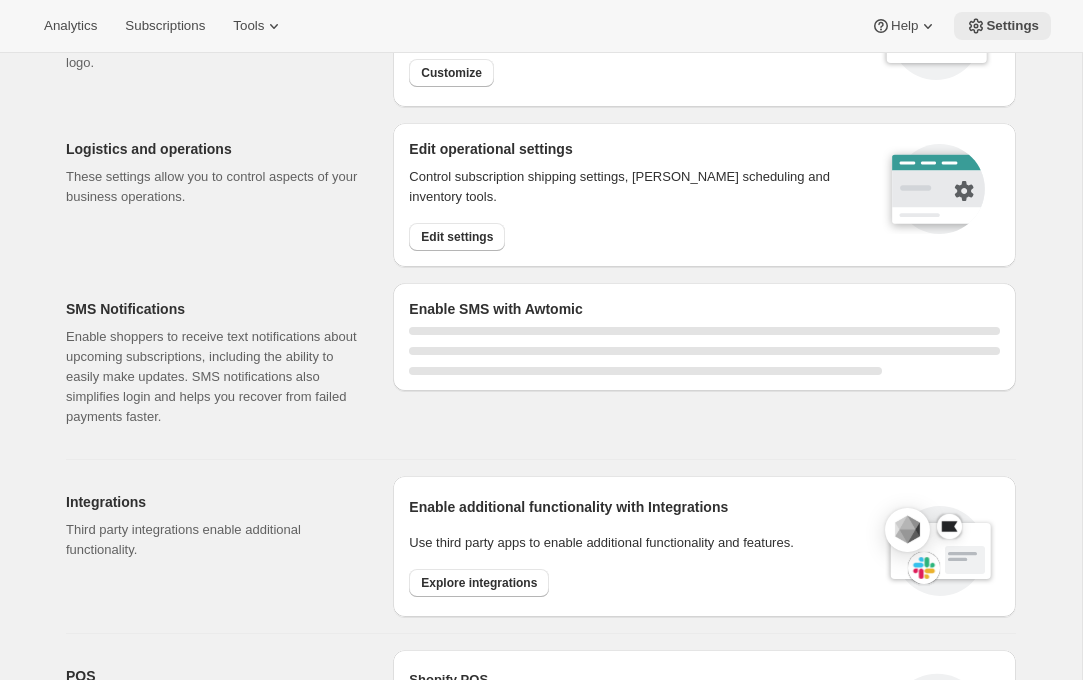 select on "22:00" 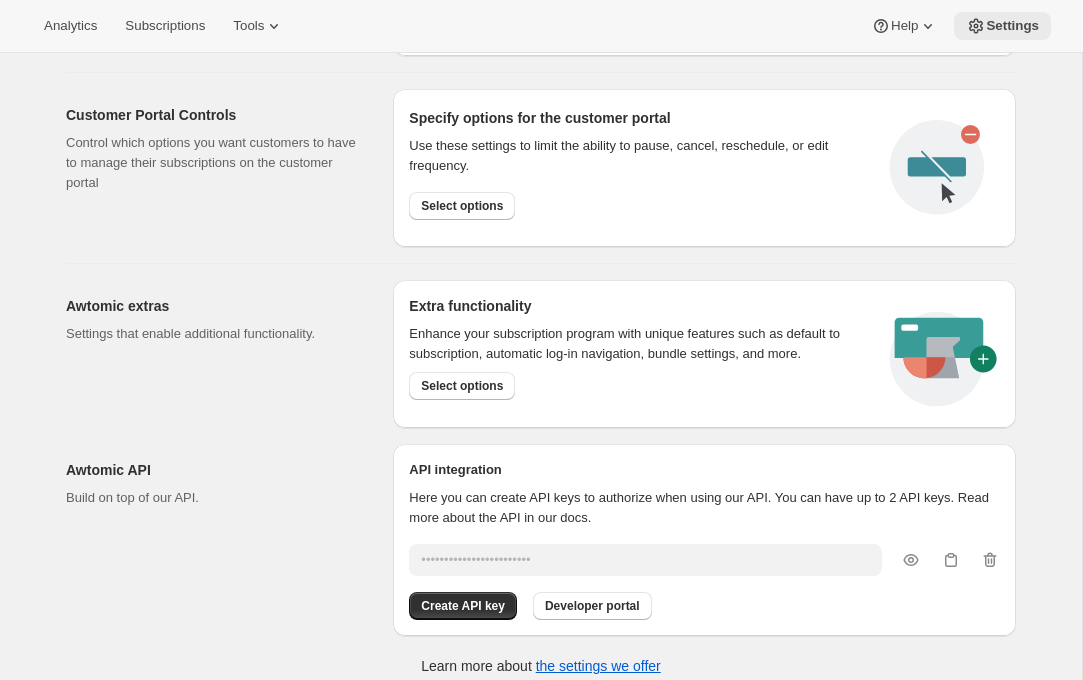 scroll, scrollTop: 1072, scrollLeft: 0, axis: vertical 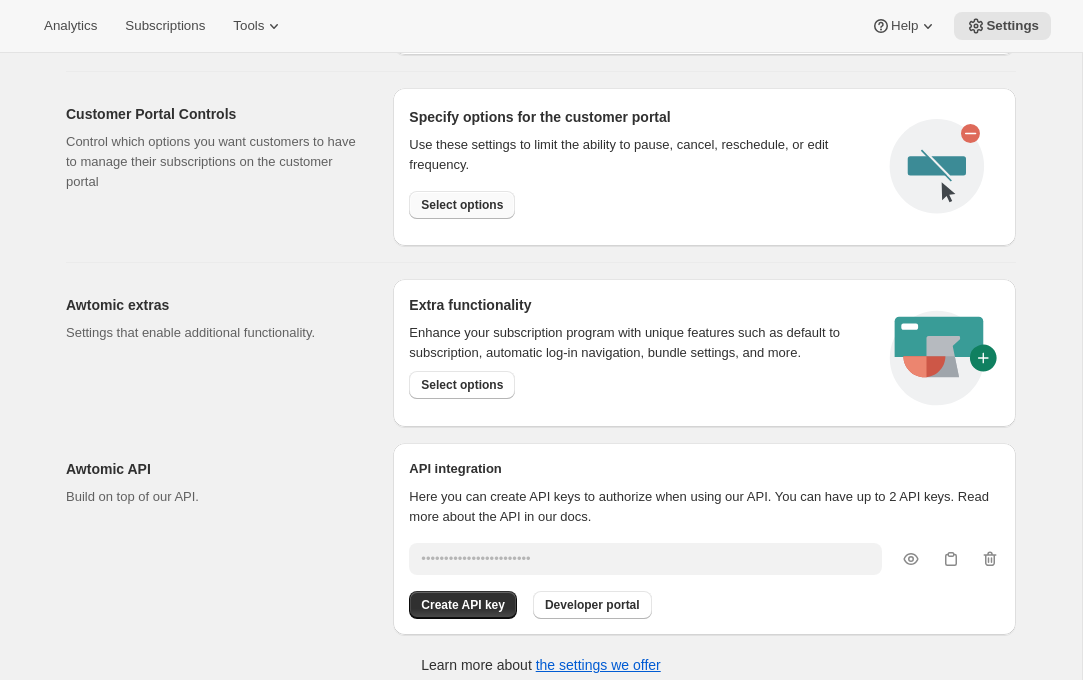 click on "Select options" at bounding box center (462, 205) 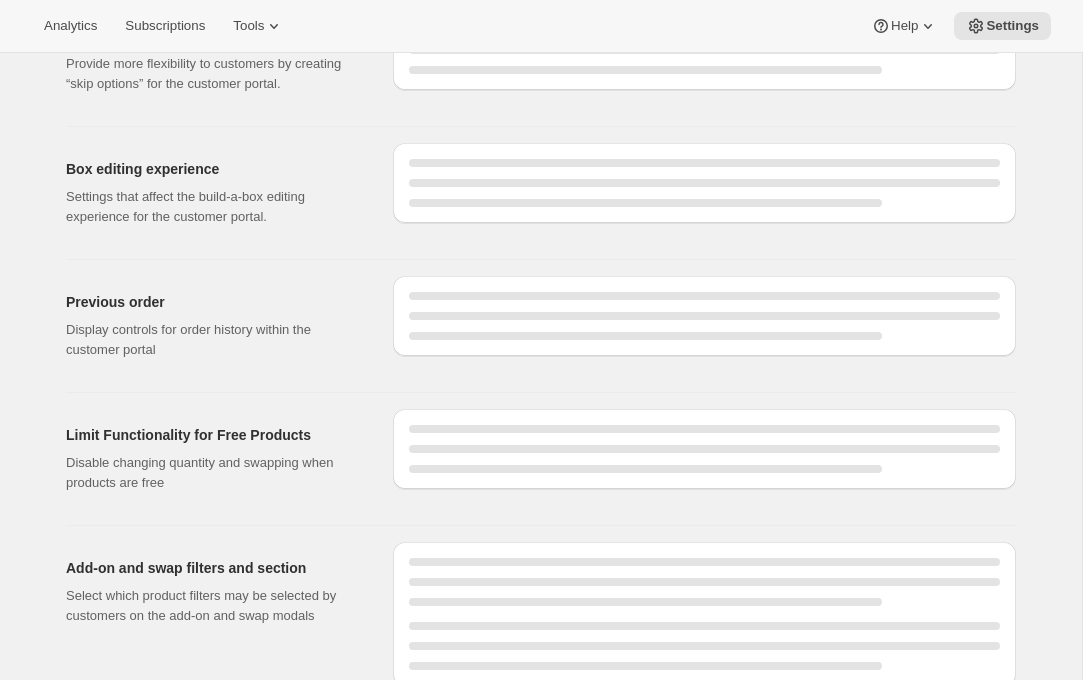 scroll, scrollTop: 0, scrollLeft: 0, axis: both 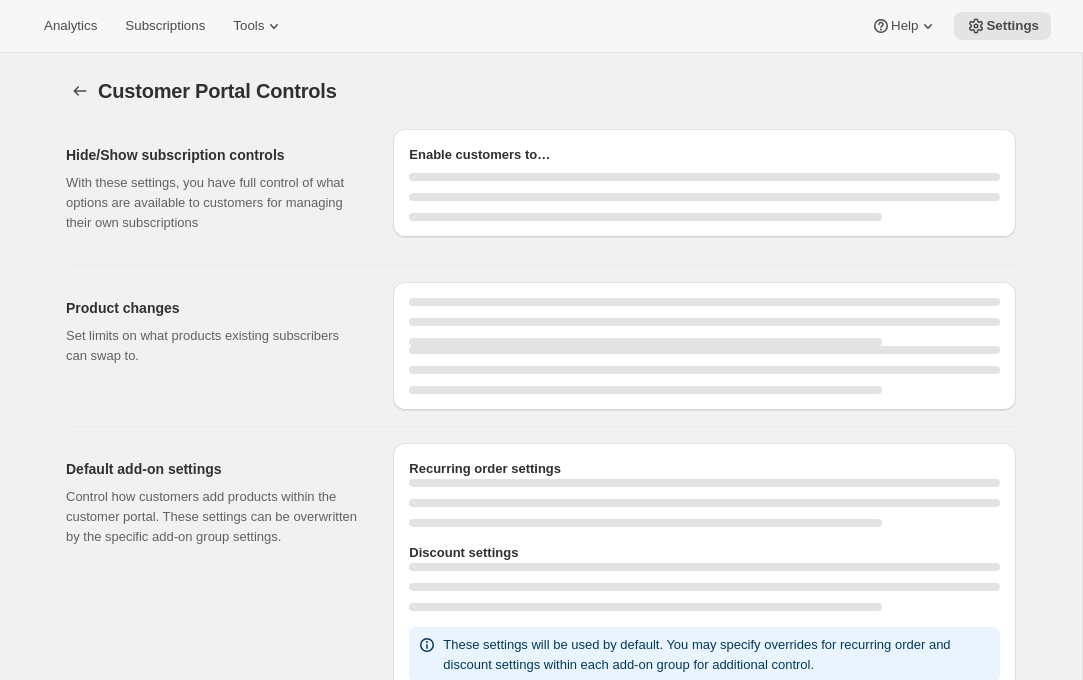 select on "INTERVAL" 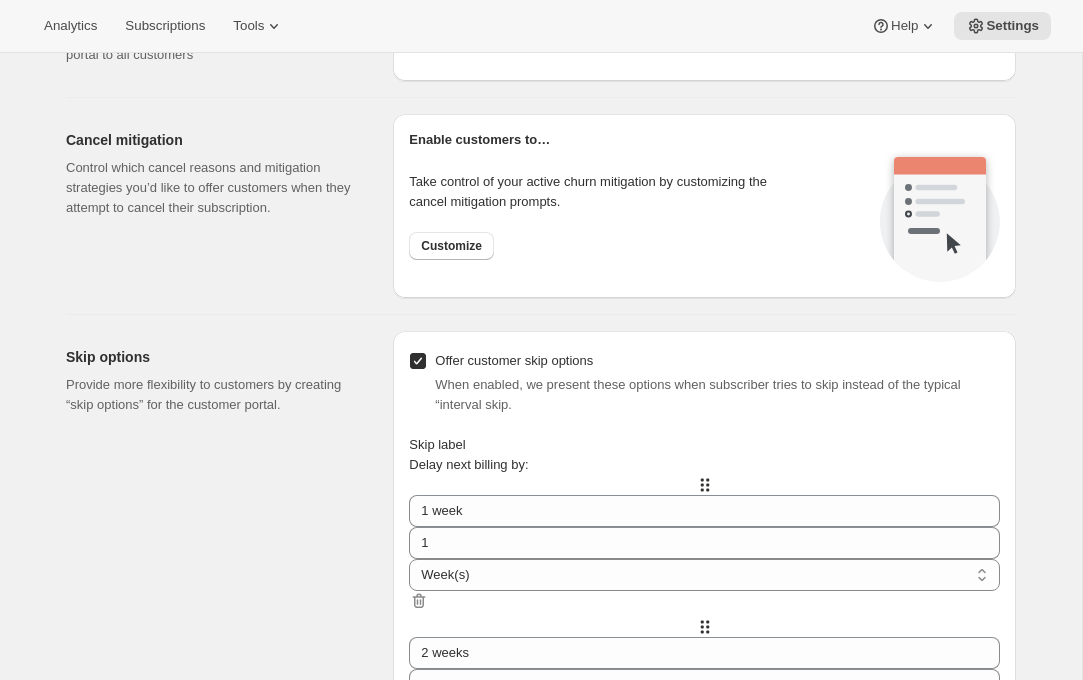scroll, scrollTop: 1500, scrollLeft: 0, axis: vertical 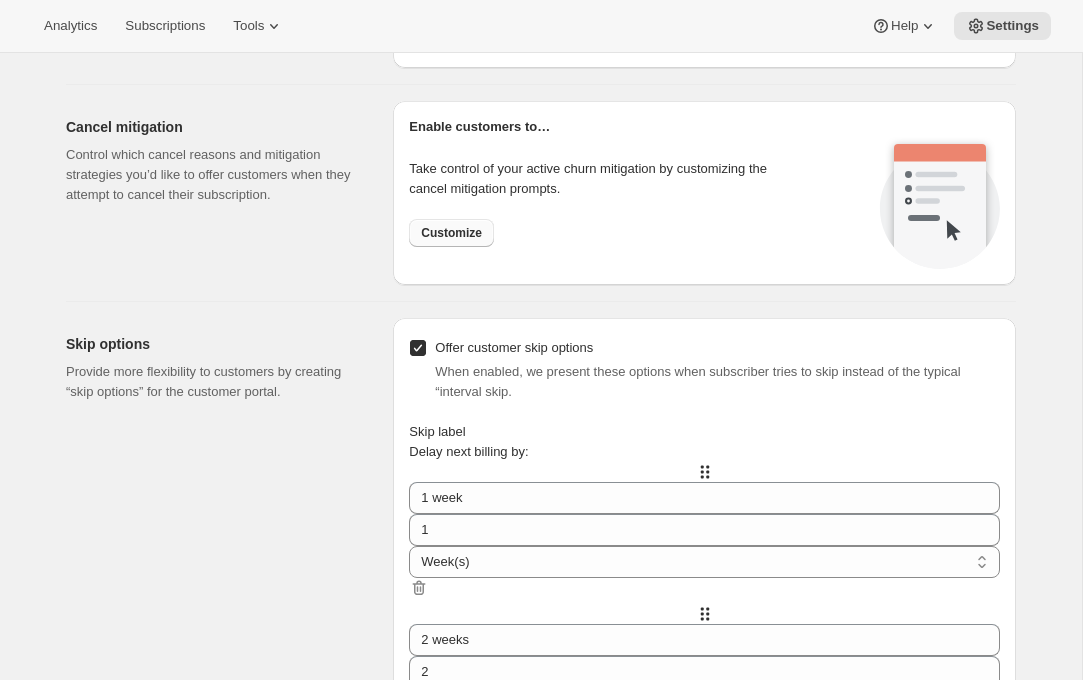 click on "Customize" at bounding box center [451, 233] 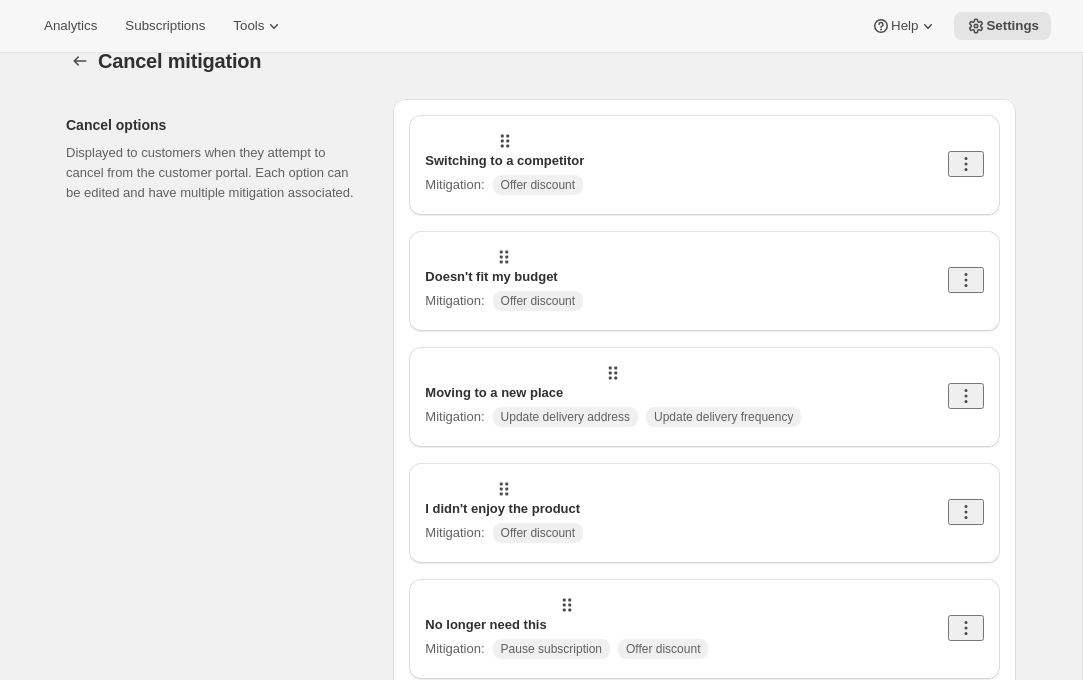 scroll, scrollTop: 35, scrollLeft: 0, axis: vertical 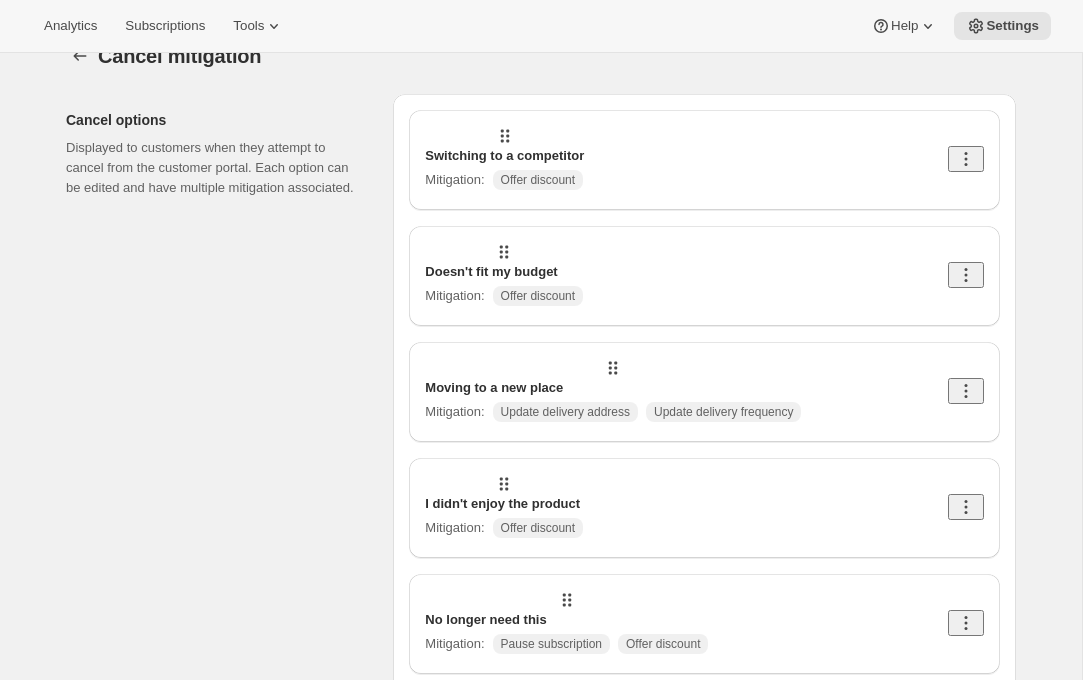 click 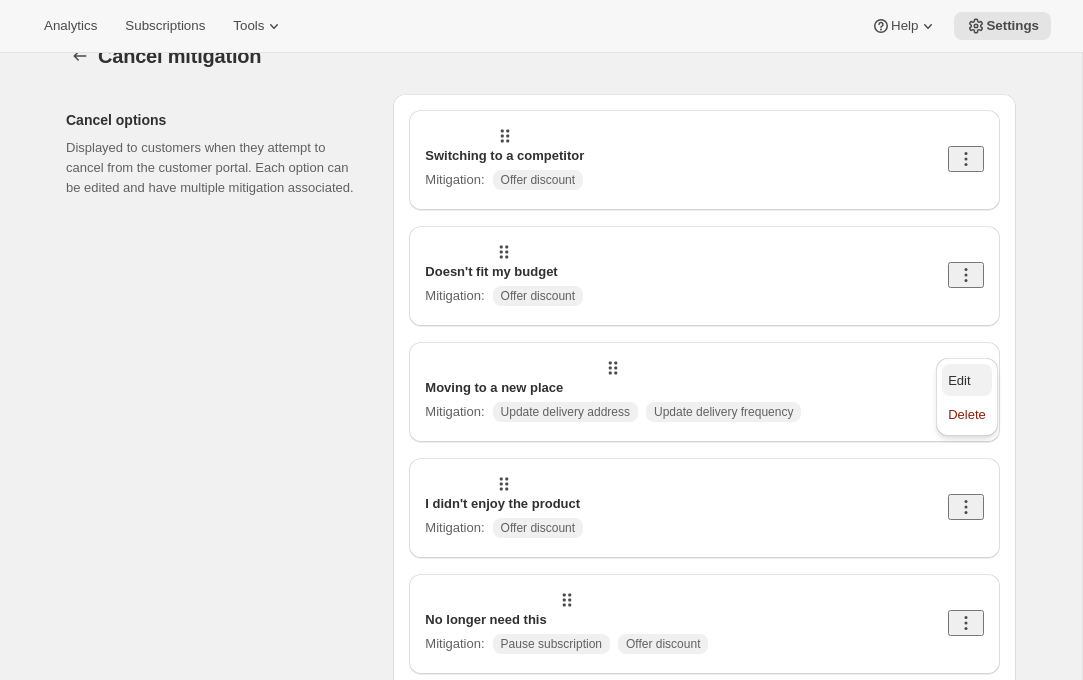 click on "Edit" at bounding box center [959, 380] 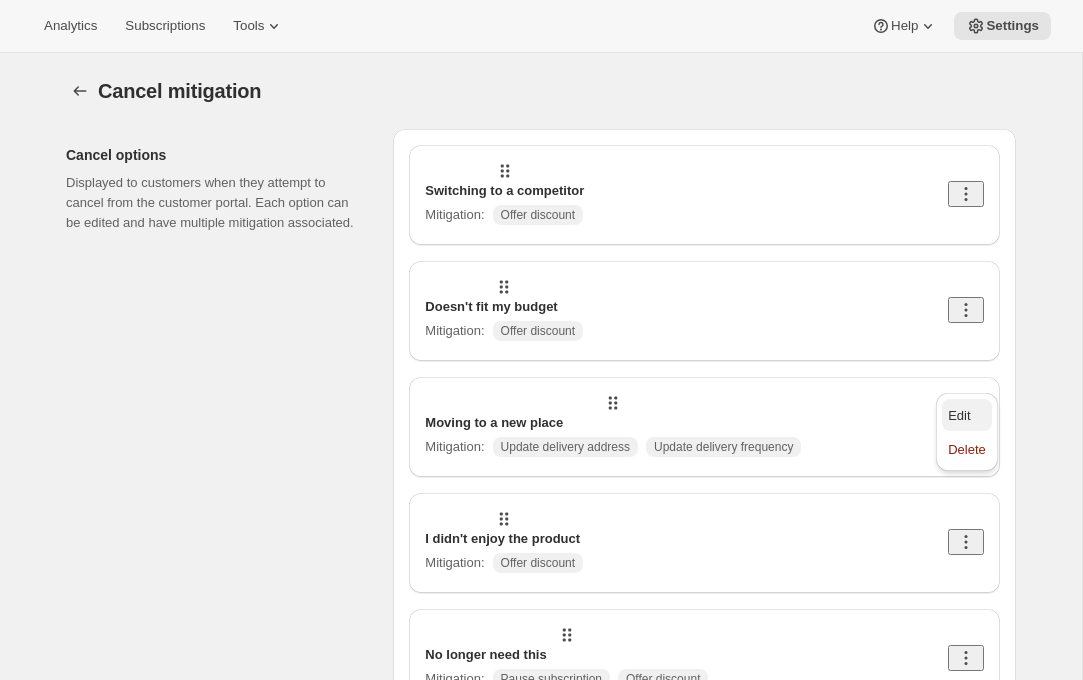 scroll, scrollTop: 35, scrollLeft: 0, axis: vertical 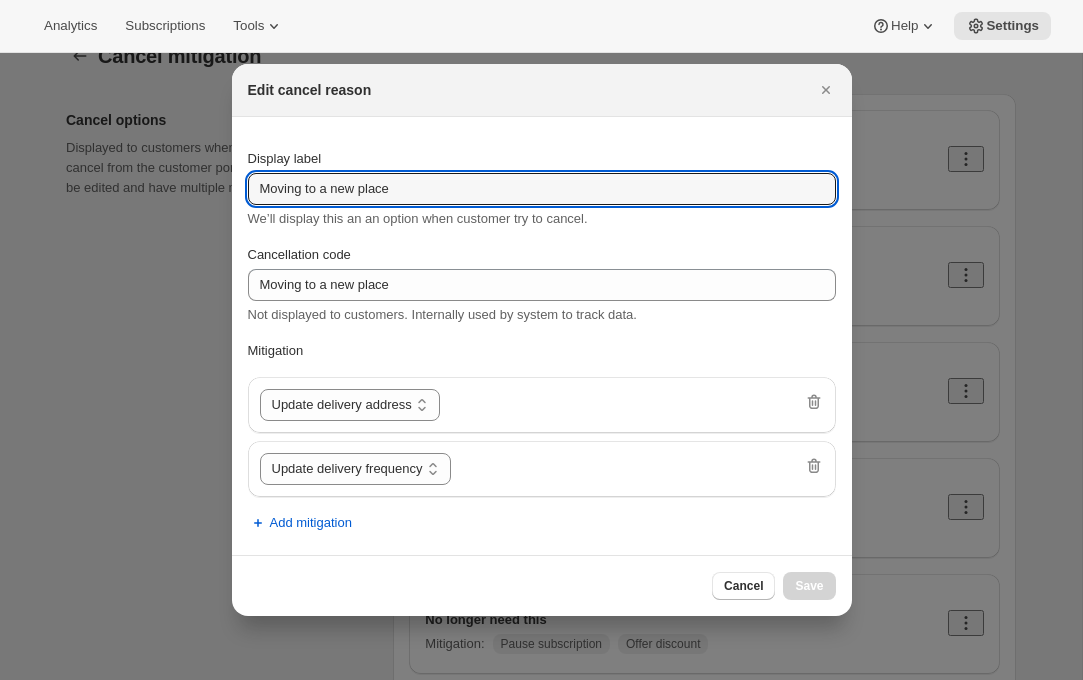 drag, startPoint x: 425, startPoint y: 192, endPoint x: 194, endPoint y: 167, distance: 232.34888 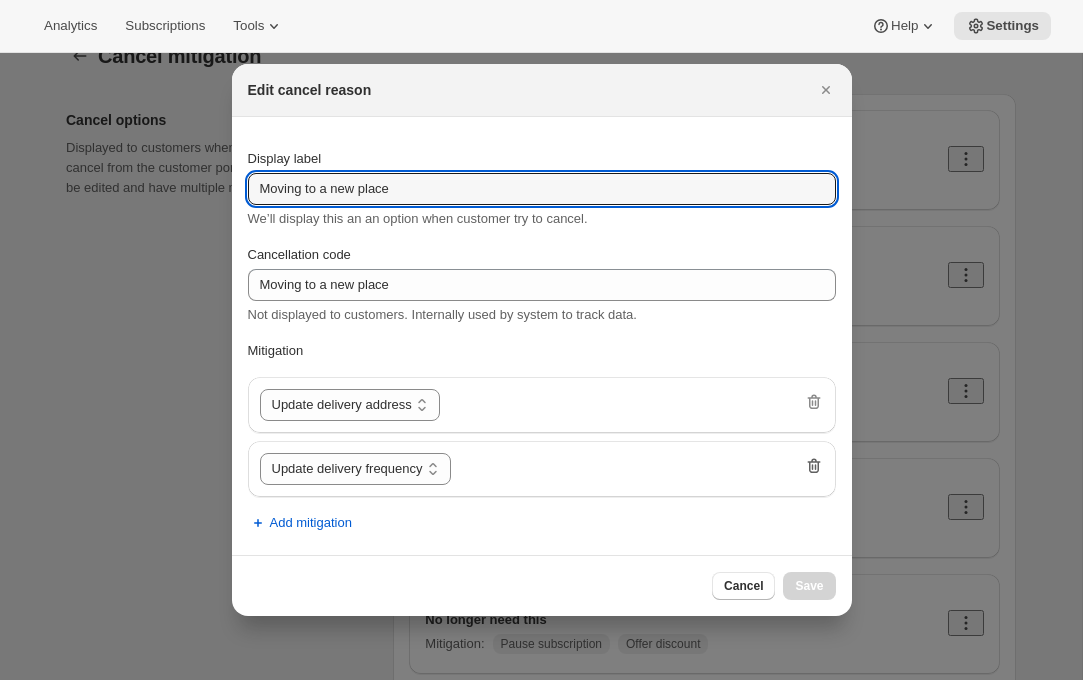 click 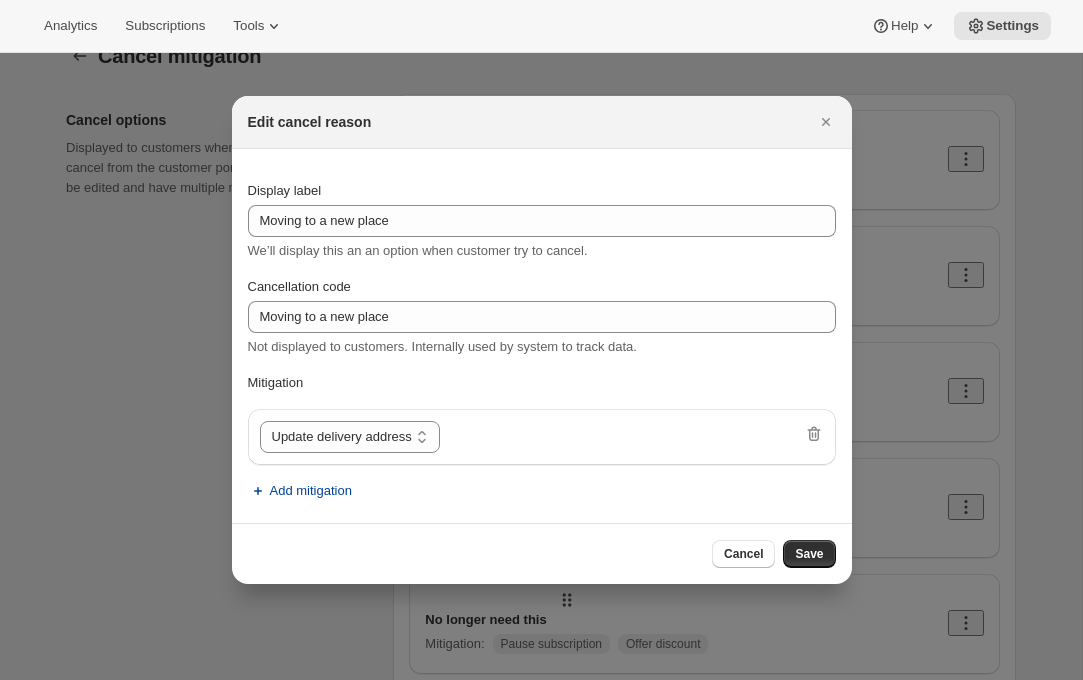 click on "Add mitigation" at bounding box center [311, 491] 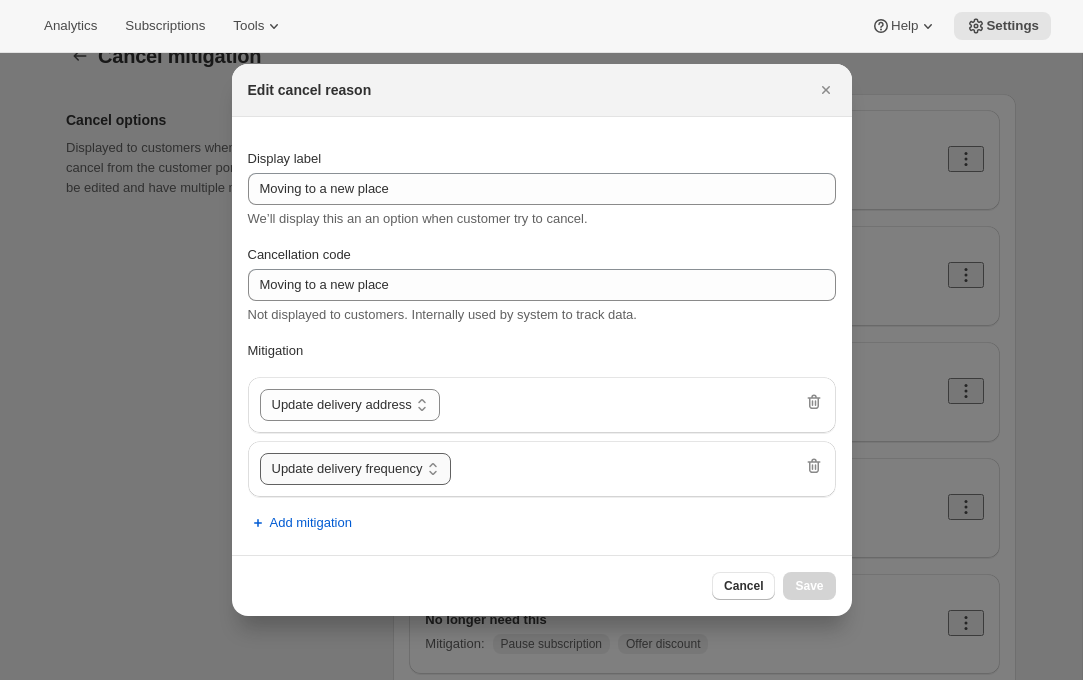 click on "Update delivery frequency Pause subscription Skip next order Reschedule next order Offer discount" at bounding box center (355, 469) 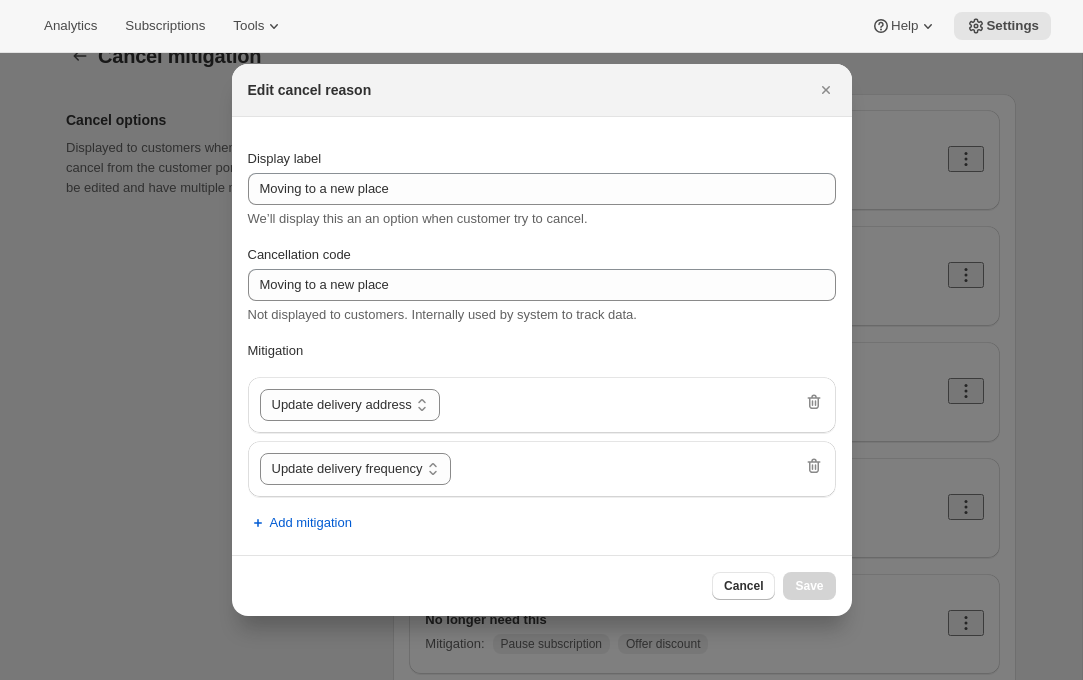 select on "showDiscount" 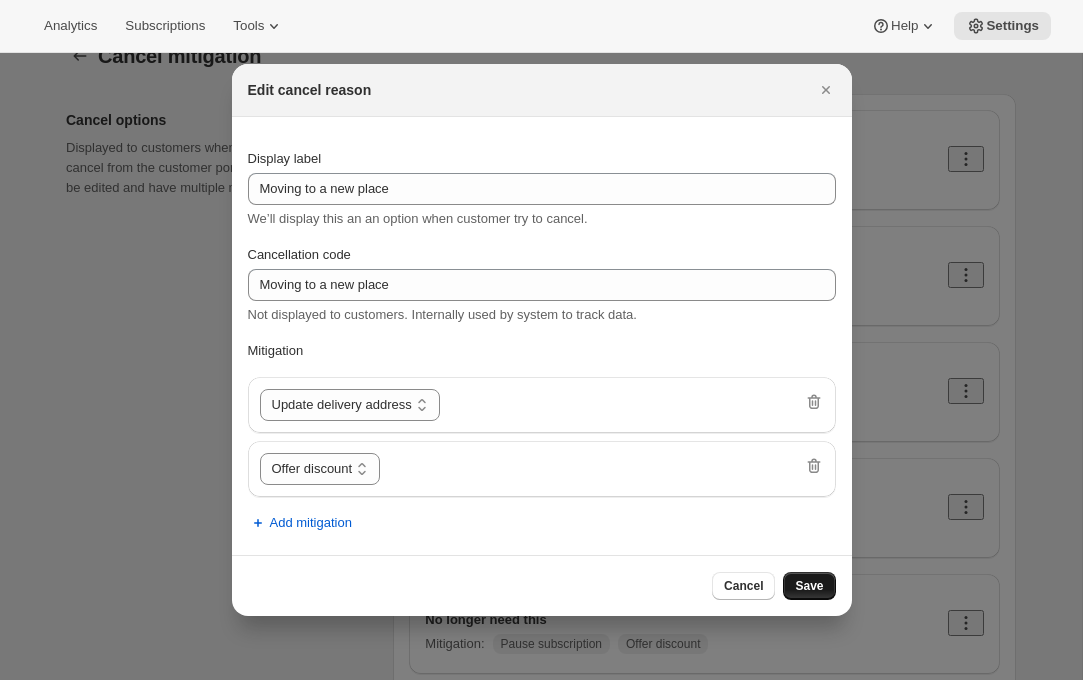 click on "Save" at bounding box center [809, 586] 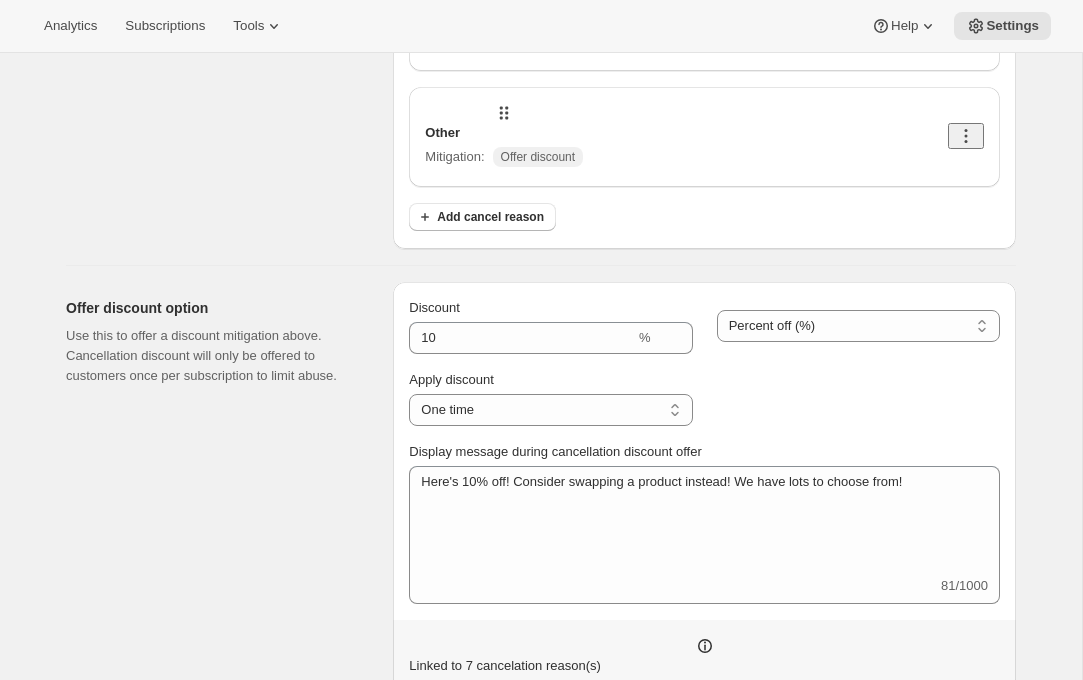 scroll, scrollTop: 882, scrollLeft: 0, axis: vertical 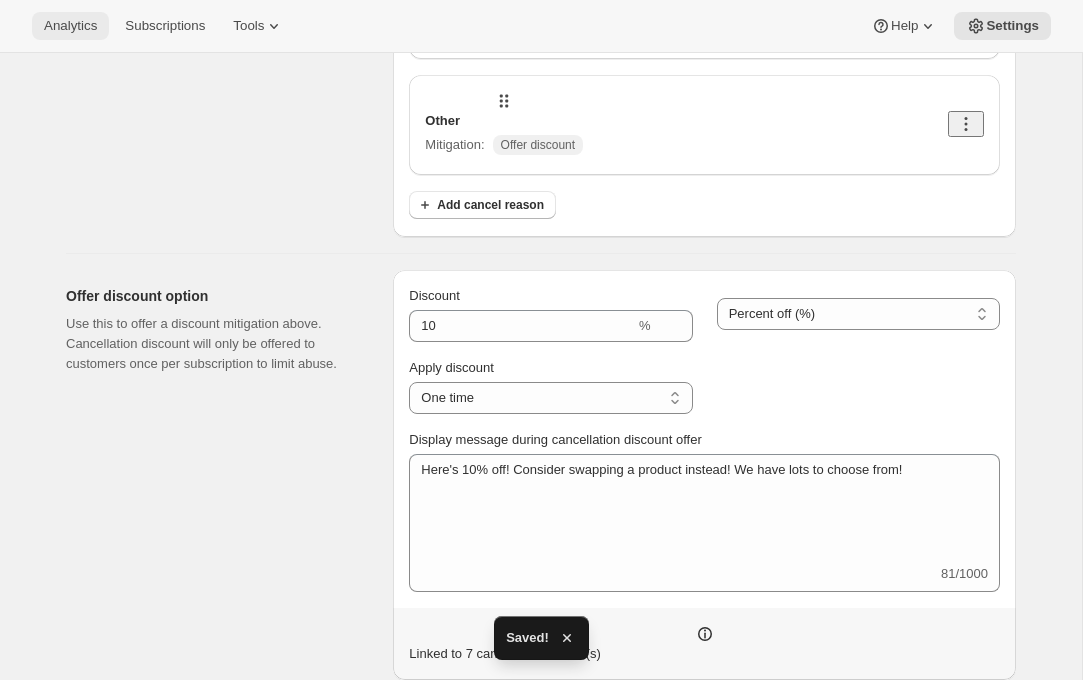 click on "Analytics" at bounding box center (70, 26) 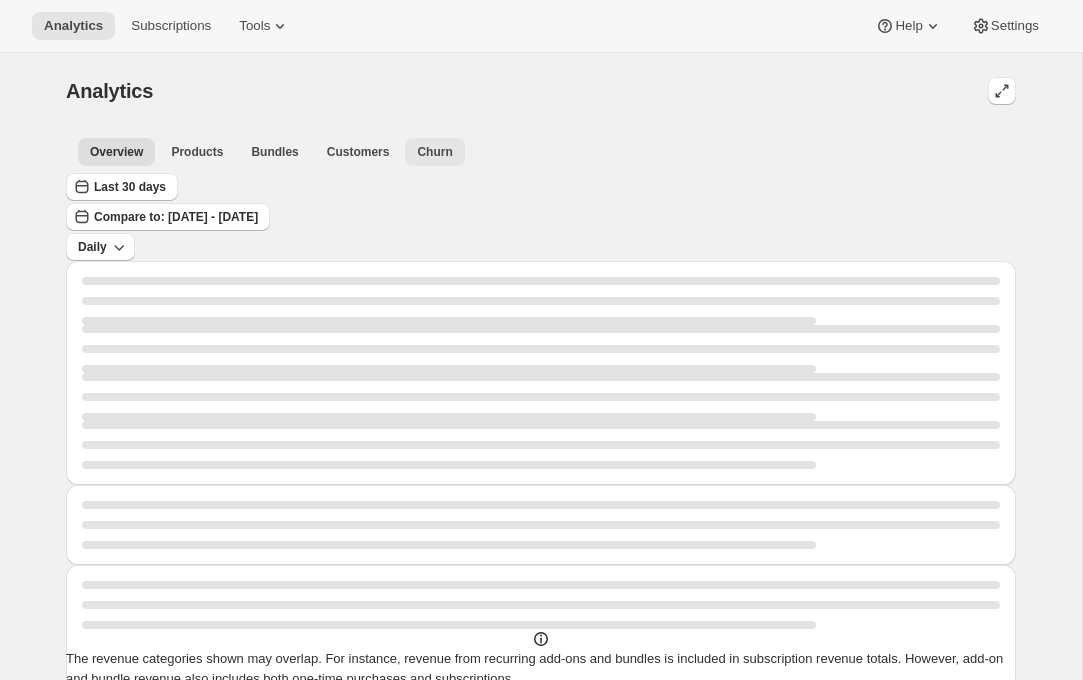 click on "Churn" at bounding box center (434, 152) 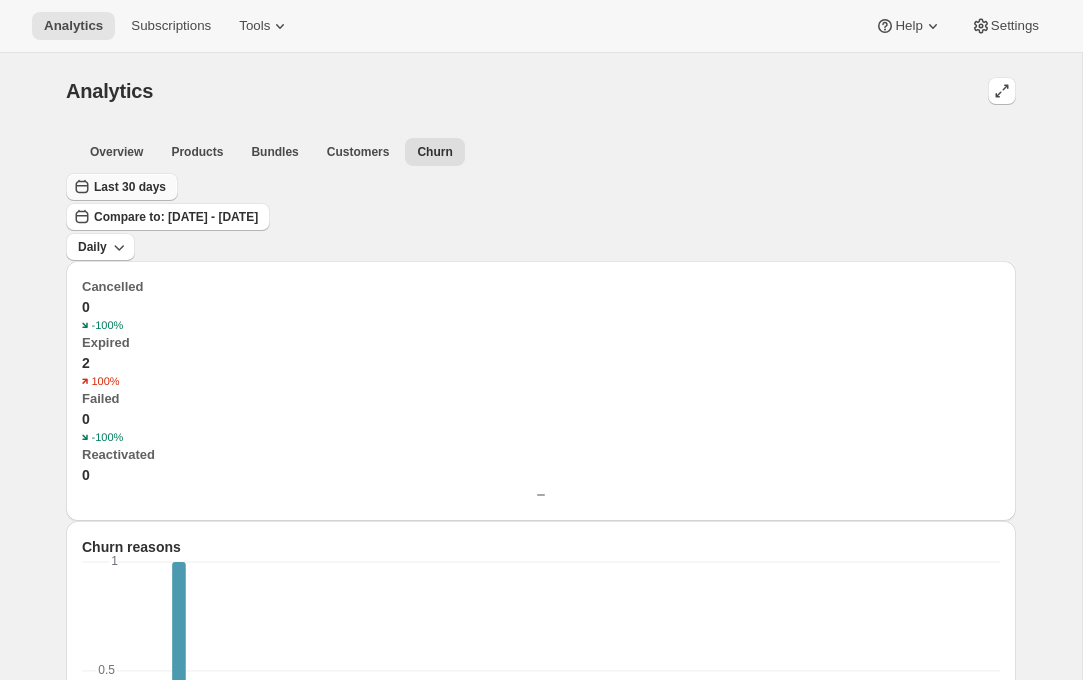 click on "Last 30 days" at bounding box center [130, 187] 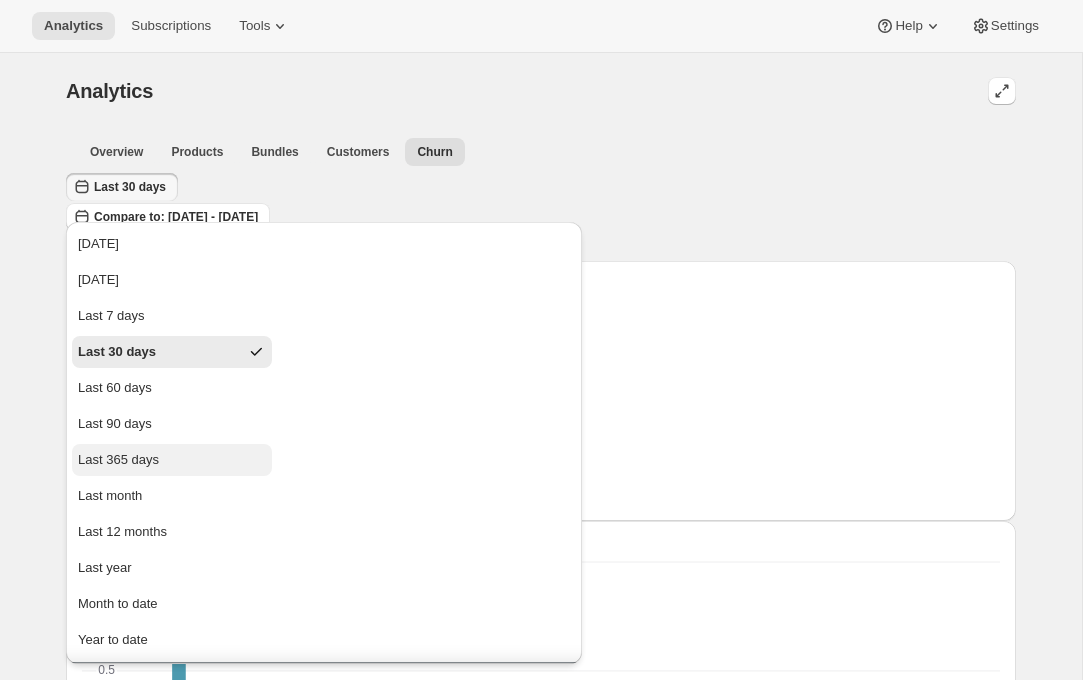 click on "Last 365 days" at bounding box center [118, 460] 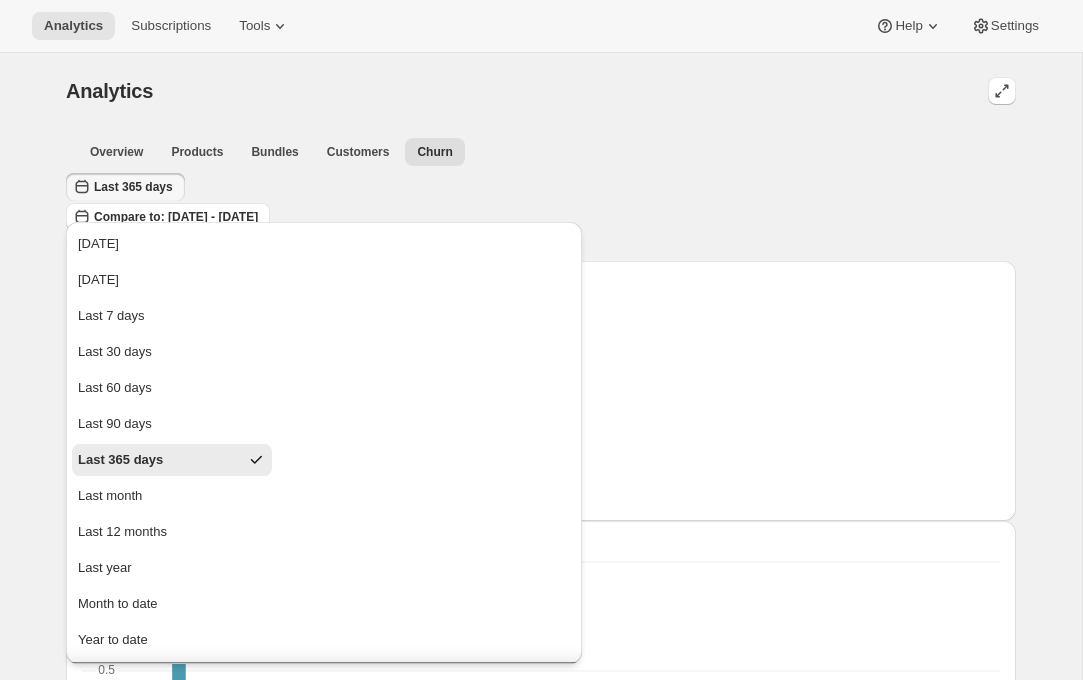 click on "Apply" at bounding box center [157, 976] 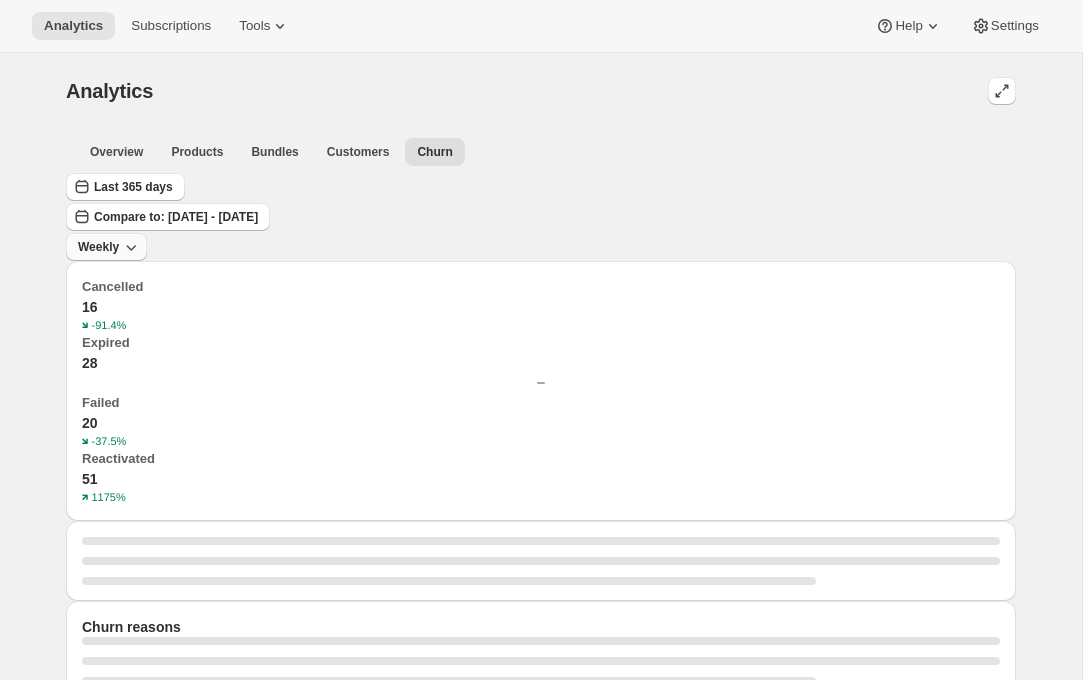 click on "Weekly" at bounding box center (98, 247) 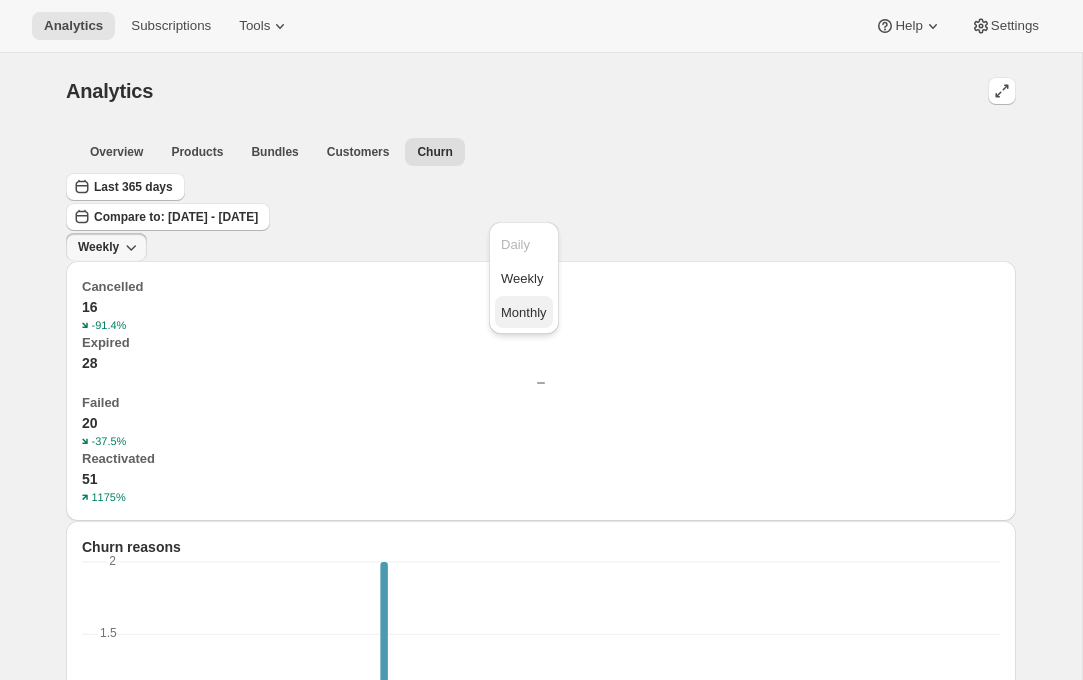 click on "Monthly" at bounding box center (524, 312) 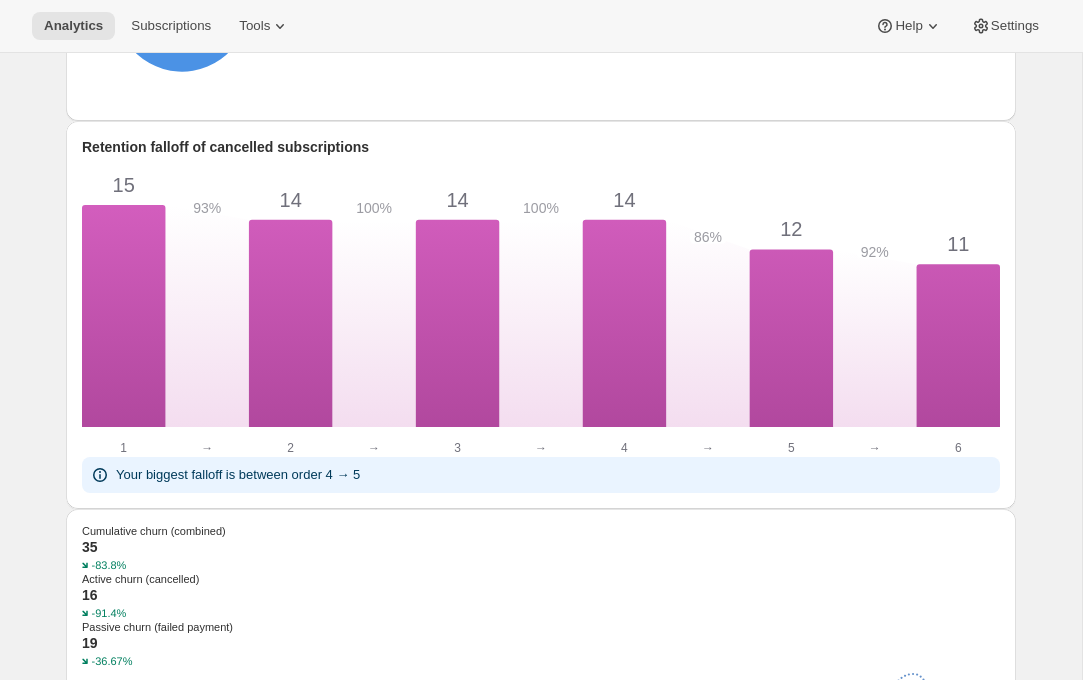 scroll, scrollTop: 1099, scrollLeft: 0, axis: vertical 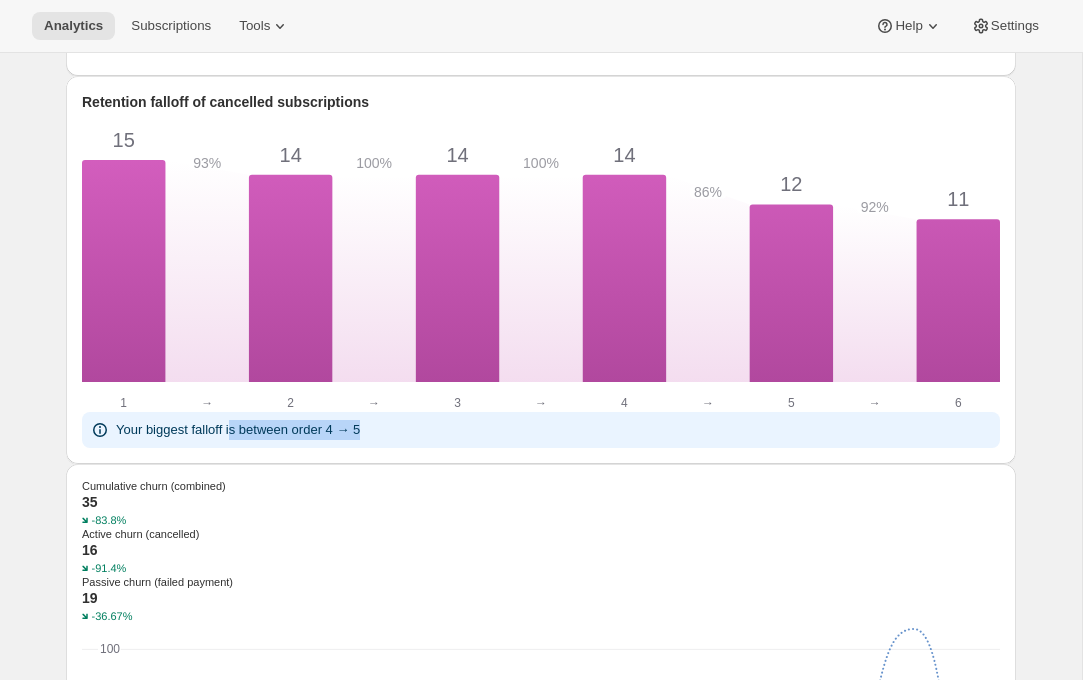 drag, startPoint x: 385, startPoint y: 360, endPoint x: 236, endPoint y: 362, distance: 149.01343 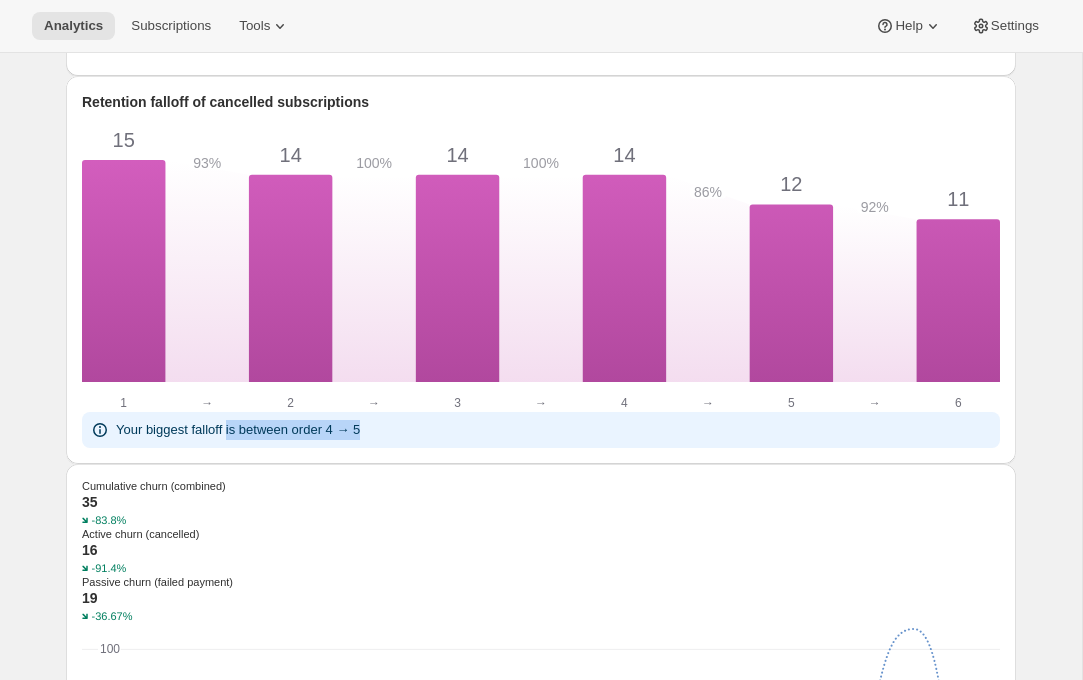 click on "Your biggest falloff is between order 4 → 5" at bounding box center [238, 430] 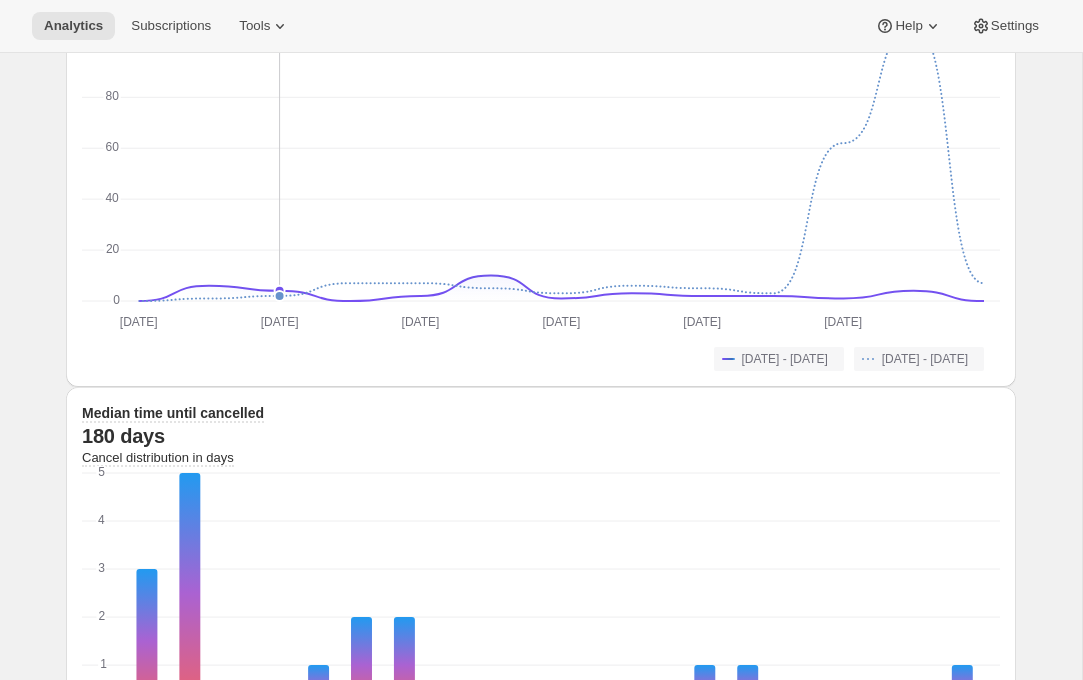 scroll, scrollTop: 1712, scrollLeft: 0, axis: vertical 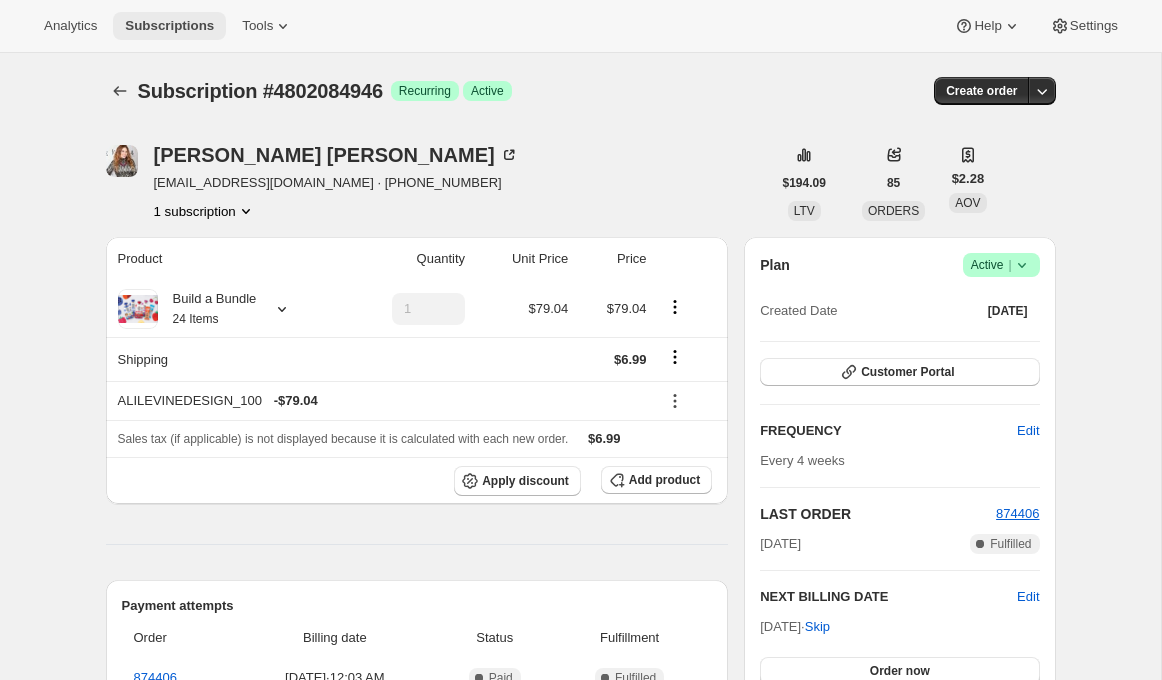 click on "Subscriptions" at bounding box center [169, 26] 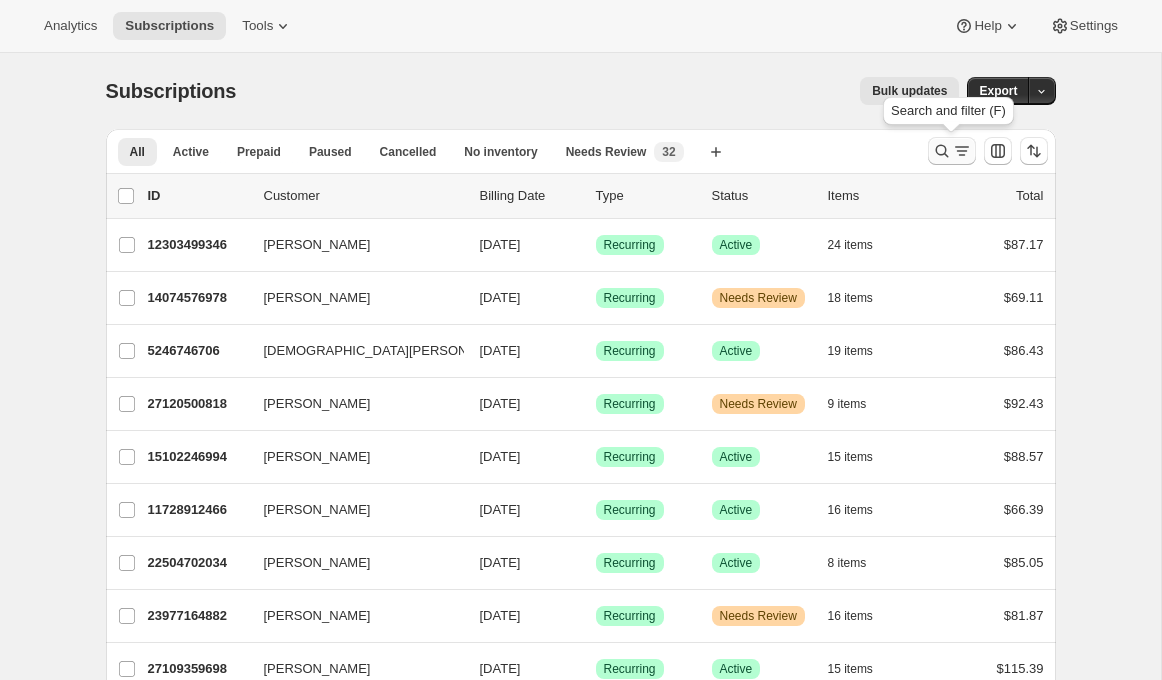click 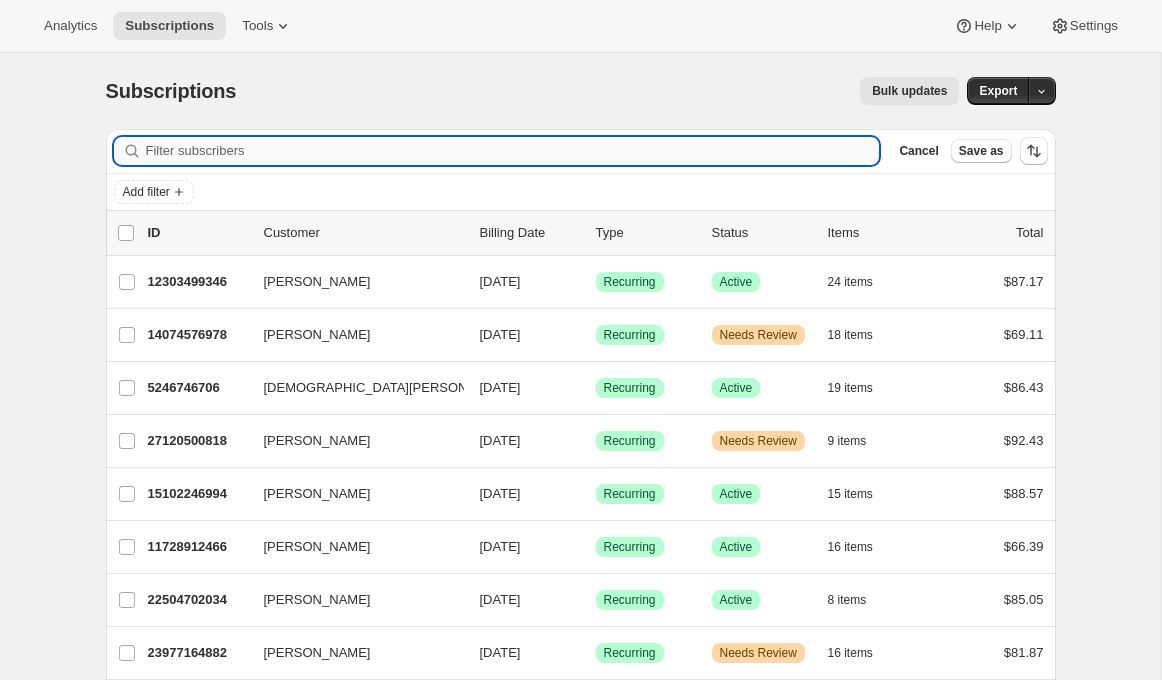 click on "Filter subscribers" at bounding box center (513, 151) 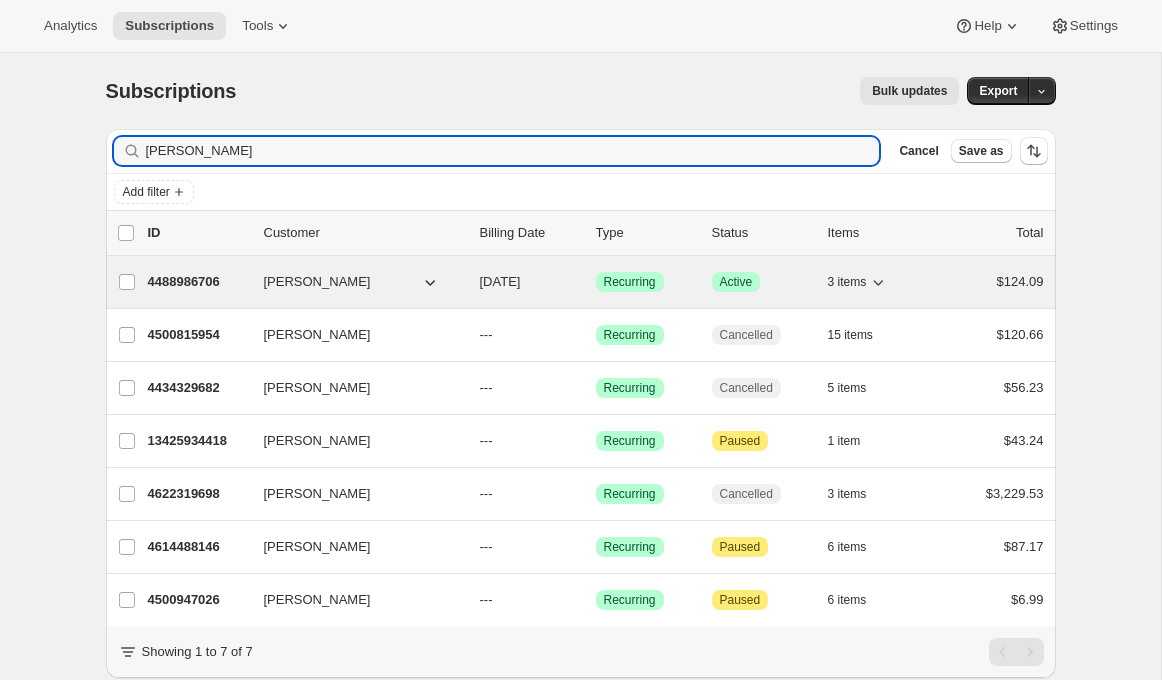 type on "emily yuhas" 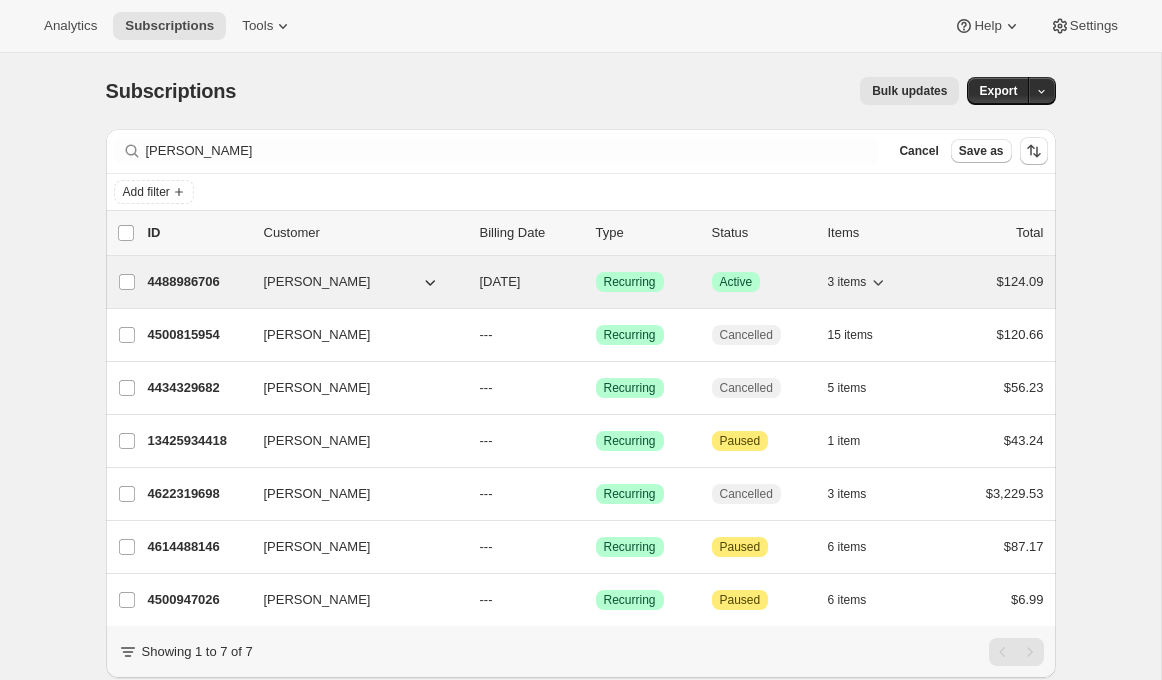 click on "4488986706" at bounding box center (198, 282) 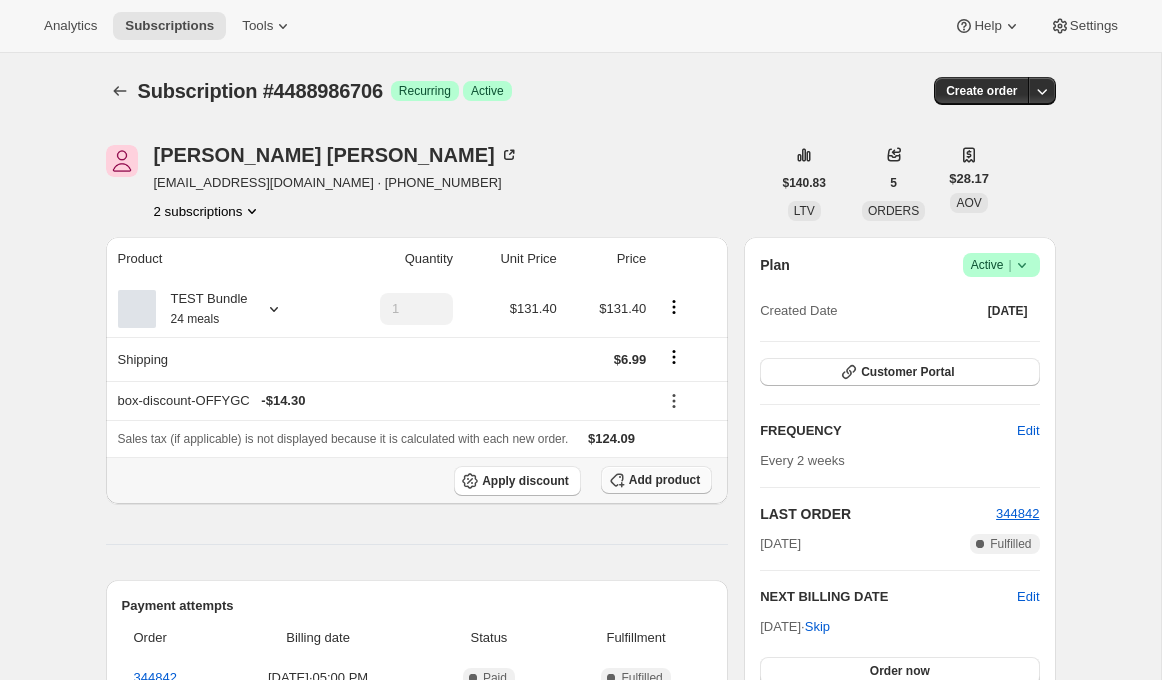 click on "Add product" at bounding box center (664, 480) 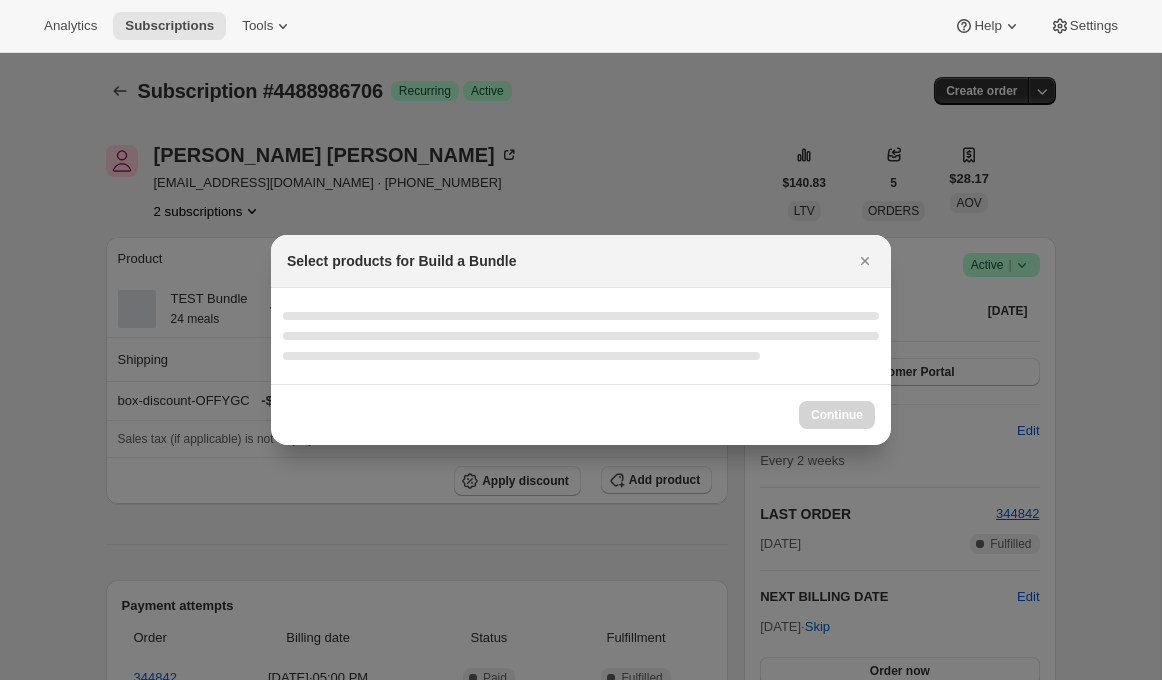 select on "gid://shopify/ProductVariant/42094505427026" 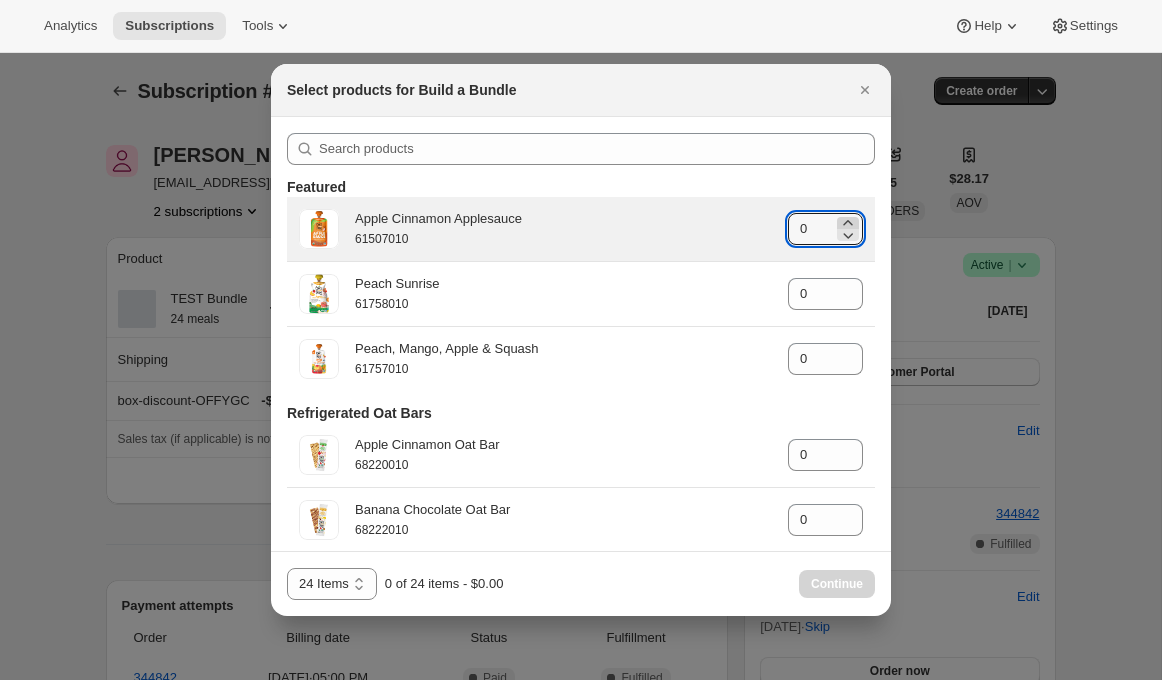 click 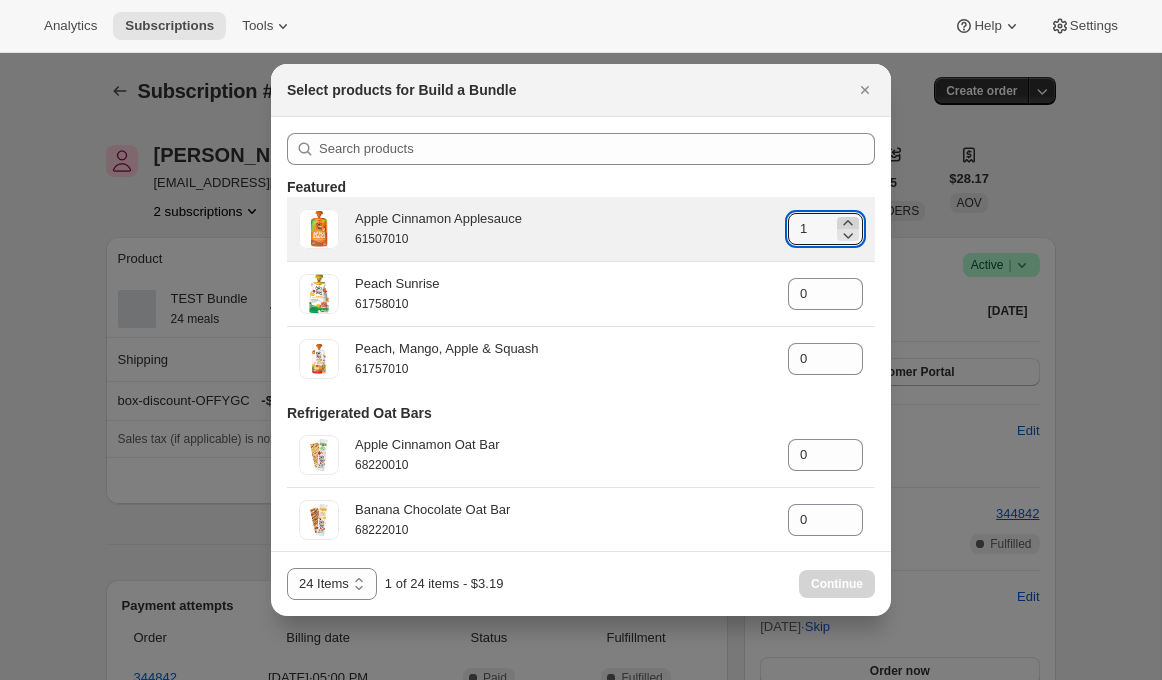 click 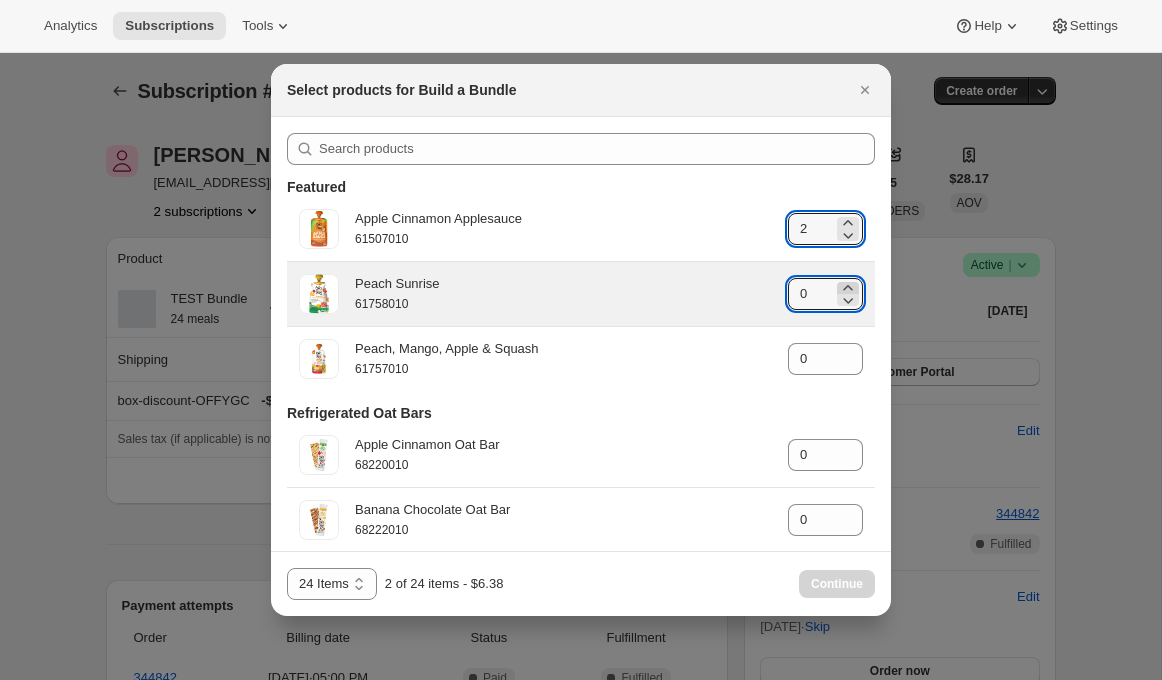 click 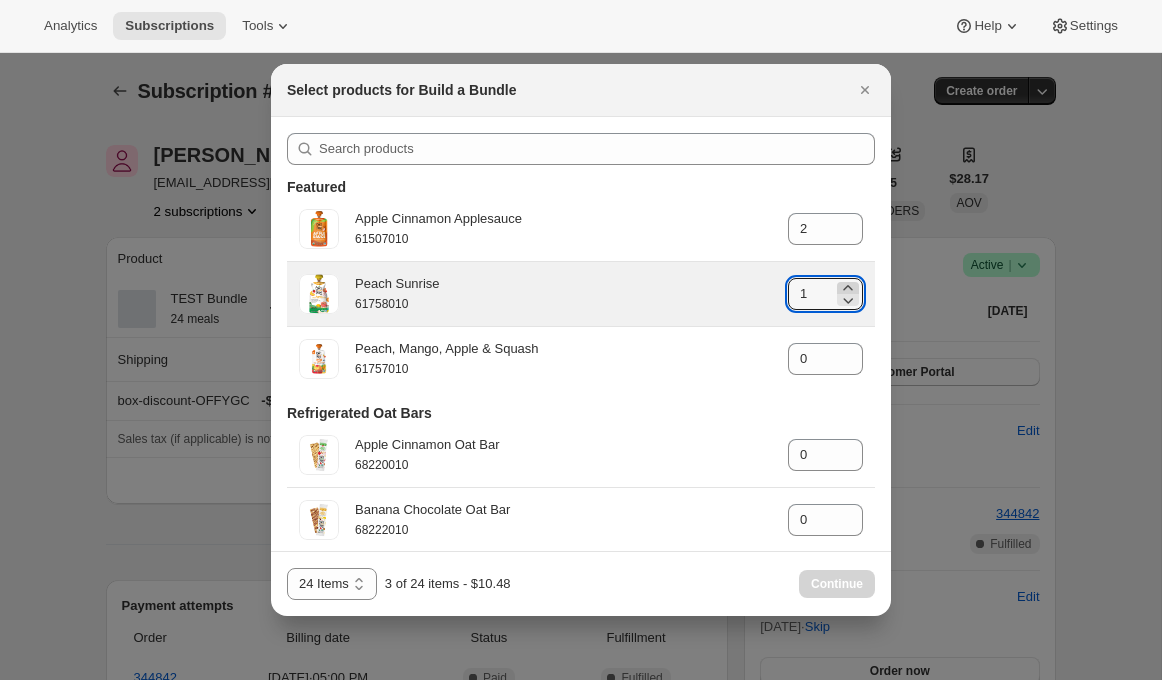 click 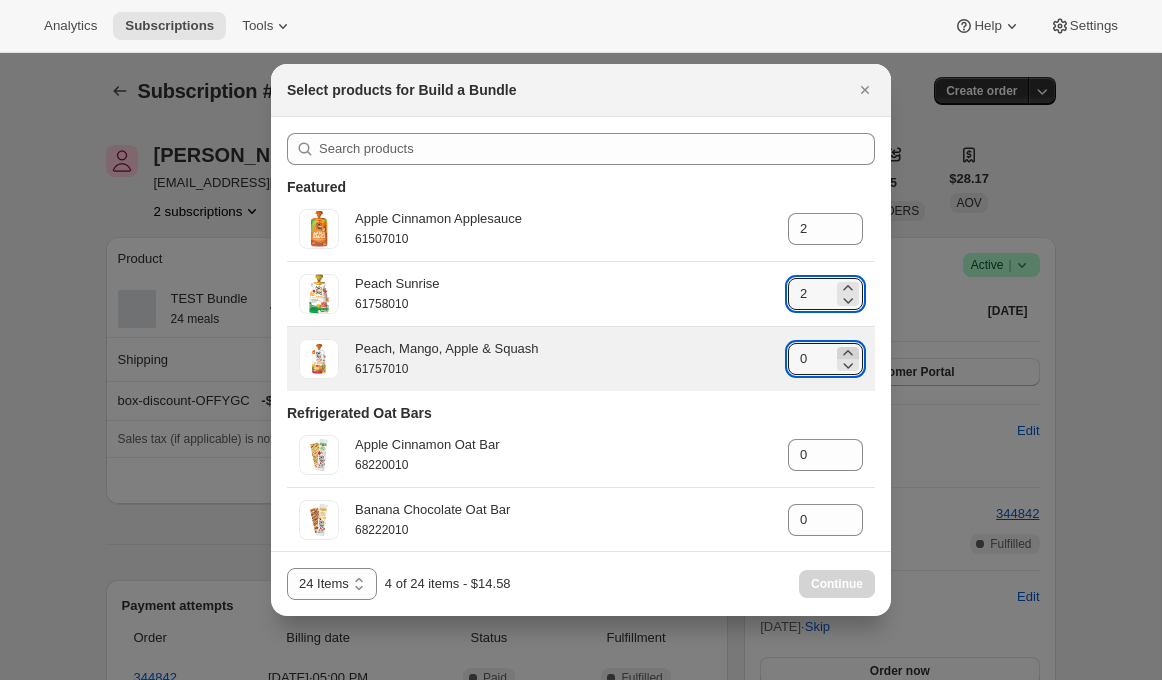 click 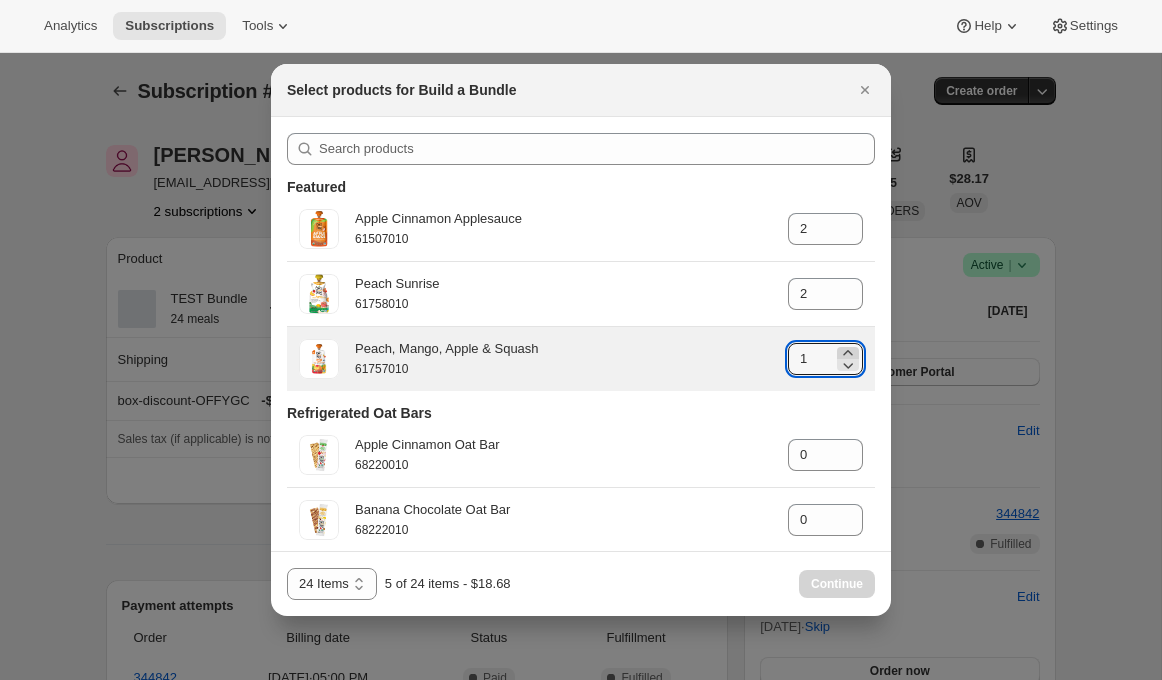 click 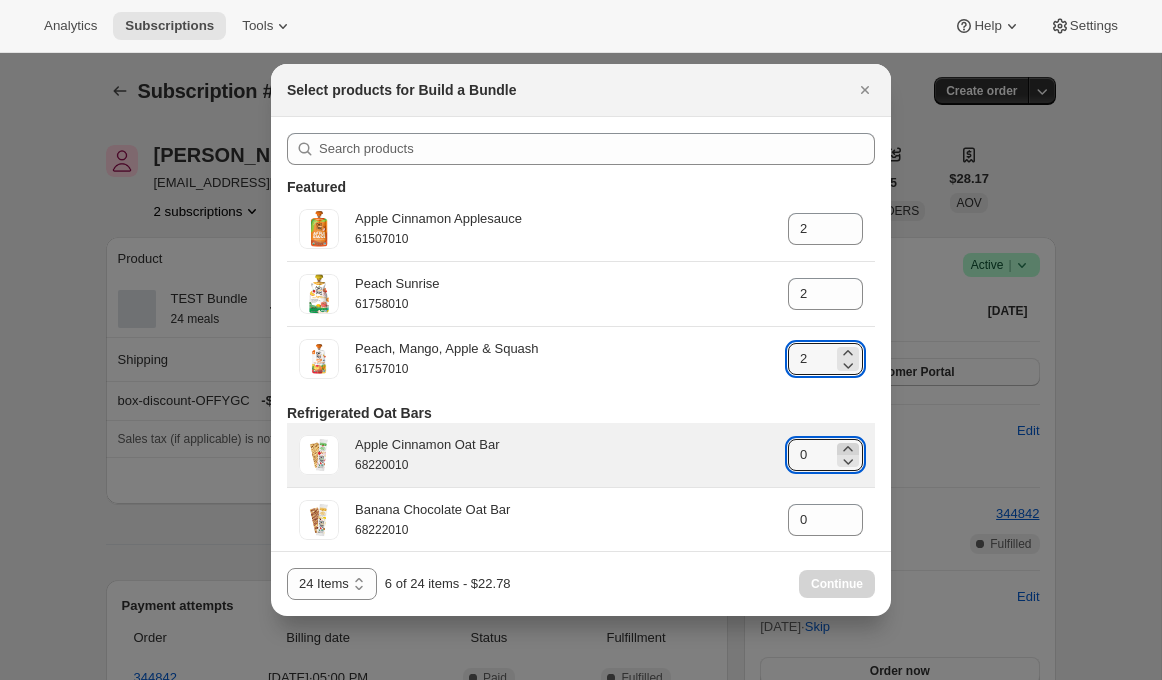 click 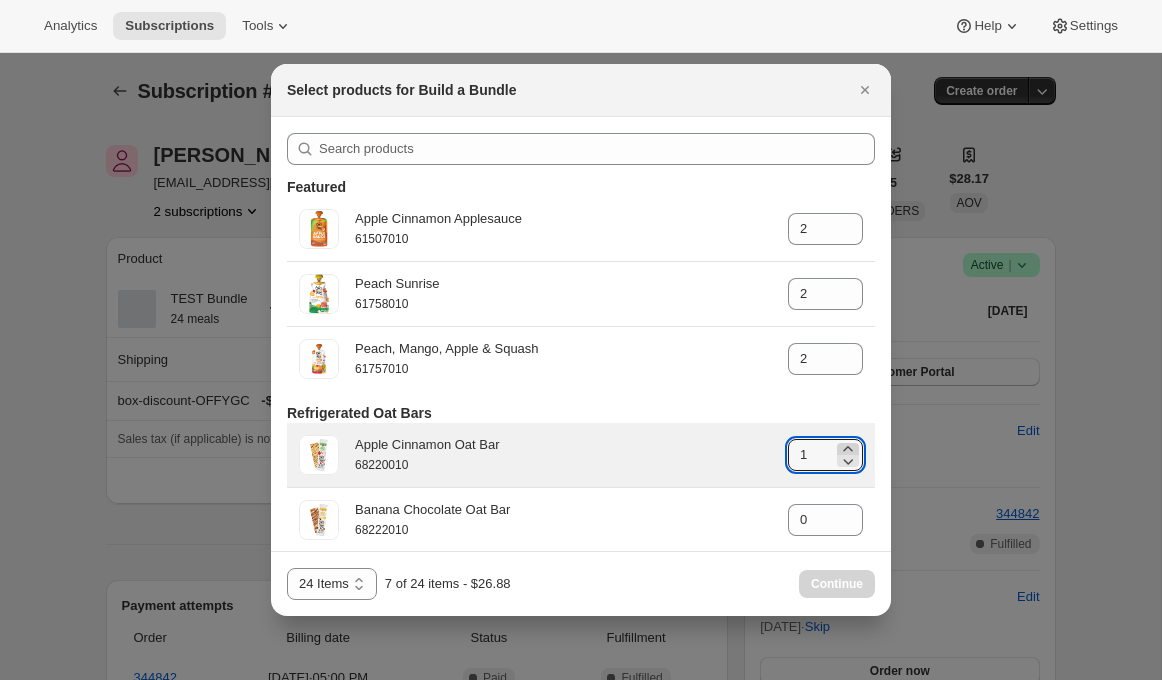 click 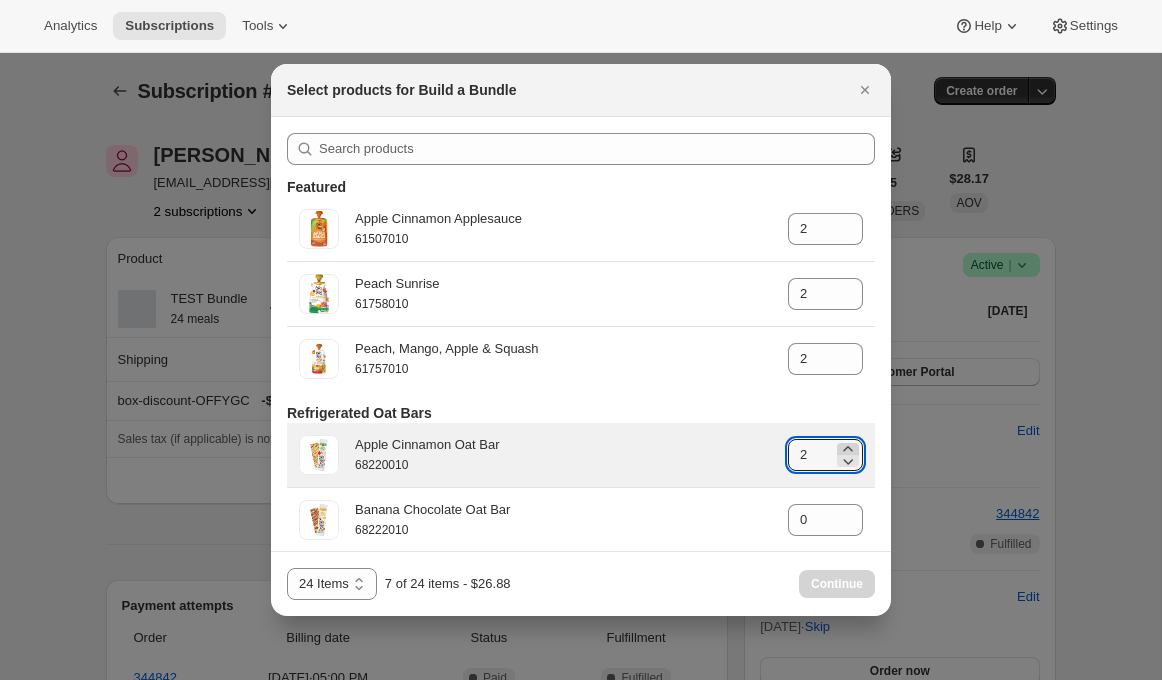 click 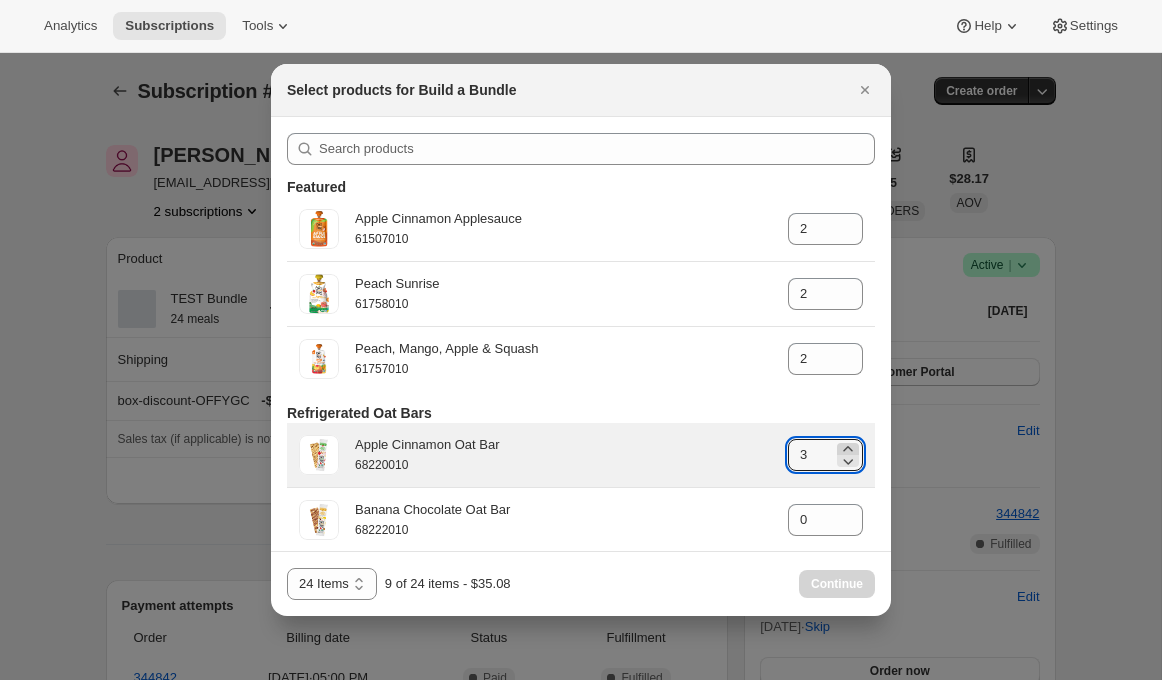 click 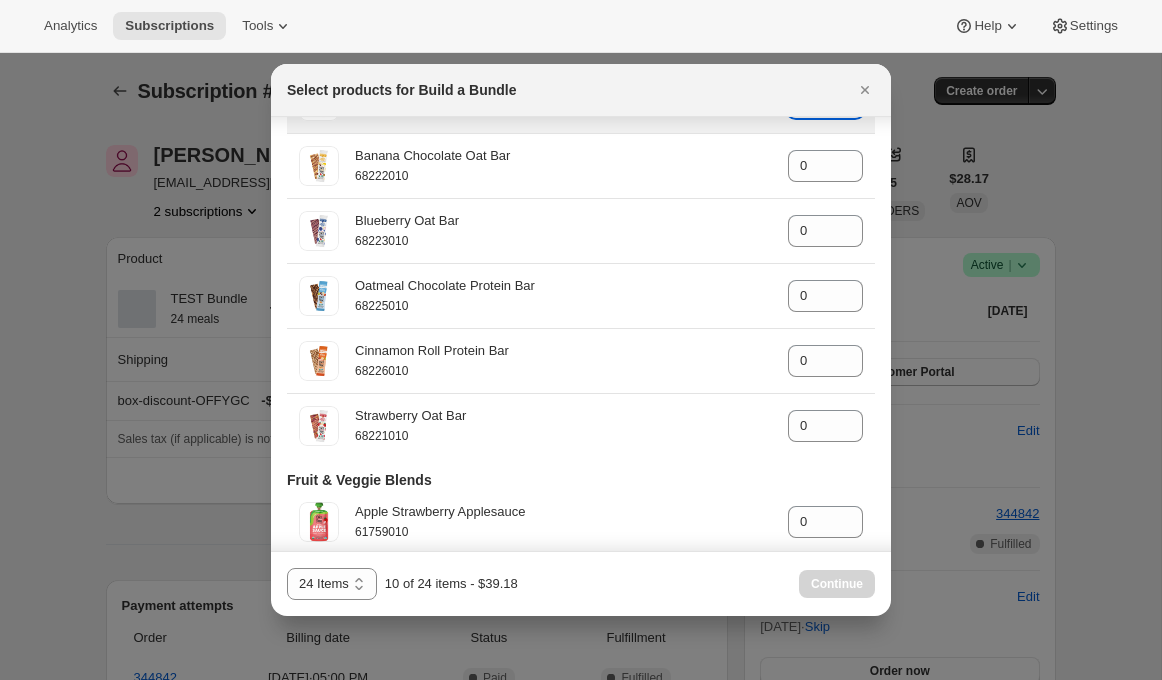scroll, scrollTop: 356, scrollLeft: 0, axis: vertical 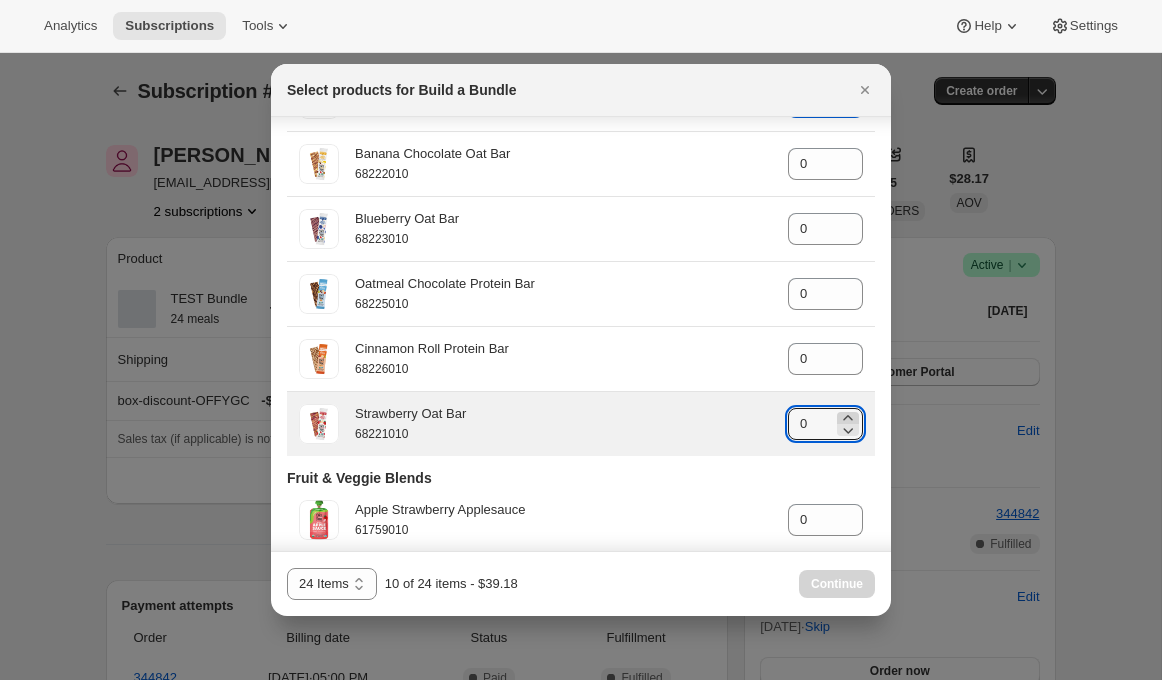click 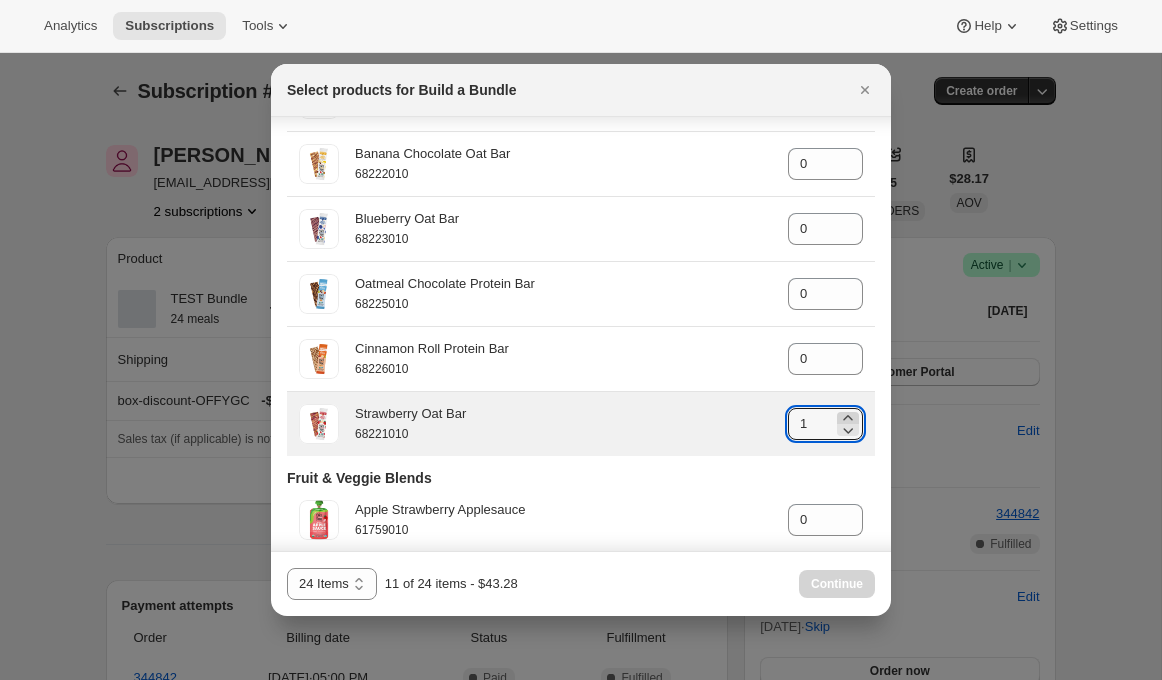 click 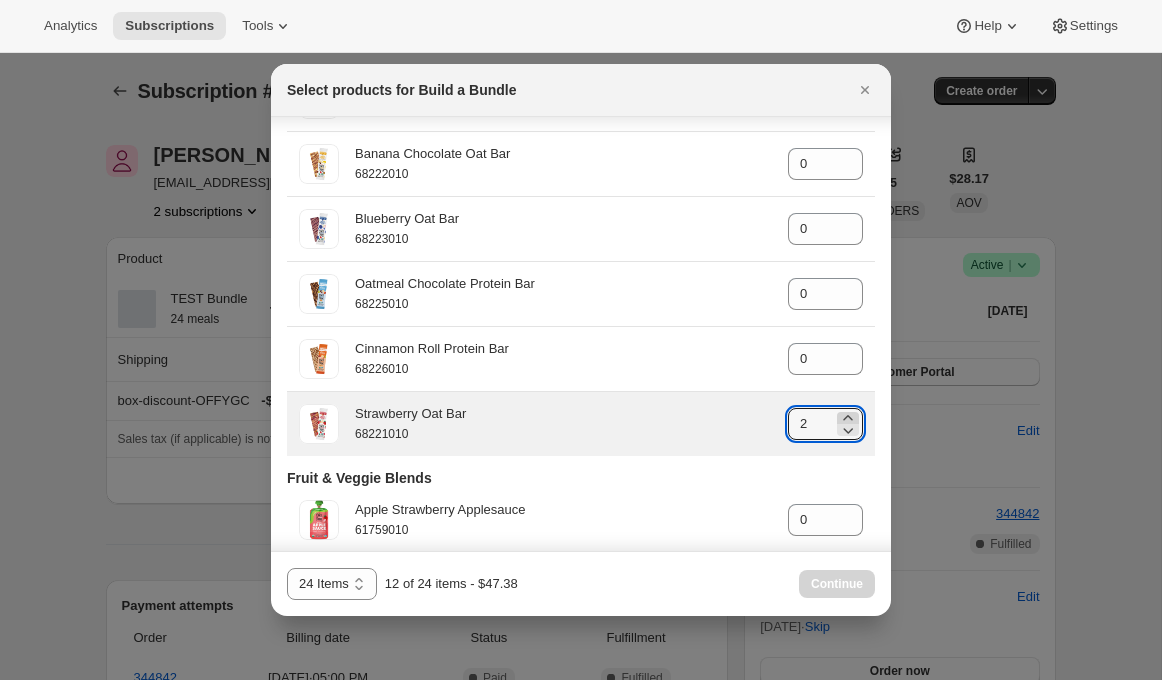 click 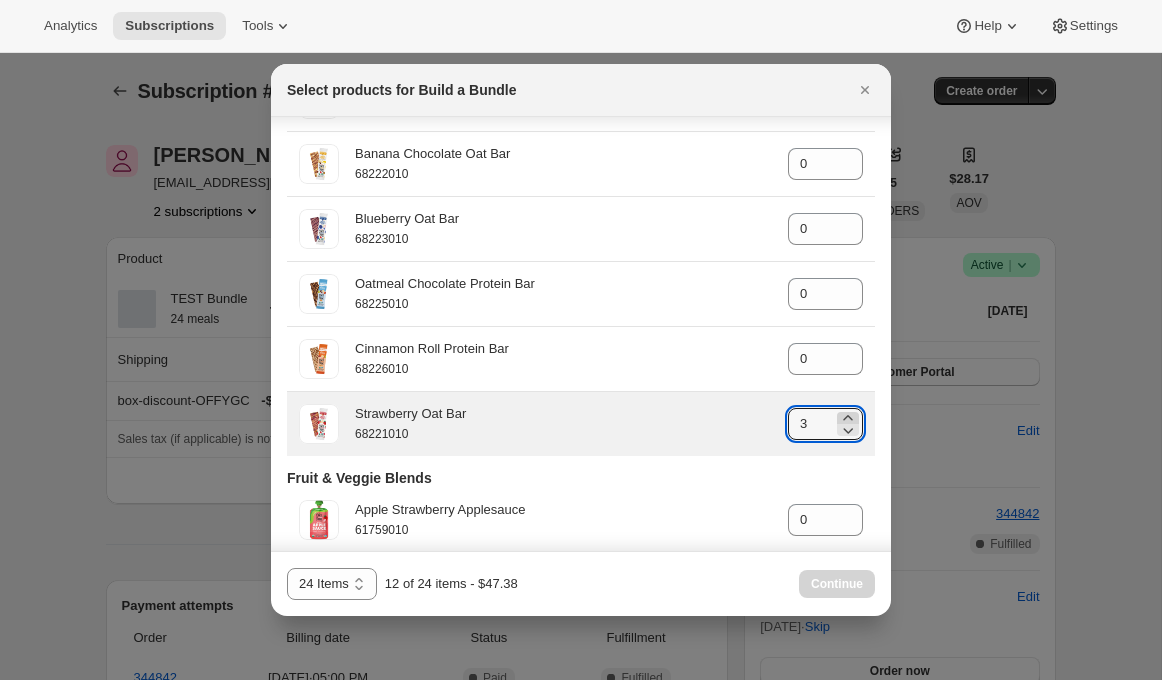click 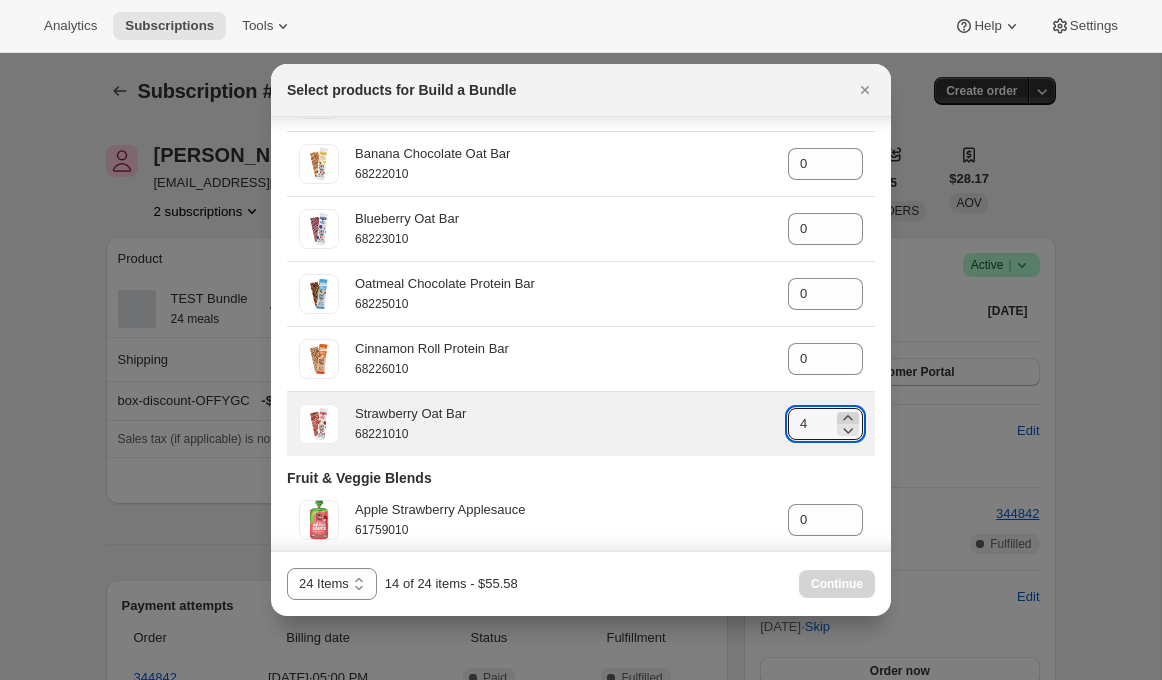 click 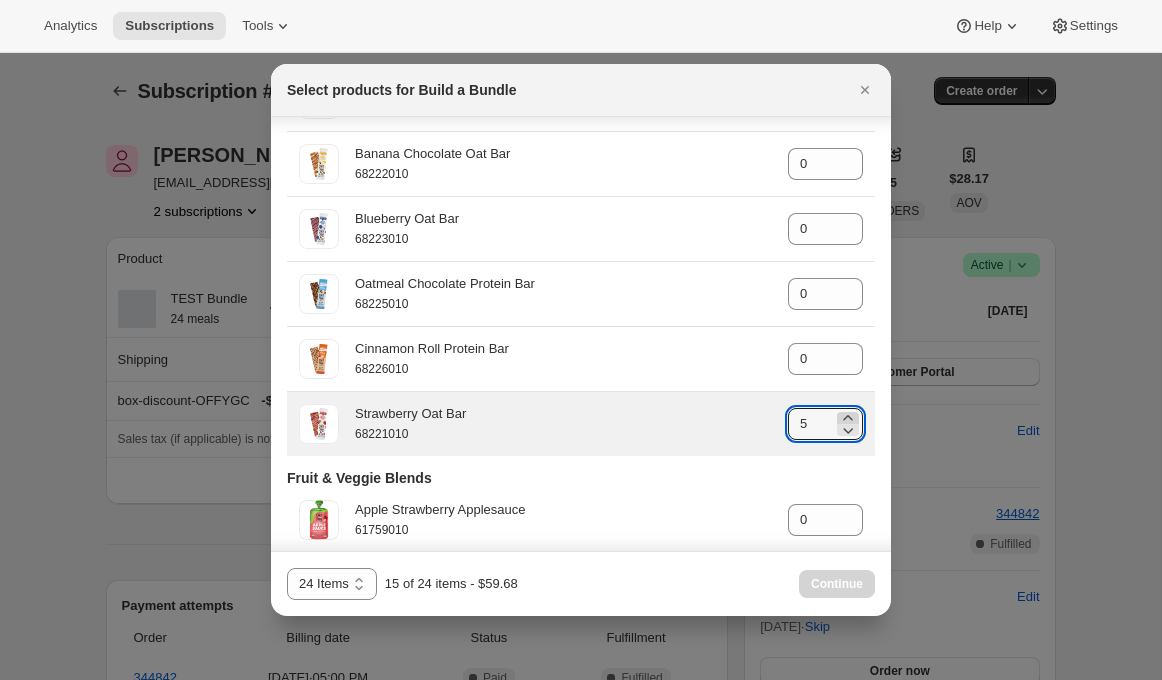 click 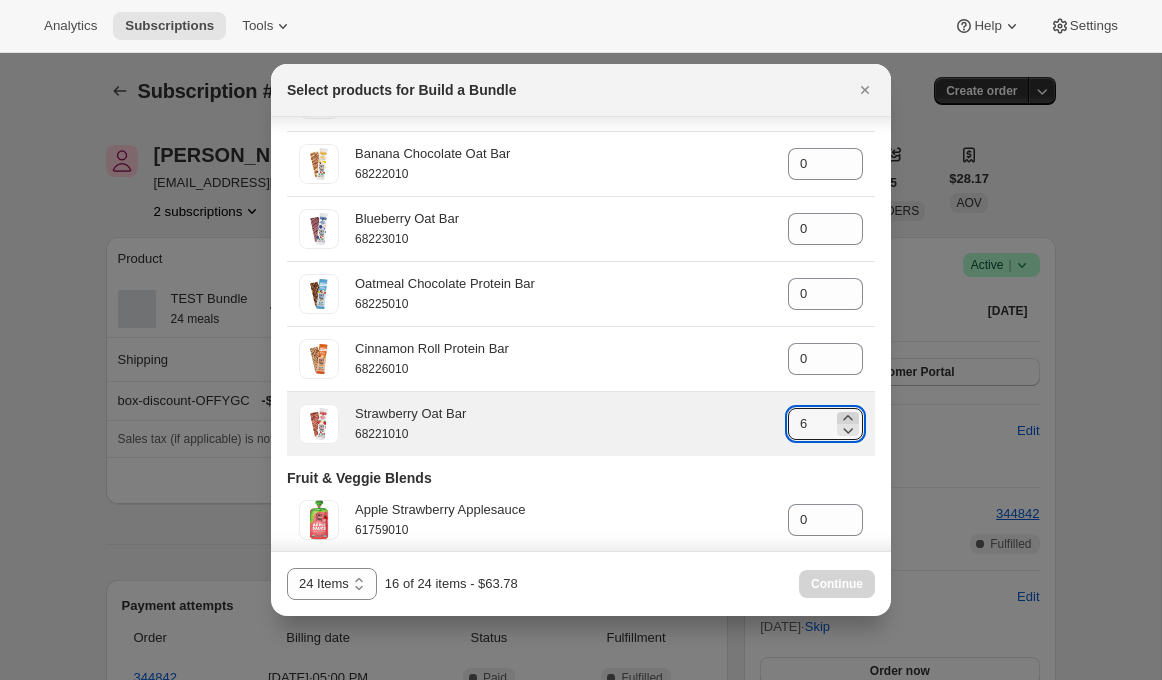 click 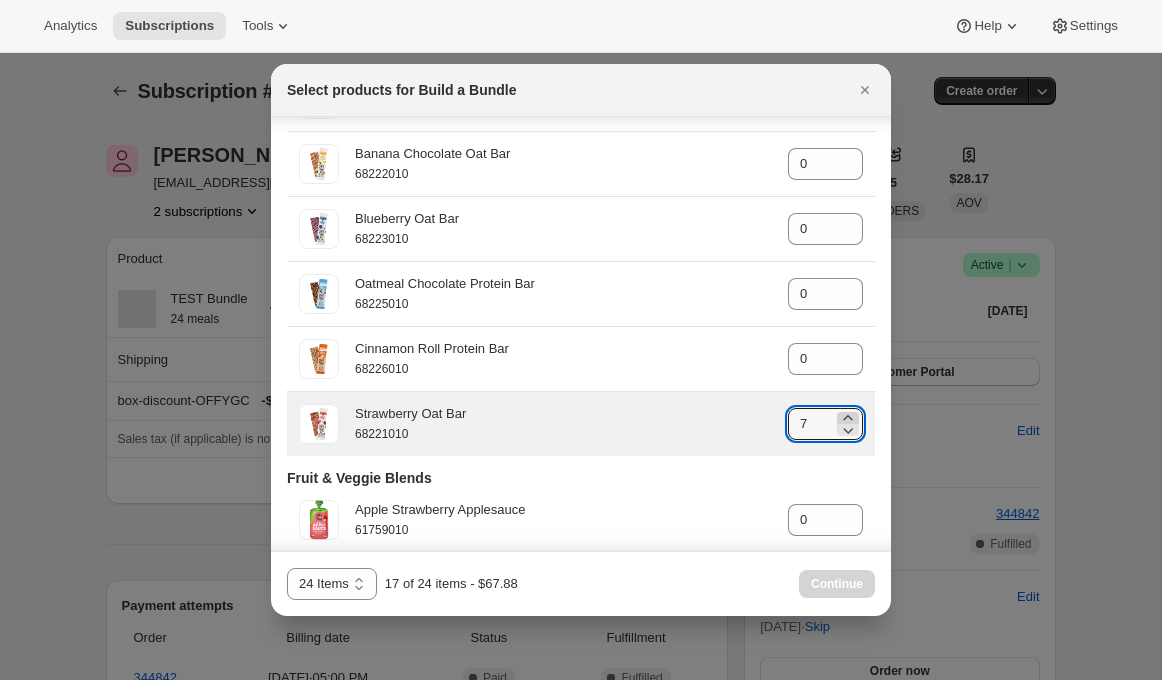 click 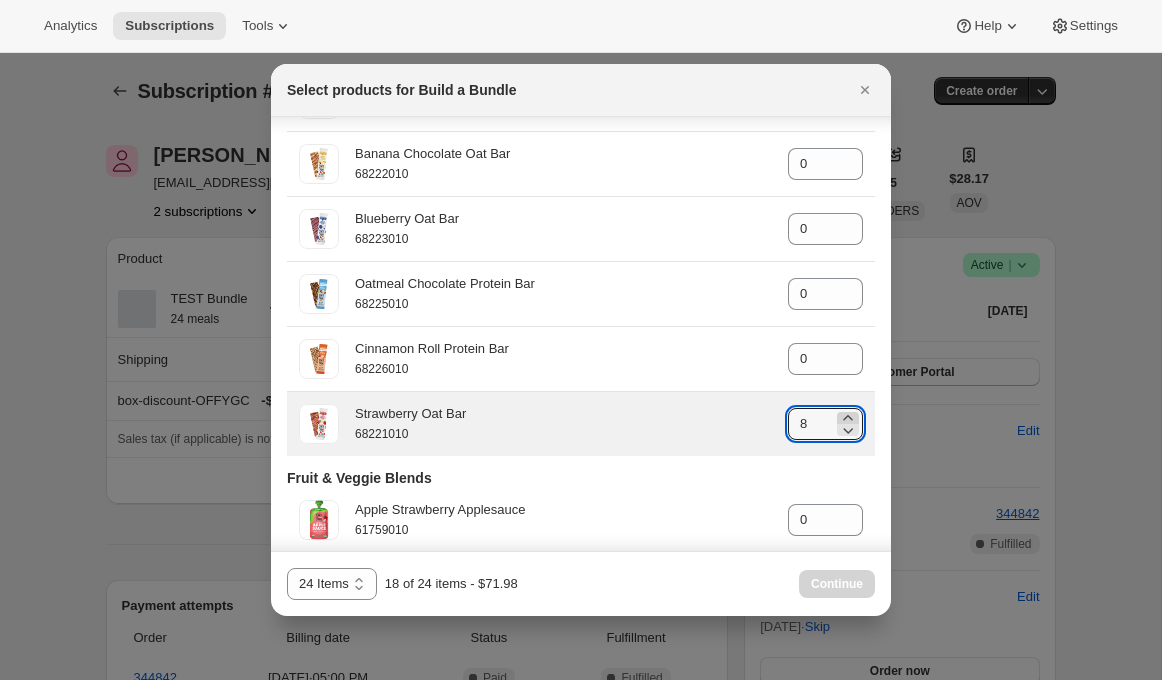 click 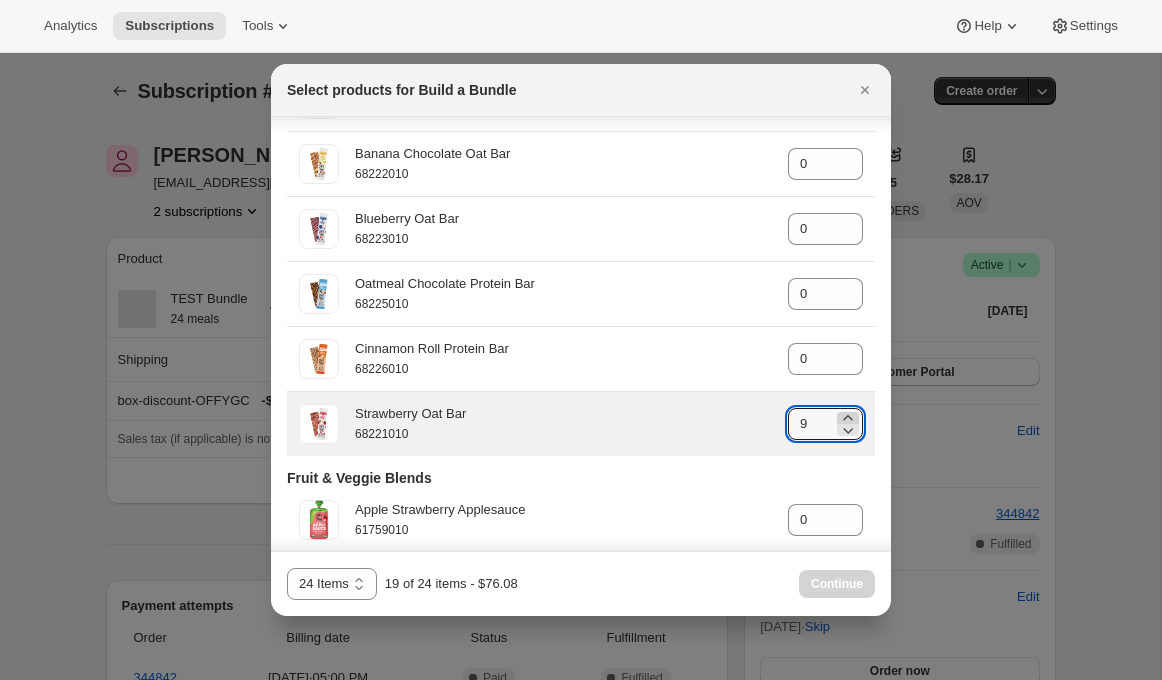 click 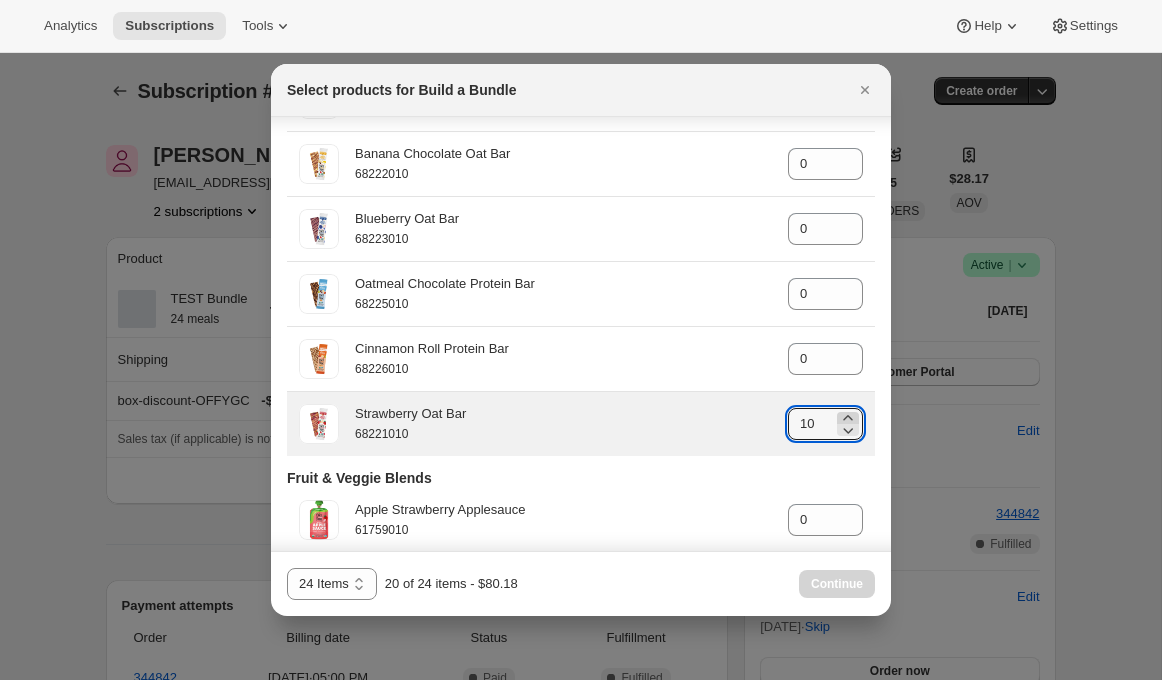 click 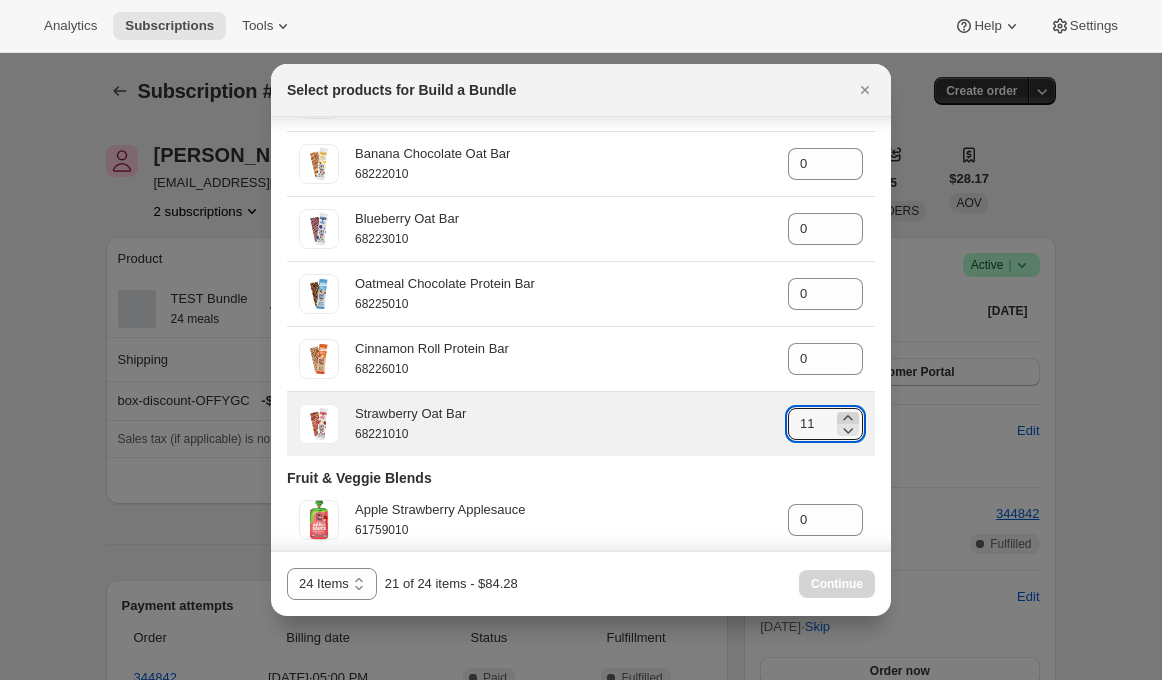 click 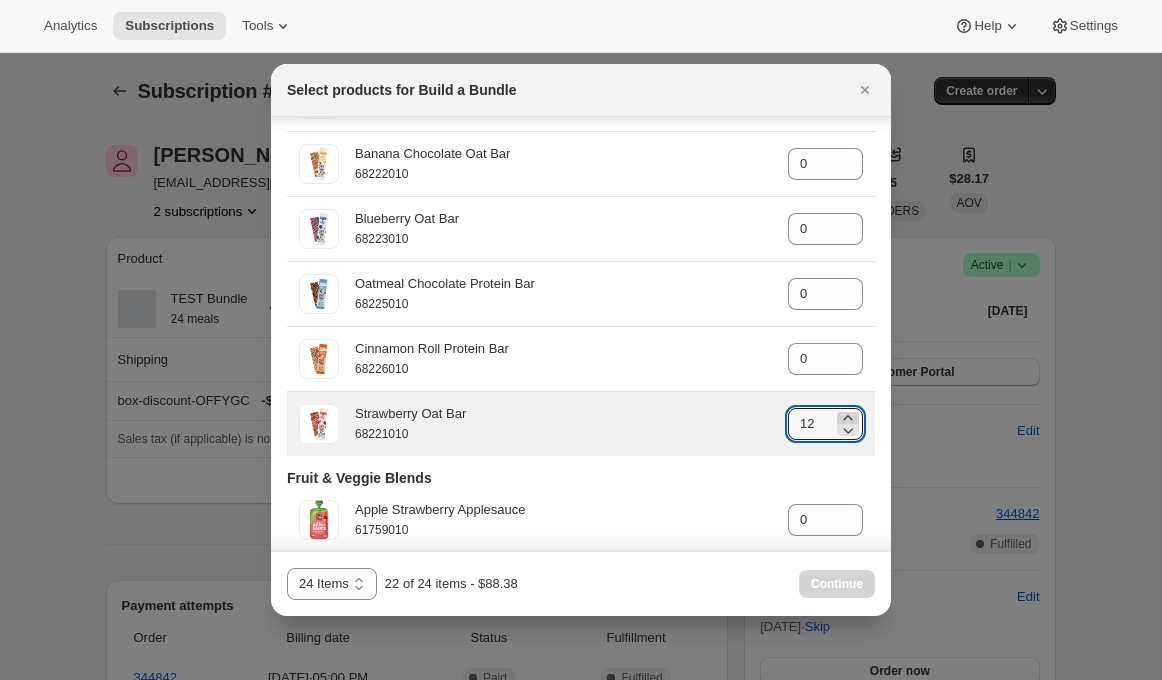 click 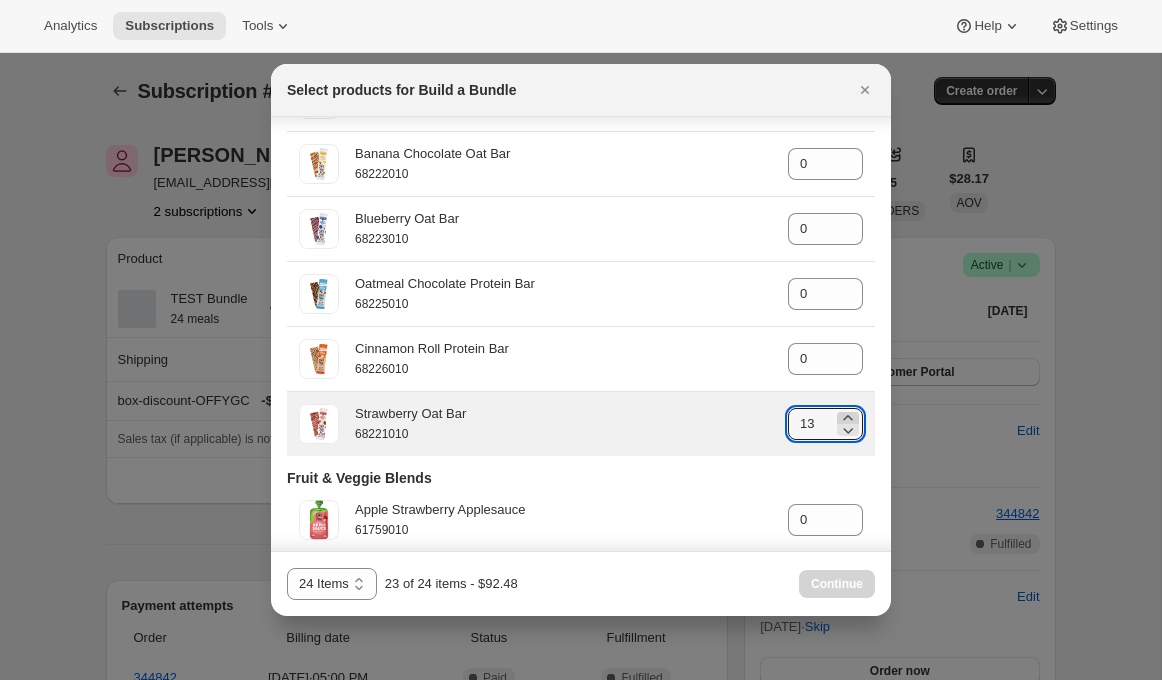click 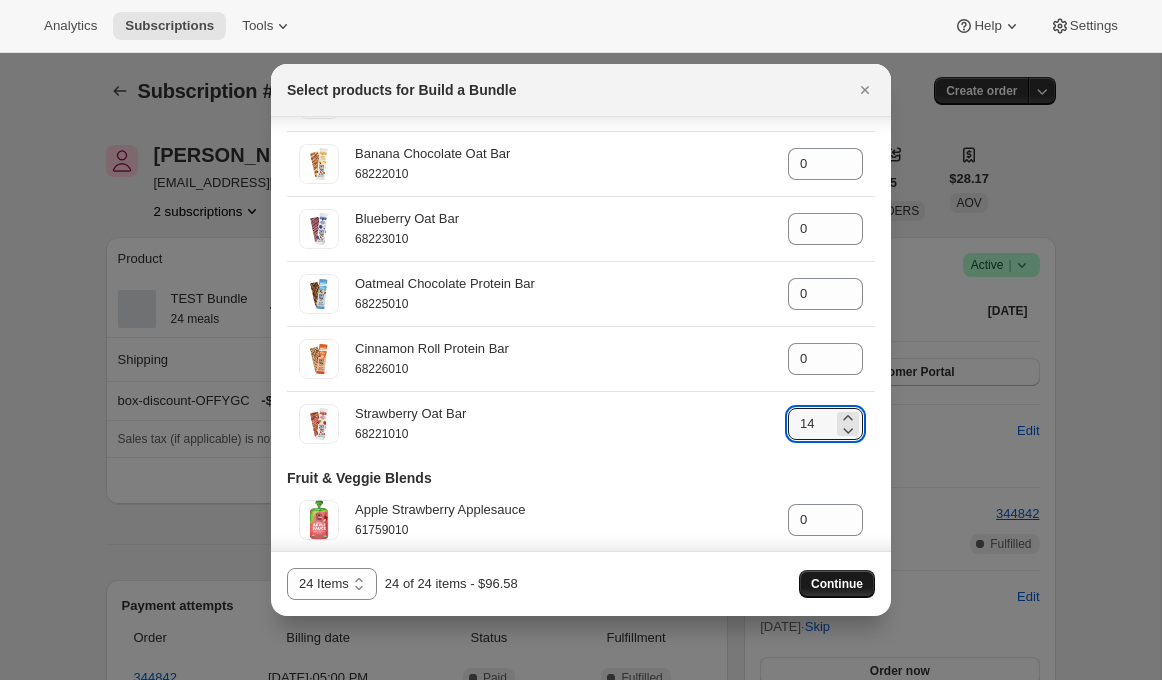 click on "Continue" at bounding box center [837, 584] 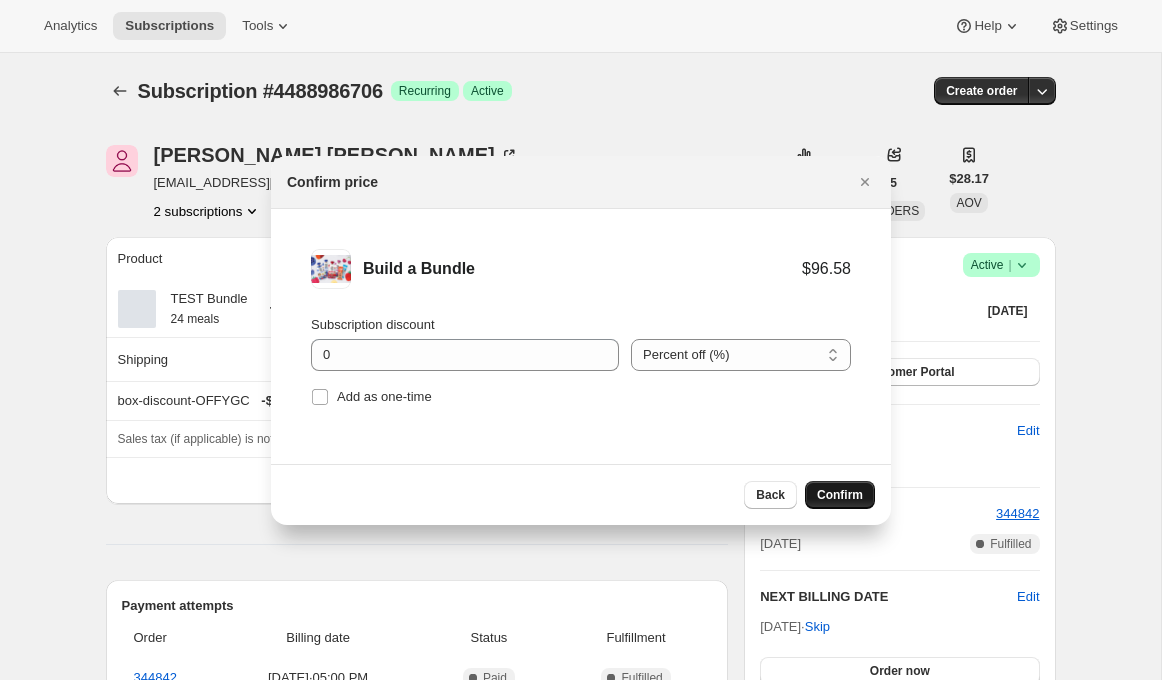 click on "Confirm" at bounding box center (840, 495) 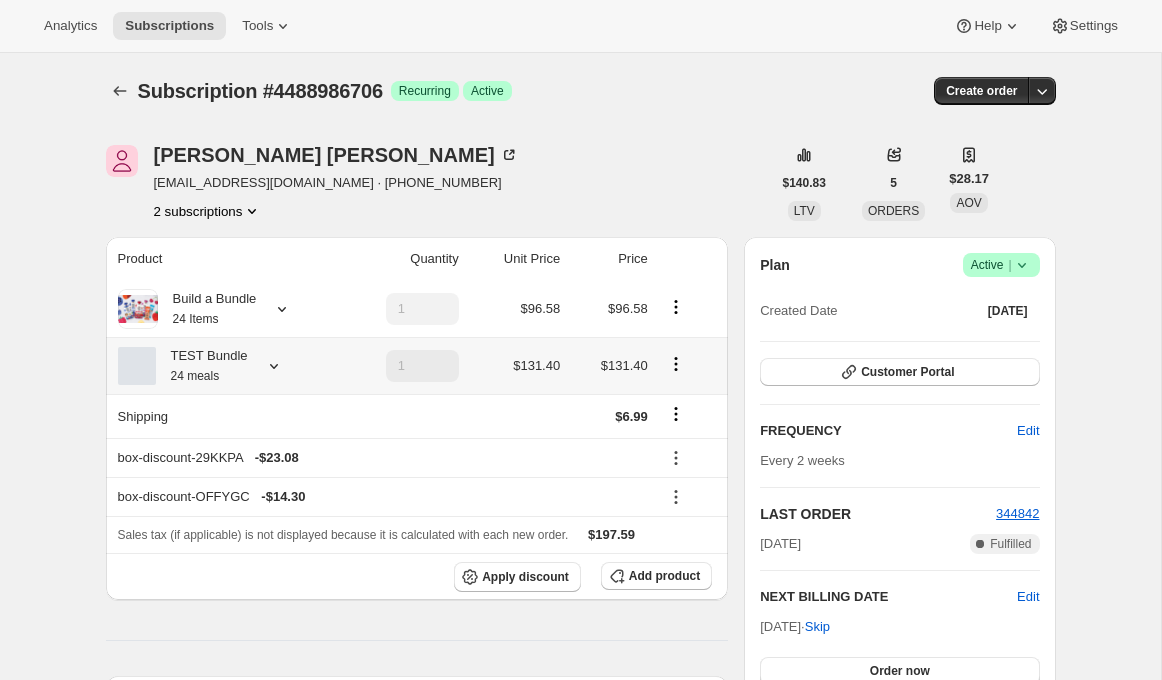 click at bounding box center [676, 364] 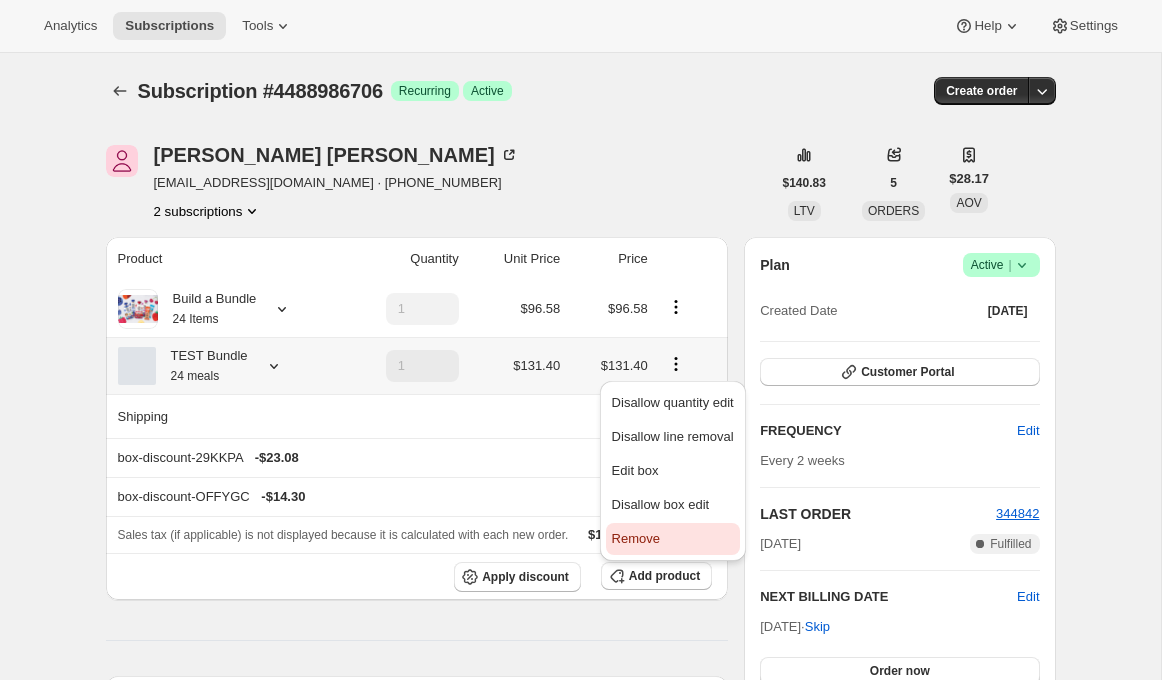 click on "Remove" at bounding box center [636, 538] 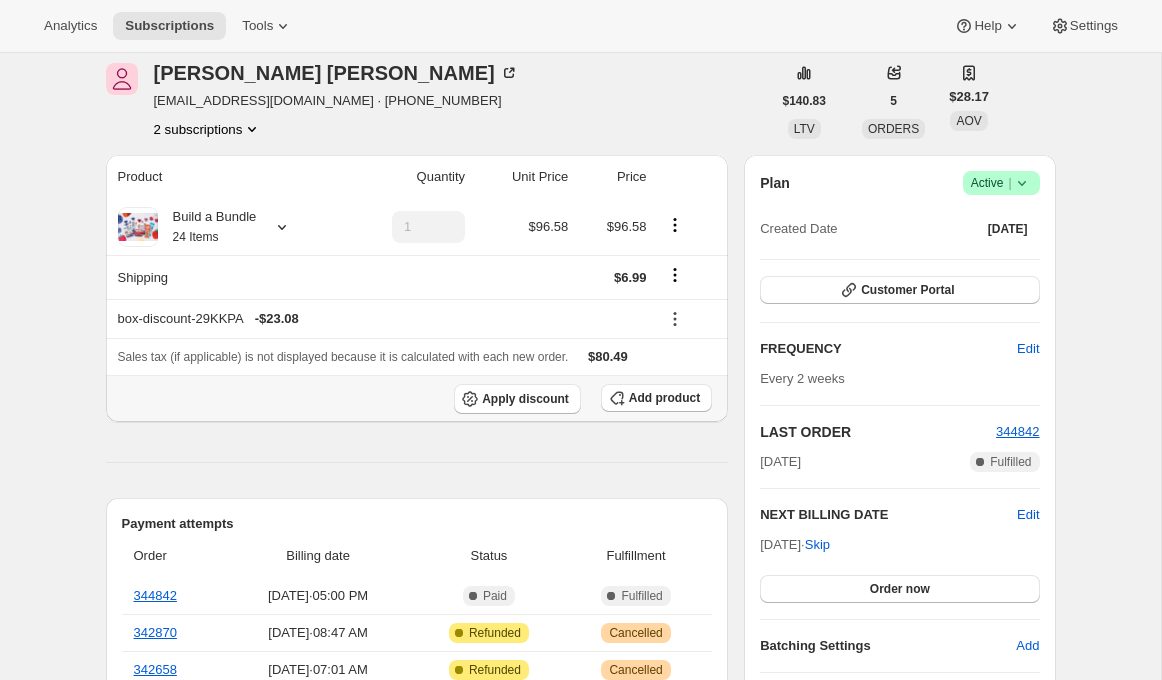 scroll, scrollTop: 76, scrollLeft: 0, axis: vertical 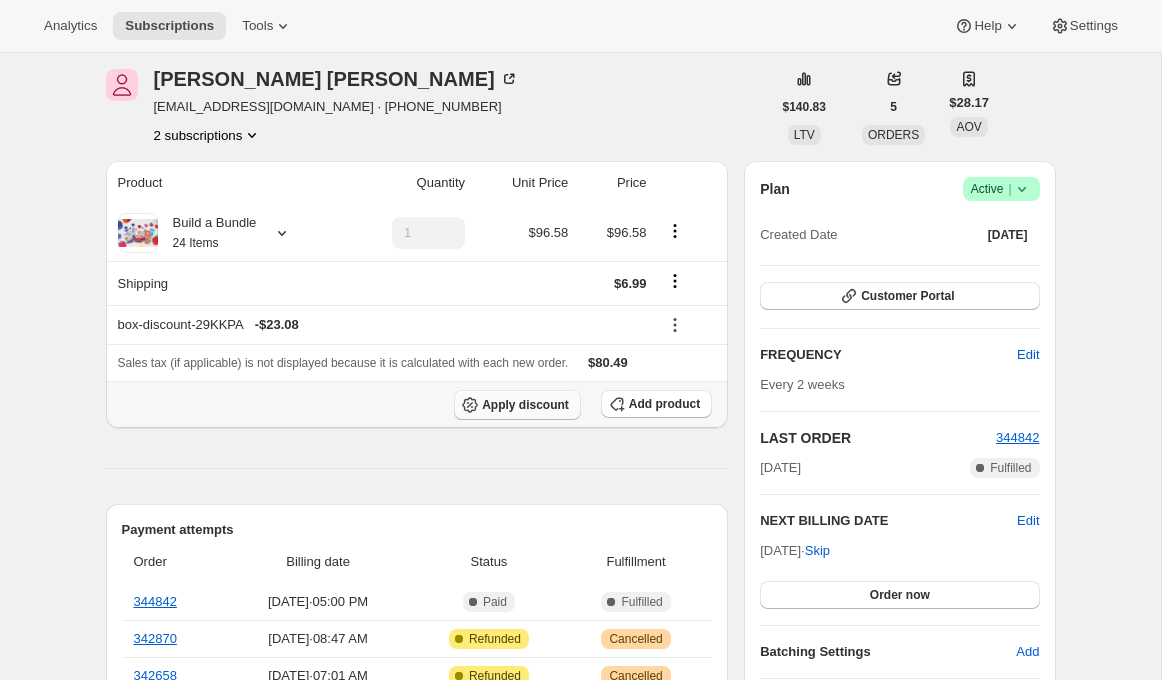 click on "Apply discount" at bounding box center [525, 405] 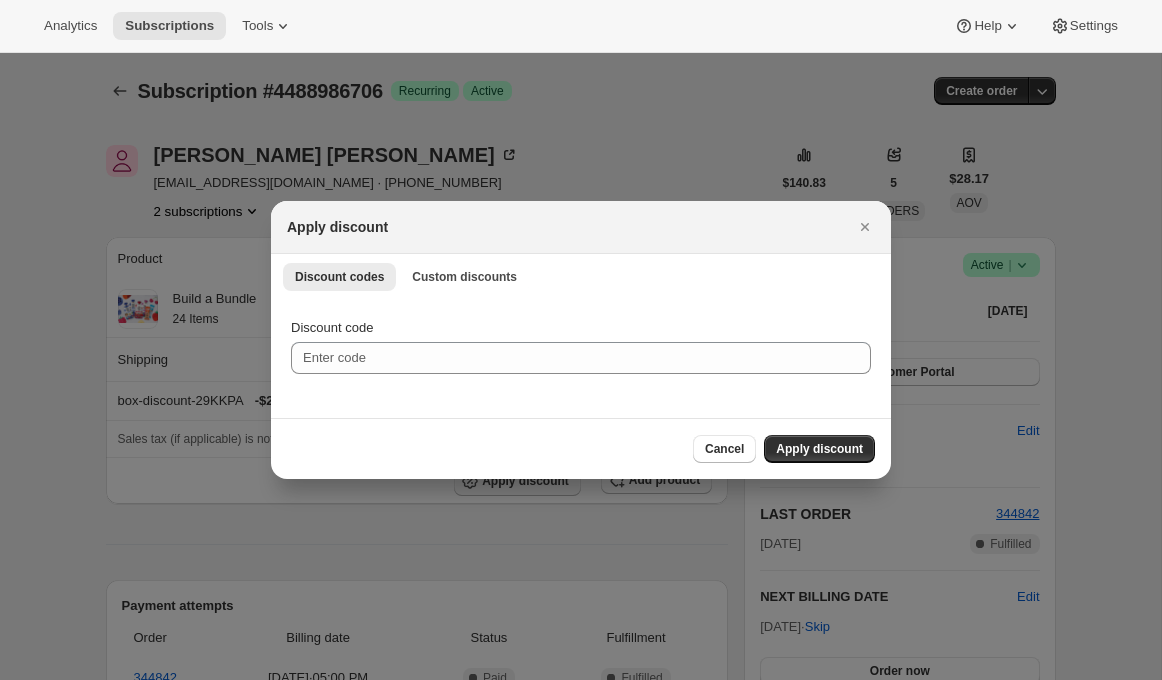 scroll, scrollTop: 0, scrollLeft: 0, axis: both 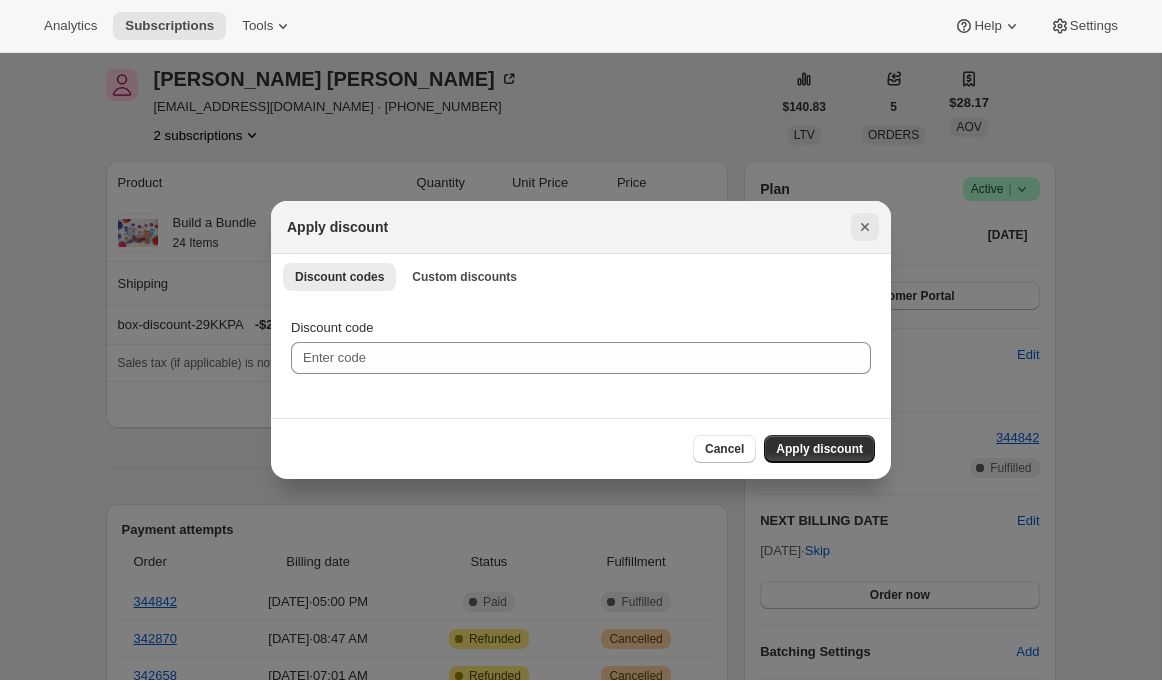 click 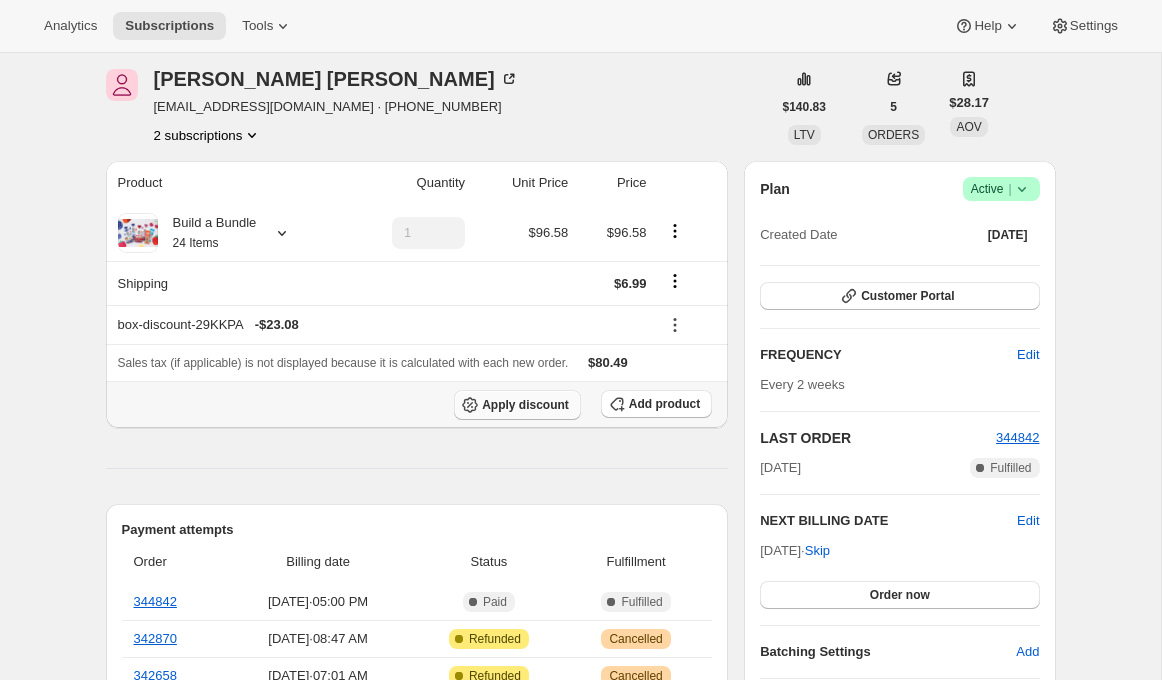 click on "Apply discount" at bounding box center (525, 405) 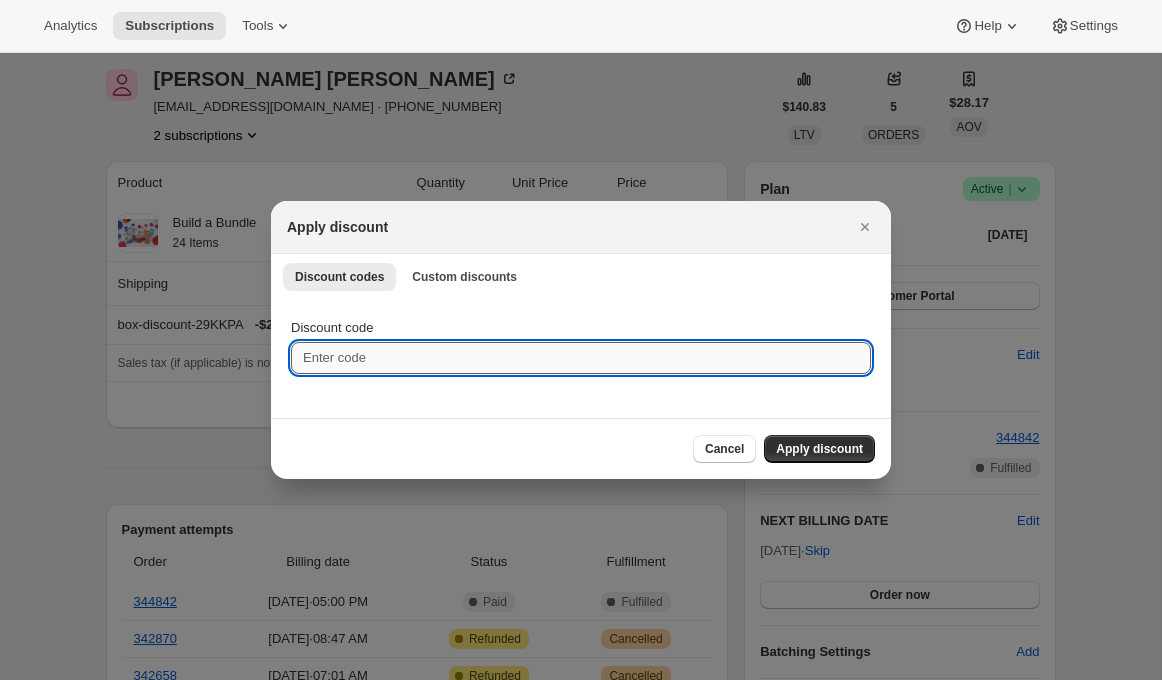 click on "Discount code" at bounding box center (581, 358) 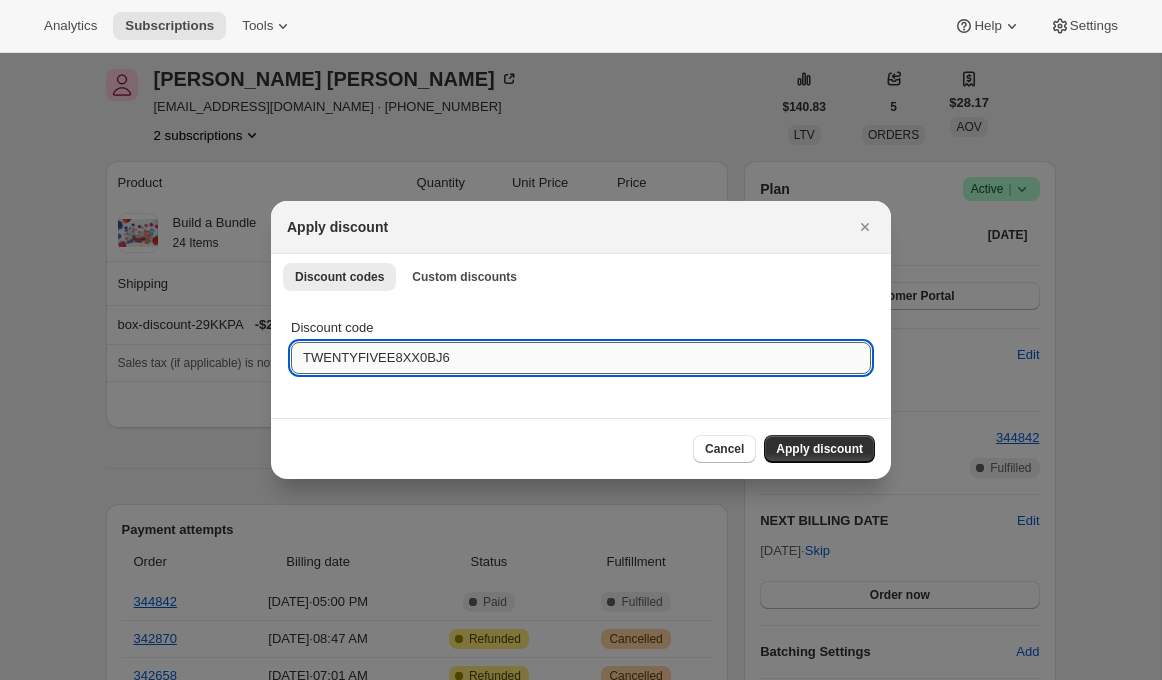 click on "TWENTYFIVEE8XX0BJ6" at bounding box center [581, 358] 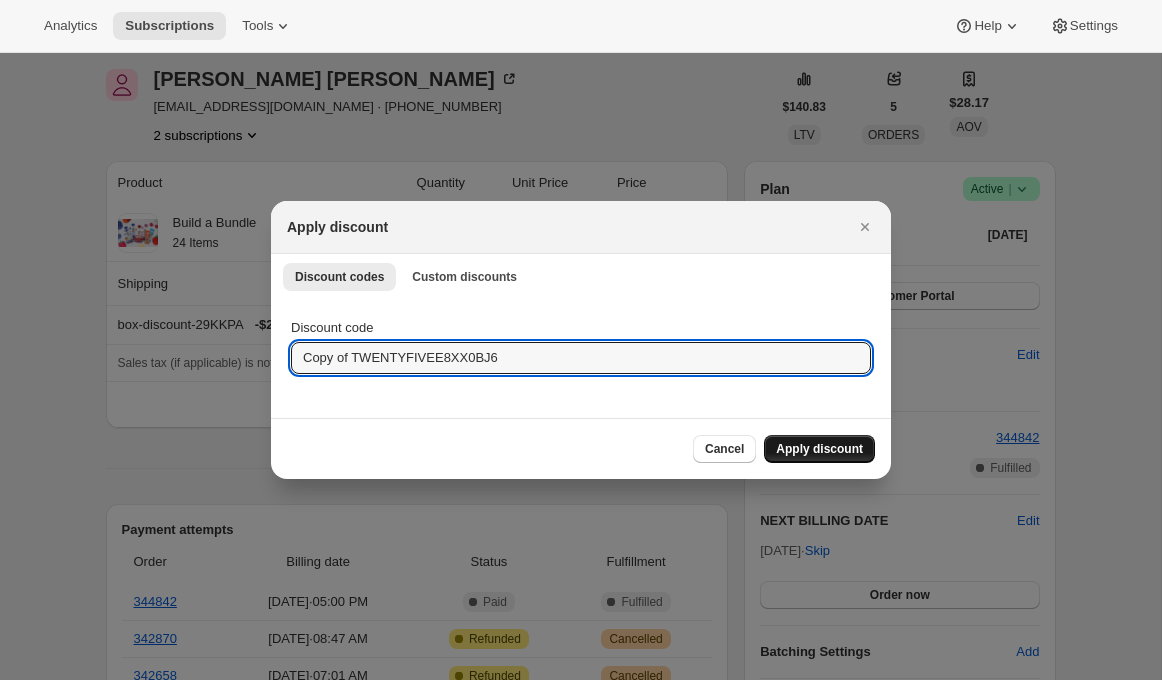 type on "Copy of TWENTYFIVEE8XX0BJ6" 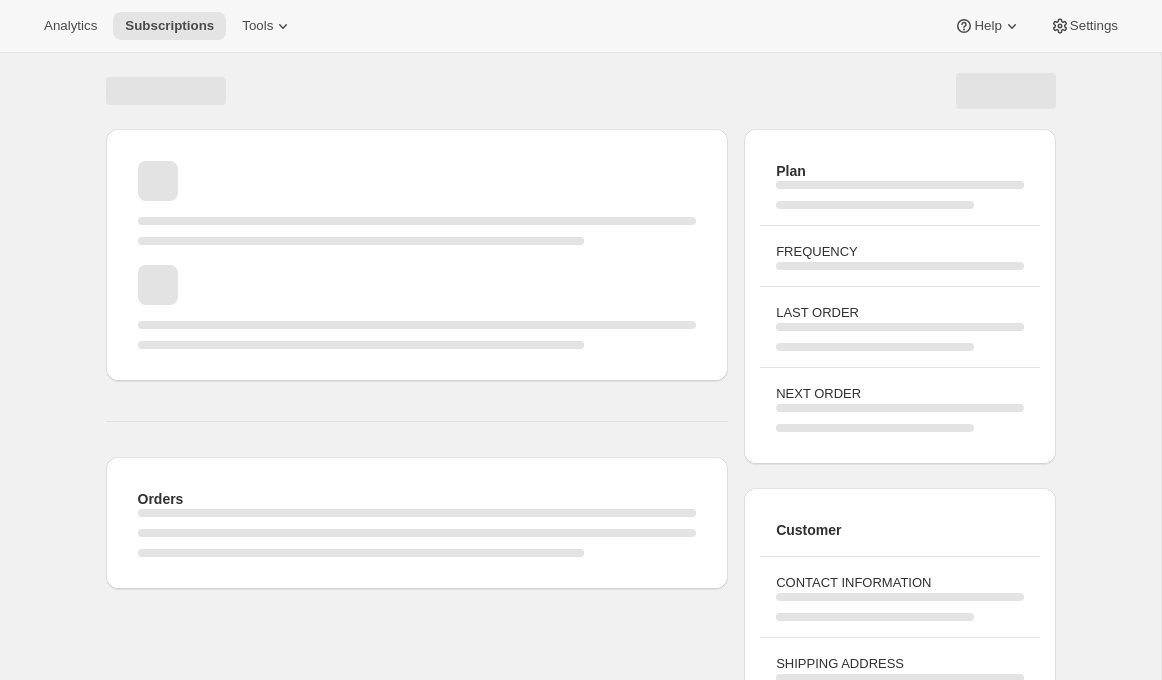 scroll, scrollTop: 76, scrollLeft: 0, axis: vertical 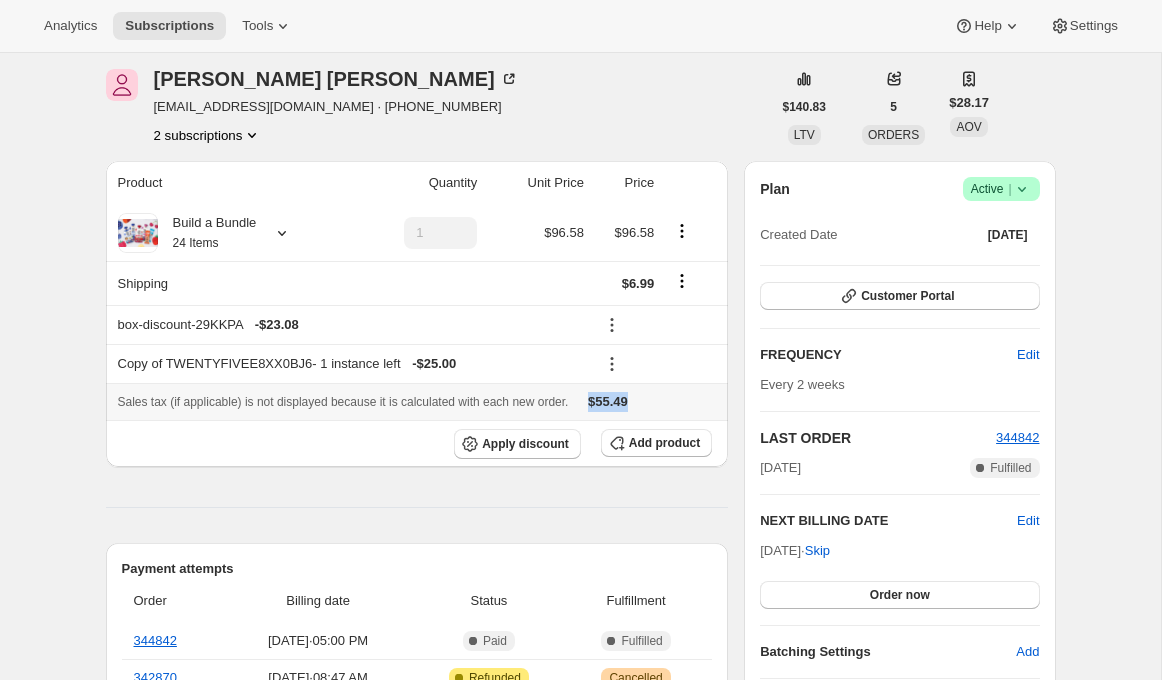 drag, startPoint x: 674, startPoint y: 402, endPoint x: 622, endPoint y: 404, distance: 52.03845 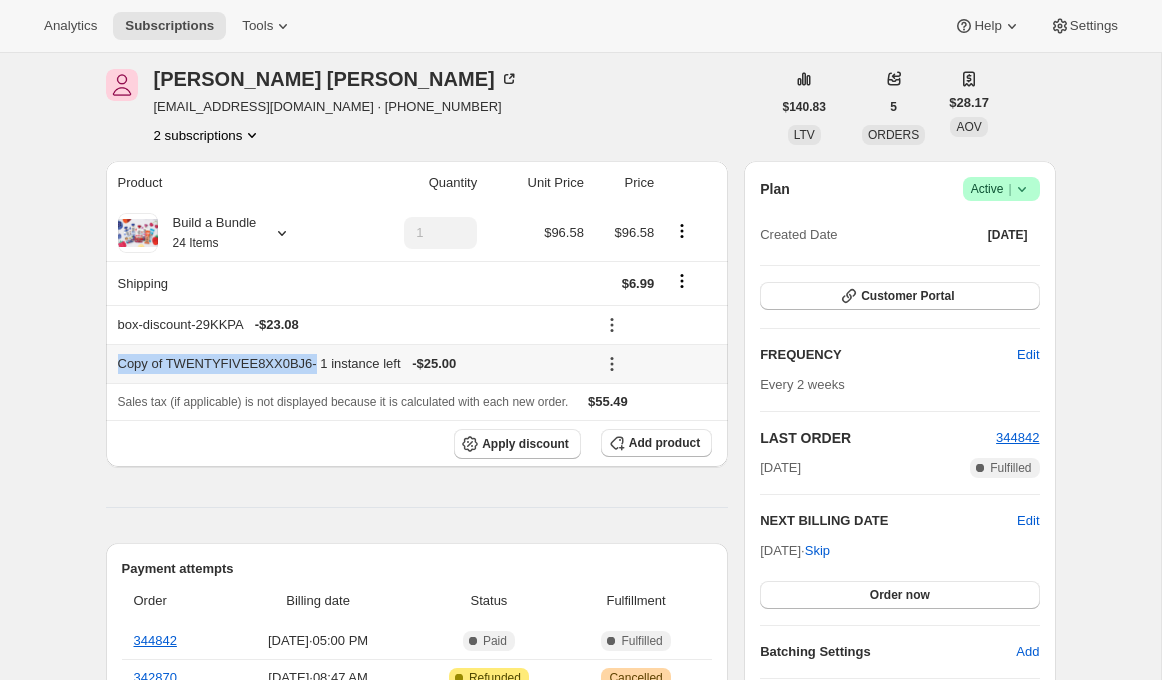 drag, startPoint x: 307, startPoint y: 365, endPoint x: 109, endPoint y: 371, distance: 198.09088 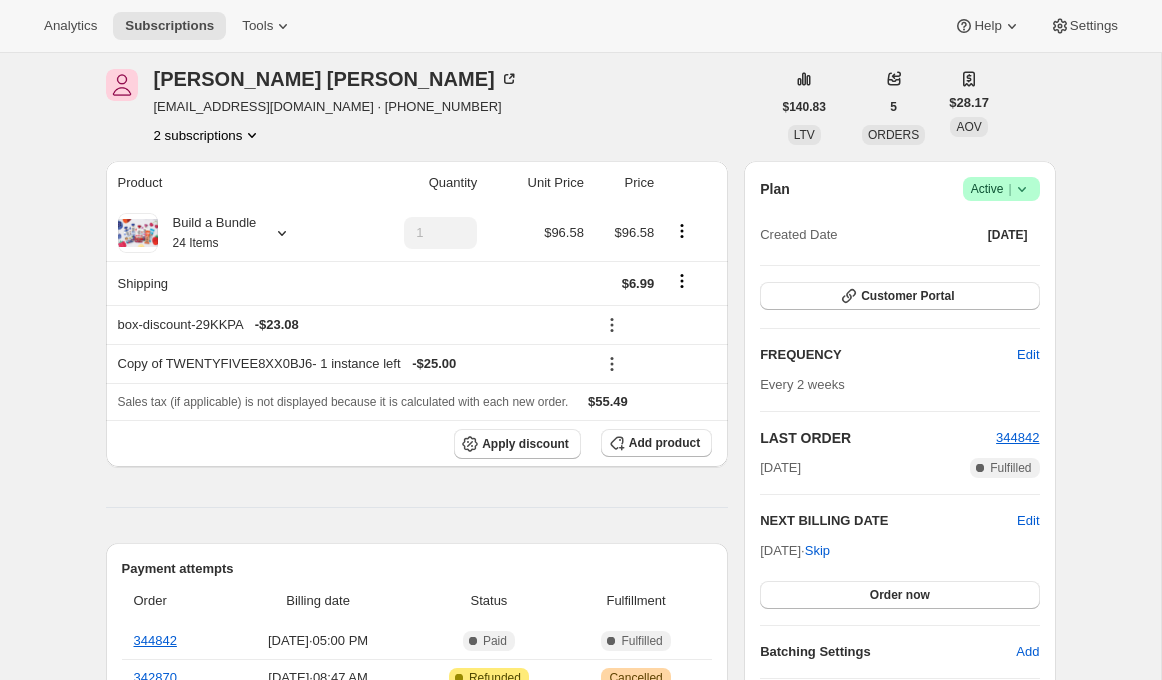 click on "Subscription #4488986706. This page is ready Subscription #4488986706 Success Recurring Success Active Create order Emily   Yuhas nerds@awtomic.com · +14258022942 2 subscriptions $140.83 LTV 5 ORDERS $28.17 AOV Product Quantity Unit Price Price Build a Bundle 24 Items 1 $96.58 $96.58 Shipping $6.99 box-discount-29KKPA   - $23.08 Copy of TWENTYFIVEE8XX0BJ6  - 1 instance left   - $25.00 Sales tax (if applicable) is not displayed because it is calculated with each new order.   $55.49 Apply discount Add product Payment attempts Order Billing date Status Fulfillment 344842 Dec 20, 2022  ·  05:00 PM  Complete Paid  Complete Fulfilled 342870 Dec 16, 2022  ·  08:47 AM Attention Complete Refunded Warning Cancelled 342658 Dec 15, 2022  ·  07:01 AM Attention Complete Refunded Warning Cancelled Timeline Jul 30, 2025 Emily Yuhas added the discount code Copy of TWENTYFIVEE8XX0BJ6 via Admin.  09:11 AM Emily Yuhas removed TEST Bundle - 24 meals via Admin.  09:06 AM 09:05 AM Jul 16, 2025 09:17 AM New box selection ." at bounding box center [580, 1174] 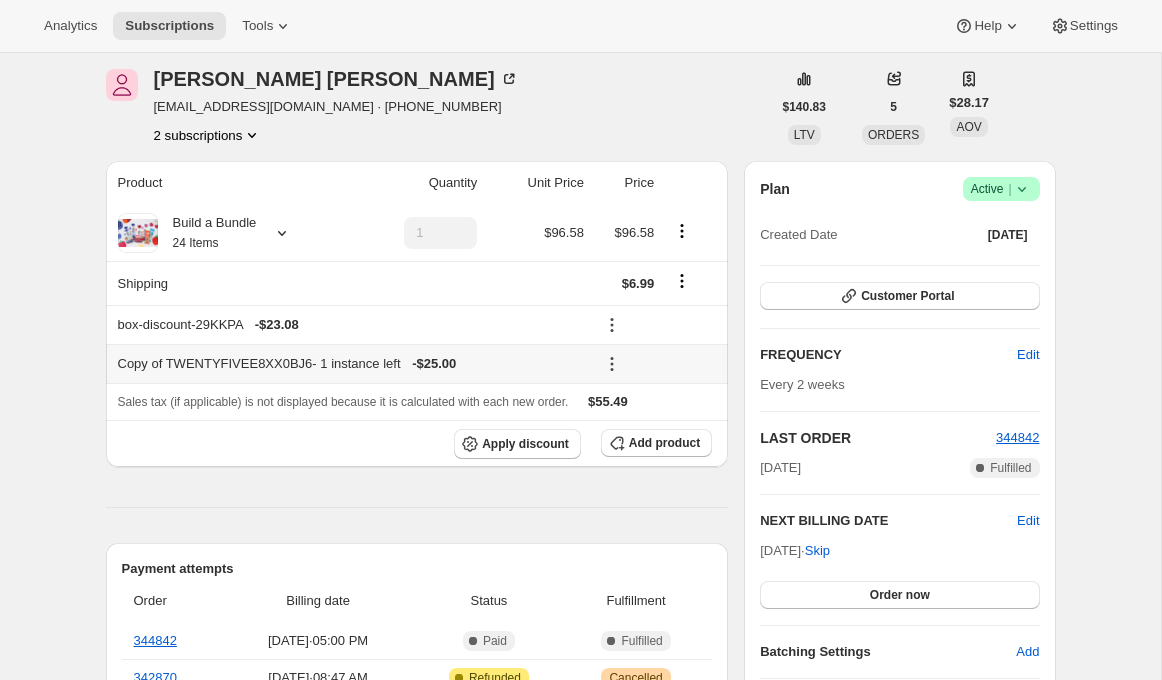 click 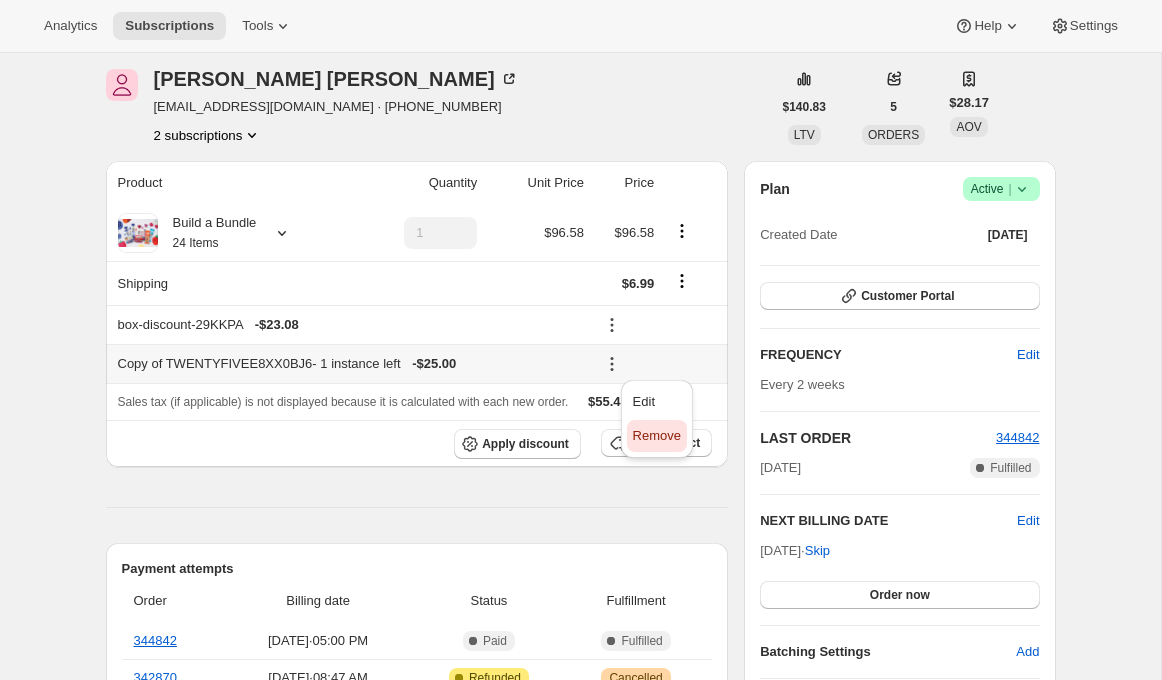 click on "Remove" at bounding box center (657, 435) 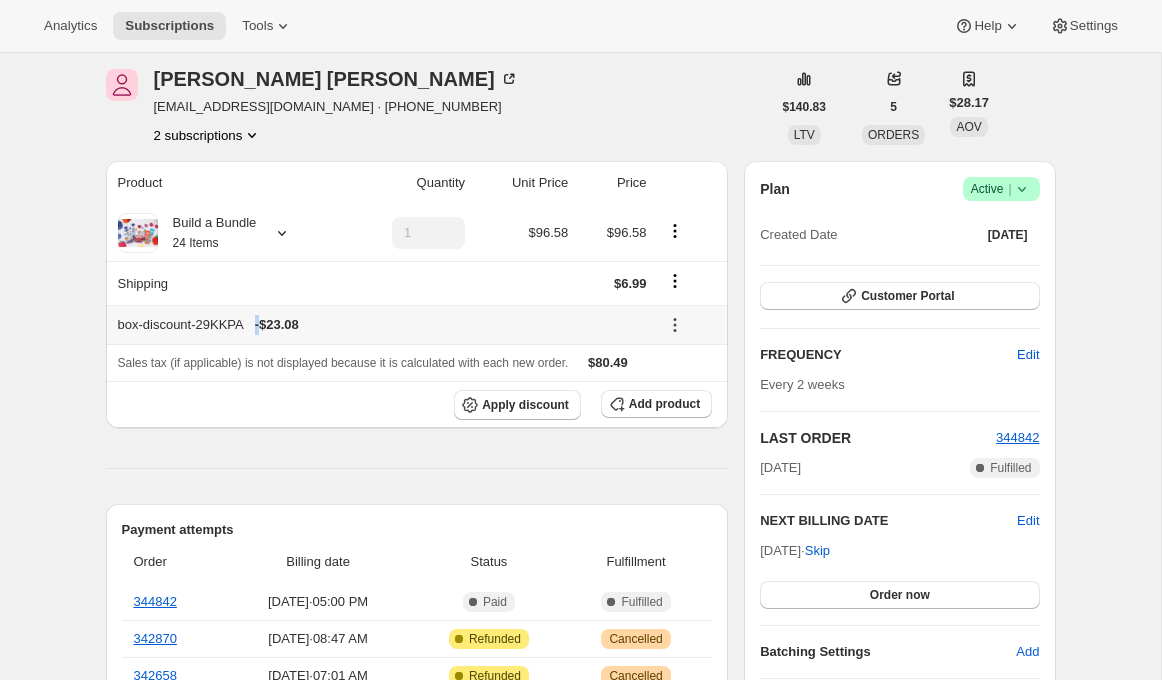 drag, startPoint x: 270, startPoint y: 324, endPoint x: 336, endPoint y: 326, distance: 66.0303 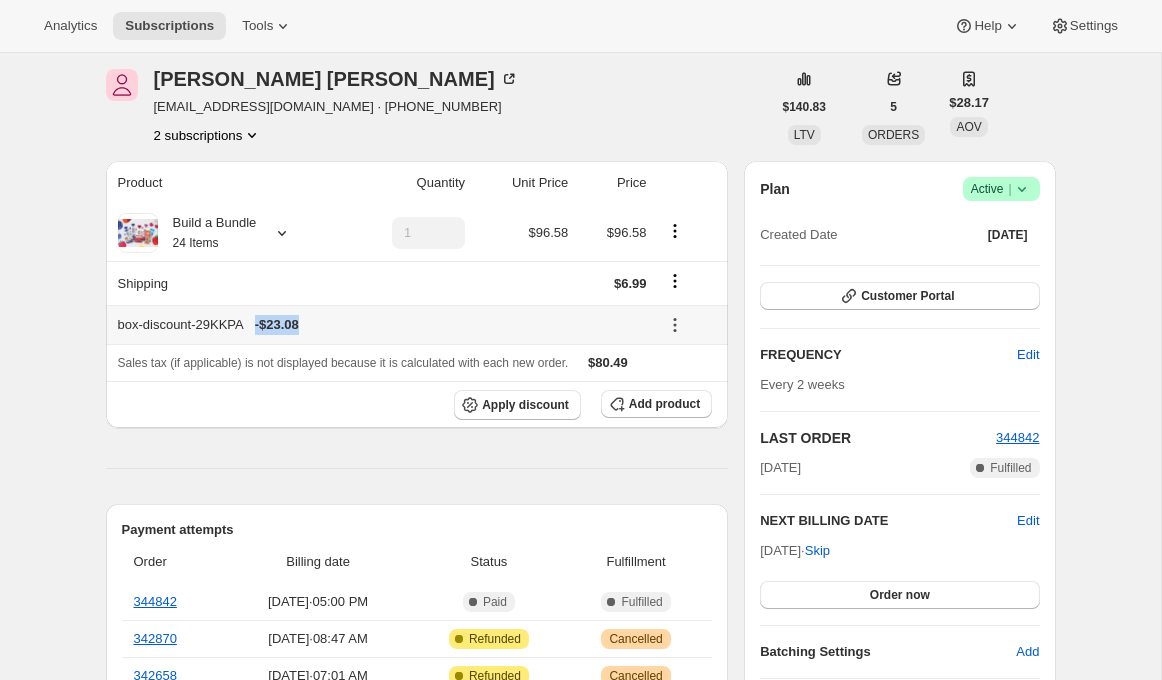 click on "box-discount-29KKPA   - $23.08" at bounding box center (382, 325) 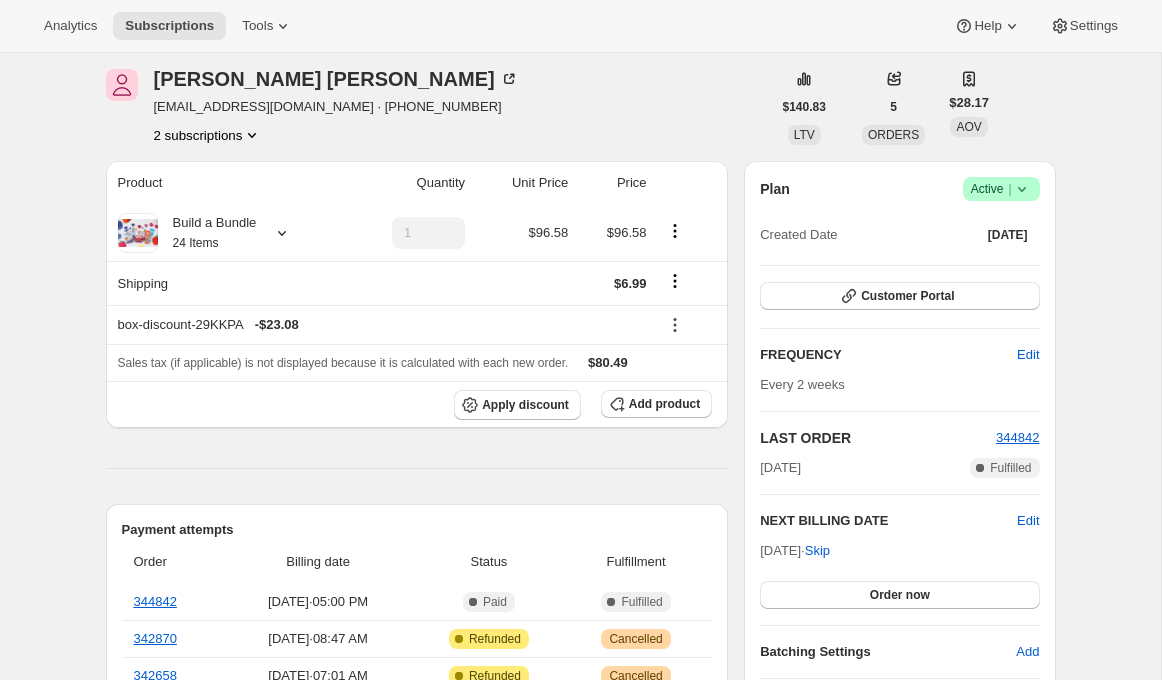 click on "Product Quantity Unit Price Price Build a Bundle 24 Items 1 $96.58 $96.58 Shipping $6.99 box-discount-29KKPA   - $23.08 Sales tax (if applicable) is not displayed because it is calculated with each new order.   $80.49 Apply discount Add product Payment attempts Order Billing date Status Fulfillment 344842 Dec 20, 2022  ·  05:00 PM  Complete Paid  Complete Fulfilled 342870 Dec 16, 2022  ·  08:47 AM Attention Complete Refunded Warning Cancelled 342658 Dec 15, 2022  ·  07:01 AM Attention Complete Refunded Warning Cancelled Timeline Jul 30, 2025 Emily Yuhas removed the discount code Copy of TWENTYFIVEE8XX0BJ6 via Admin.  09:12 AM Emily Yuhas added the discount code Copy of TWENTYFIVEE8XX0BJ6 via Admin.  09:11 AM Emily Yuhas removed TEST Bundle - 24 meals via Admin.  09:06 AM Emily Yuhas added 1 Build a Bundle - 24 Items via Admin.  09:05 AM Jul 16, 2025 Emily Yuhas updated box contents via Customer Portal 09:17 AM New box selection 2 - Cajun Beans - 71850010-16A 6 - Cajun Beans - 71850010-24A 08:46 AM ." at bounding box center [417, 1253] 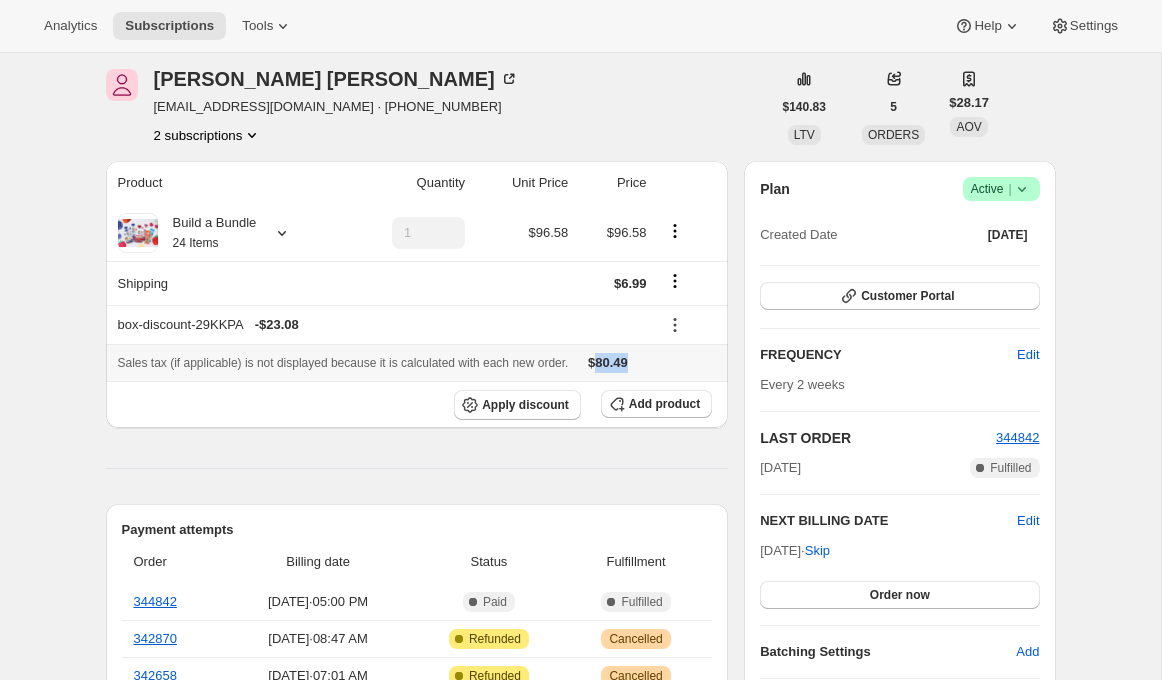 drag, startPoint x: 628, startPoint y: 363, endPoint x: 705, endPoint y: 363, distance: 77 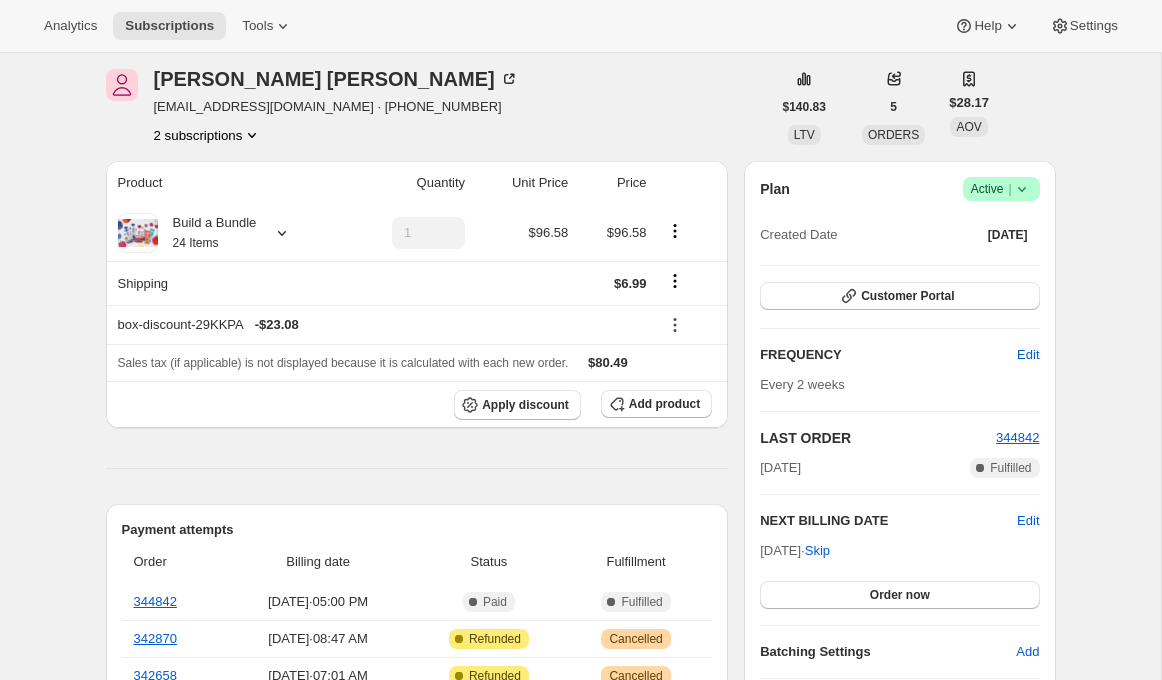 click on "Product Quantity Unit Price Price Build a Bundle 24 Items 1 $96.58 $96.58 Shipping $6.99 box-discount-29KKPA   - $23.08 Sales tax (if applicable) is not displayed because it is calculated with each new order.   $80.49 Apply discount Add product Payment attempts Order Billing date Status Fulfillment 344842 Dec 20, 2022  ·  05:00 PM  Complete Paid  Complete Fulfilled 342870 Dec 16, 2022  ·  08:47 AM Attention Complete Refunded Warning Cancelled 342658 Dec 15, 2022  ·  07:01 AM Attention Complete Refunded Warning Cancelled Timeline Jul 30, 2025 Emily Yuhas removed the discount code Copy of TWENTYFIVEE8XX0BJ6 via Admin.  09:12 AM Emily Yuhas added the discount code Copy of TWENTYFIVEE8XX0BJ6 via Admin.  09:11 AM Emily Yuhas removed TEST Bundle - 24 meals via Admin.  09:06 AM Emily Yuhas added 1 Build a Bundle - 24 Items via Admin.  09:05 AM Jul 16, 2025 Emily Yuhas updated box contents via Customer Portal 09:17 AM New box selection 2 - Cajun Beans - 71850010-16A 6 - Cajun Beans - 71850010-24A 08:46 AM ." at bounding box center (417, 1253) 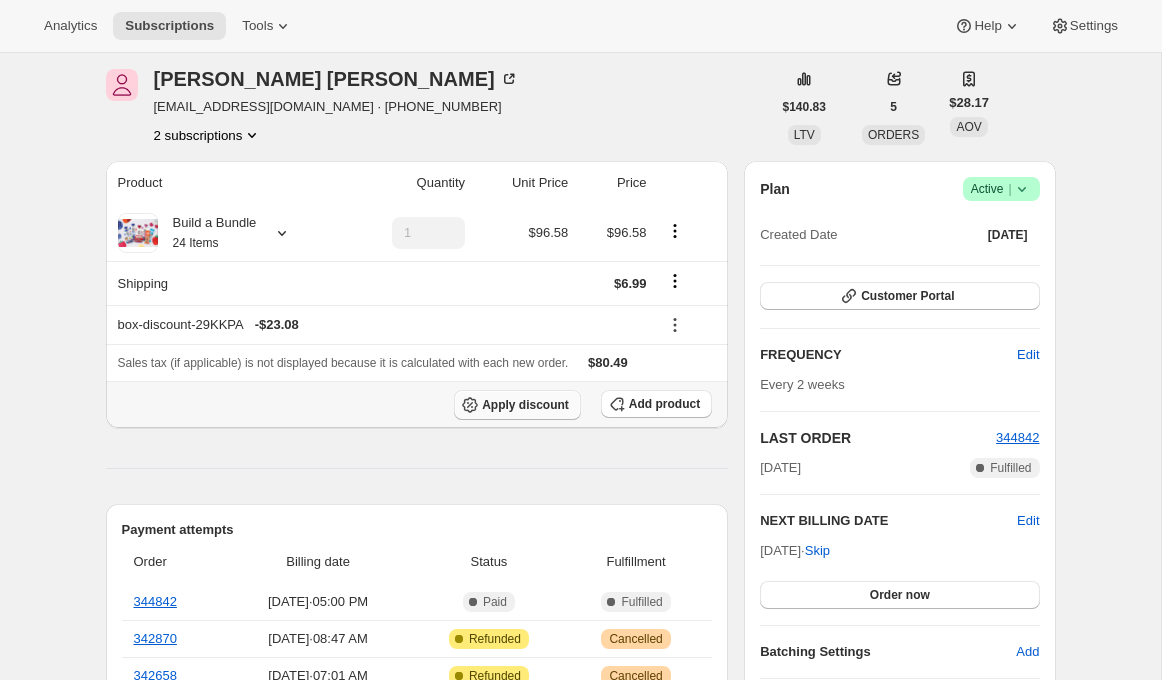 click on "Apply discount" at bounding box center [525, 405] 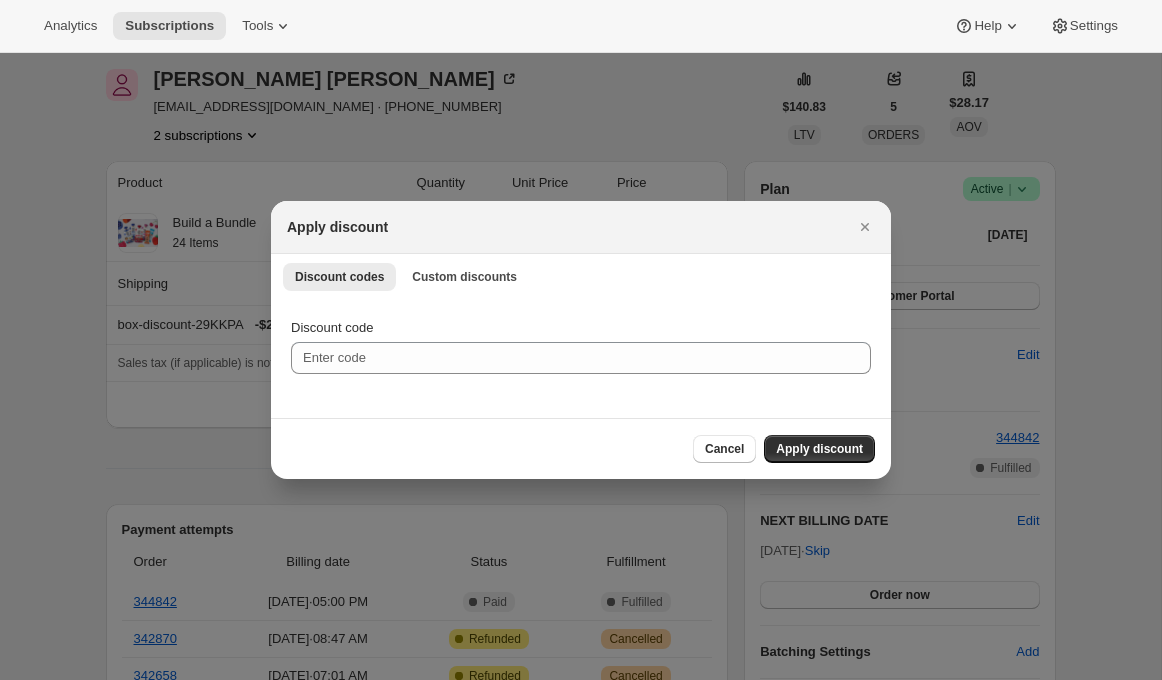 scroll, scrollTop: 0, scrollLeft: 0, axis: both 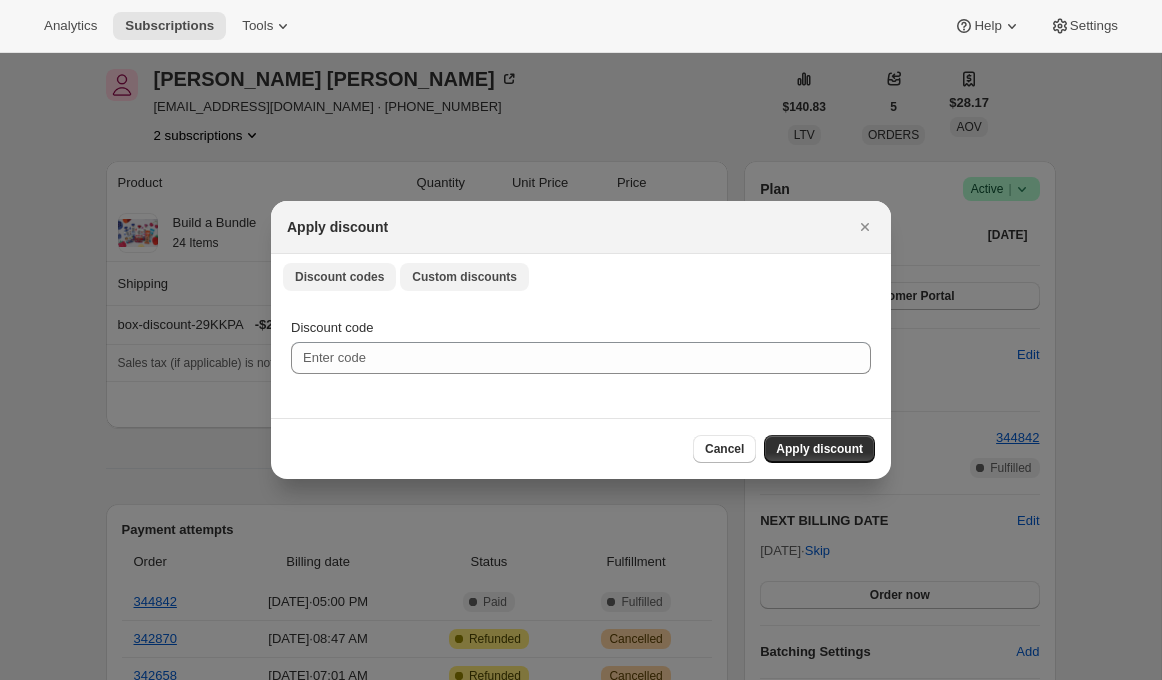 click on "Custom discounts" at bounding box center (464, 277) 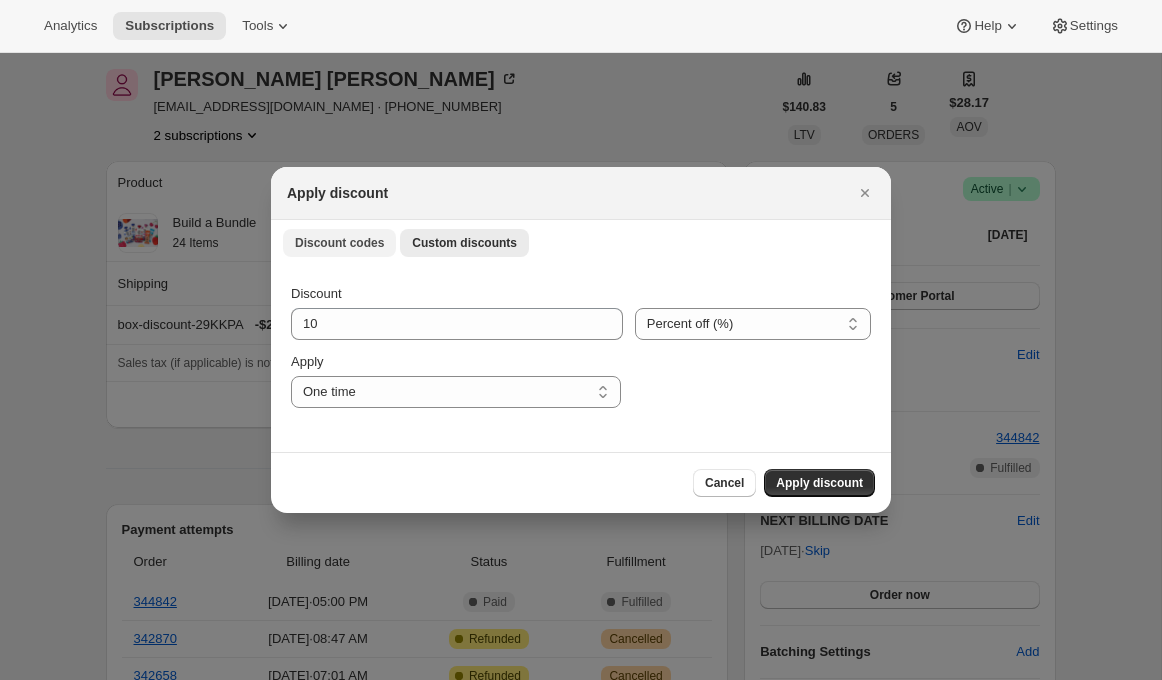 click on "Discount codes" at bounding box center (339, 243) 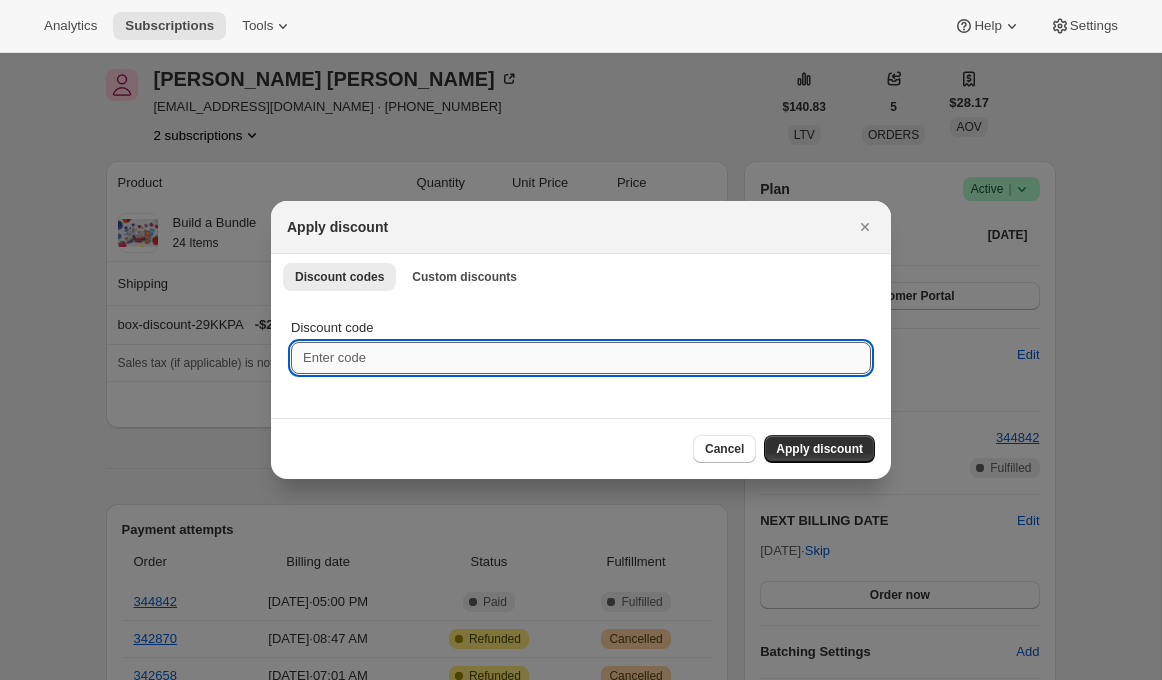 click on "Discount code" at bounding box center [581, 358] 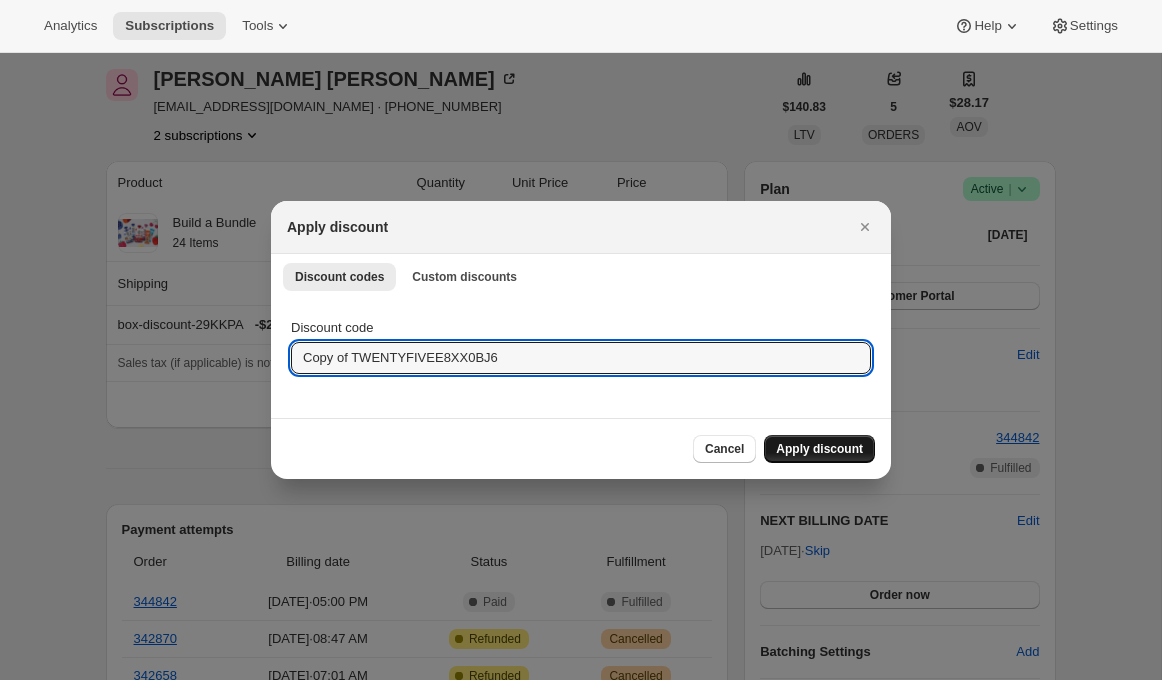 type on "Copy of TWENTYFIVEE8XX0BJ6" 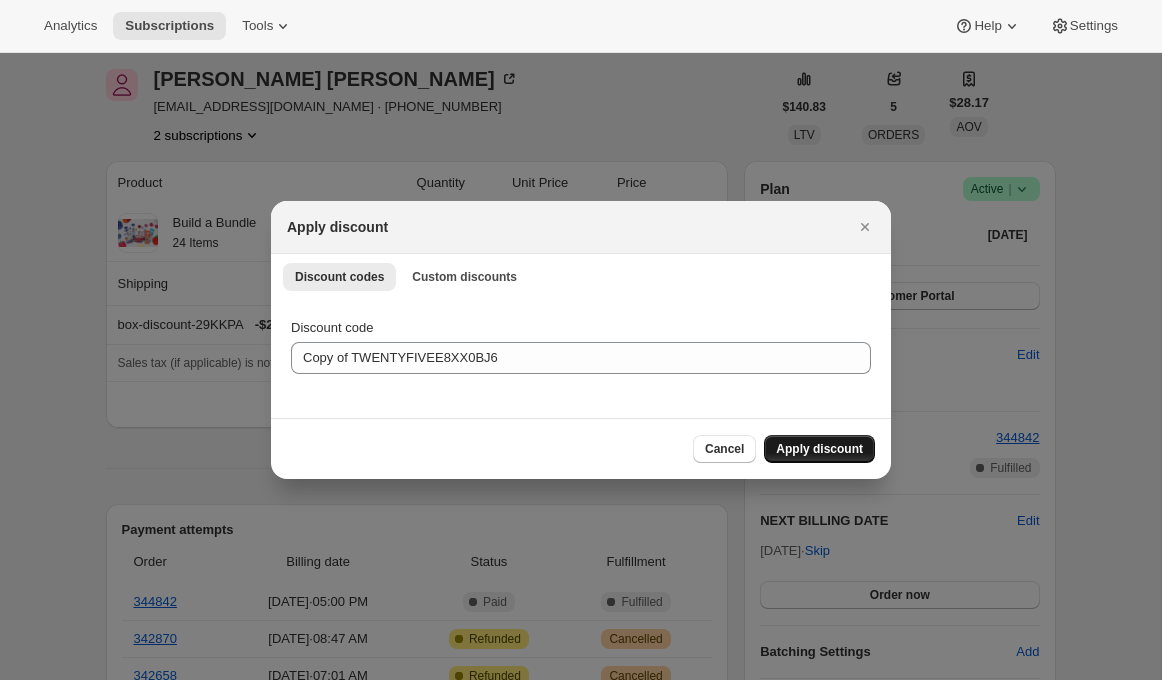 click on "Apply discount" at bounding box center (819, 449) 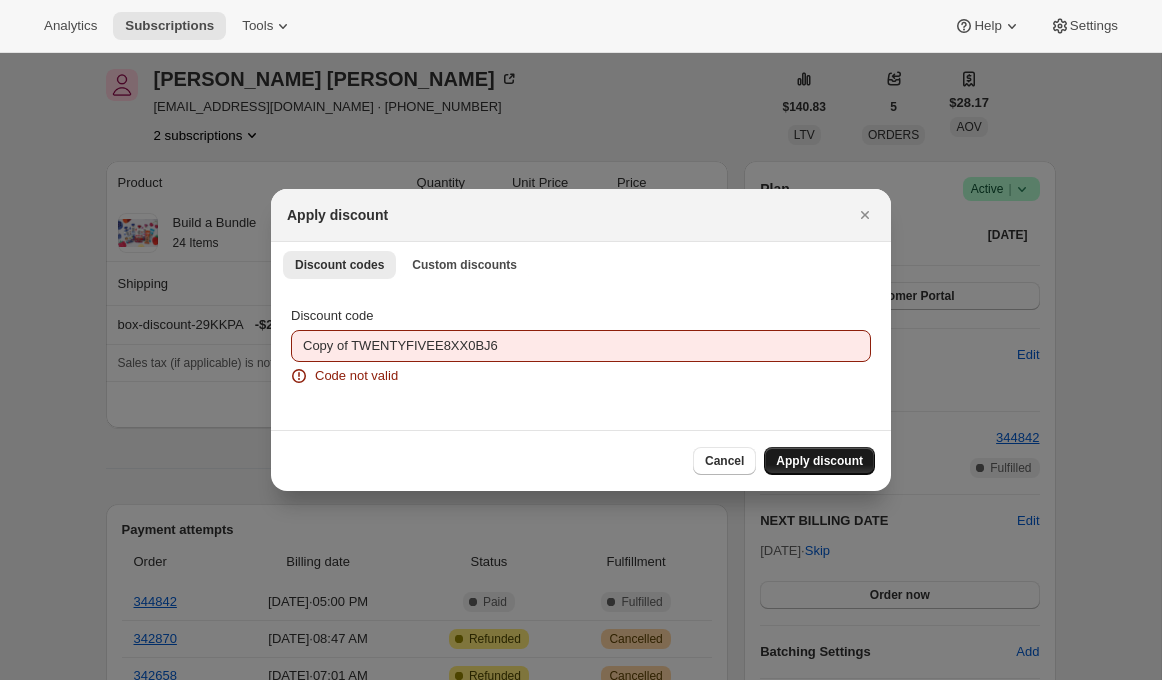 click on "Apply discount" at bounding box center (819, 461) 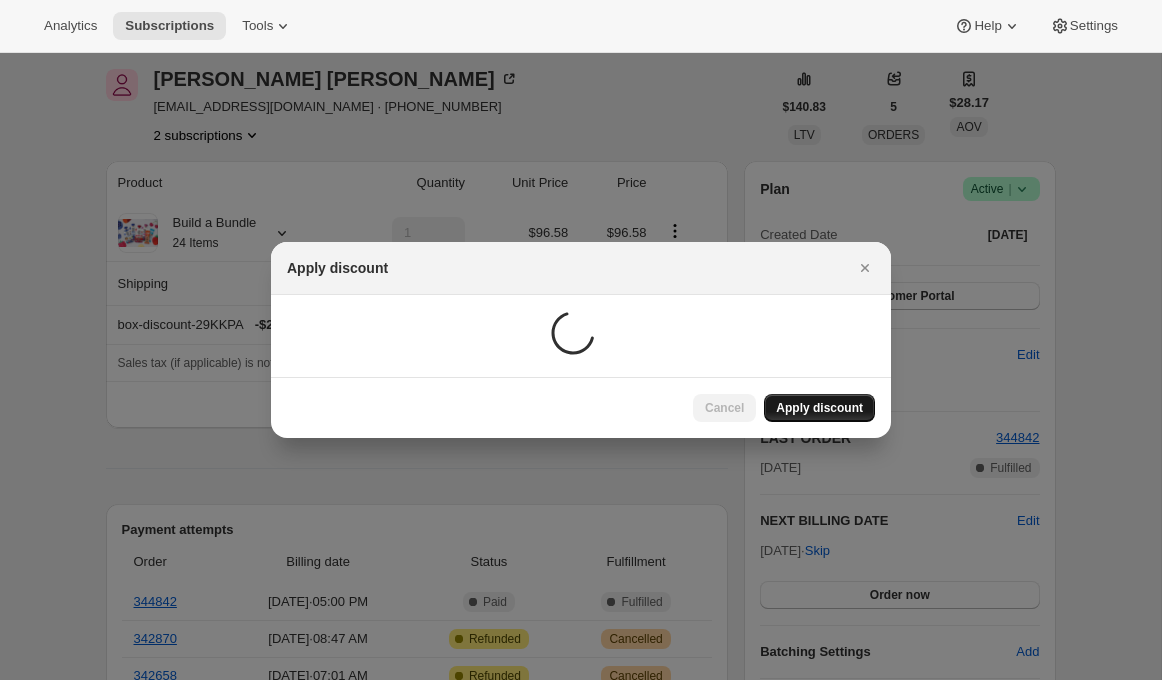 scroll, scrollTop: 76, scrollLeft: 0, axis: vertical 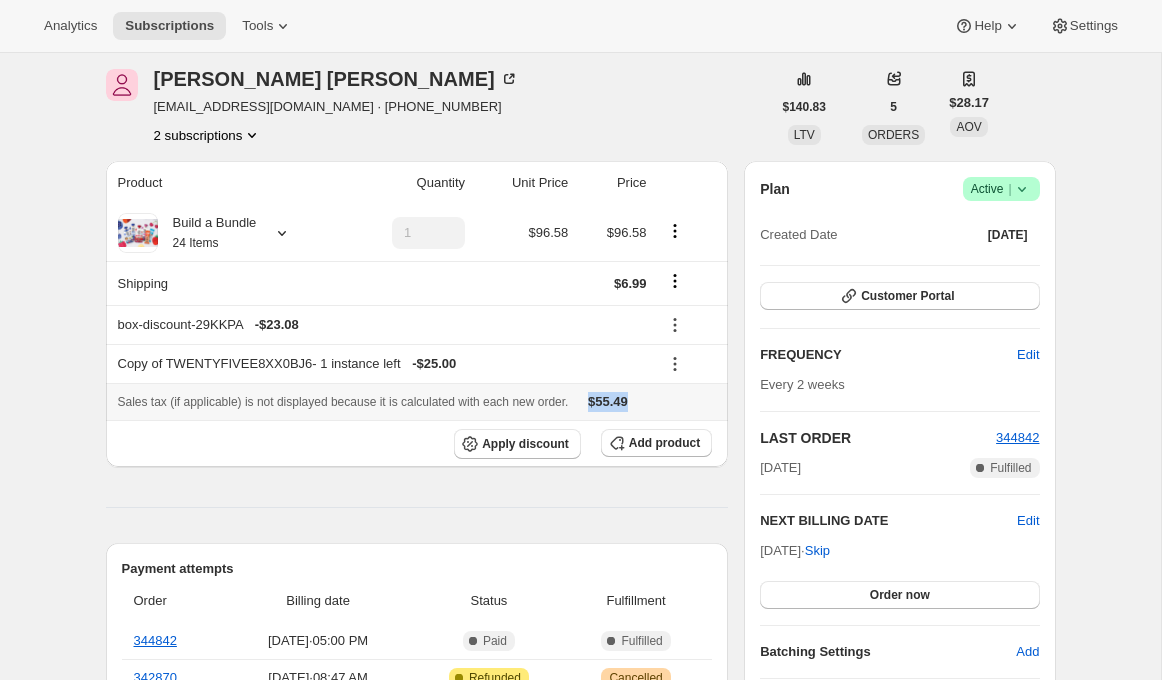 drag, startPoint x: 622, startPoint y: 401, endPoint x: 671, endPoint y: 404, distance: 49.09175 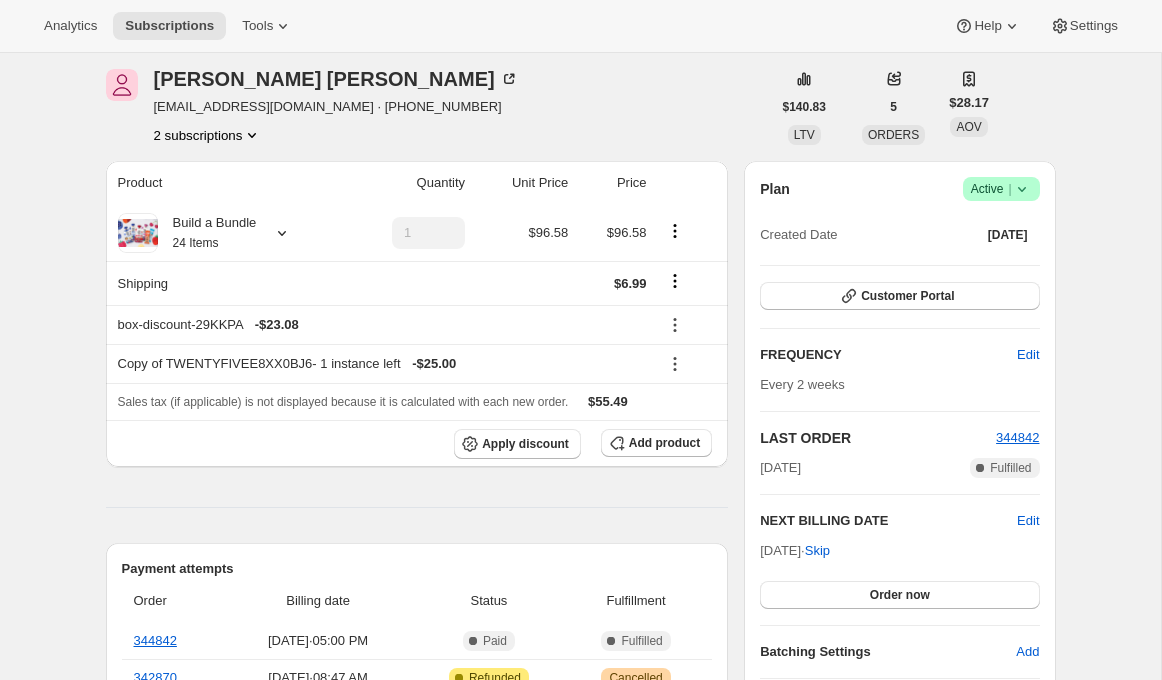 click on "Product Quantity Unit Price Price Build a Bundle 24 Items 1 $96.58 $96.58 Shipping $6.99 box-discount-29KKPA   - $23.08 Copy of TWENTYFIVEE8XX0BJ6  - 1 instance left   - $25.00 Sales tax (if applicable) is not displayed because it is calculated with each new order.   $55.49 Apply discount Add product Payment attempts Order Billing date Status Fulfillment 344842 Dec 20, 2022  ·  05:00 PM  Complete Paid  Complete Fulfilled 342870 Dec 16, 2022  ·  08:47 AM Attention Complete Refunded Warning Cancelled 342658 Dec 15, 2022  ·  07:01 AM Attention Complete Refunded Warning Cancelled Timeline Jul 30, 2025 Emily Yuhas added the discount code Copy of TWENTYFIVEE8XX0BJ6  via Admin.  09:12 AM Emily Yuhas removed the discount code Copy of TWENTYFIVEE8XX0BJ6 via Admin.  09:12 AM Emily Yuhas added the discount code Copy of TWENTYFIVEE8XX0BJ6 via Admin.  09:11 AM Emily Yuhas removed TEST Bundle - 24 meals via Admin.  09:06 AM Emily Yuhas added 1 Build a Bundle - 24 Items via Admin.  09:05 AM Jul 16, 2025 09:17 AM ." 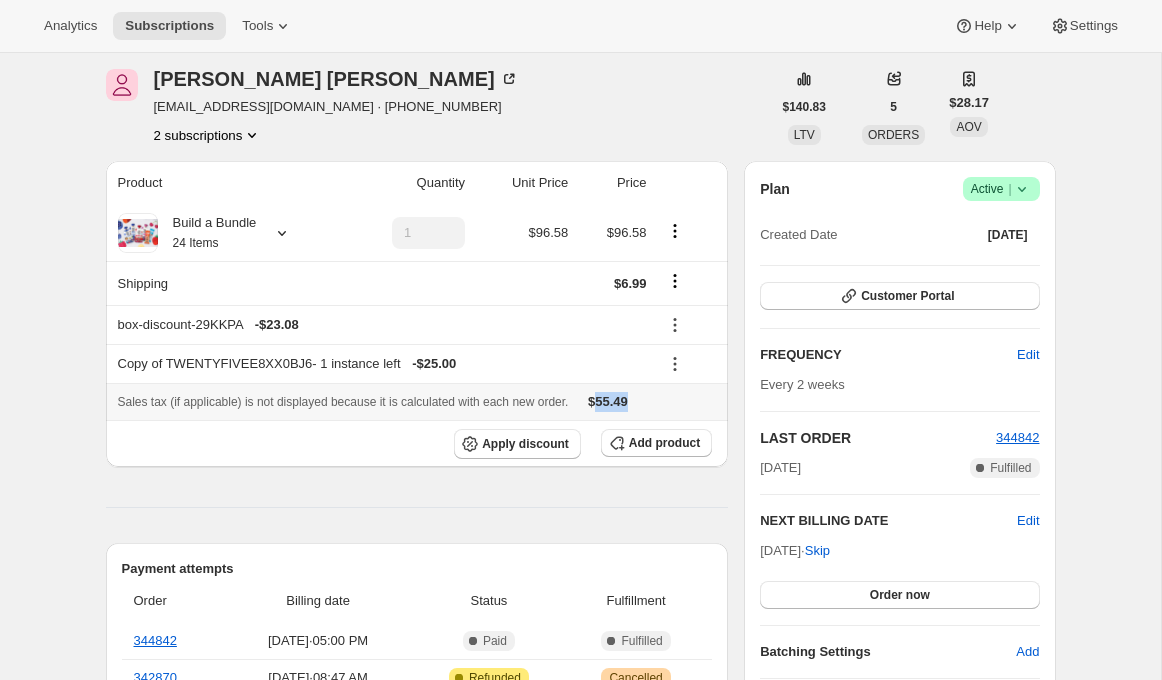drag, startPoint x: 629, startPoint y: 404, endPoint x: 695, endPoint y: 406, distance: 66.0303 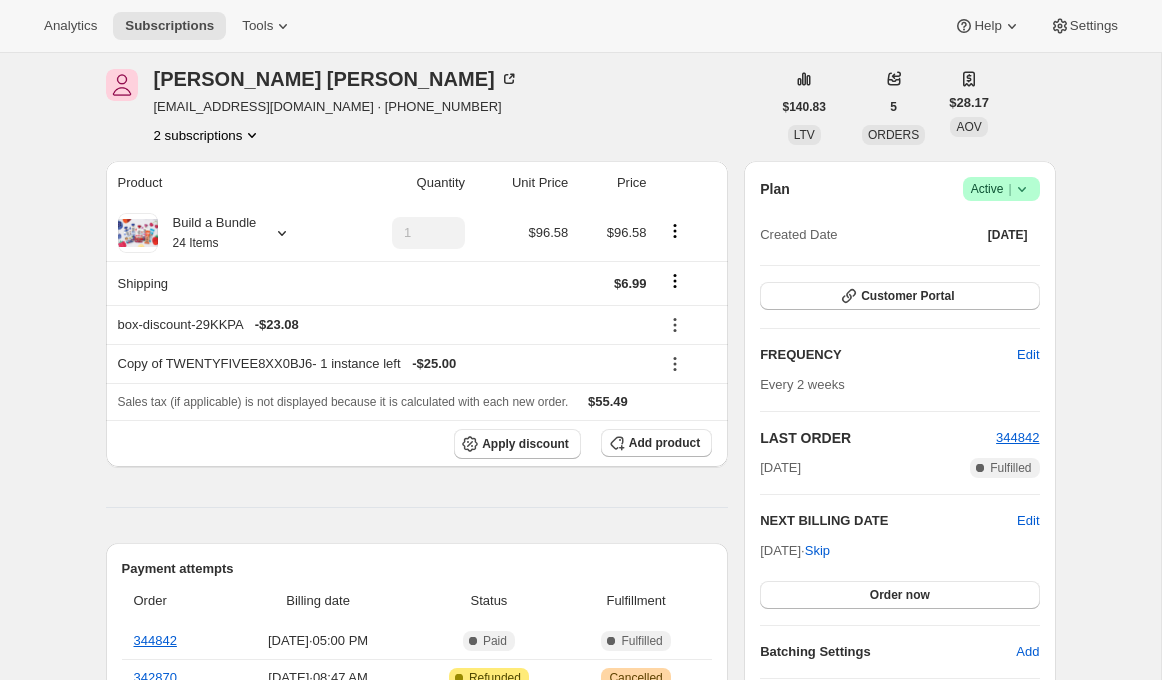 click on "Product Quantity Unit Price Price Build a Bundle 24 Items 1 $96.58 $96.58 Shipping $6.99 box-discount-29KKPA   - $23.08 Copy of TWENTYFIVEE8XX0BJ6  - 1 instance left   - $25.00 Sales tax (if applicable) is not displayed because it is calculated with each new order.   $55.49 Apply discount Add product Payment attempts Order Billing date Status Fulfillment 344842 Dec 20, 2022  ·  05:00 PM  Complete Paid  Complete Fulfilled 342870 Dec 16, 2022  ·  08:47 AM Attention Complete Refunded Warning Cancelled 342658 Dec 15, 2022  ·  07:01 AM Attention Complete Refunded Warning Cancelled Timeline Jul 30, 2025 Emily Yuhas added the discount code Copy of TWENTYFIVEE8XX0BJ6  via Admin.  09:12 AM Emily Yuhas removed the discount code Copy of TWENTYFIVEE8XX0BJ6 via Admin.  09:12 AM Emily Yuhas added the discount code Copy of TWENTYFIVEE8XX0BJ6 via Admin.  09:11 AM Emily Yuhas removed TEST Bundle - 24 meals via Admin.  09:06 AM Emily Yuhas added 1 Build a Bundle - 24 Items via Admin.  09:05 AM Jul 16, 2025 09:17 AM ." 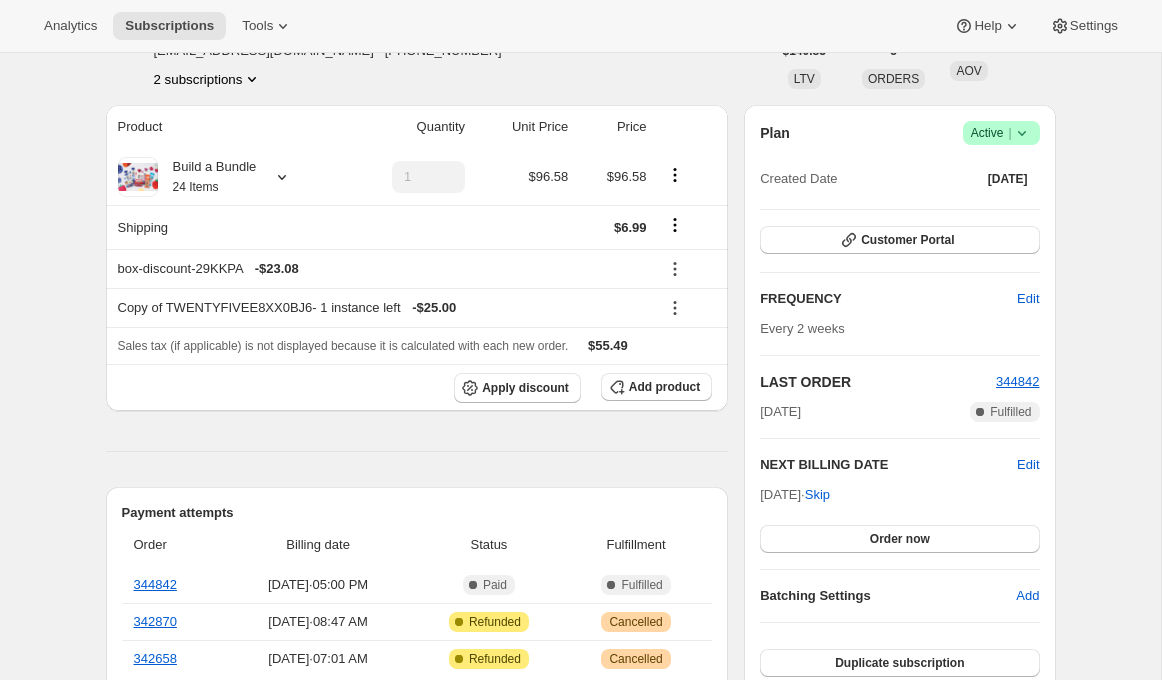 scroll, scrollTop: 133, scrollLeft: 0, axis: vertical 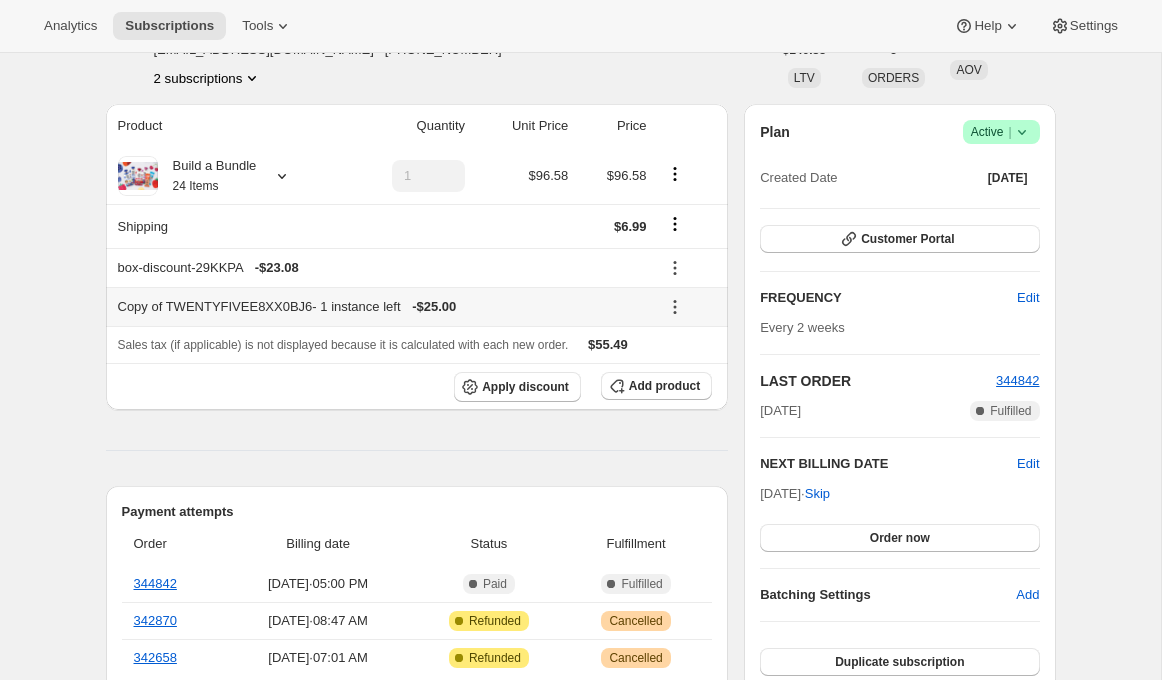 click 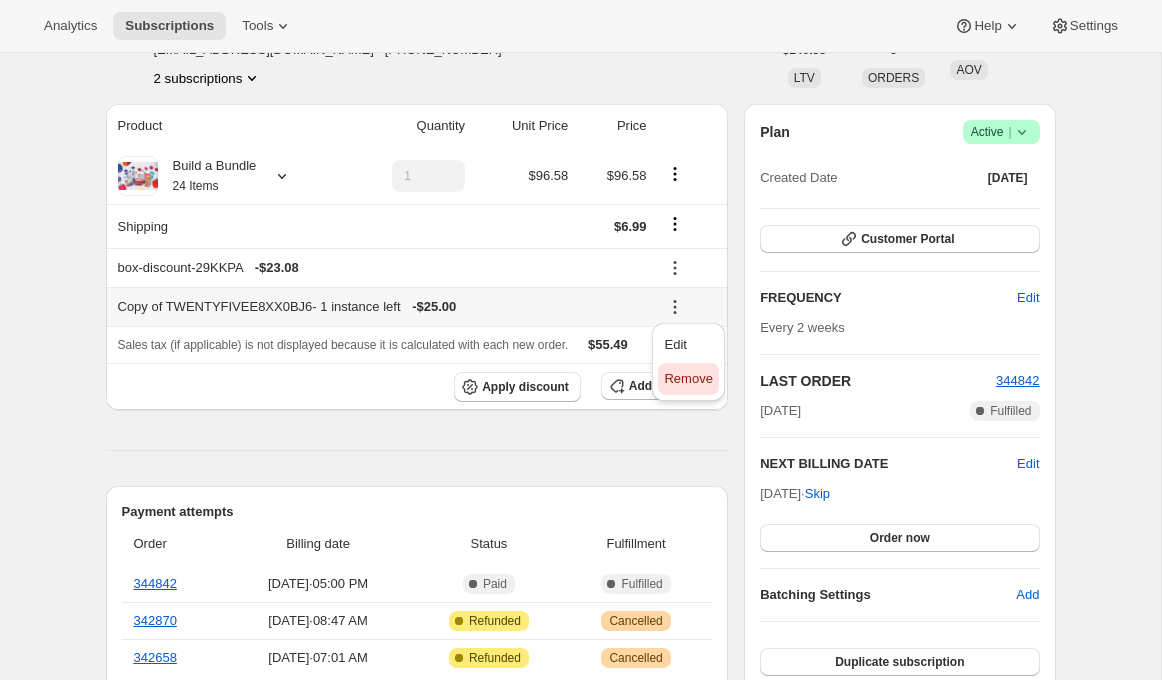 click on "Remove" 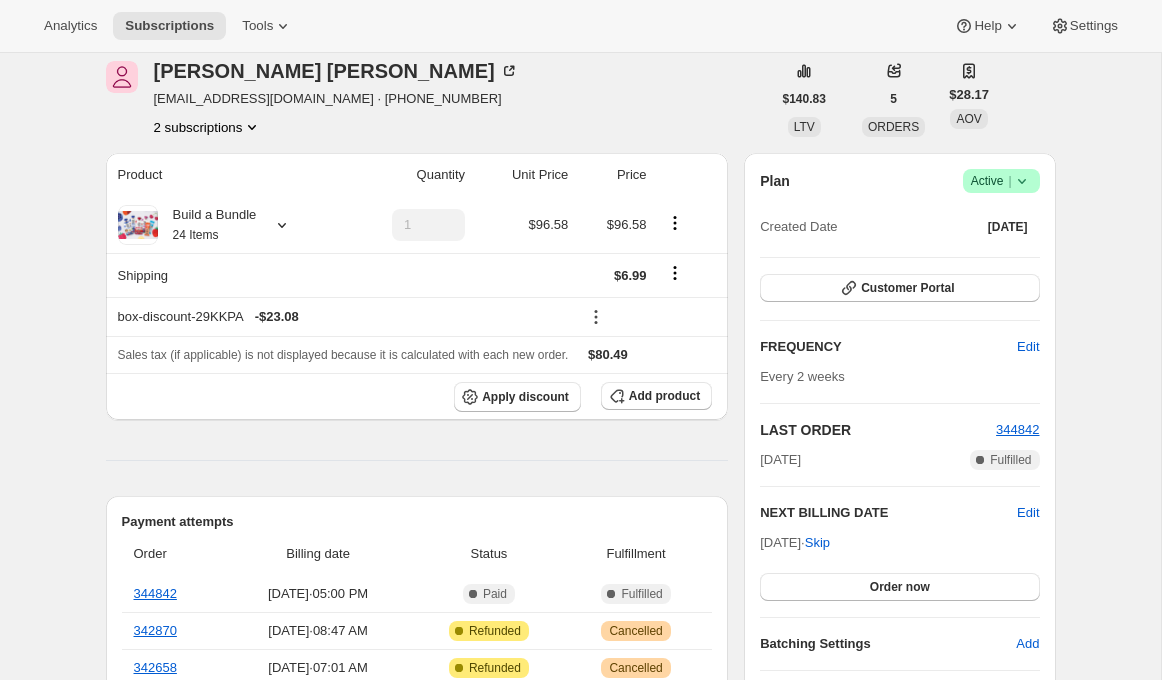 scroll, scrollTop: 0, scrollLeft: 0, axis: both 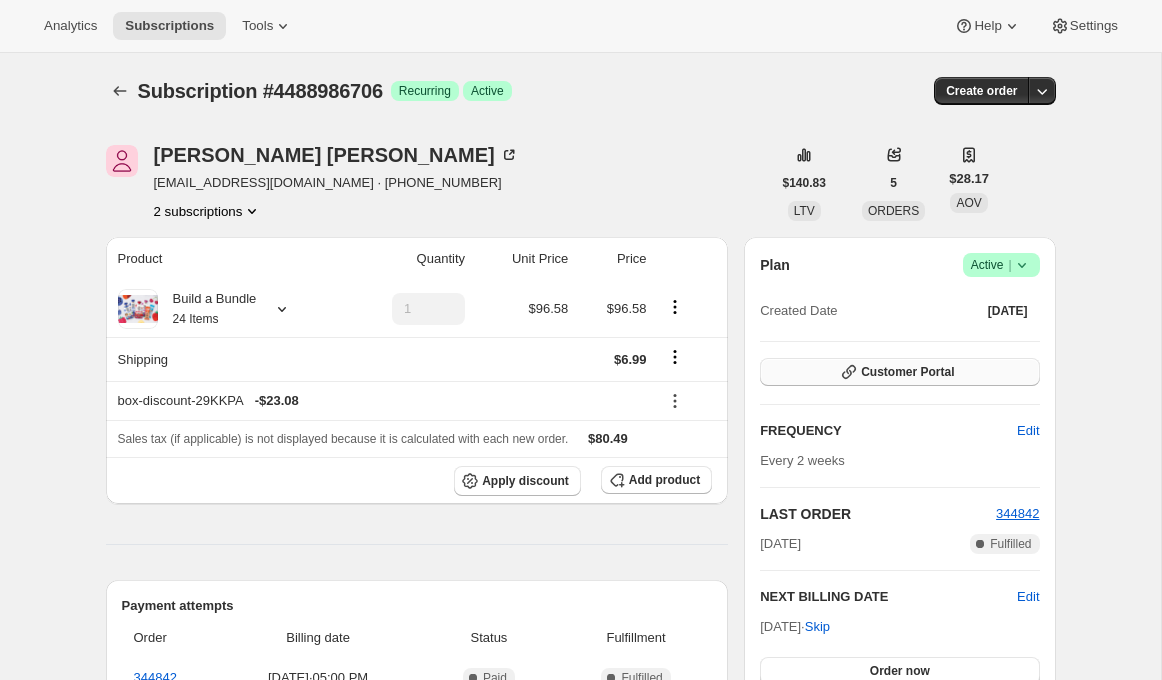 click 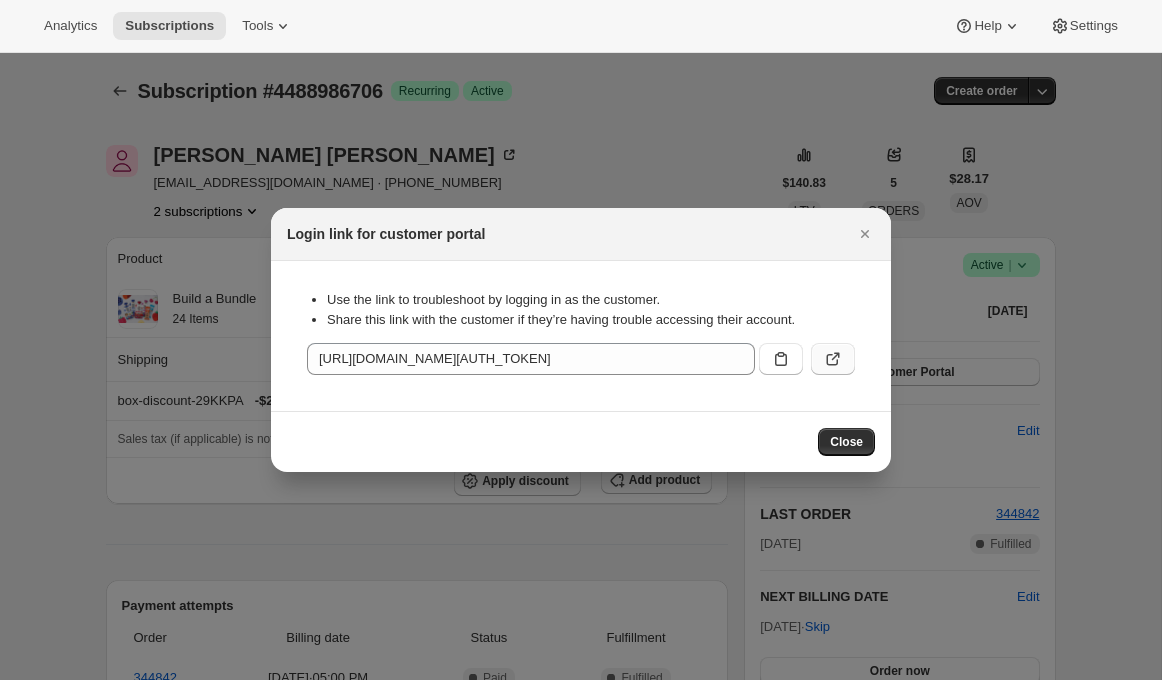 click 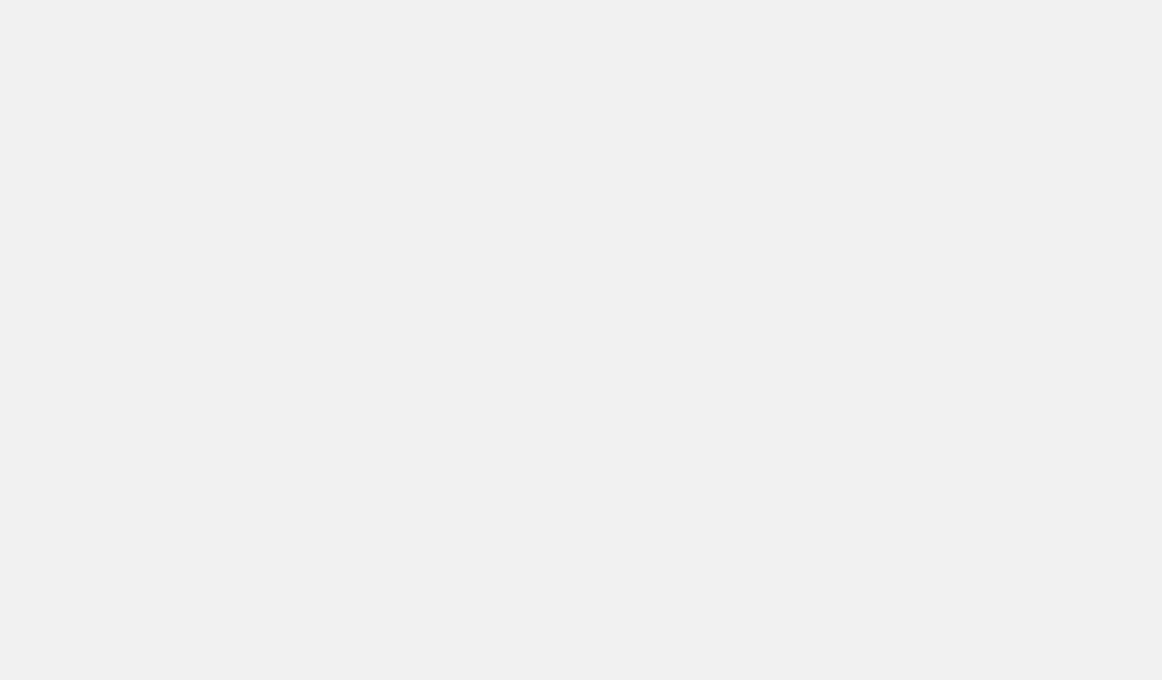 scroll, scrollTop: 0, scrollLeft: 0, axis: both 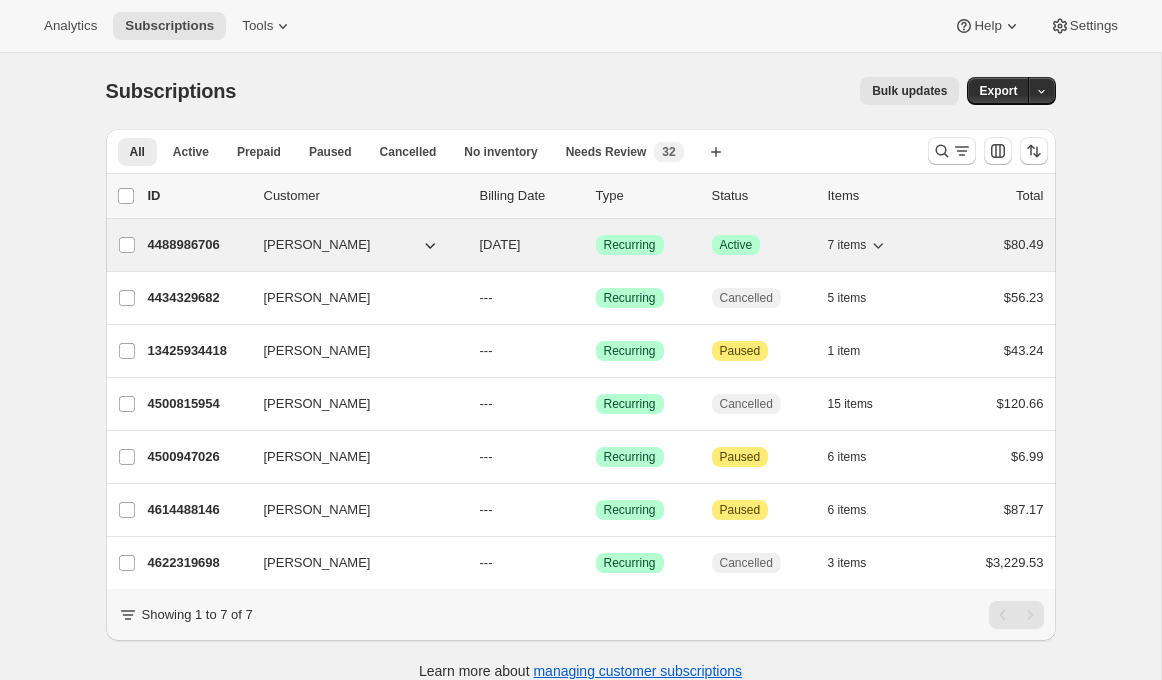 click on "[PERSON_NAME]" at bounding box center [317, 245] 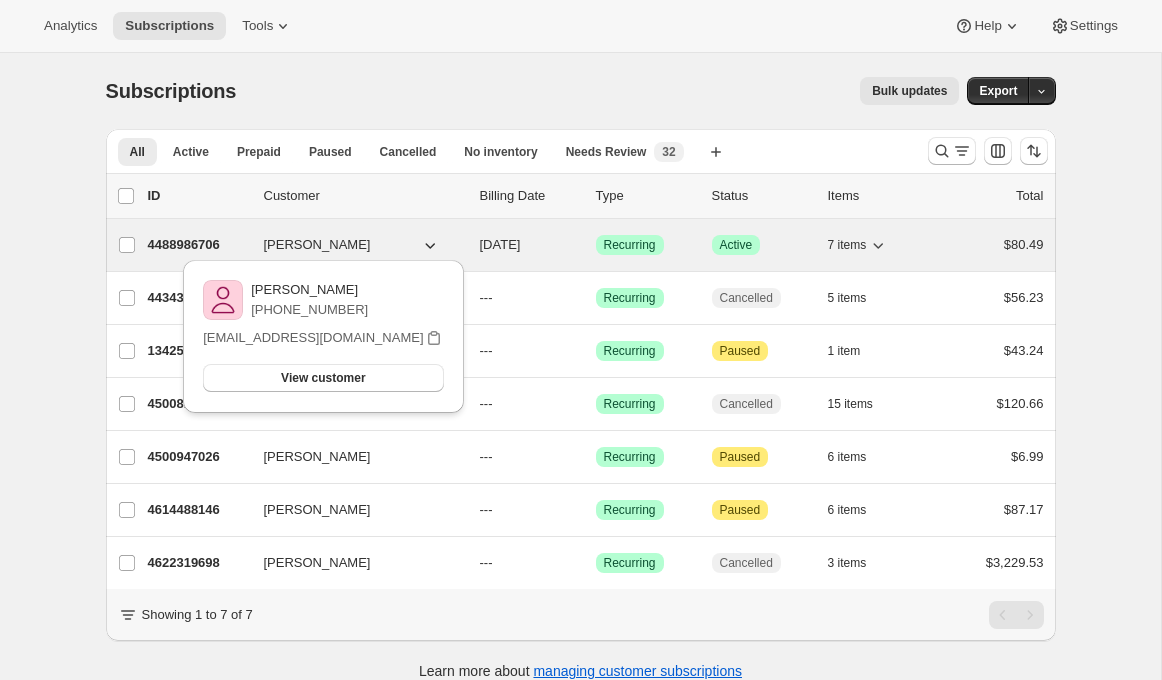 click on "4488986706" at bounding box center [198, 245] 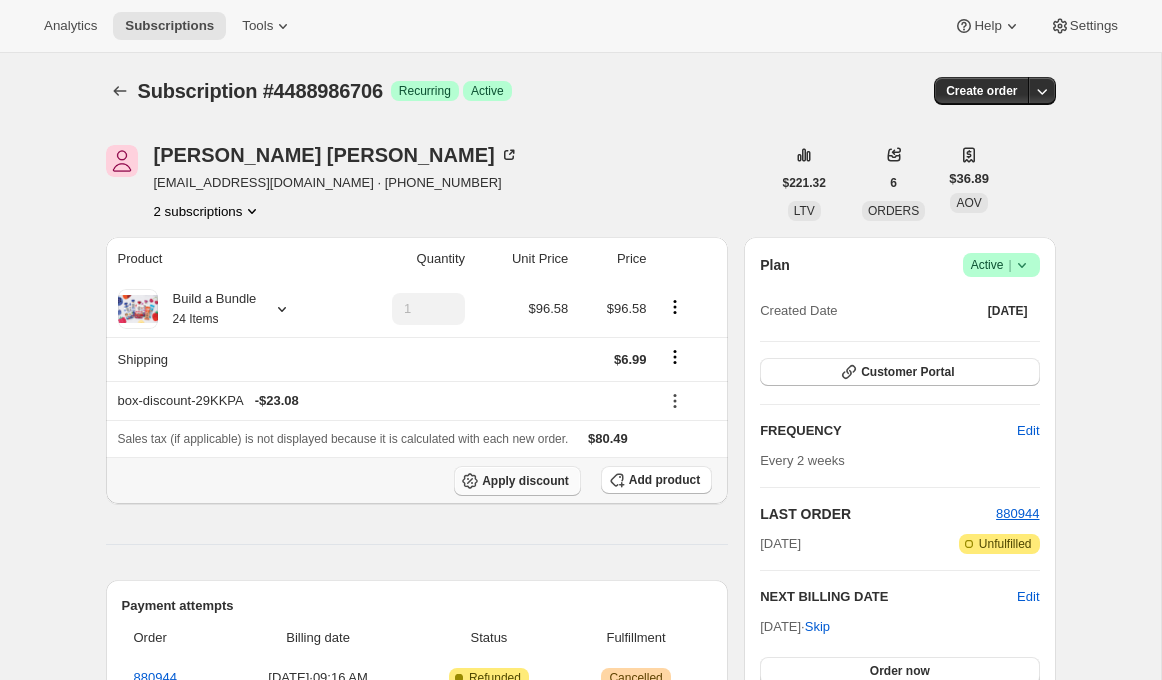 click on "Apply discount" at bounding box center [525, 481] 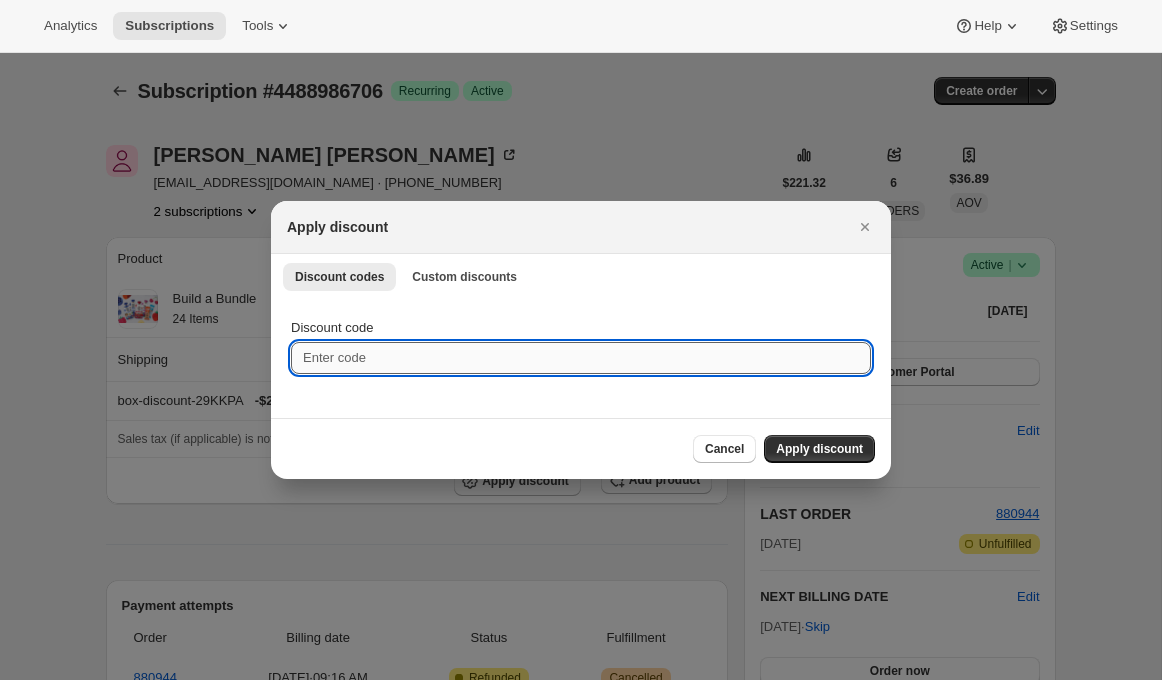 click on "Discount code" at bounding box center (581, 358) 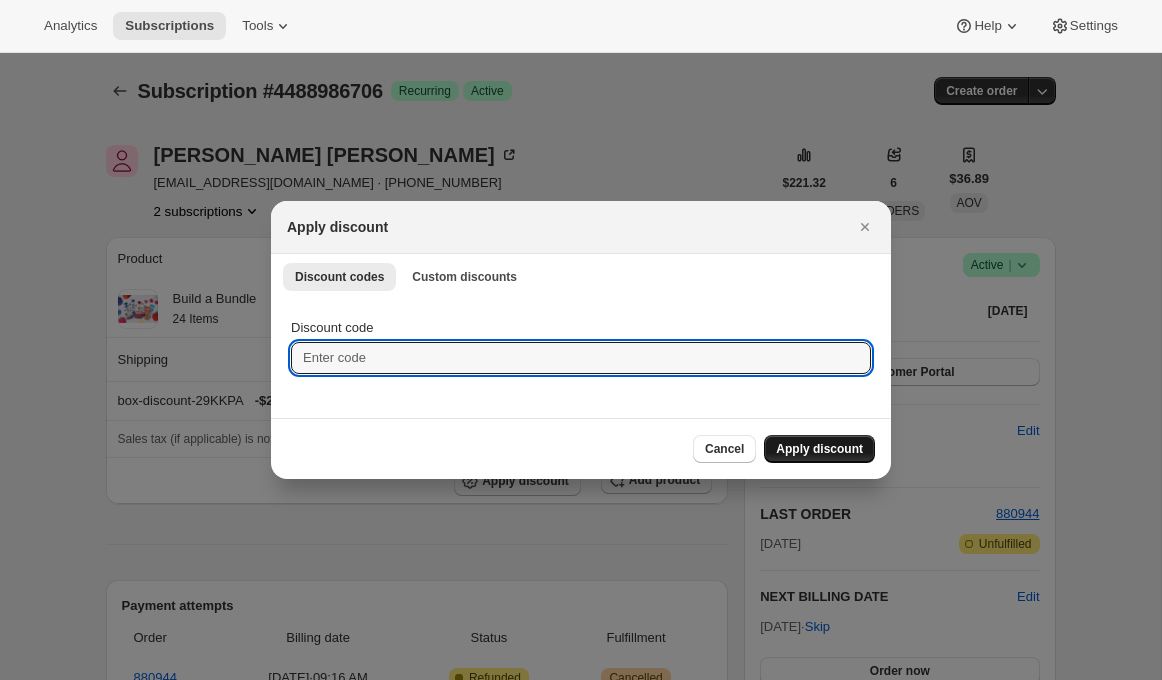 paste on "EMILYTWENTYFIVEE8XX0BJ6" 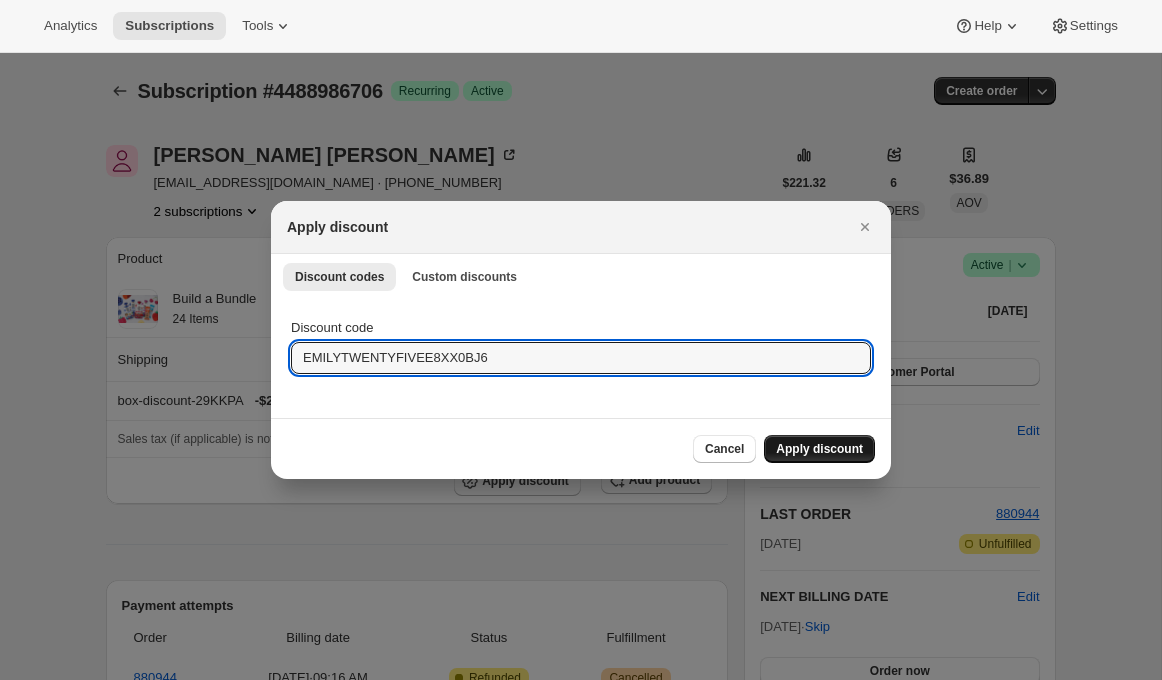 type on "EMILYTWENTYFIVEE8XX0BJ6" 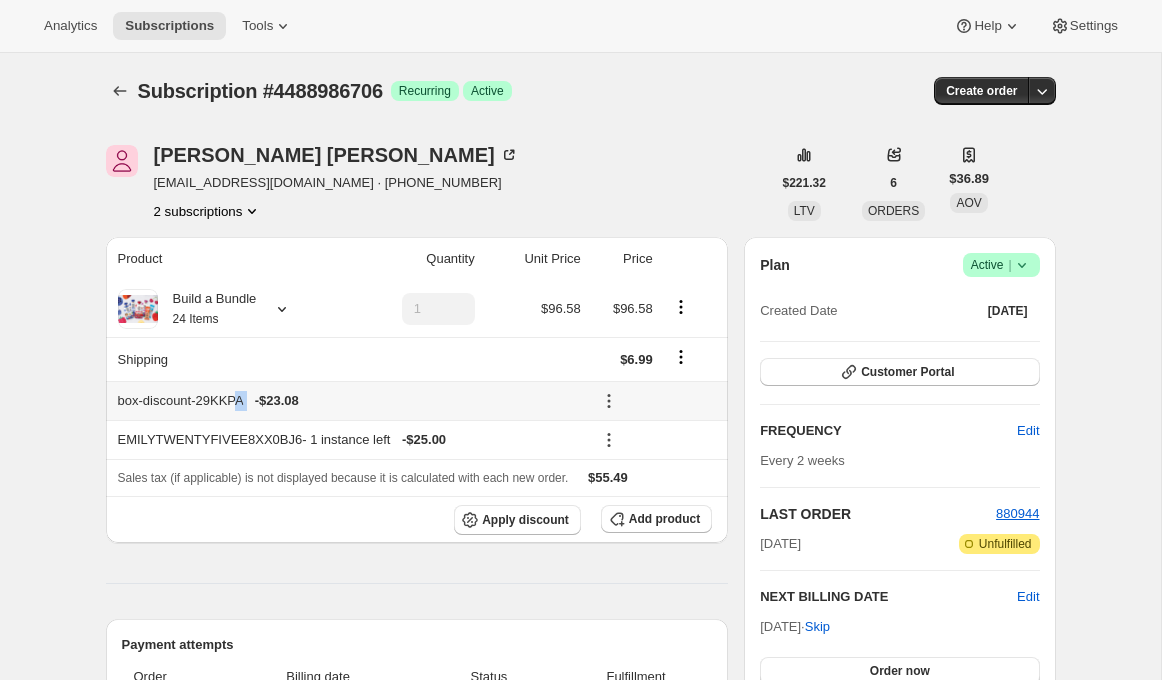drag, startPoint x: 321, startPoint y: 400, endPoint x: 246, endPoint y: 397, distance: 75.059975 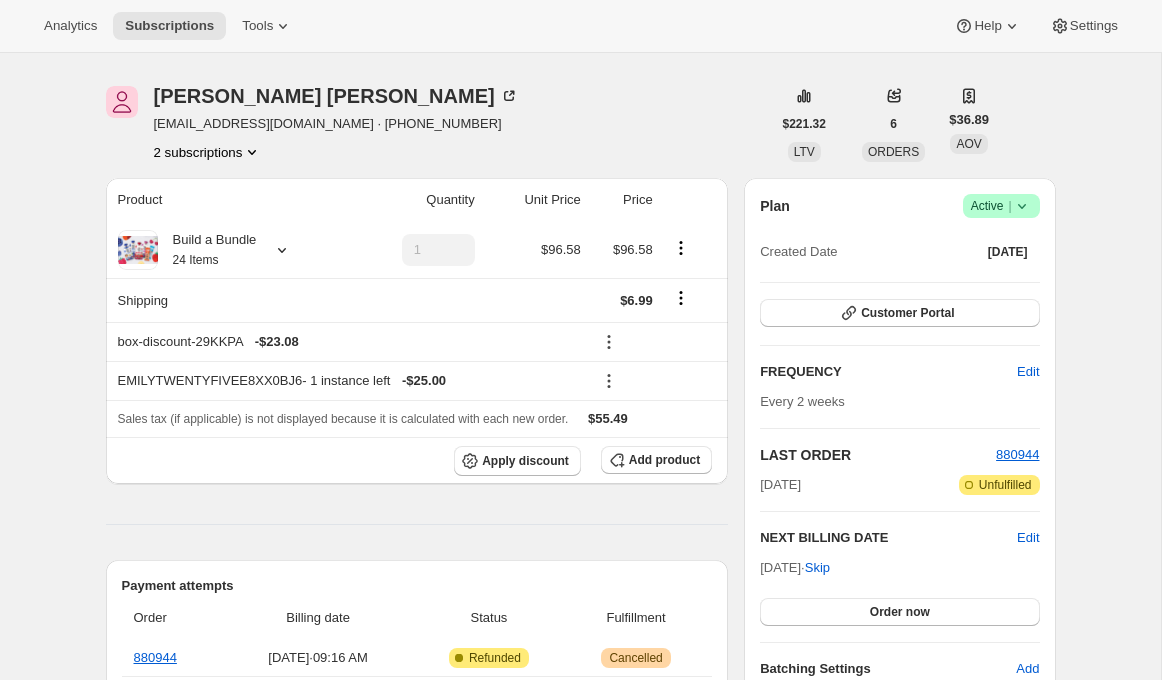 click on "Product Quantity Unit Price Price Build a Bundle 24 Items 1 $96.58 $96.58 Shipping $6.99 box-discount-29KKPA   - $23.08 EMILYTWENTYFIVEE8XX0BJ6  - 1 instance left   - $25.00 Sales tax (if applicable) is not displayed because it is calculated with each new order.   $55.49 Apply discount Add product Payment attempts Order Billing date Status Fulfillment 880944 Jul 30, 2025  ·  09:16 AM Attention Complete Refunded Warning Cancelled --- Jul 30, 2025  ·  09:15 AM Critical Incomplete Failed 344842 Dec 20, 2022  ·  05:00 PM  Complete Paid  Complete Fulfilled Timeline Jul 30, 2025 Emily Yuhas added the discount code EMILYTWENTYFIVEE8XX0BJ6 via Admin.  09:20 AM Order processed successfully.  View order 09:16 AM Emily Yuhas retried payment with card ending in 5462 on Customer Portal 09:16 AM Emily Yuhas updated payment method on Customer Portal 09:16 AM Payment attempt failed. Attempt 1 of 2. Will retry on Wednesday, August 27, 2025, 09:15 AM . 09:15 AM 09:14 AM 09:14 AM New box selection Previous box selection ." at bounding box center (417, 1589) 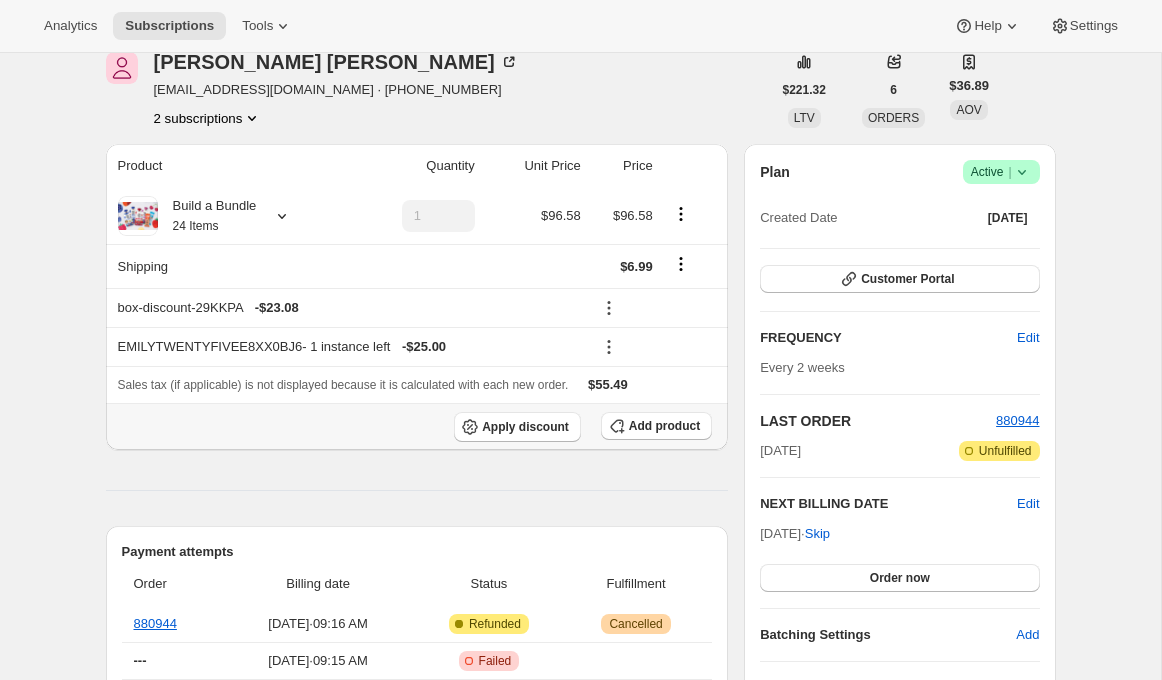 scroll, scrollTop: 94, scrollLeft: 0, axis: vertical 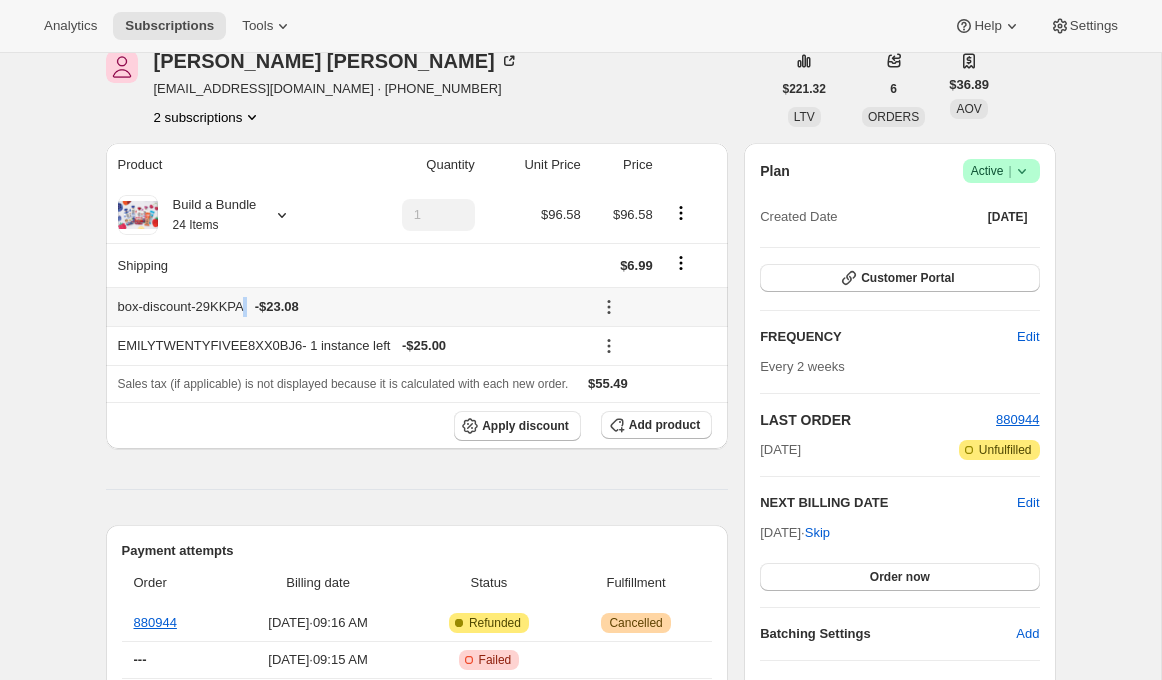 drag, startPoint x: 333, startPoint y: 307, endPoint x: 253, endPoint y: 306, distance: 80.00625 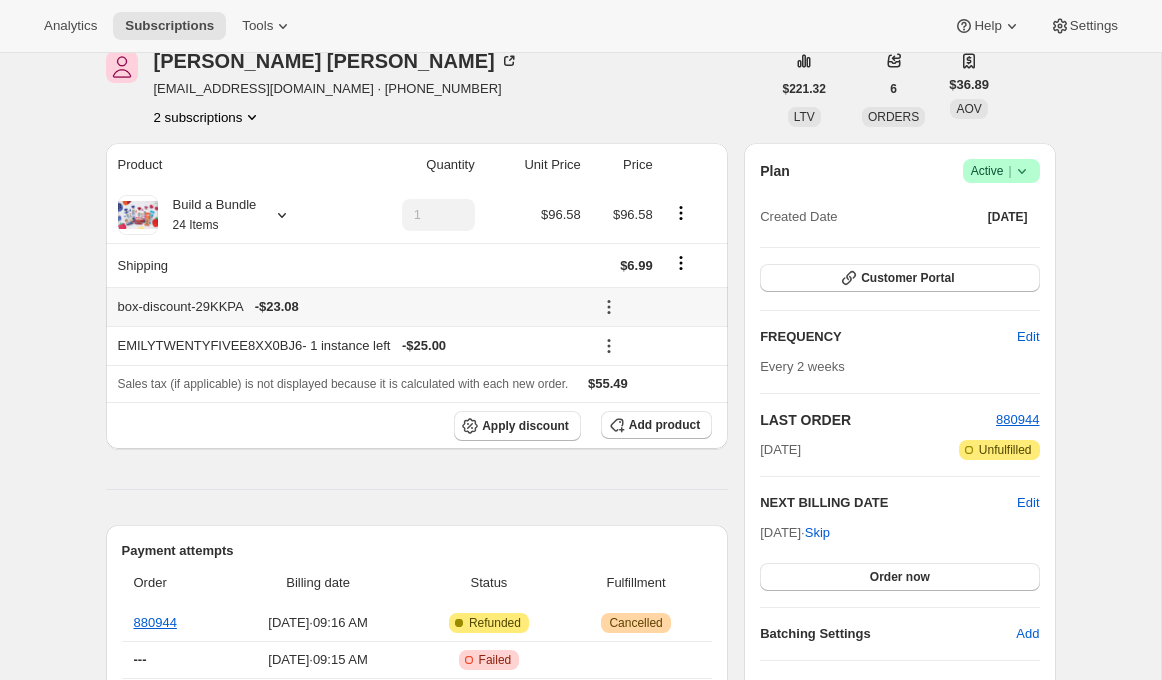 click on "- $23.08" at bounding box center (277, 307) 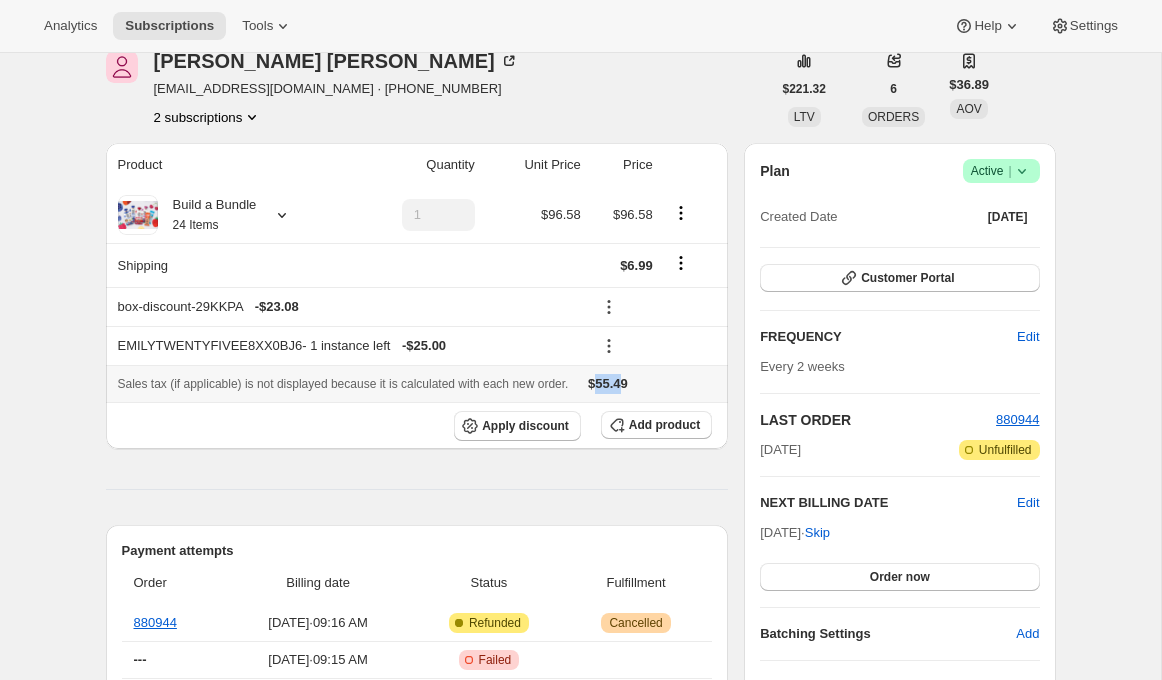 drag, startPoint x: 630, startPoint y: 384, endPoint x: 662, endPoint y: 384, distance: 32 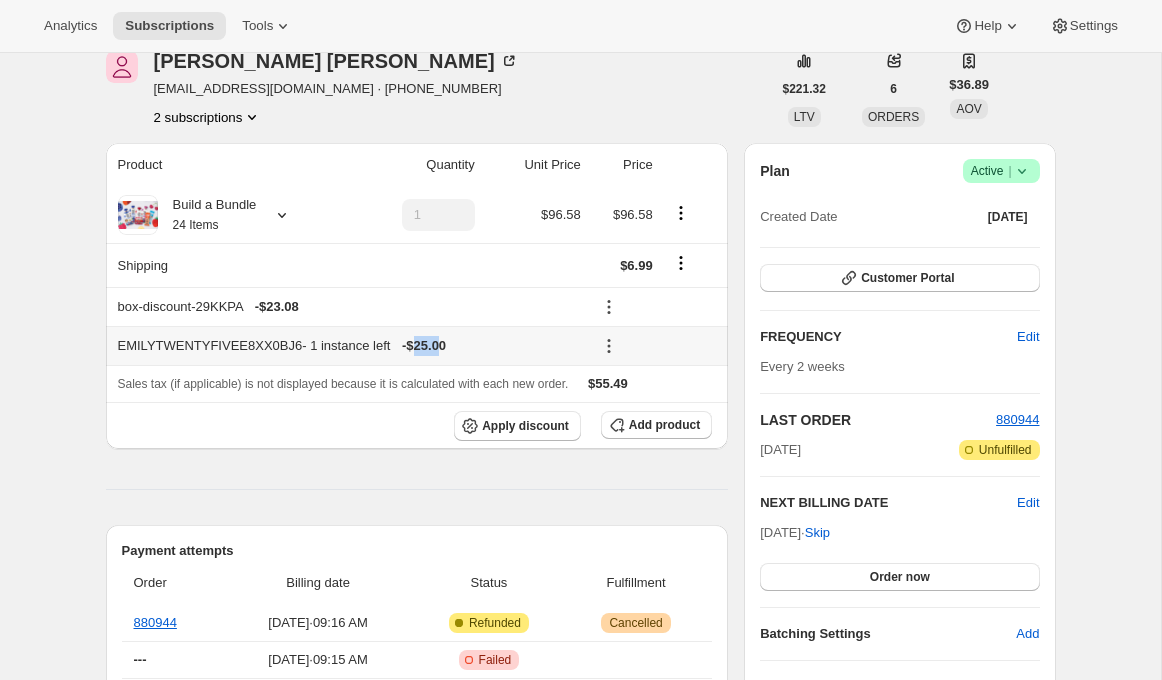 drag, startPoint x: 424, startPoint y: 344, endPoint x: 456, endPoint y: 343, distance: 32.01562 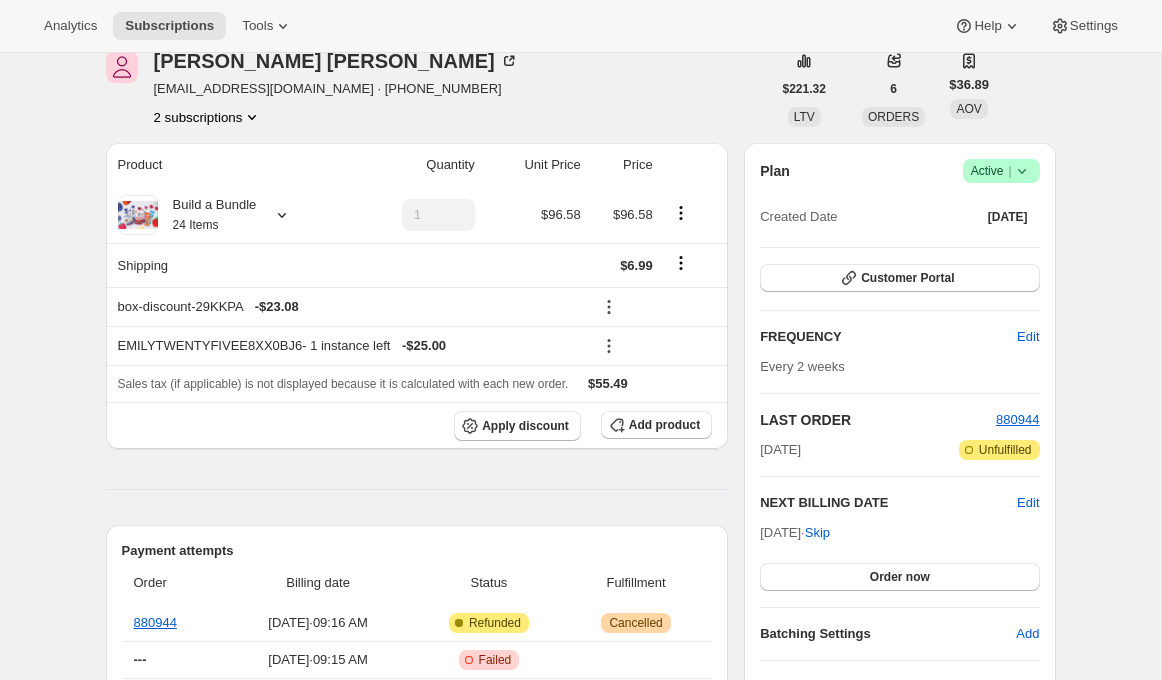 click on "Product Quantity Unit Price Price Build a Bundle 24 Items 1 $96.58 $96.58 Shipping $6.99 box-discount-29KKPA   - $23.08 EMILYTWENTYFIVEE8XX0BJ6  - 1 instance left   - $25.00 Sales tax (if applicable) is not displayed because it is calculated with each new order.   $55.49 Apply discount Add product Payment attempts Order Billing date Status Fulfillment 880944 Jul 30, 2025  ·  09:16 AM Attention Complete Refunded Warning Cancelled --- Jul 30, 2025  ·  09:15 AM Critical Incomplete Failed 344842 Dec 20, 2022  ·  05:00 PM  Complete Paid  Complete Fulfilled Timeline Jul 30, 2025 Emily Yuhas added the discount code EMILYTWENTYFIVEE8XX0BJ6 via Admin.  09:20 AM Order processed successfully.  View order 09:16 AM Emily Yuhas retried payment with card ending in 5462 on Customer Portal 09:16 AM Emily Yuhas updated payment method on Customer Portal 09:16 AM Payment attempt failed. Attempt 1 of 2. Will retry on Wednesday, August 27, 2025, 09:15 AM . 09:15 AM 09:14 AM 09:14 AM New box selection Previous box selection ." at bounding box center (417, 1554) 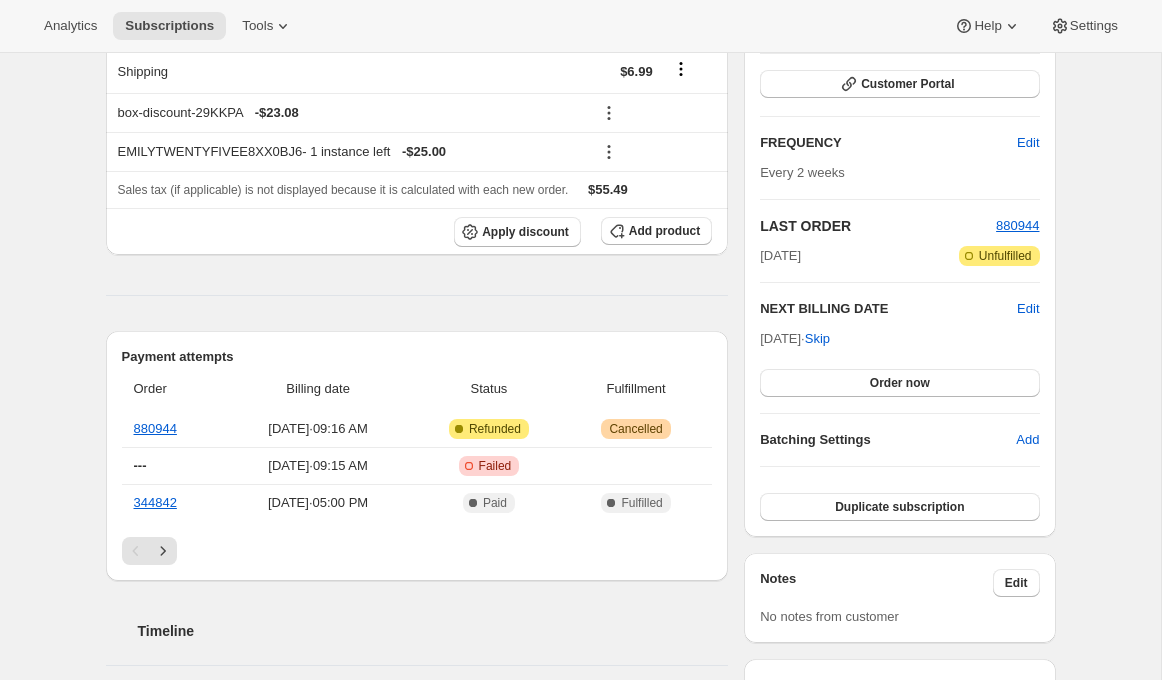 scroll, scrollTop: 335, scrollLeft: 0, axis: vertical 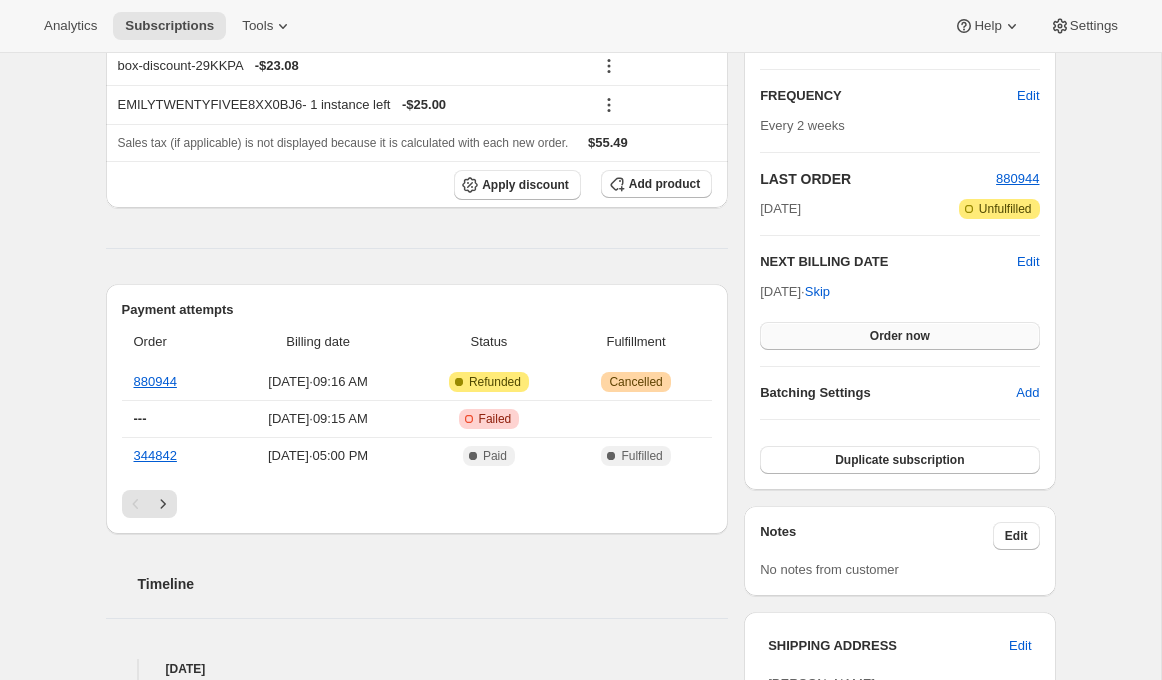 click on "Order now" at bounding box center (900, 336) 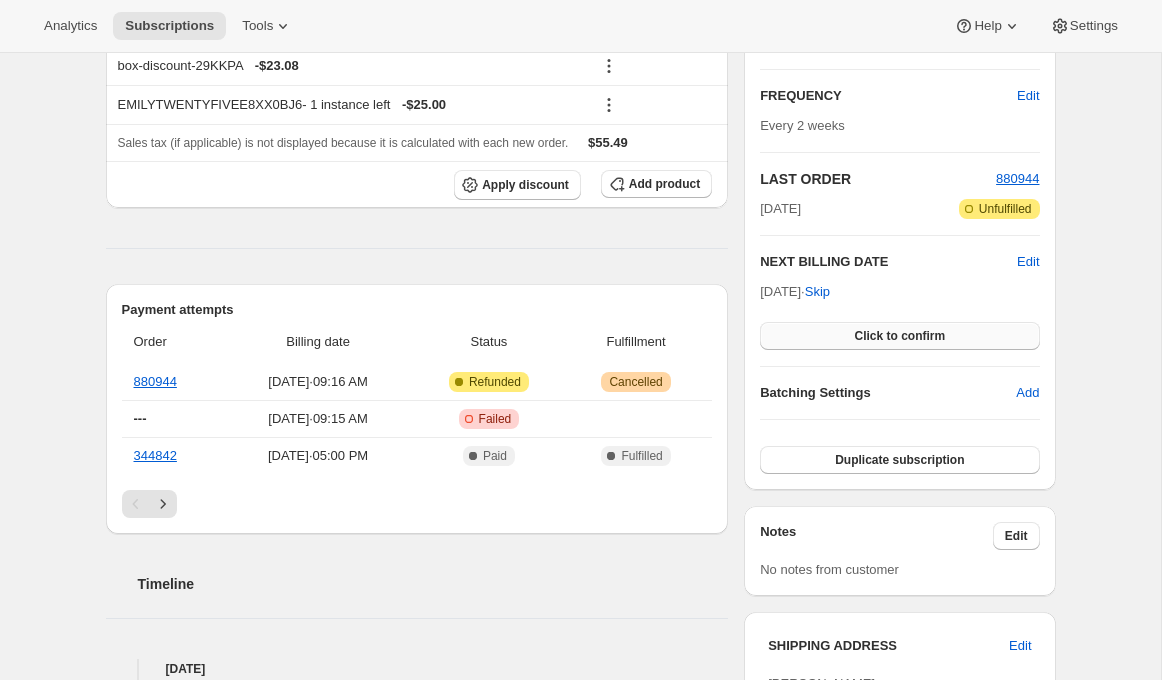 click on "Click to confirm" at bounding box center (899, 336) 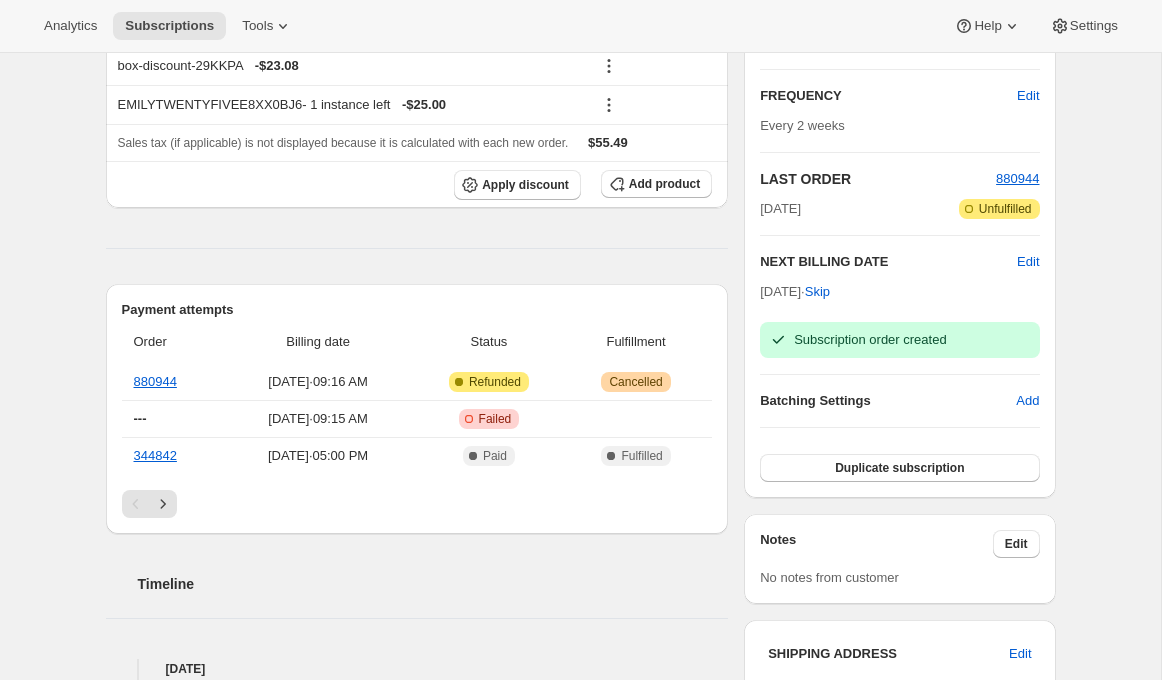 scroll, scrollTop: 0, scrollLeft: 0, axis: both 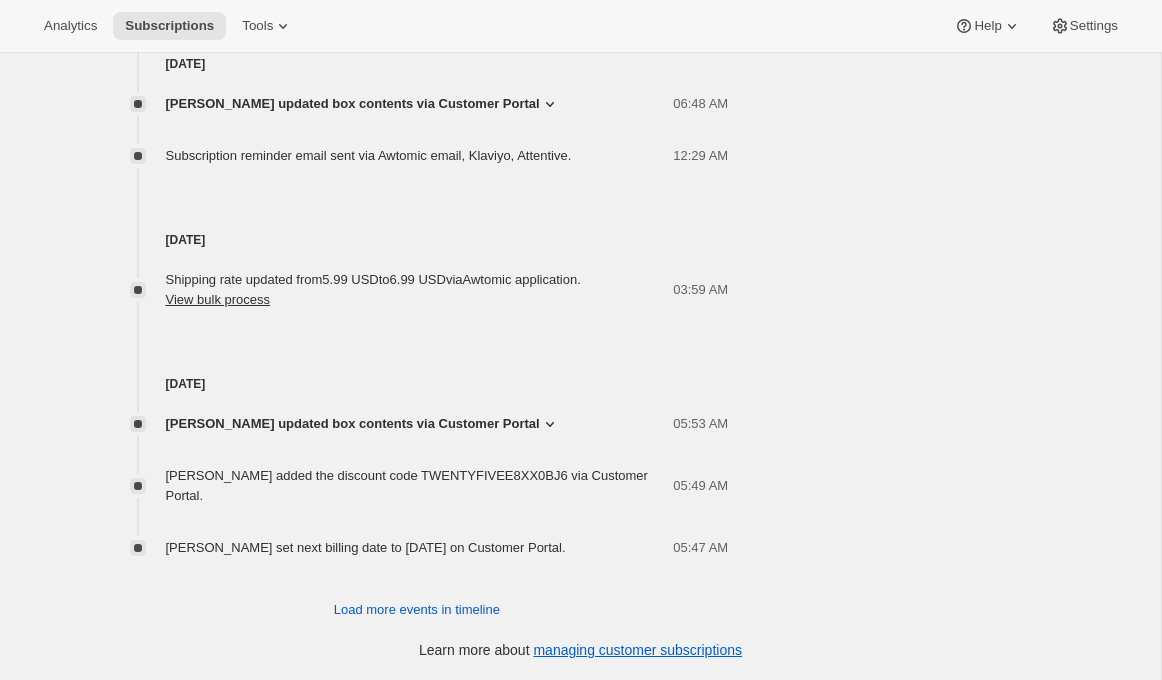 click on "[PERSON_NAME] added the discount code TWENTYFIVEE8XX0BJ6 via Customer Portal." at bounding box center (407, 485) 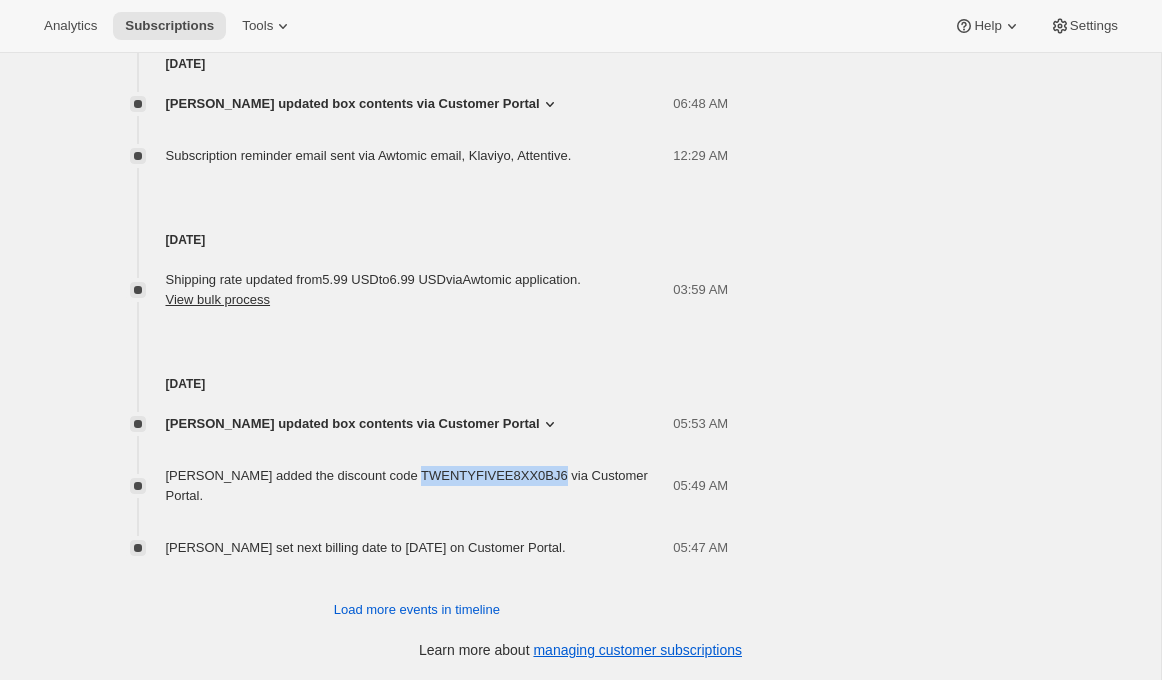 click on "[PERSON_NAME] added the discount code TWENTYFIVEE8XX0BJ6 via Customer Portal." at bounding box center (407, 485) 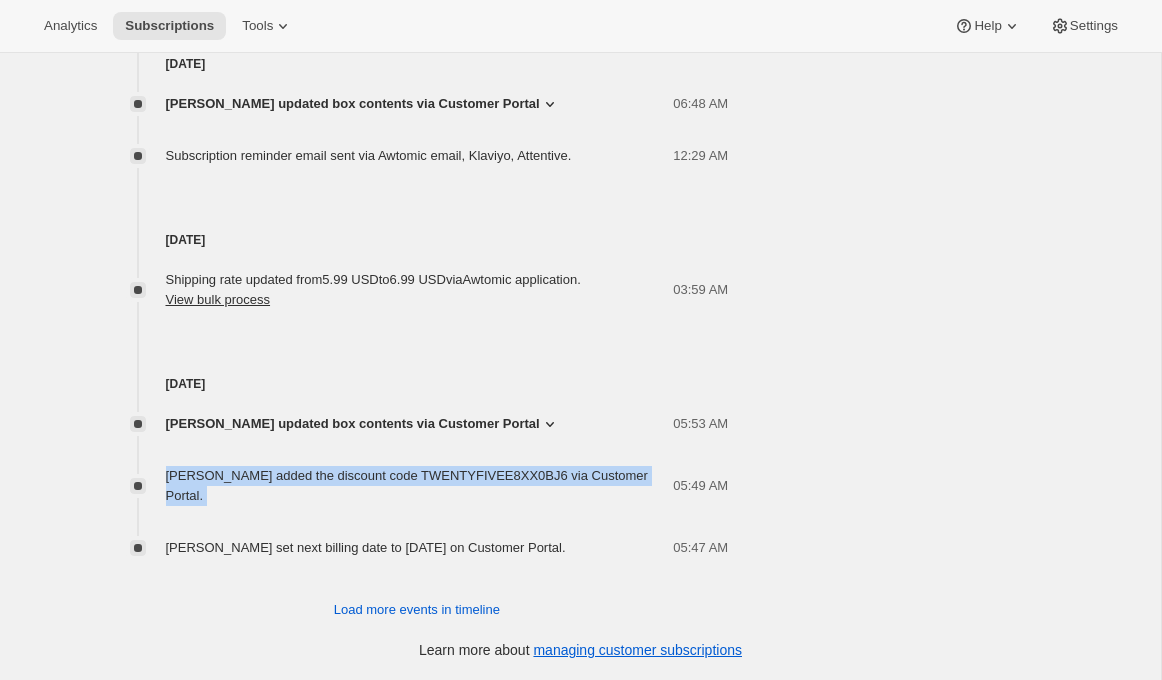 click on "[PERSON_NAME] added the discount code TWENTYFIVEE8XX0BJ6 via Customer Portal." at bounding box center (407, 485) 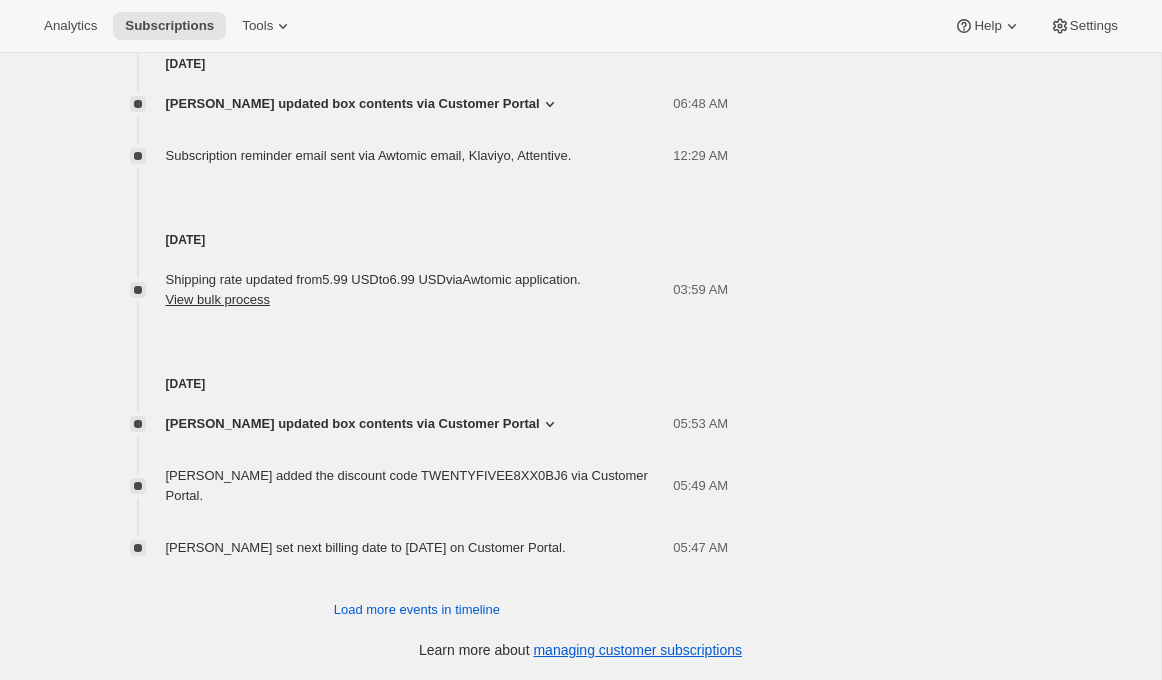 click on "[PERSON_NAME] set next billing date to [DATE] on Customer Portal." at bounding box center (372, 548) 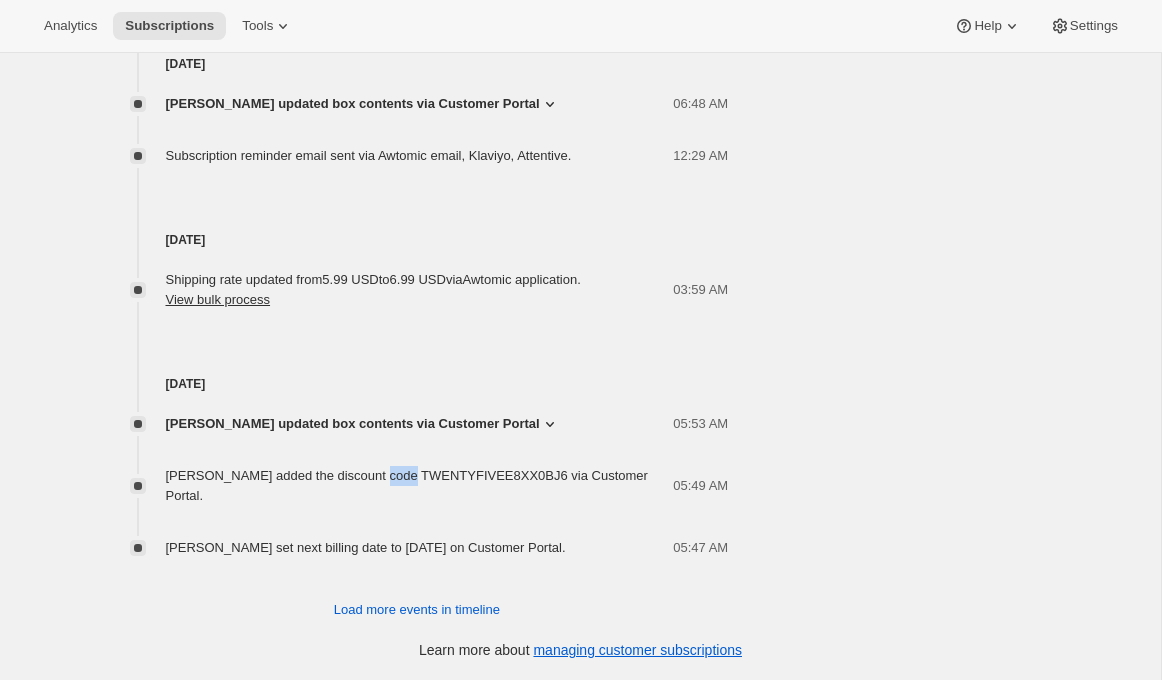 click on "[PERSON_NAME] added the discount code TWENTYFIVEE8XX0BJ6 via Customer Portal." at bounding box center [407, 485] 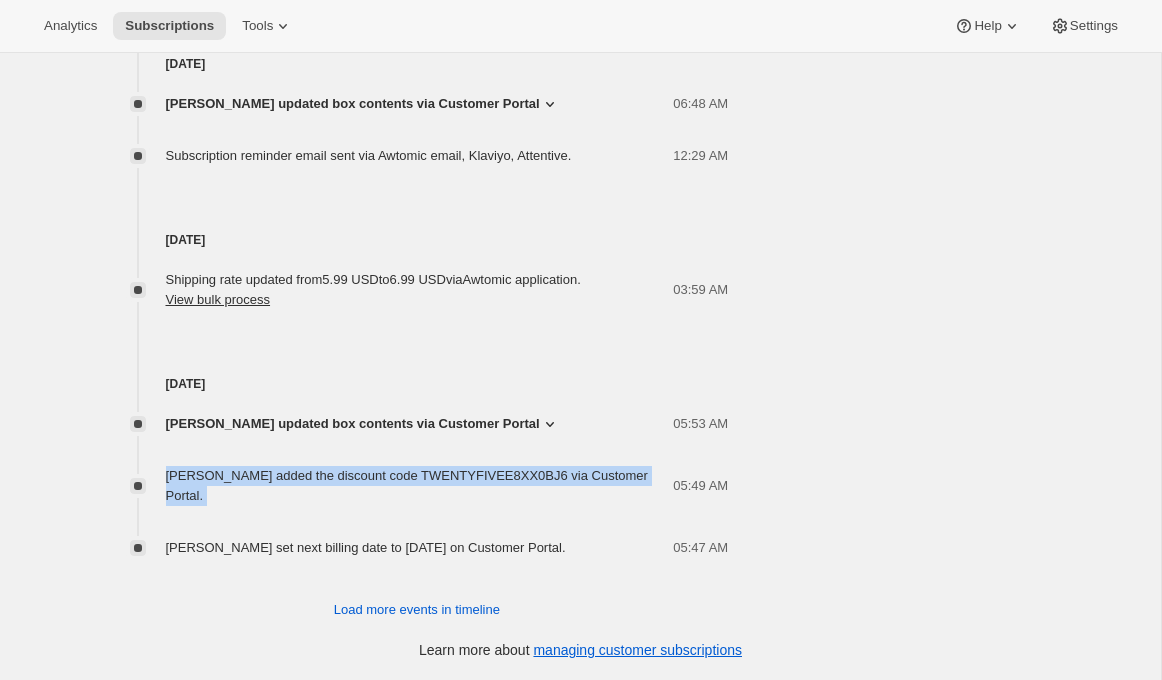 click on "[PERSON_NAME] added the discount code TWENTYFIVEE8XX0BJ6 via Customer Portal." at bounding box center [407, 485] 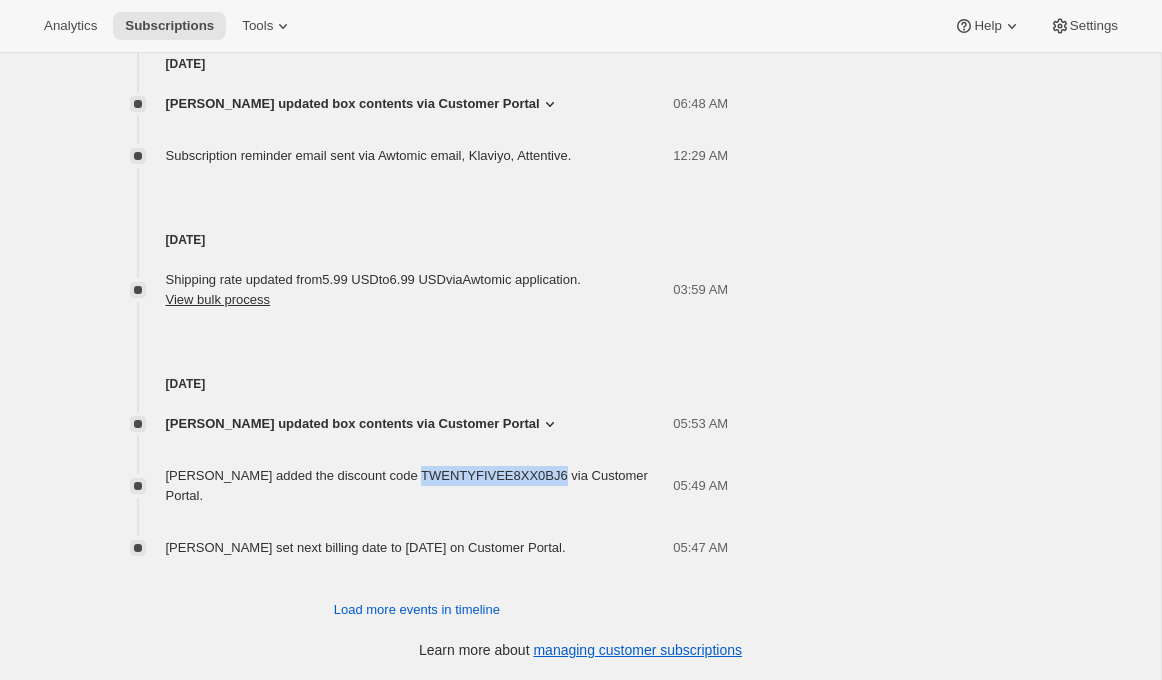 click on "[PERSON_NAME] added the discount code TWENTYFIVEE8XX0BJ6 via Customer Portal." at bounding box center (407, 485) 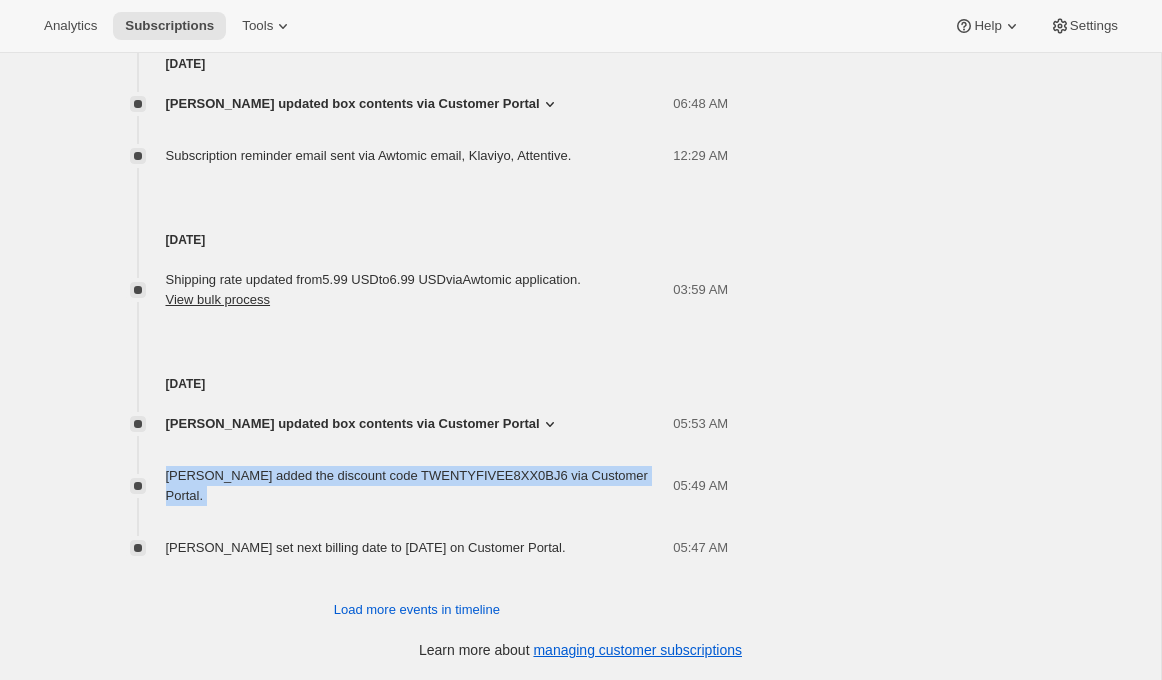 click on "[PERSON_NAME] added the discount code TWENTYFIVEE8XX0BJ6 via Customer Portal." at bounding box center (407, 485) 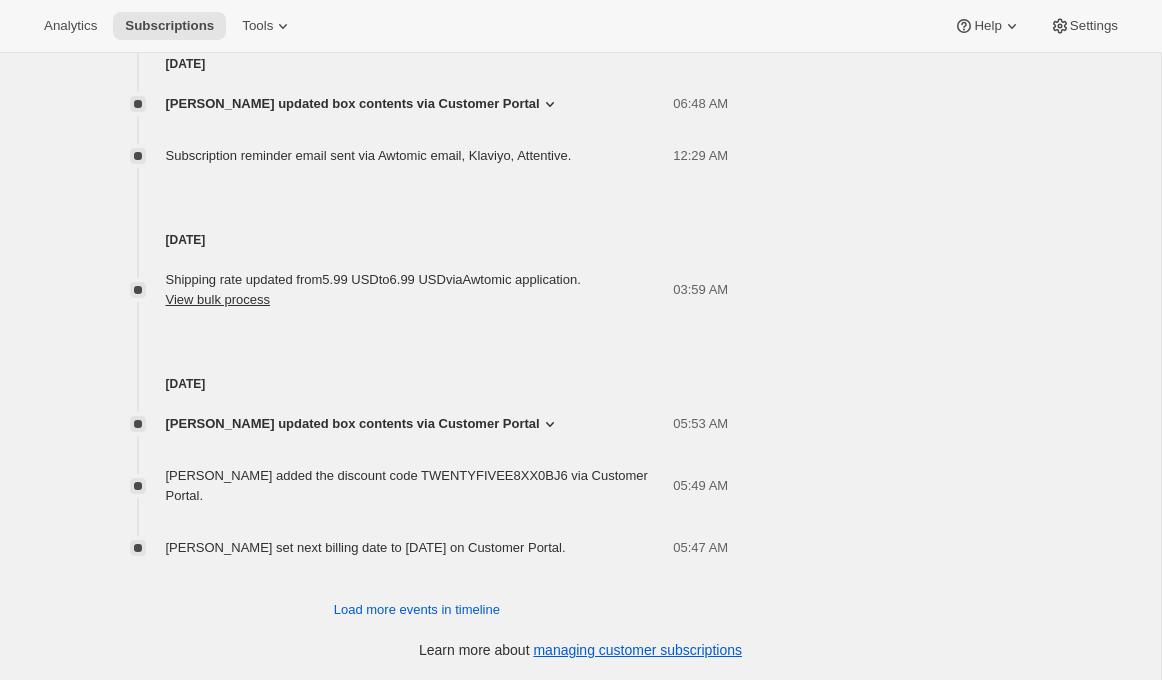 click on "[DATE] [PERSON_NAME] updated box contents via Customer Portal 05:53 AM New box selection 1 - Apple, Cherry & Elderberry Immunity Blend - 61550010-SP 1 - Bananas for Apples & Greens Smart Blend - 61713010-SP 1 - Blueberry, Banana & Ginger Immunity Blend - 61553010-SP 1 - Green Kale & Apples - 61600010-SP 2 - Mango, Banana & Spirulina Immunity Blend - 61552010-SP 1 - OhMyMega Veggie! - 61604010-SP 1 - Pear-y Blueberry & Spinach Smart Blend - 61652010-SP 1 - Ras-Pear-y Kale Smart Blend - 61650010-SP 1 - Strawberry Patch - 61605010-SP 1 - Wild Rumpus Avocado - 61610010-SP 1 - Apple Carrot Beet & Ginger - 61701010-SP 1 - Apple, Banana & Kale with Flax Seed - 61681010-SP 1 - Apple, Banana, Spinach & Avocado - 61706010-SP 1 - Mango, Coconut & Carrot - 61609010-SP 1 - Mango - 61680010-SP 1 - Pear with Ginger - 61715010-SP 1 - Pineapple, Banana, Avocado & Mint - 61683010-SP 1 - Strawberry, Squash, Coconut & Vanilla - 61684010-SP 1 - Coco for Mangoes Dairy-Free Smoothie - 61647010-SP Previous box selection" at bounding box center (417, 434) 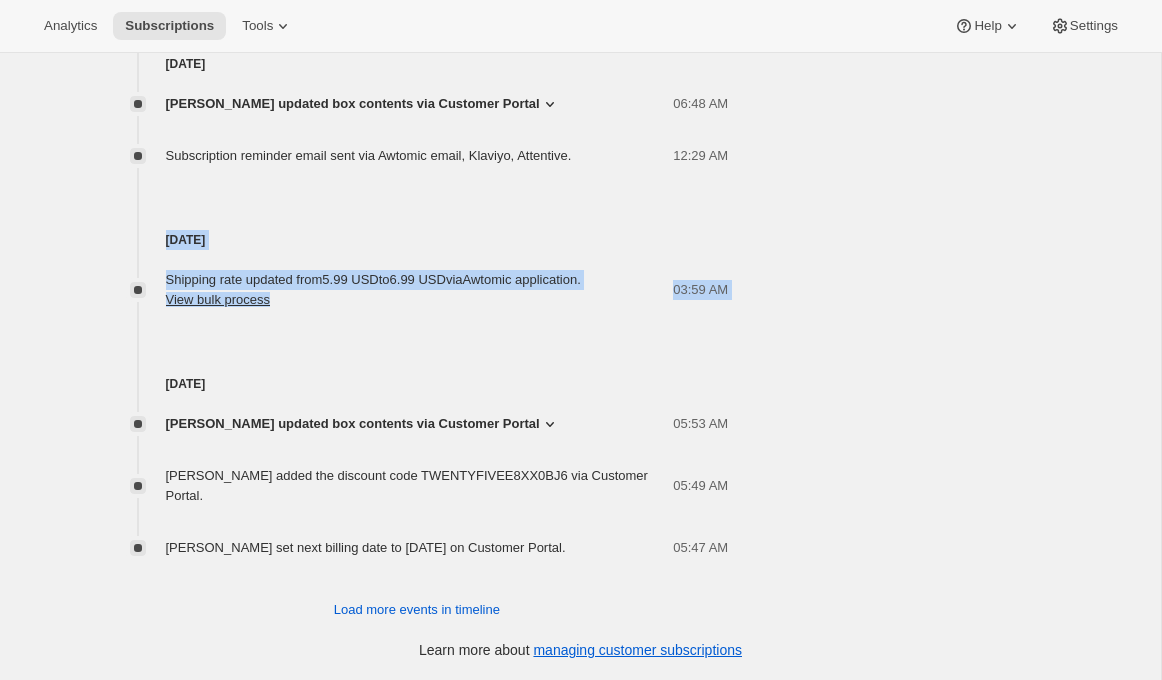 drag, startPoint x: 322, startPoint y: 314, endPoint x: 179, endPoint y: 146, distance: 220.61958 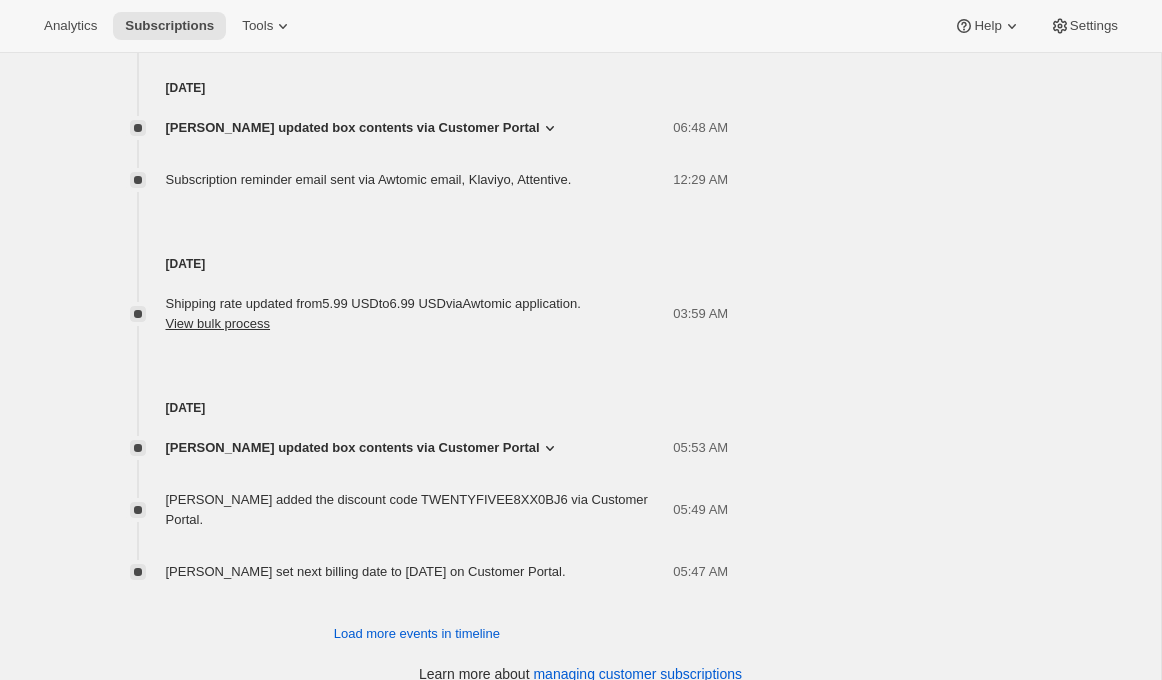 scroll, scrollTop: 1300, scrollLeft: 0, axis: vertical 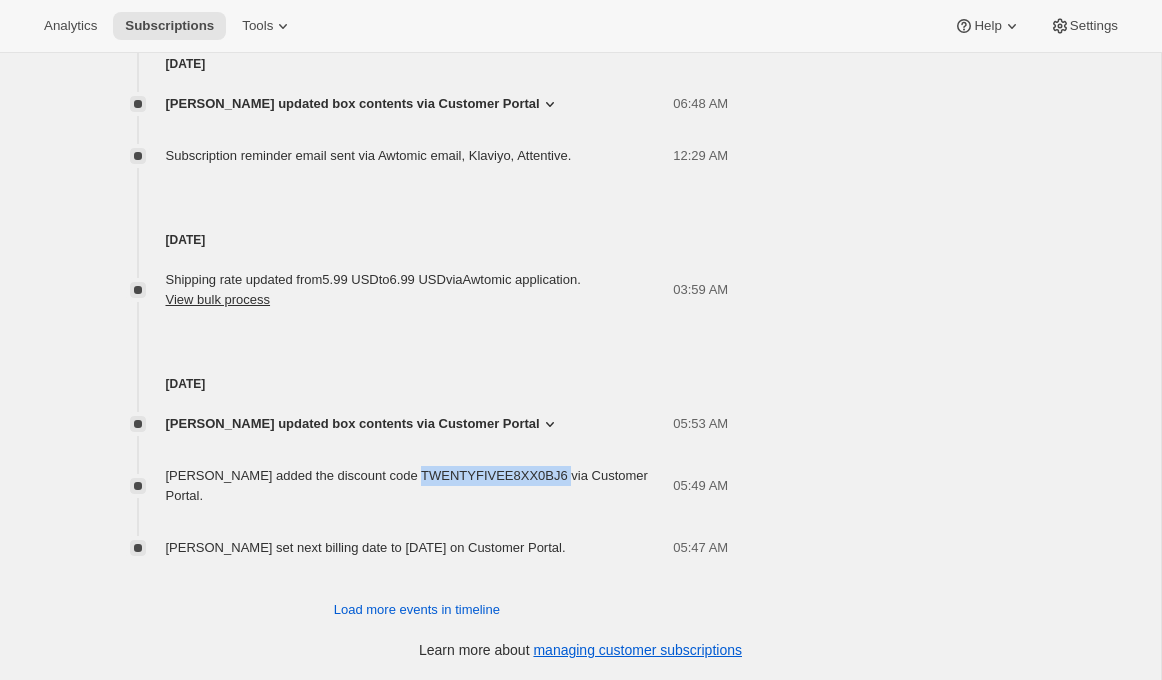 drag, startPoint x: 422, startPoint y: 455, endPoint x: 569, endPoint y: 458, distance: 147.03061 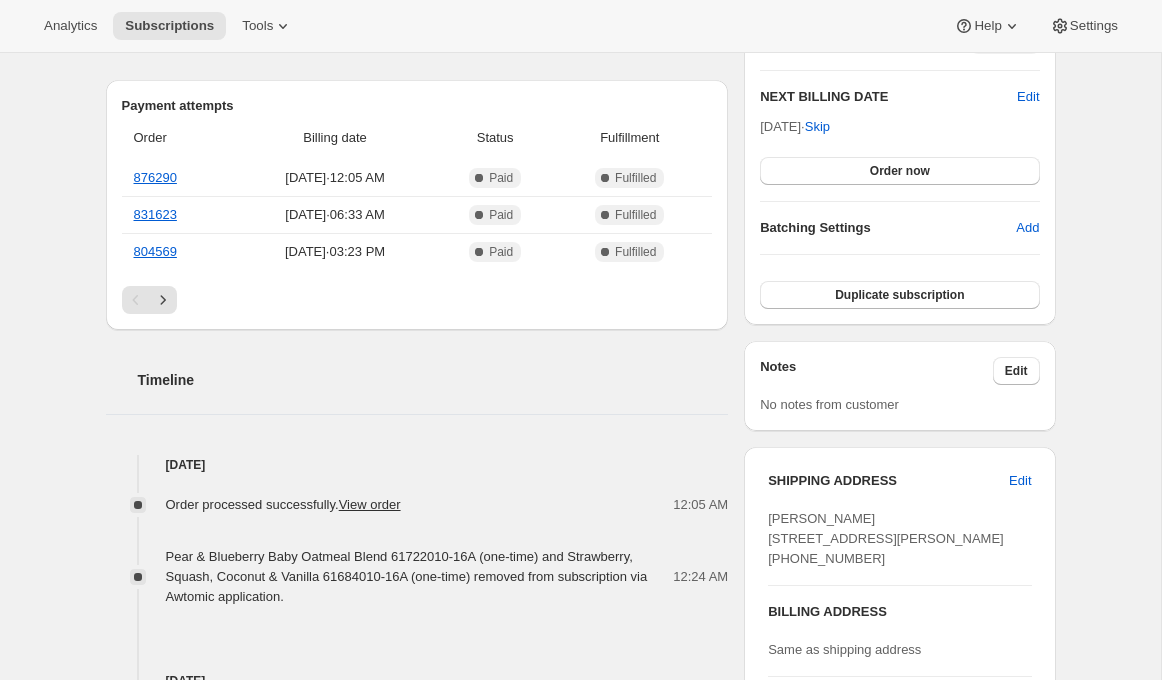 scroll, scrollTop: 409, scrollLeft: 0, axis: vertical 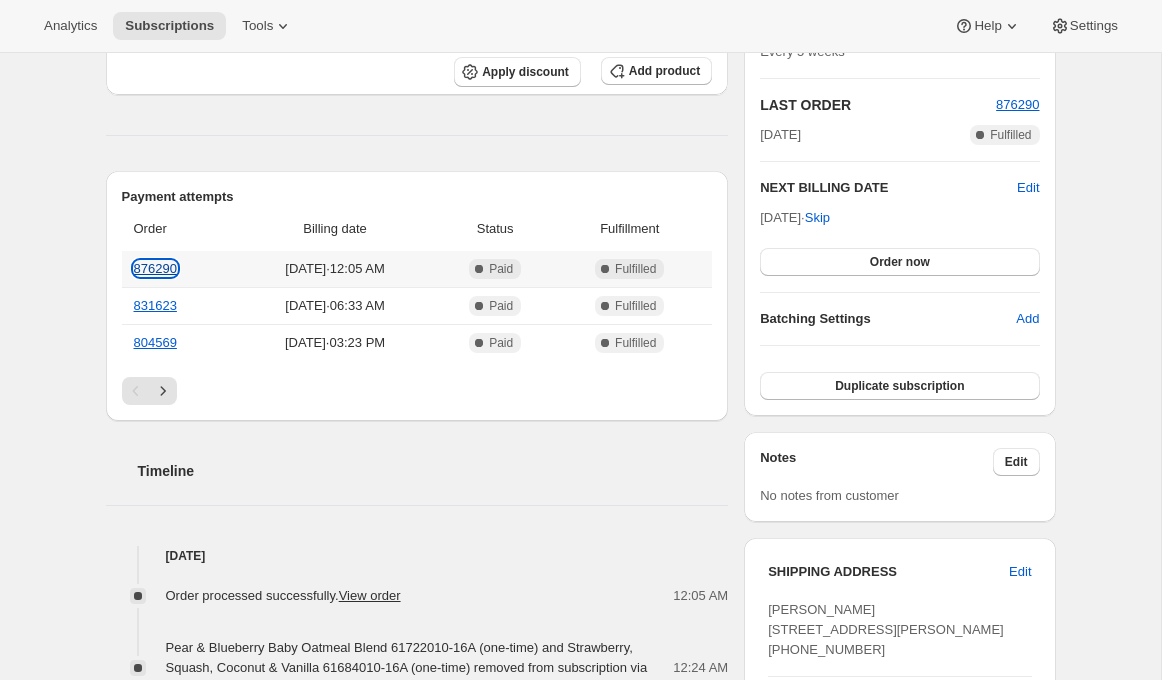 click on "876290" at bounding box center [155, 268] 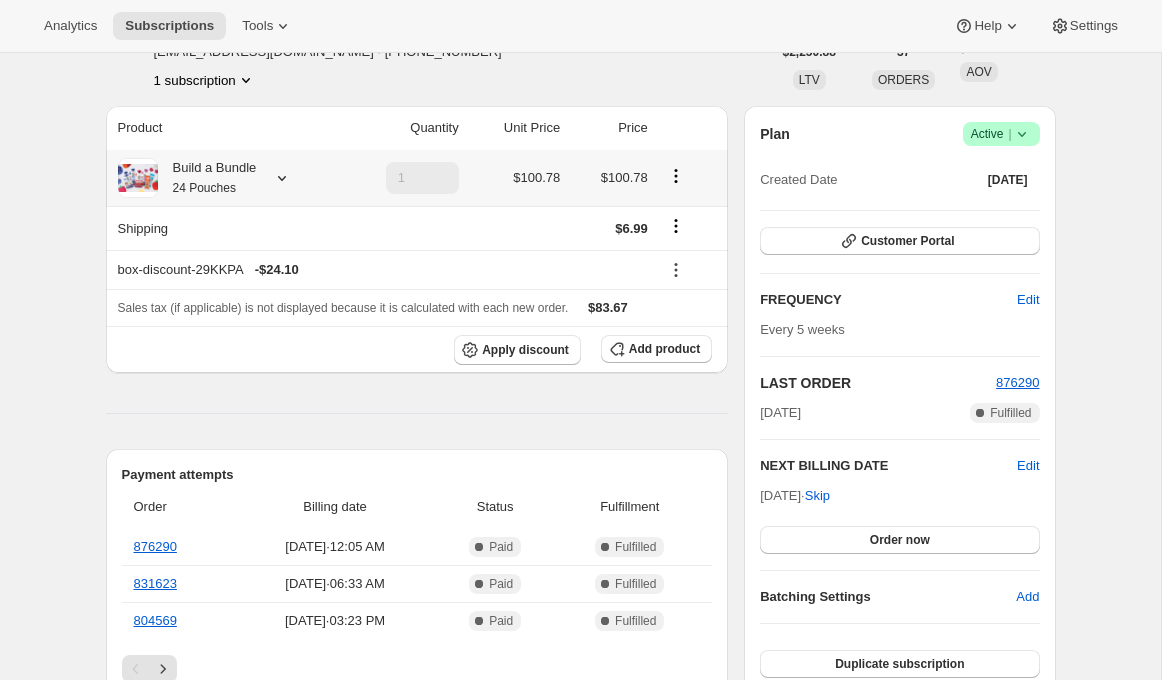 scroll, scrollTop: 0, scrollLeft: 0, axis: both 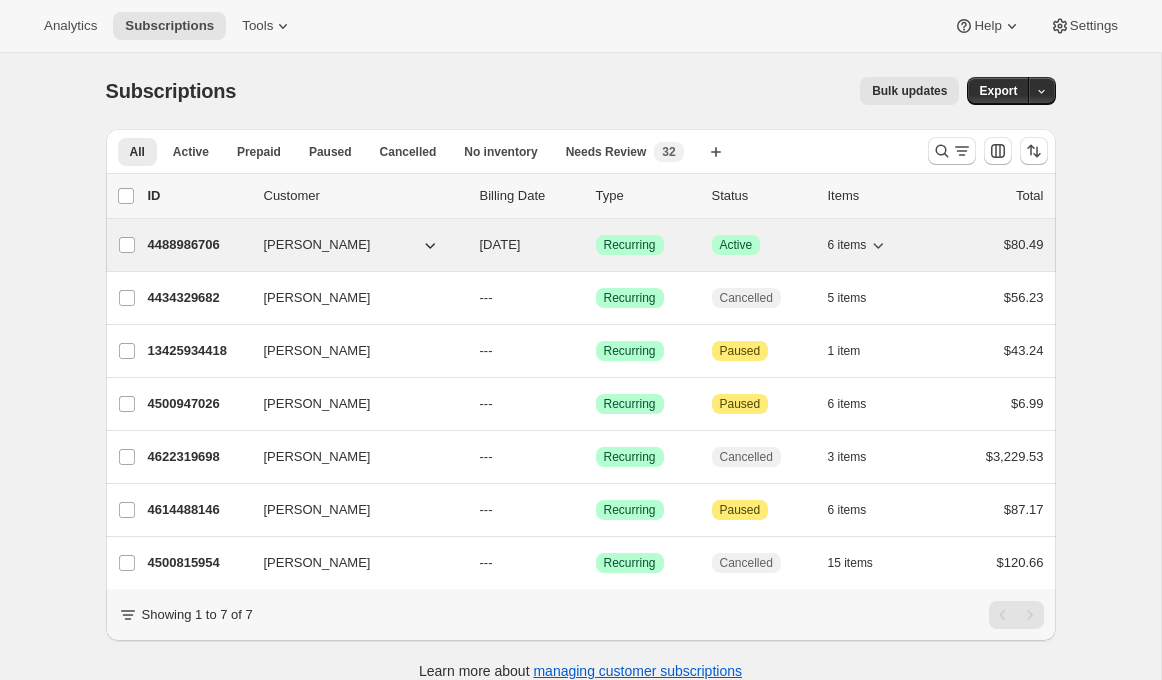 click on "4488986706" at bounding box center (198, 245) 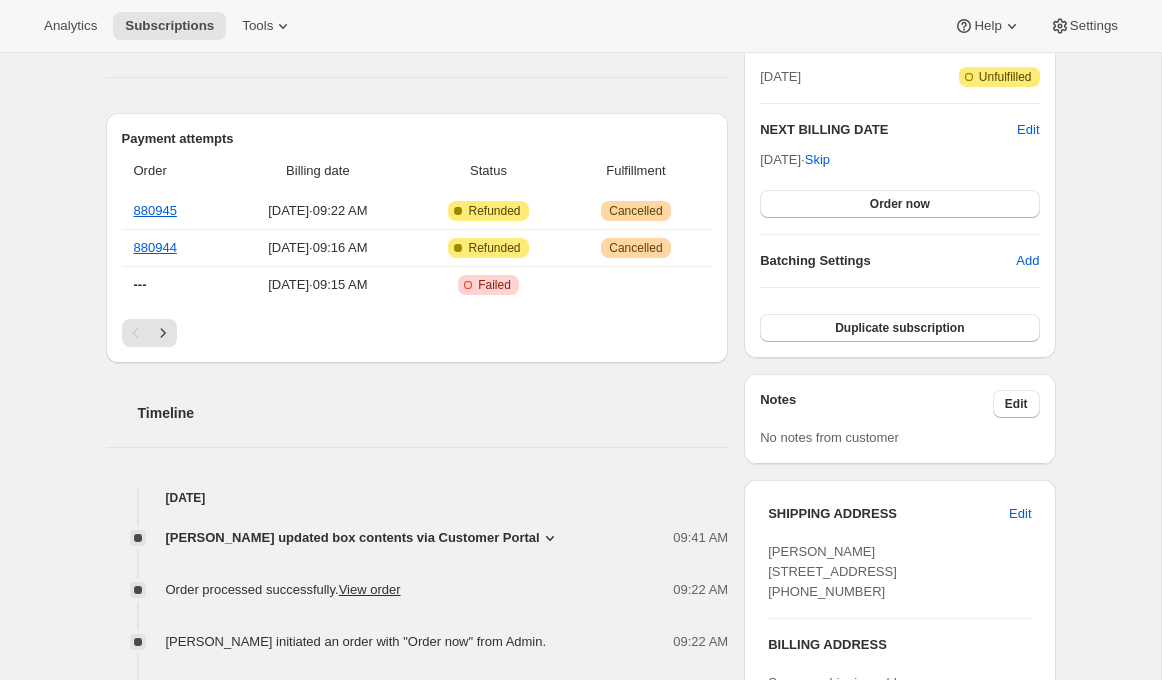 scroll, scrollTop: 875, scrollLeft: 0, axis: vertical 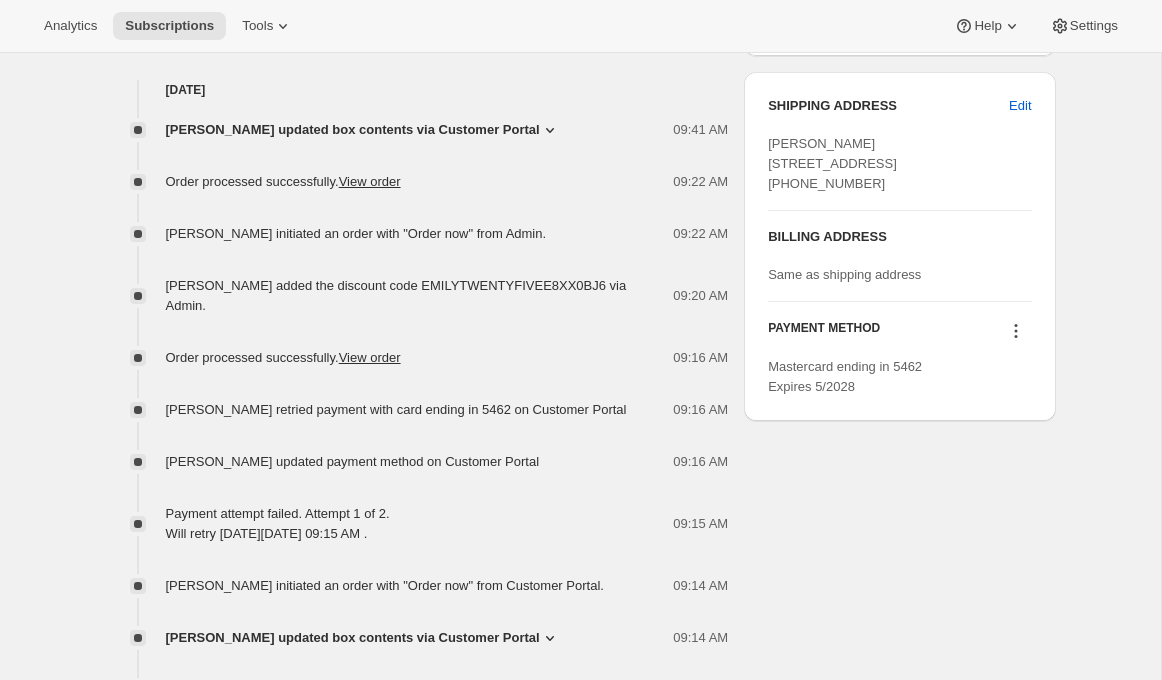 click on "[PERSON_NAME] added the discount code EMILYTWENTYFIVEE8XX0BJ6 via Admin." at bounding box center [396, 295] 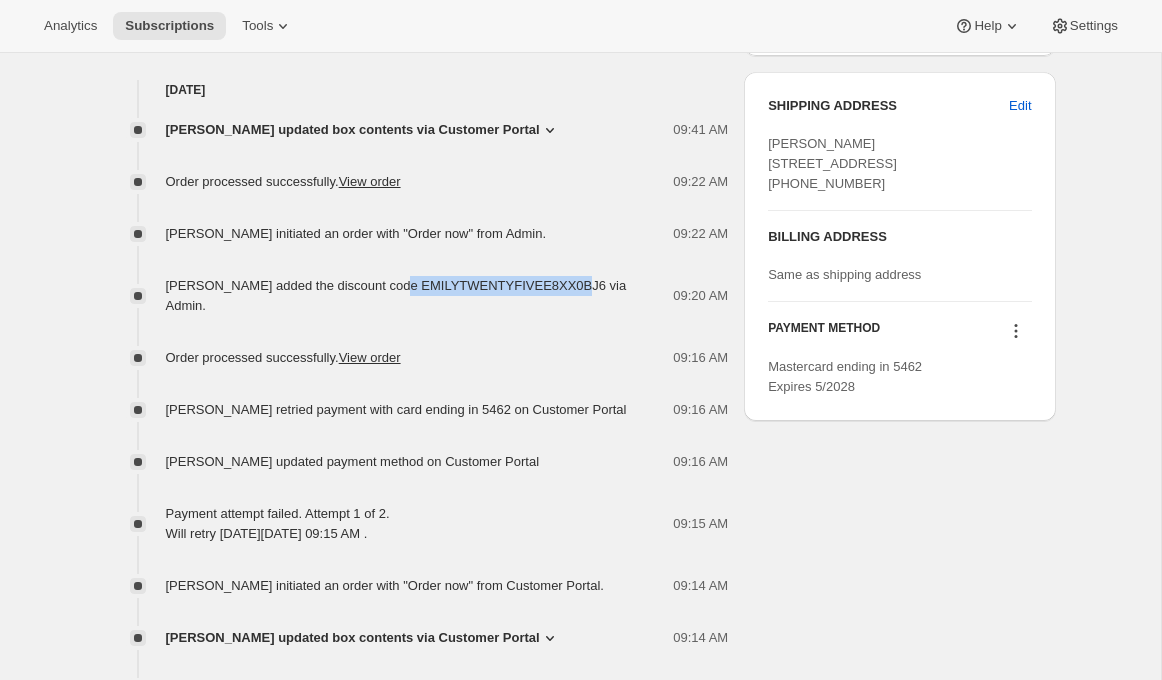 click on "[PERSON_NAME] added the discount code EMILYTWENTYFIVEE8XX0BJ6 via Admin." at bounding box center [396, 295] 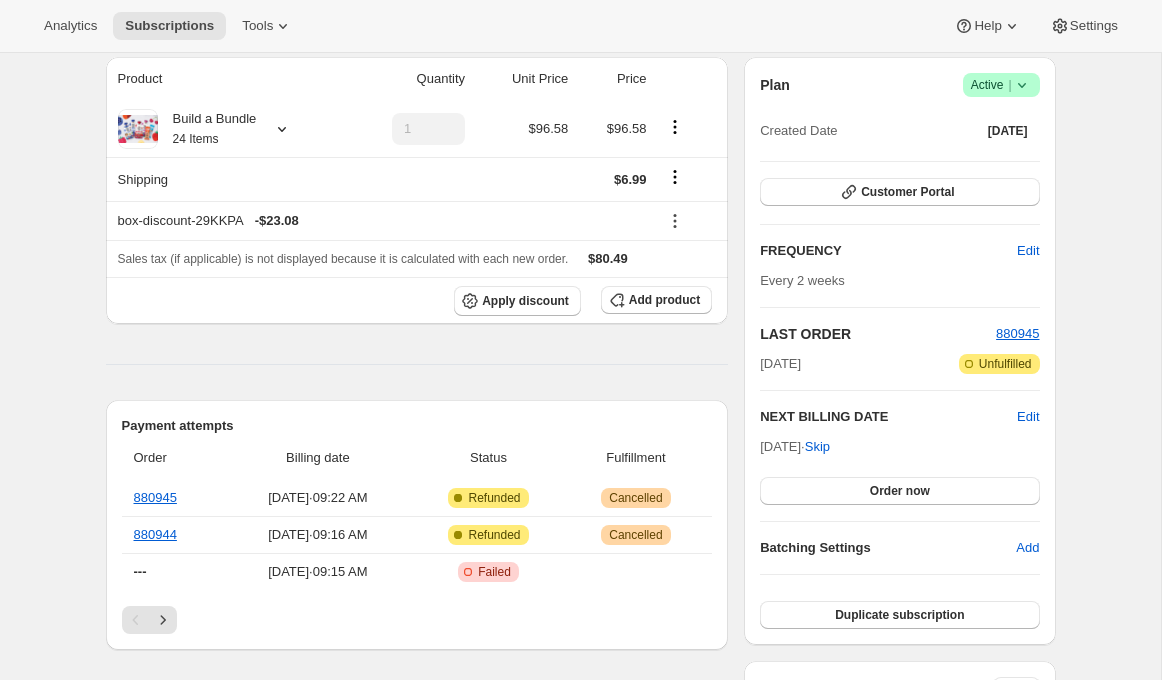 scroll, scrollTop: 169, scrollLeft: 0, axis: vertical 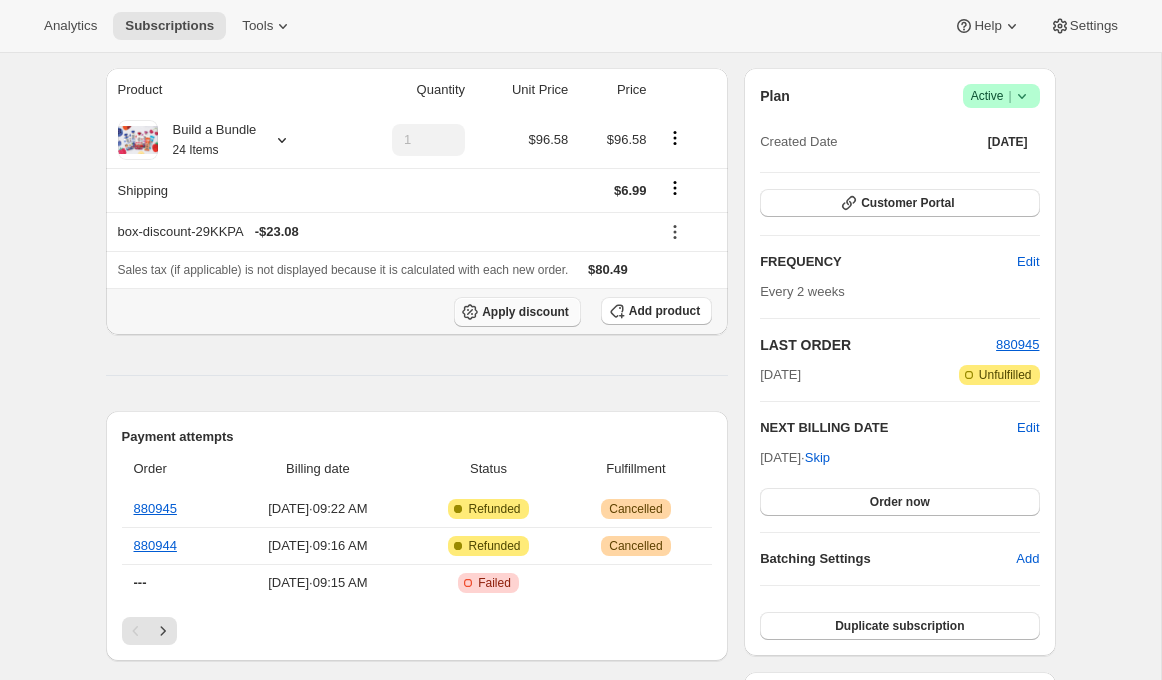 click on "Apply discount" at bounding box center (525, 312) 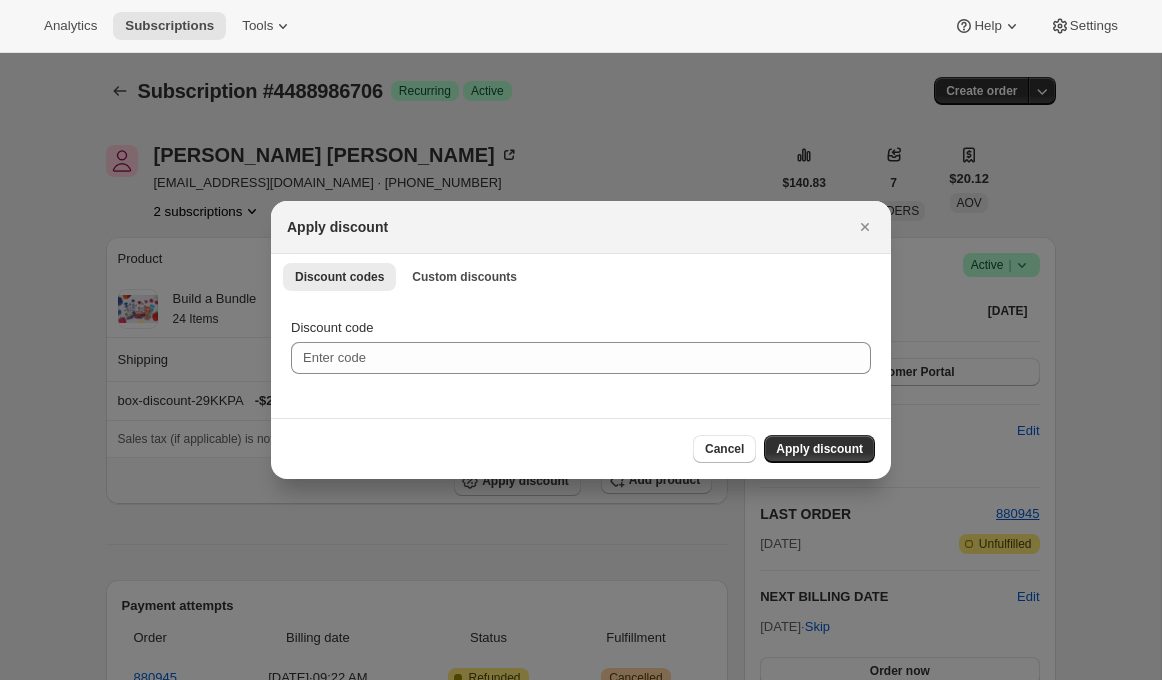scroll, scrollTop: 0, scrollLeft: 0, axis: both 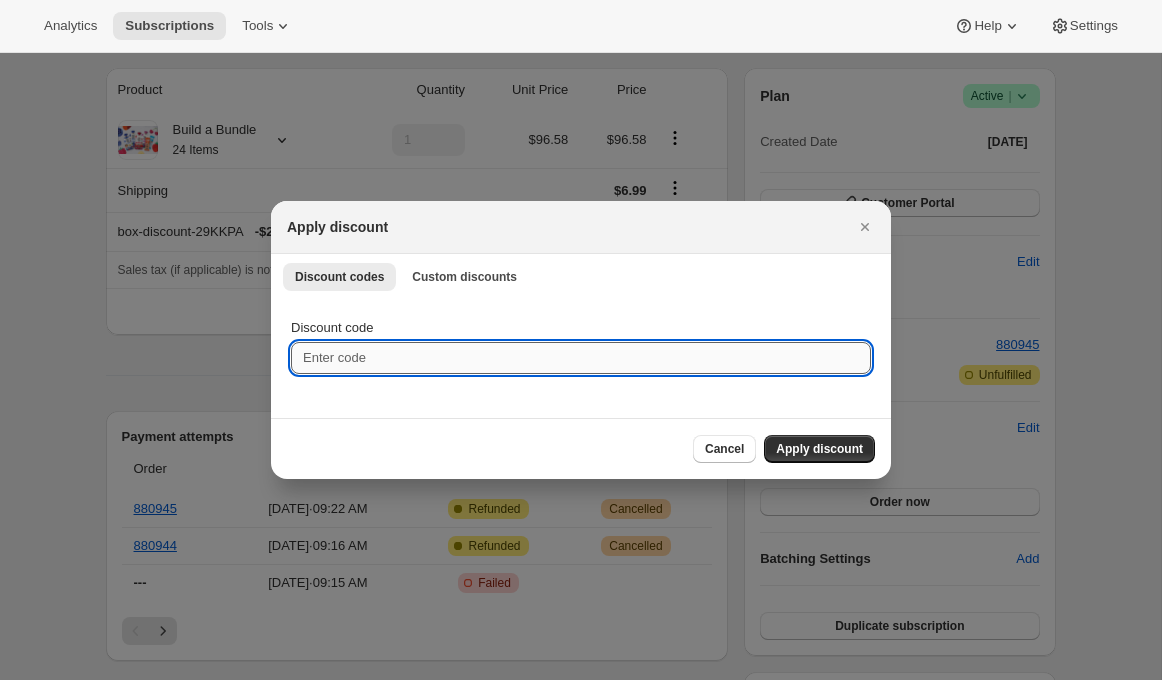 click on "Discount code" at bounding box center (581, 358) 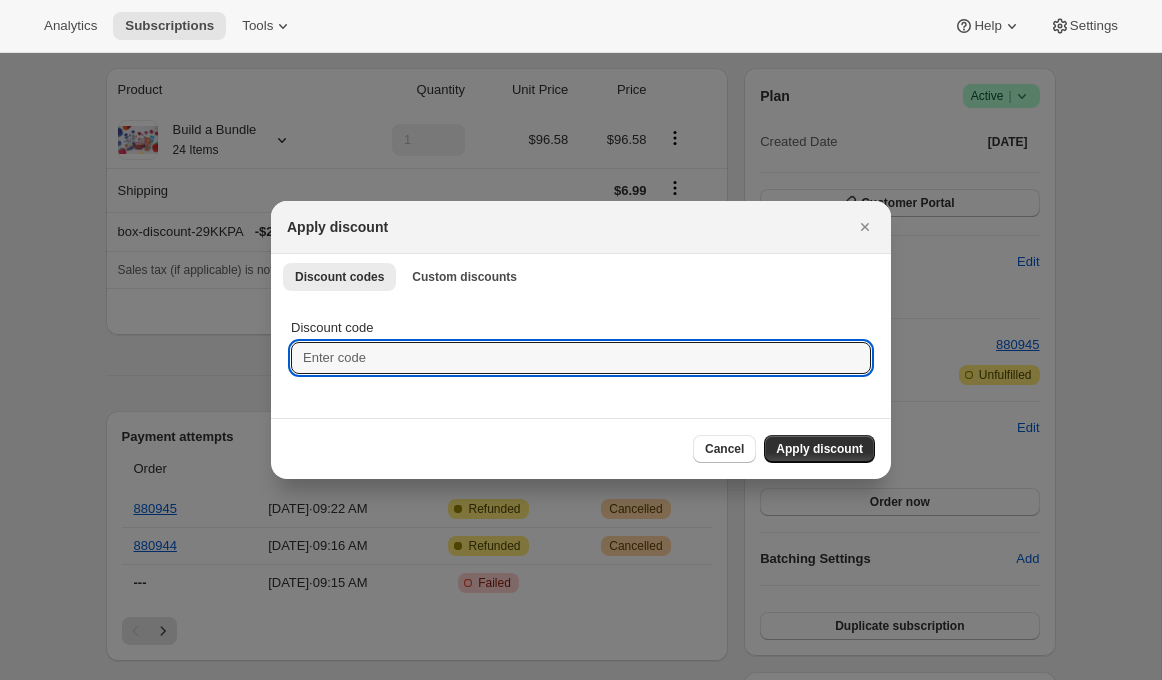 paste on "EMILYTWENTYFIVEE8XX0BJ6" 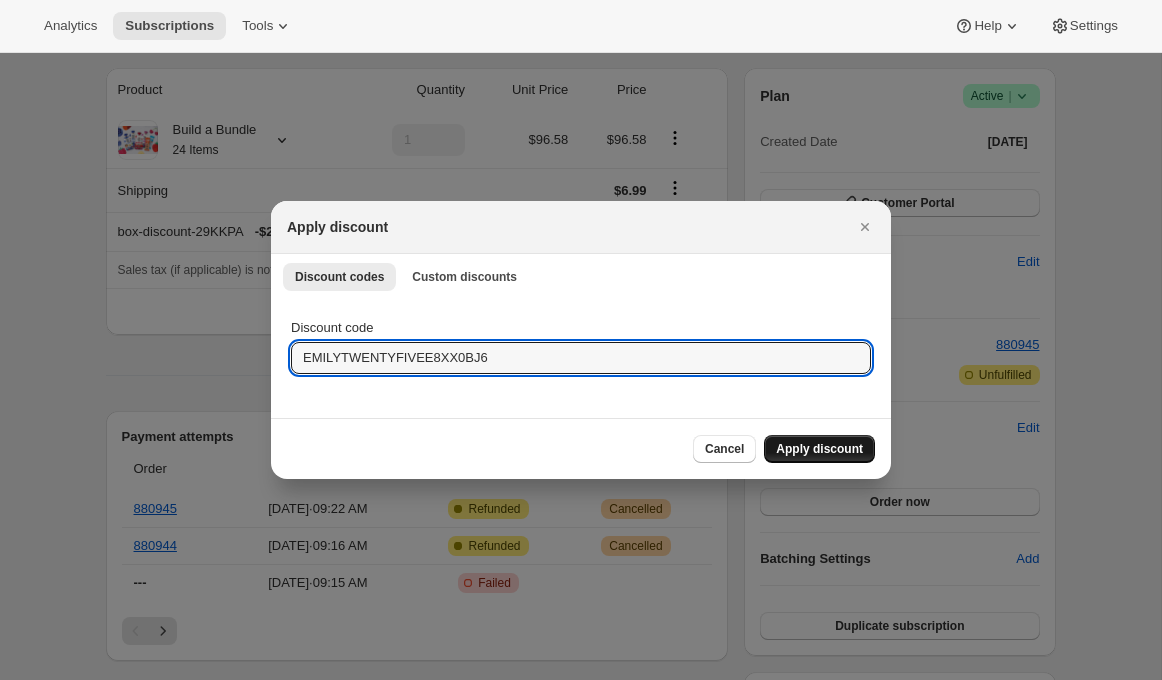 type on "EMILYTWENTYFIVEE8XX0BJ6" 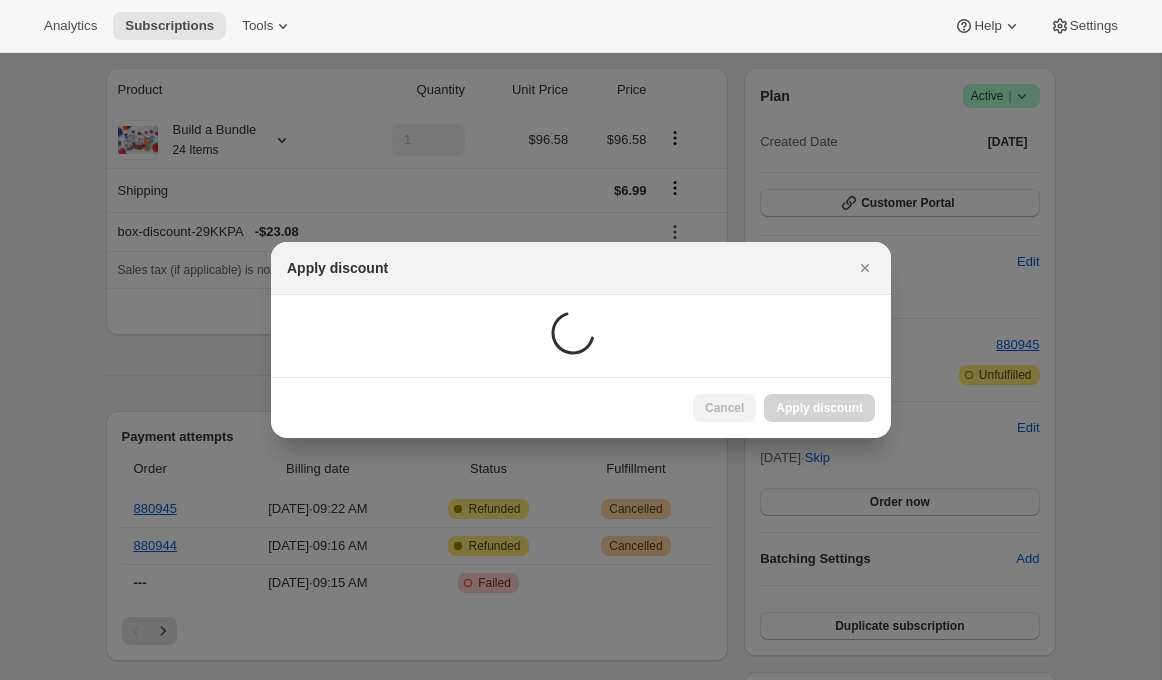 scroll, scrollTop: 169, scrollLeft: 0, axis: vertical 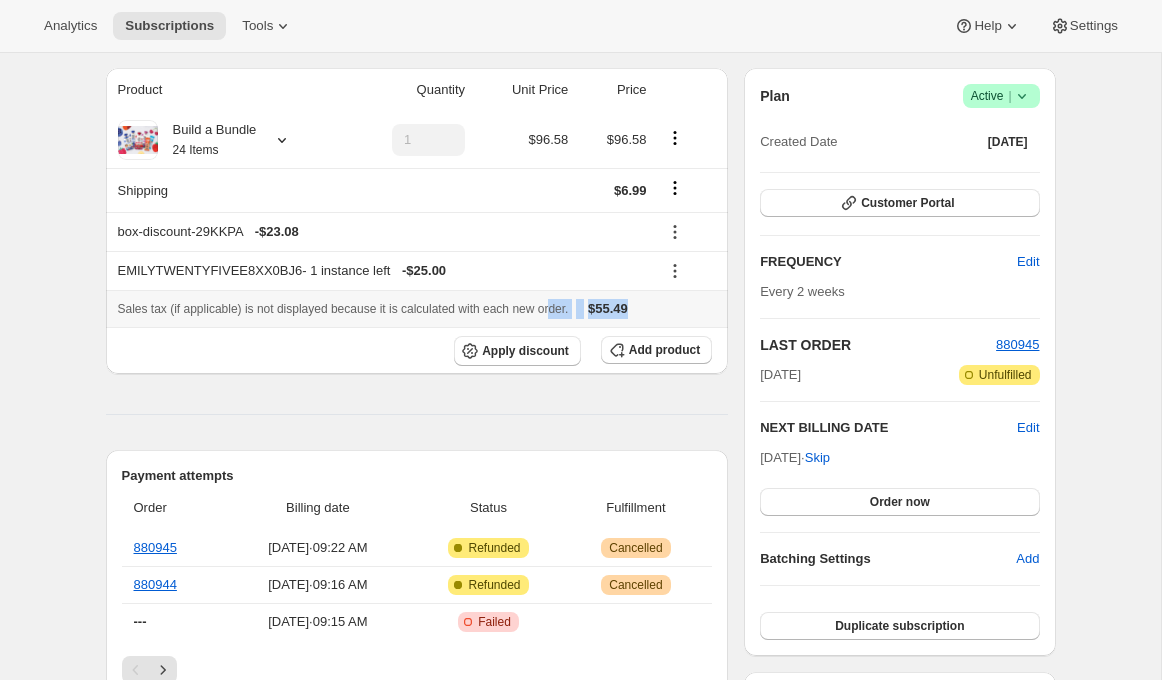drag, startPoint x: 691, startPoint y: 315, endPoint x: 583, endPoint y: 313, distance: 108.01852 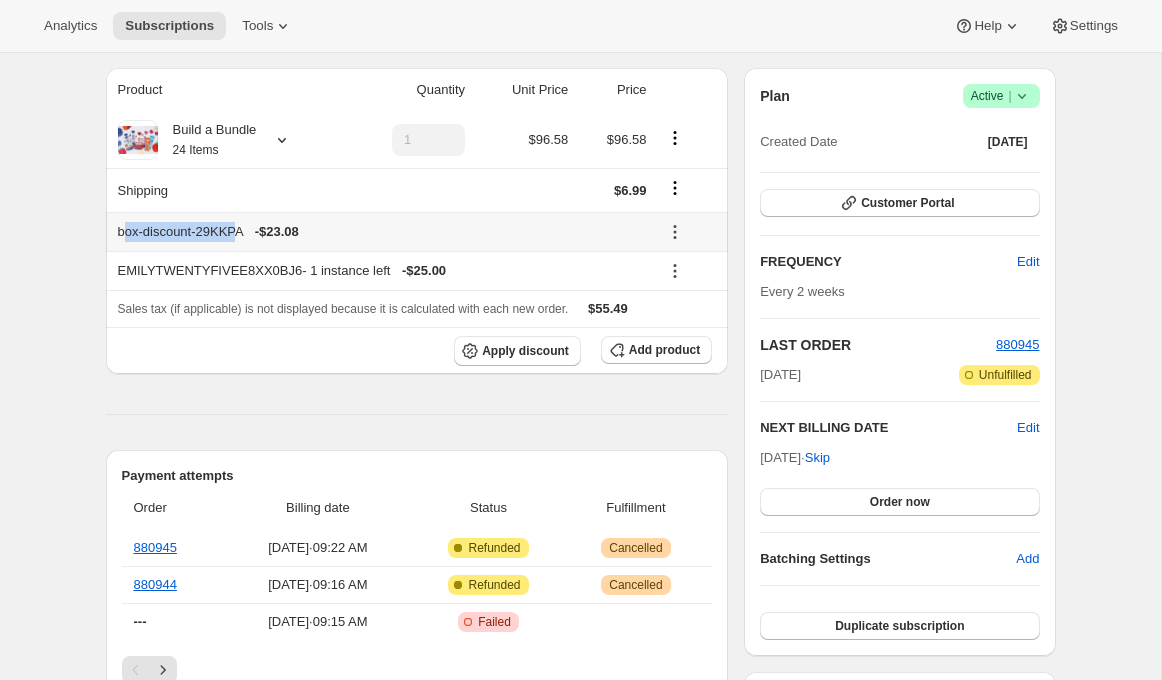 drag, startPoint x: 249, startPoint y: 232, endPoint x: 125, endPoint y: 228, distance: 124.0645 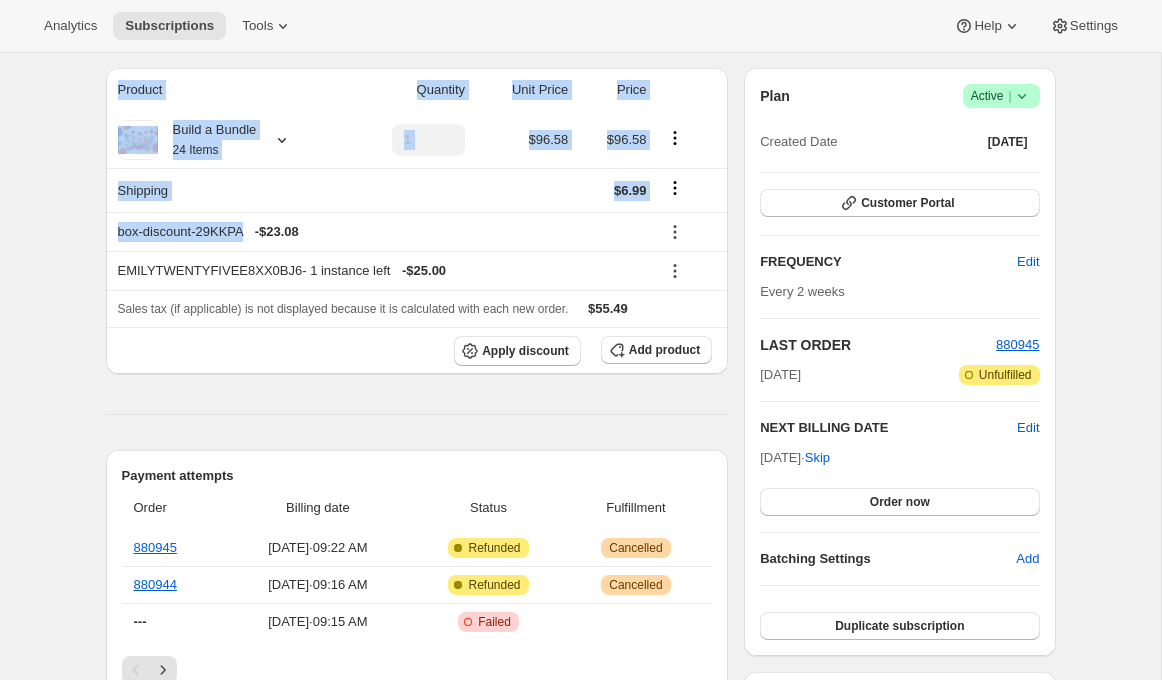 drag, startPoint x: 253, startPoint y: 230, endPoint x: 95, endPoint y: 228, distance: 158.01266 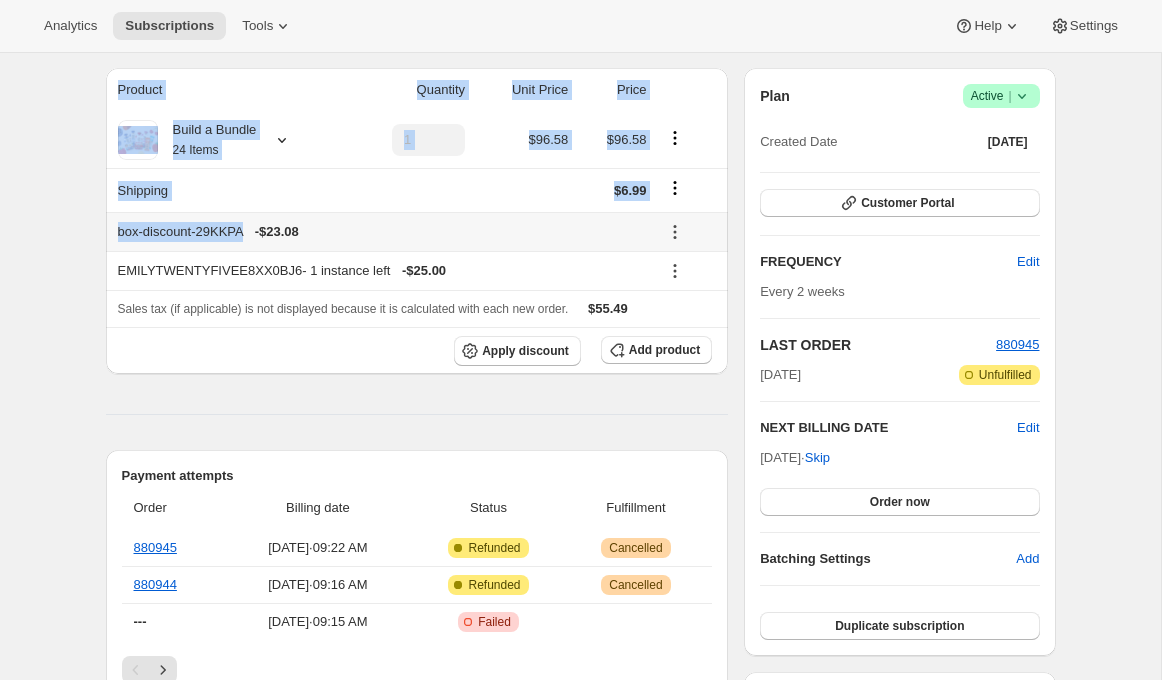 click on "box-discount-29KKPA   - $23.08" at bounding box center [382, 232] 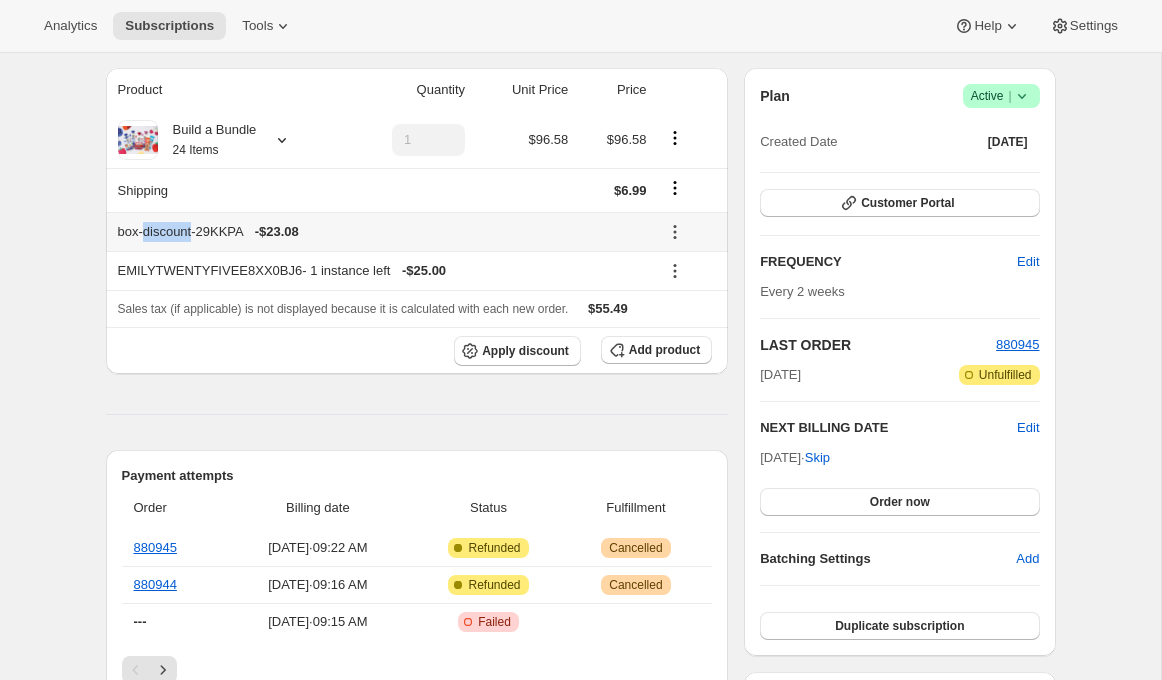 click on "box-discount-29KKPA   - $23.08" at bounding box center (382, 232) 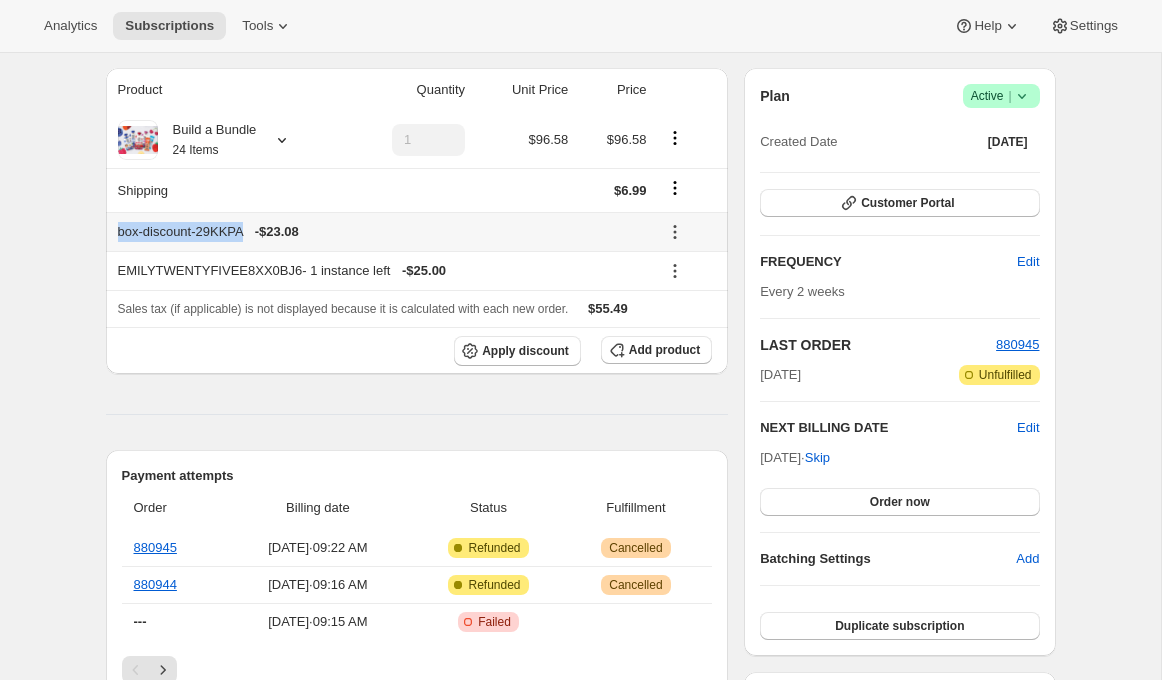 drag, startPoint x: 254, startPoint y: 233, endPoint x: 119, endPoint y: 230, distance: 135.03333 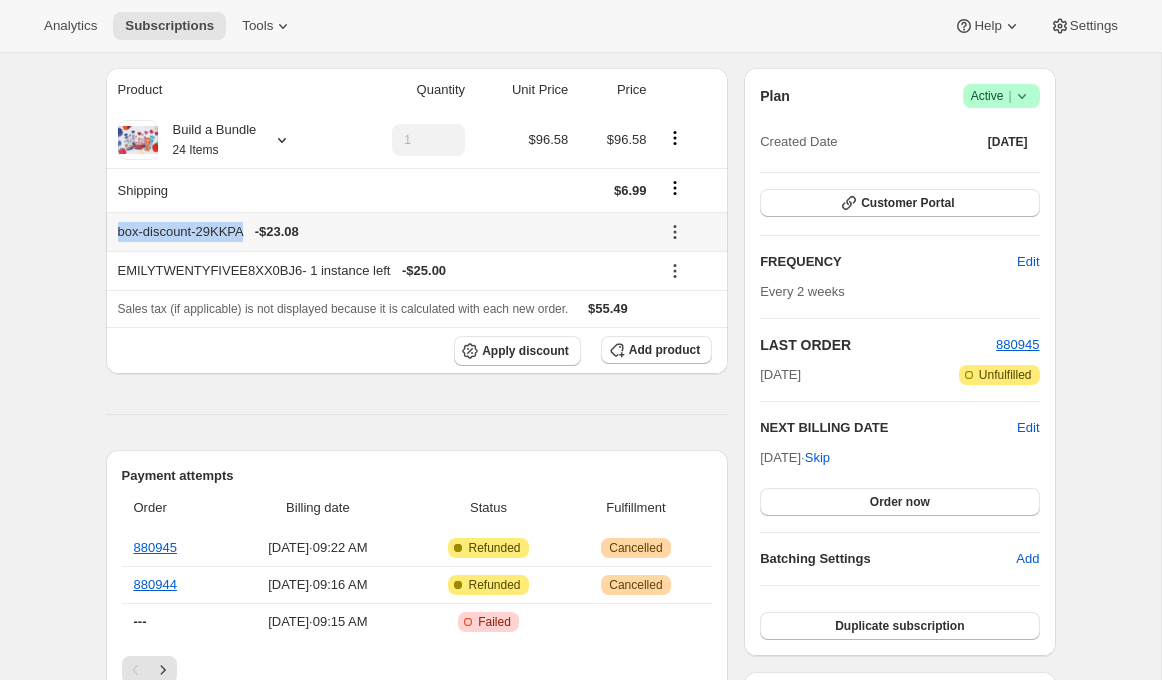 click 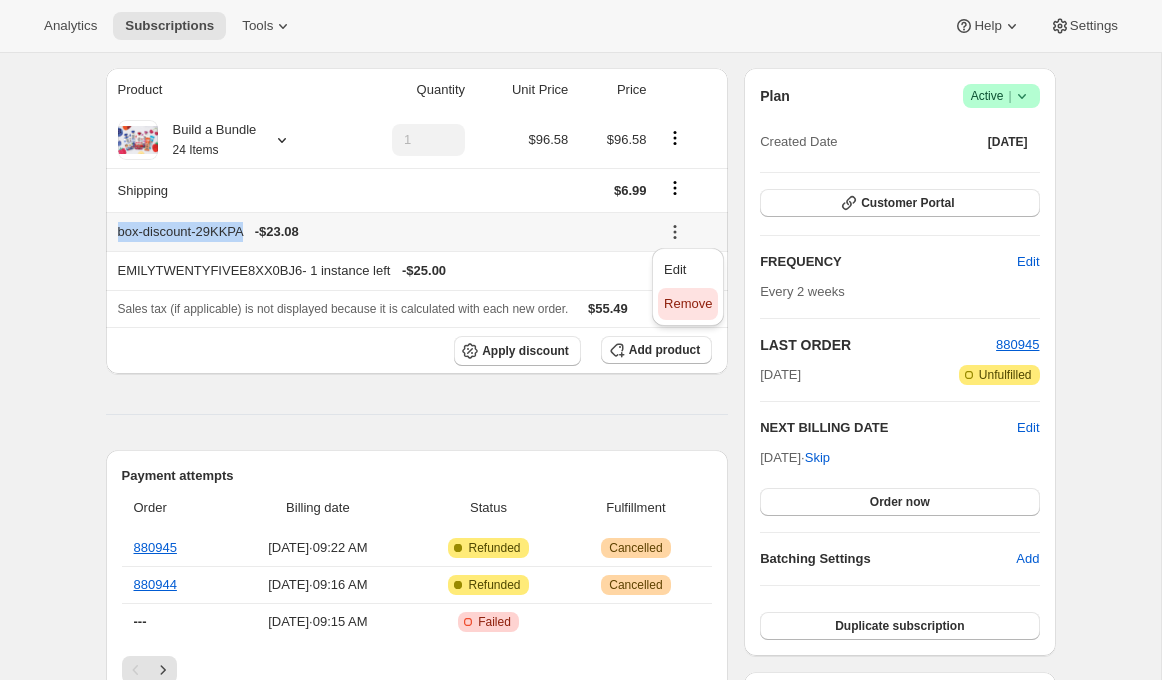 click on "Remove" at bounding box center [688, 303] 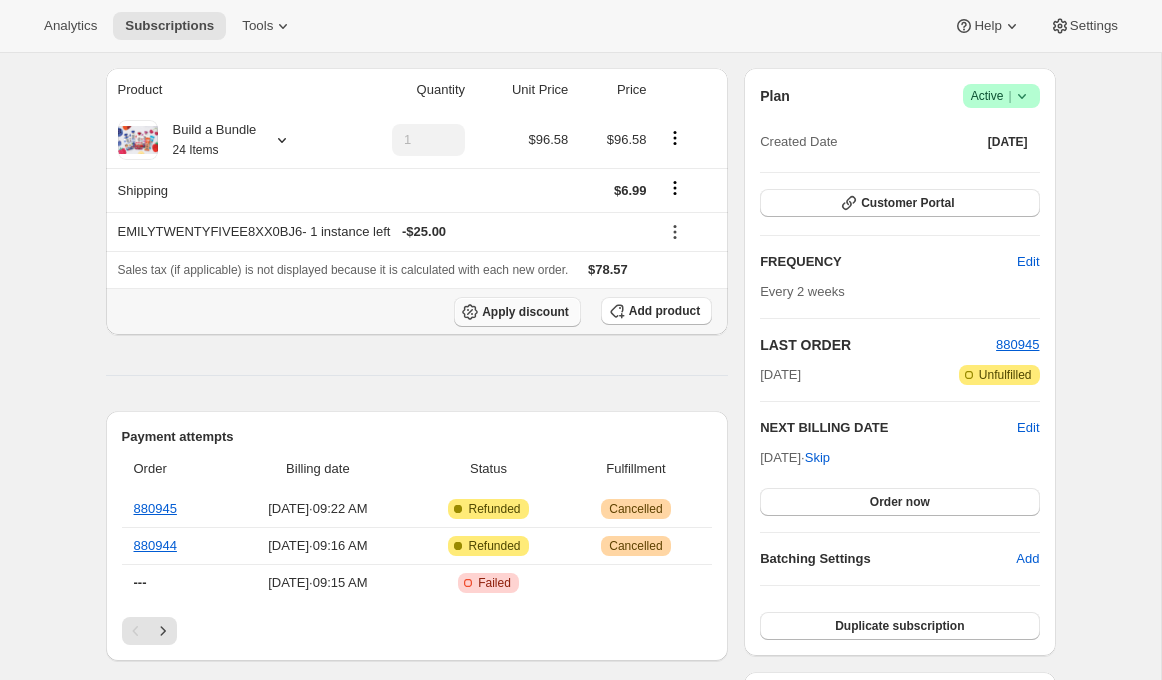 click on "Apply discount" at bounding box center (517, 312) 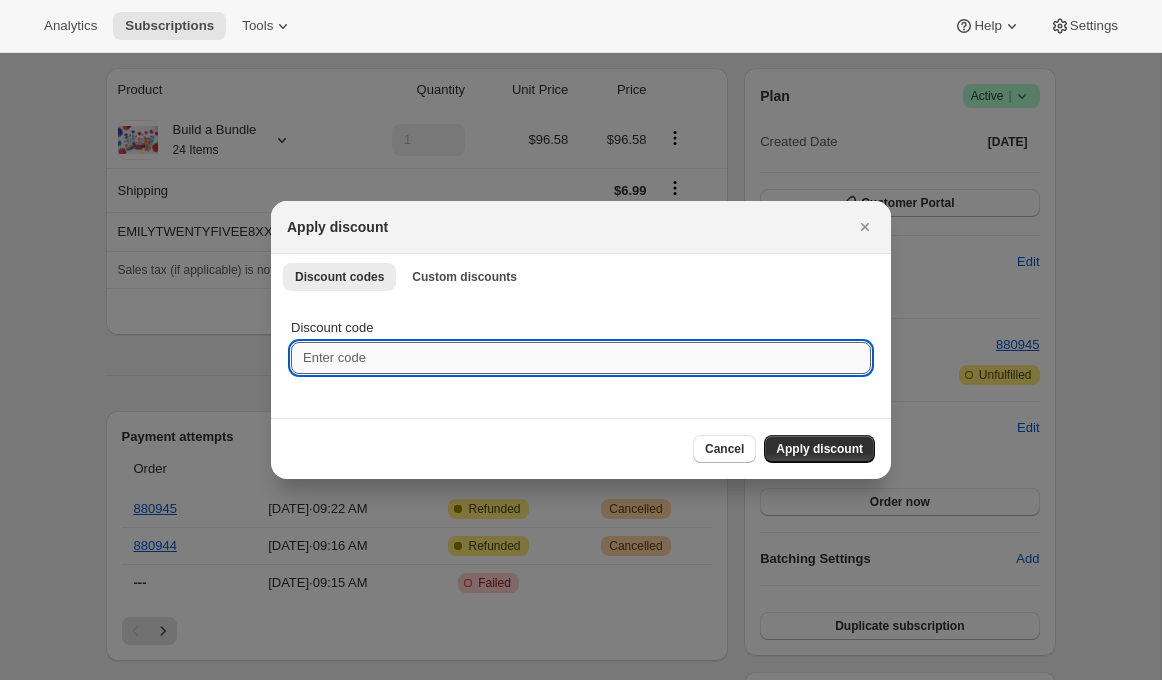 click on "Discount code" at bounding box center [581, 358] 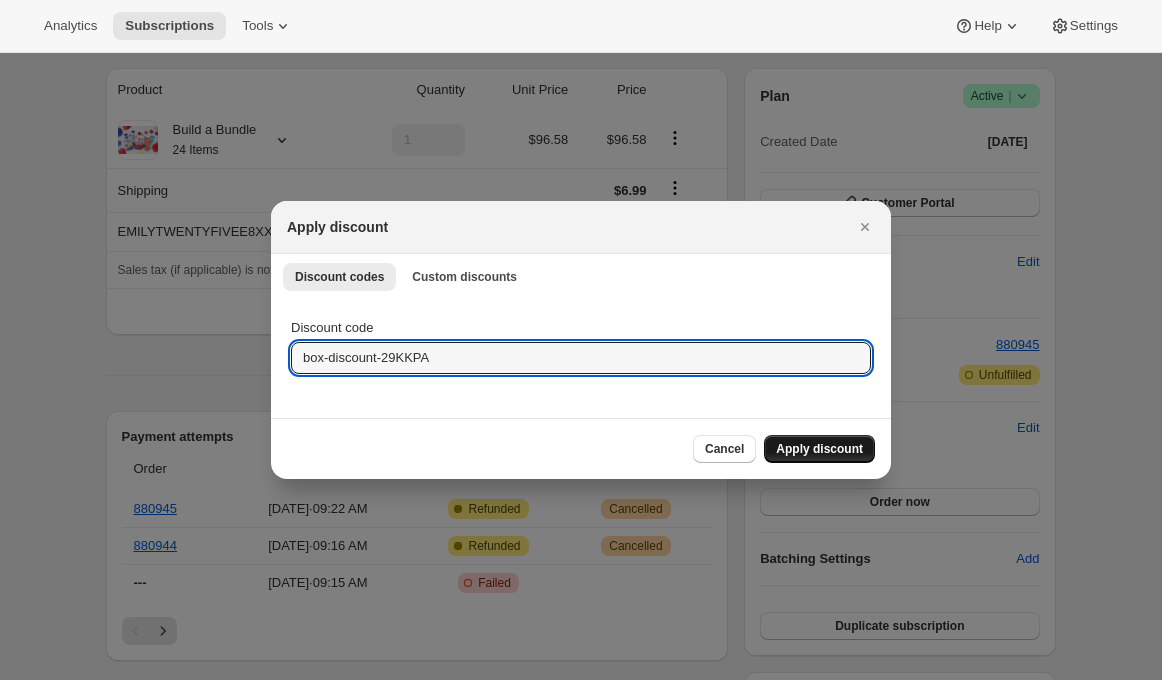 type on "box-discount-29KKPA" 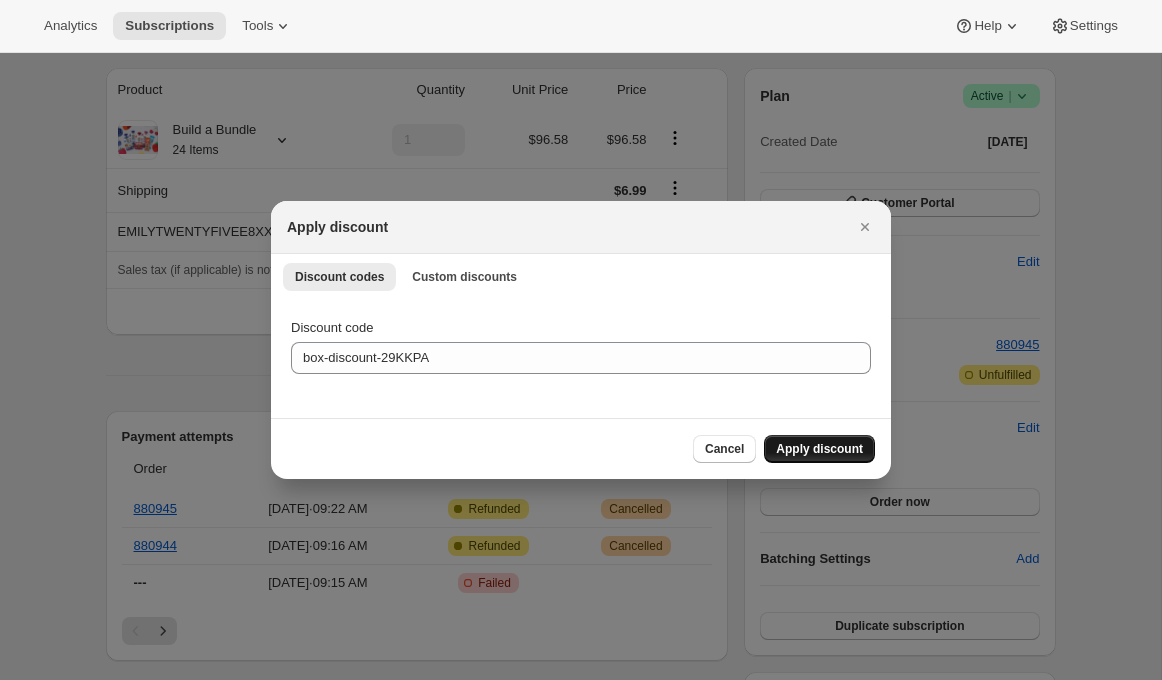 click on "Apply discount" at bounding box center [819, 449] 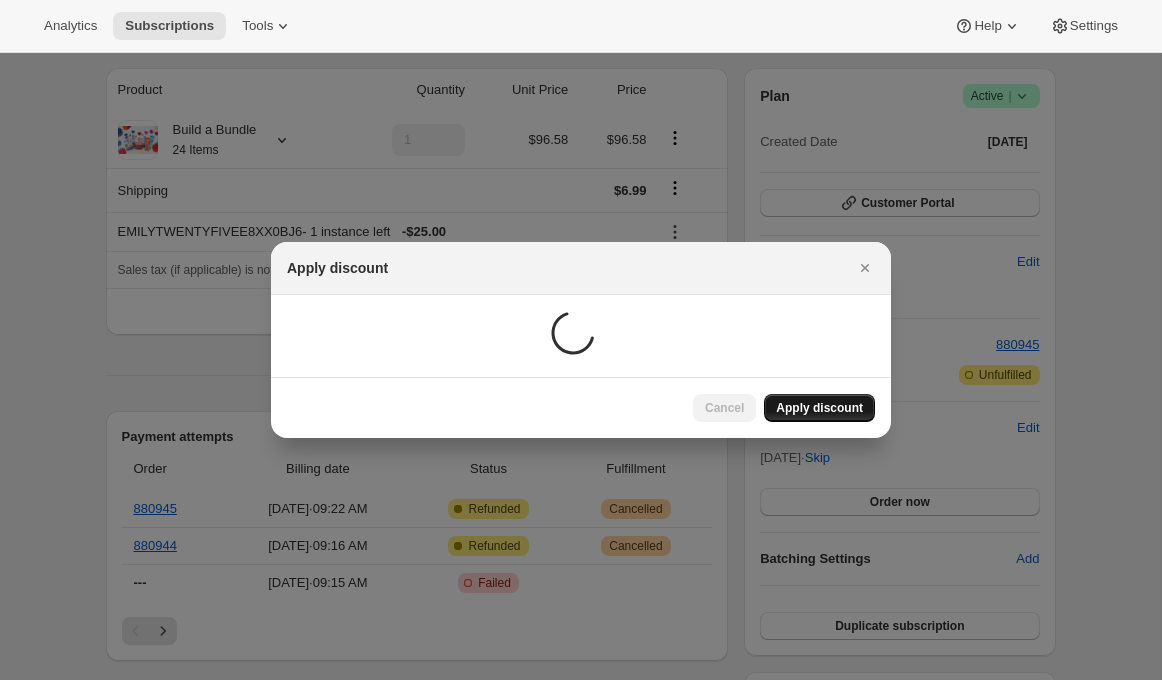 scroll, scrollTop: 169, scrollLeft: 0, axis: vertical 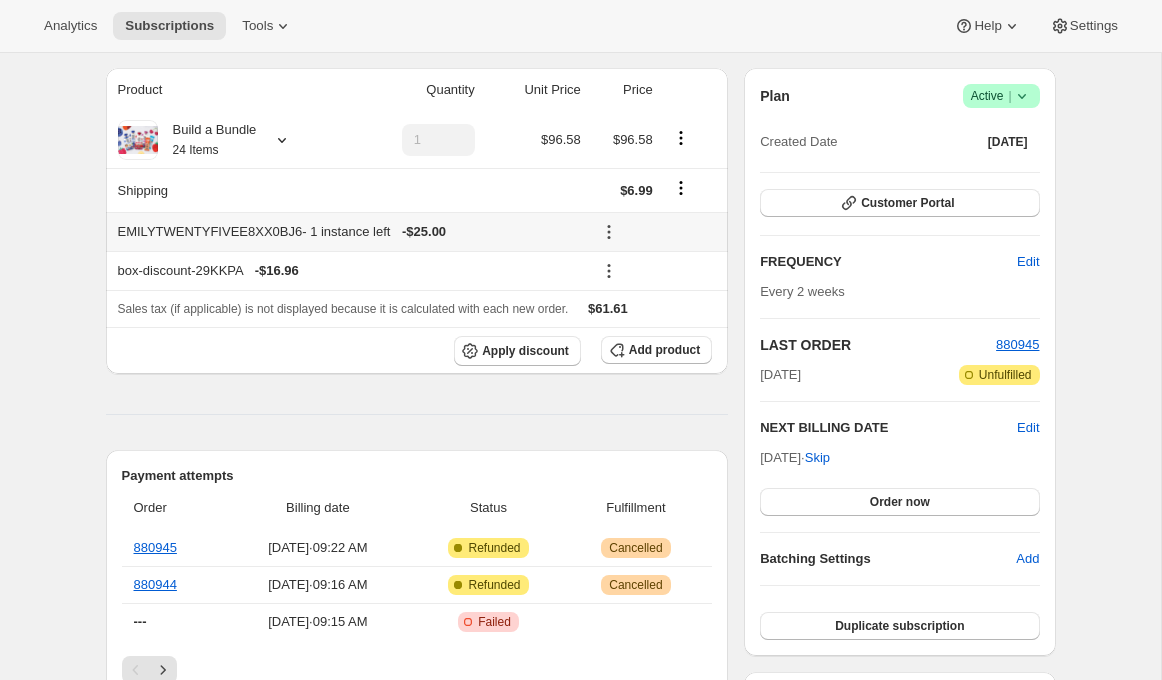 click on "EMILYTWENTYFIVEE8XX0BJ6  - 1 instance left   - $25.00" at bounding box center [349, 232] 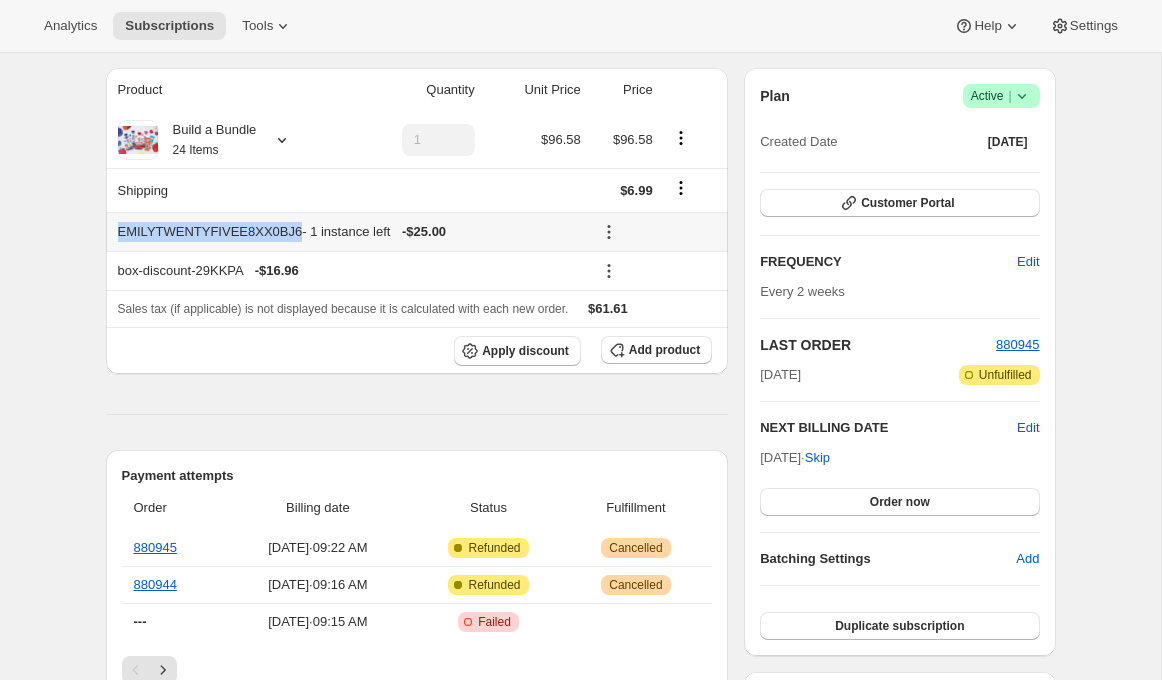 click on "EMILYTWENTYFIVEE8XX0BJ6  - 1 instance left   - $25.00" at bounding box center (349, 232) 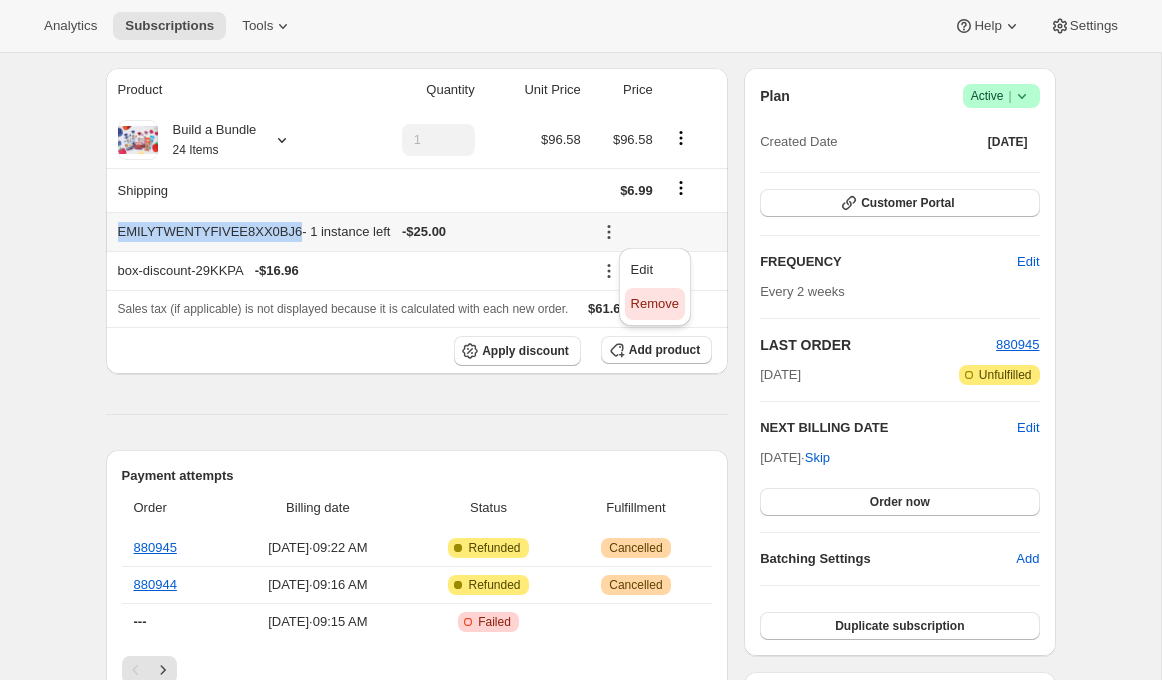 click on "Remove" at bounding box center (655, 303) 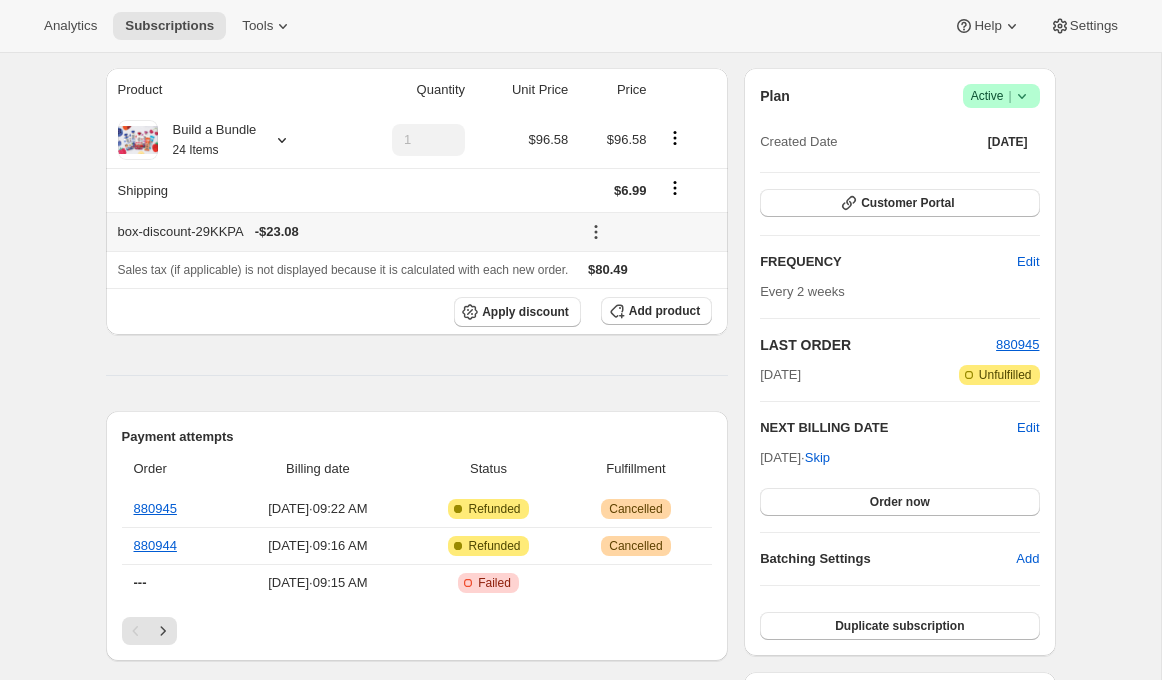 drag, startPoint x: 317, startPoint y: 231, endPoint x: 263, endPoint y: 231, distance: 54 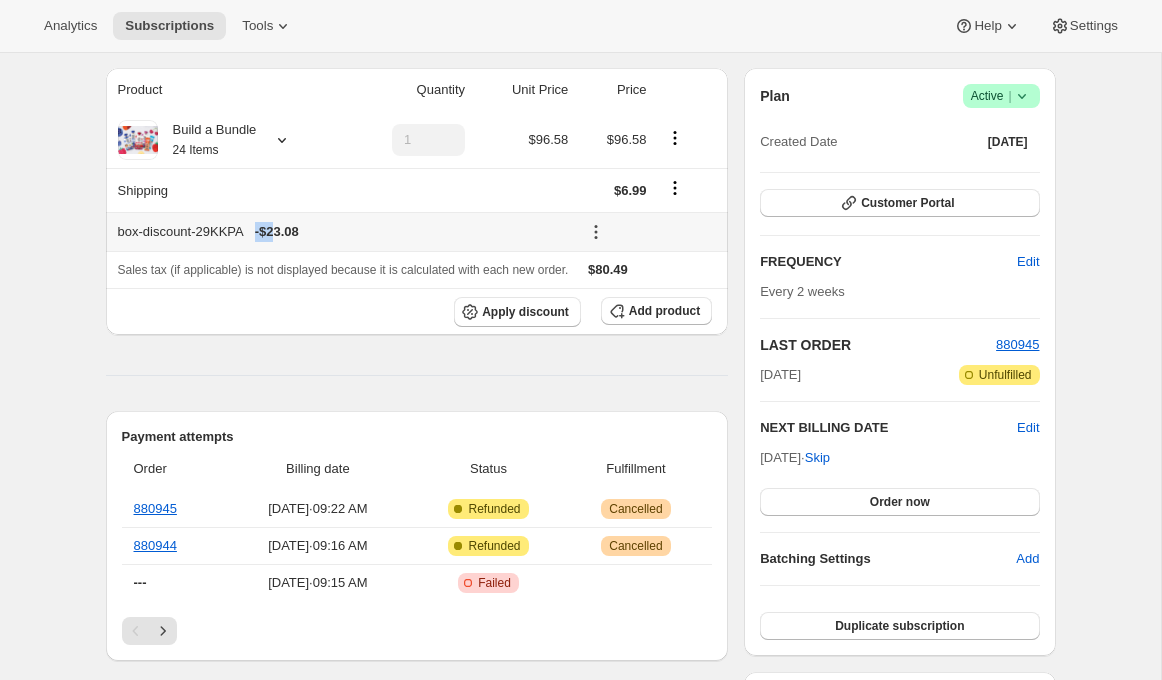 drag, startPoint x: 292, startPoint y: 226, endPoint x: 331, endPoint y: 232, distance: 39.45884 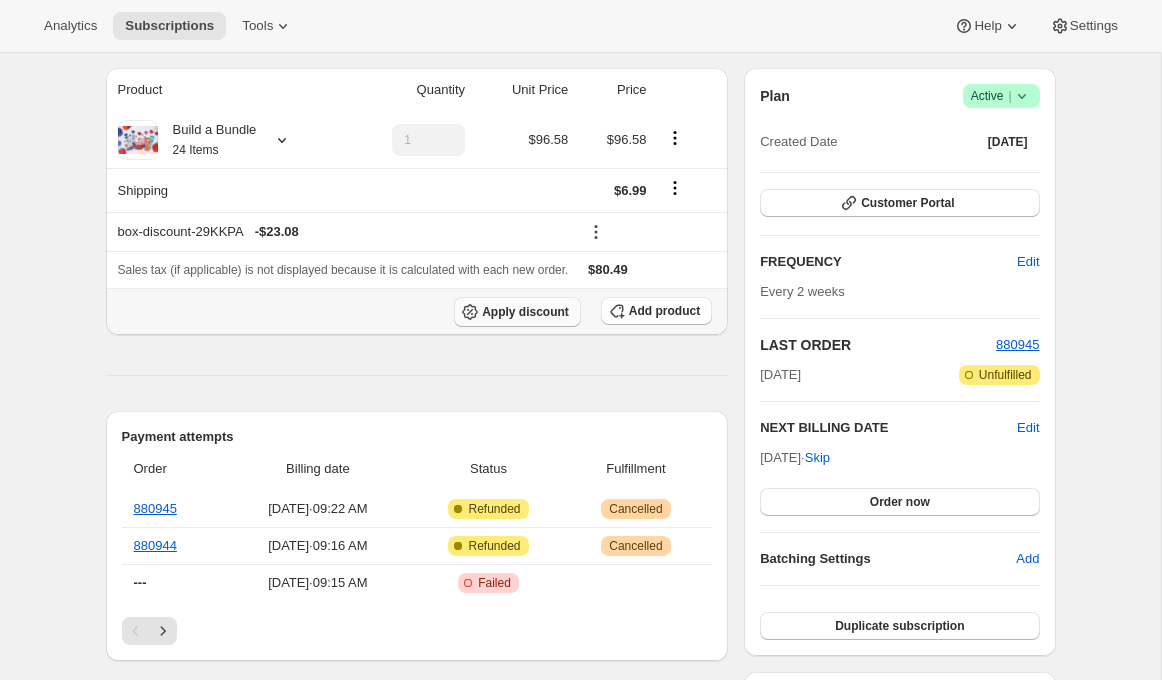 click on "Apply discount" at bounding box center (525, 312) 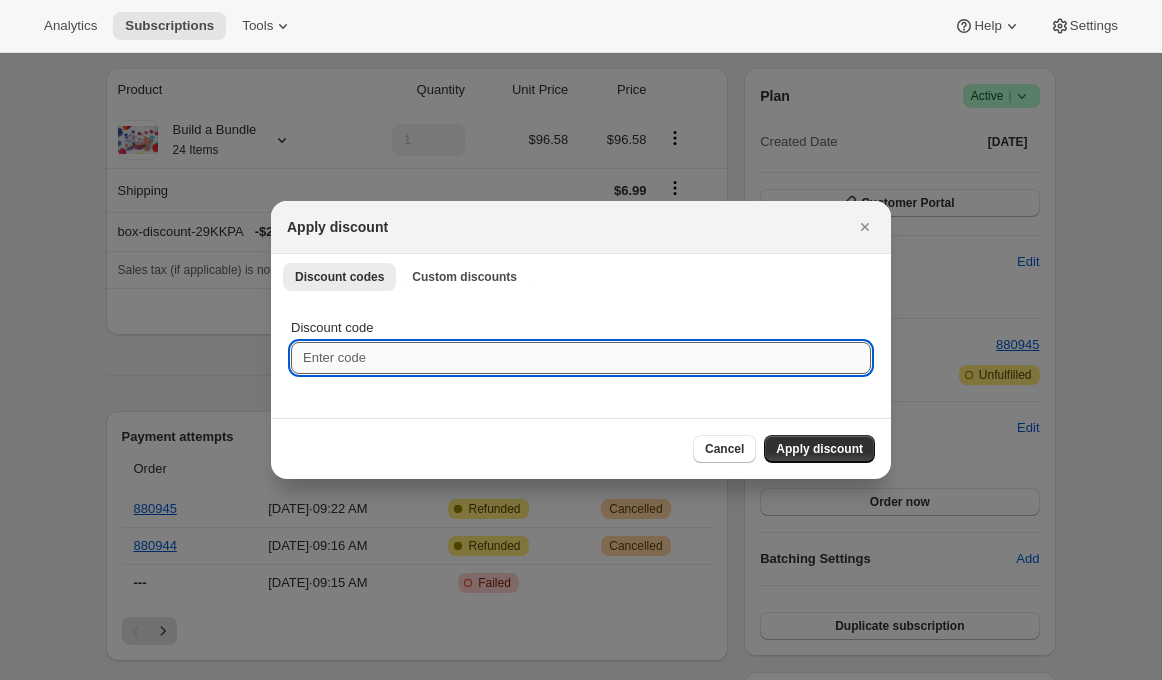 click on "Discount code" at bounding box center (581, 358) 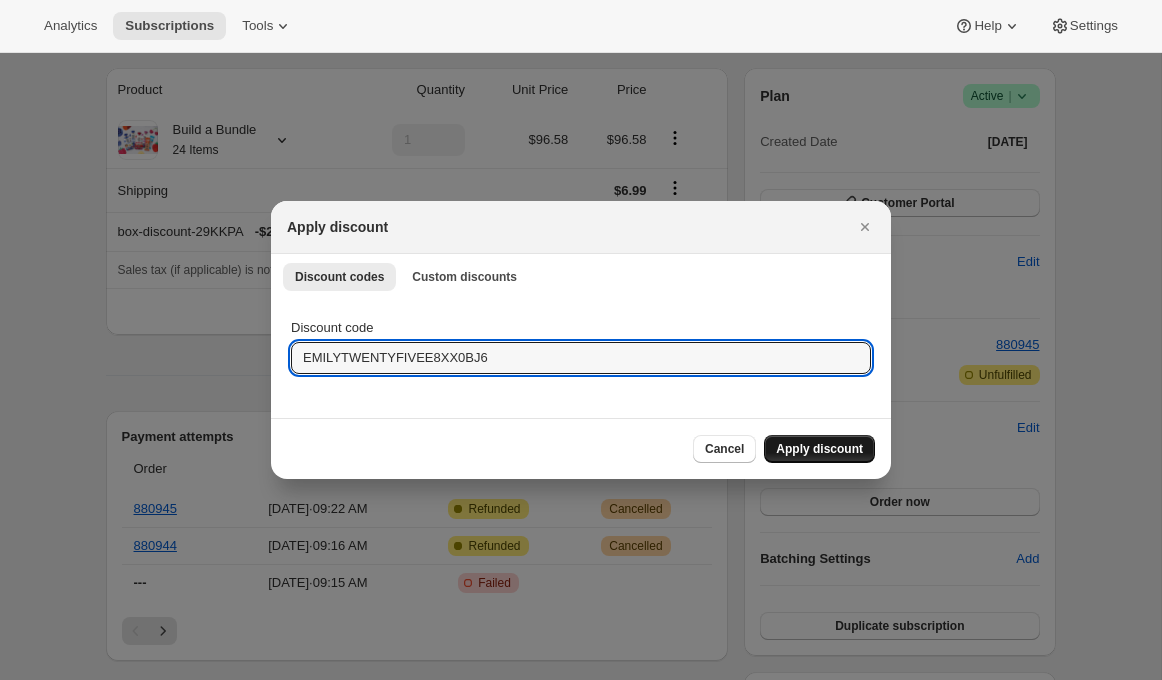 type on "EMILYTWENTYFIVEE8XX0BJ6" 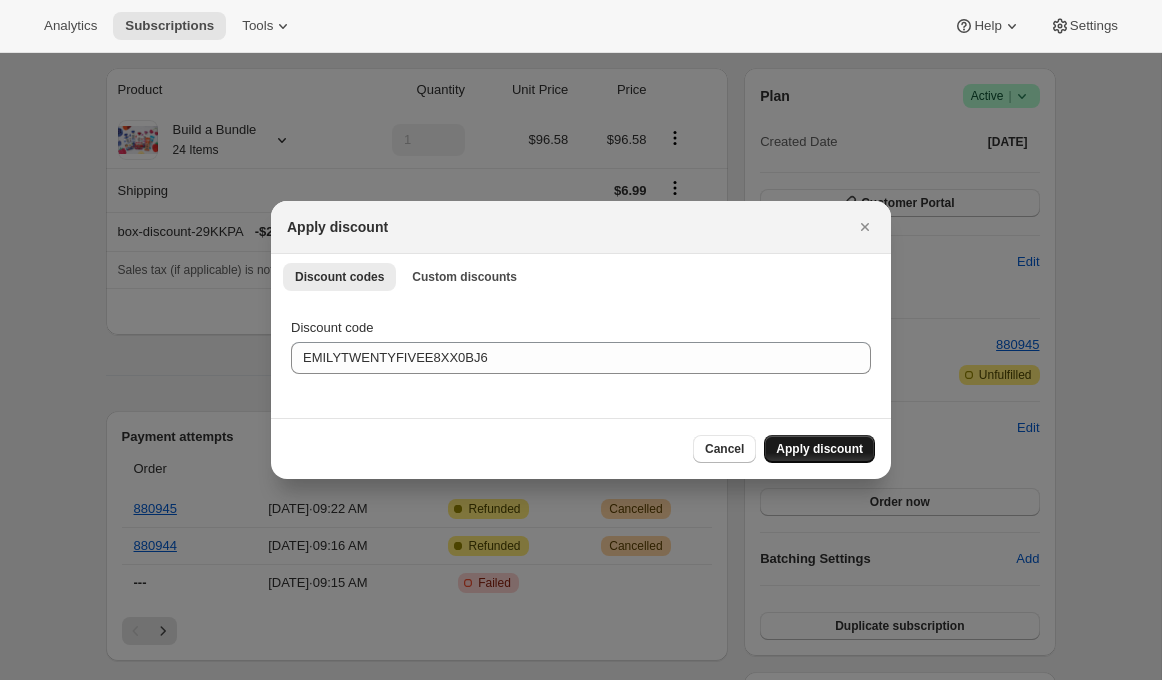 click on "Apply discount" at bounding box center [819, 449] 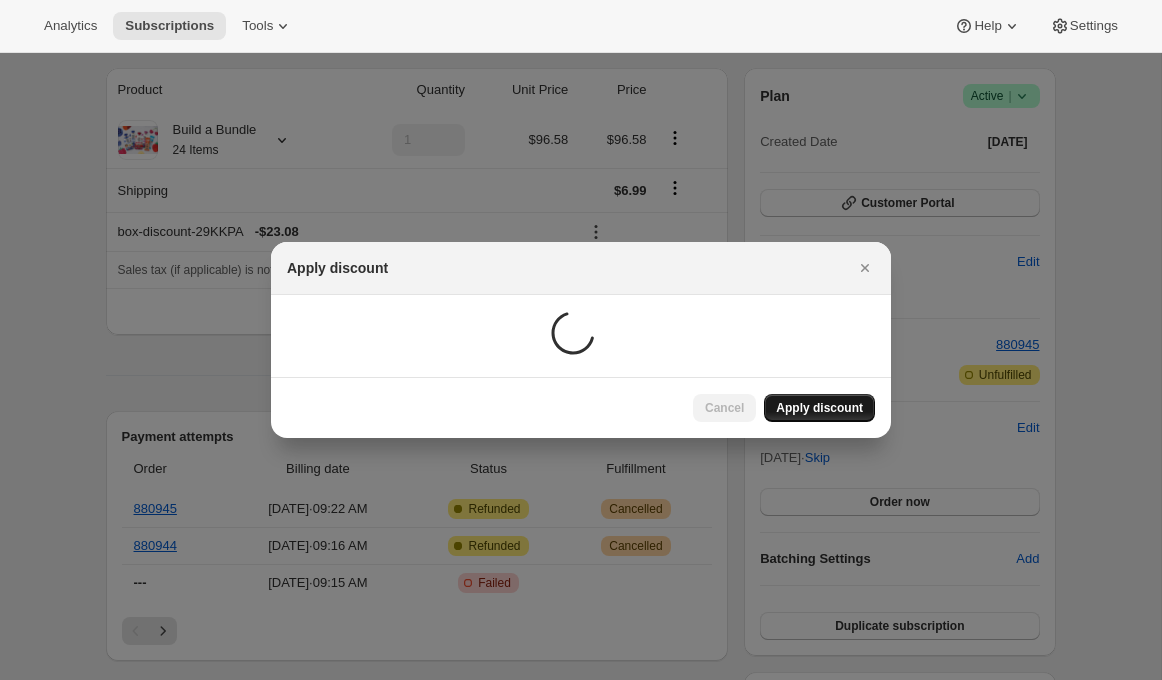 scroll, scrollTop: 169, scrollLeft: 0, axis: vertical 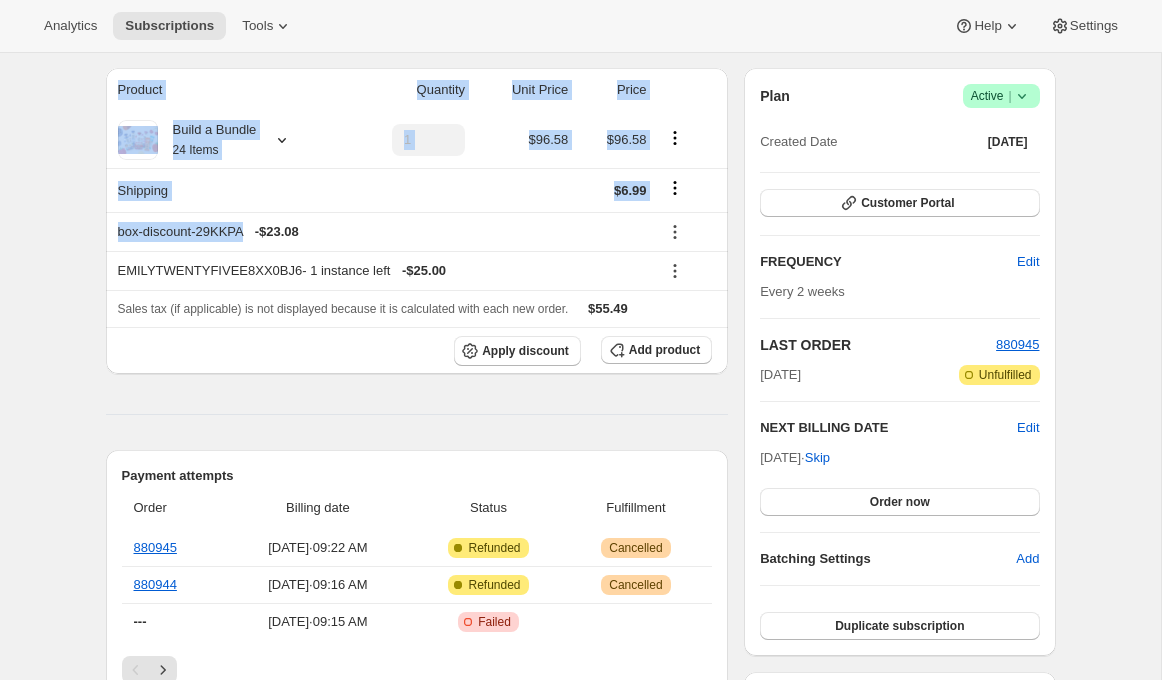 drag, startPoint x: 252, startPoint y: 228, endPoint x: 76, endPoint y: 228, distance: 176 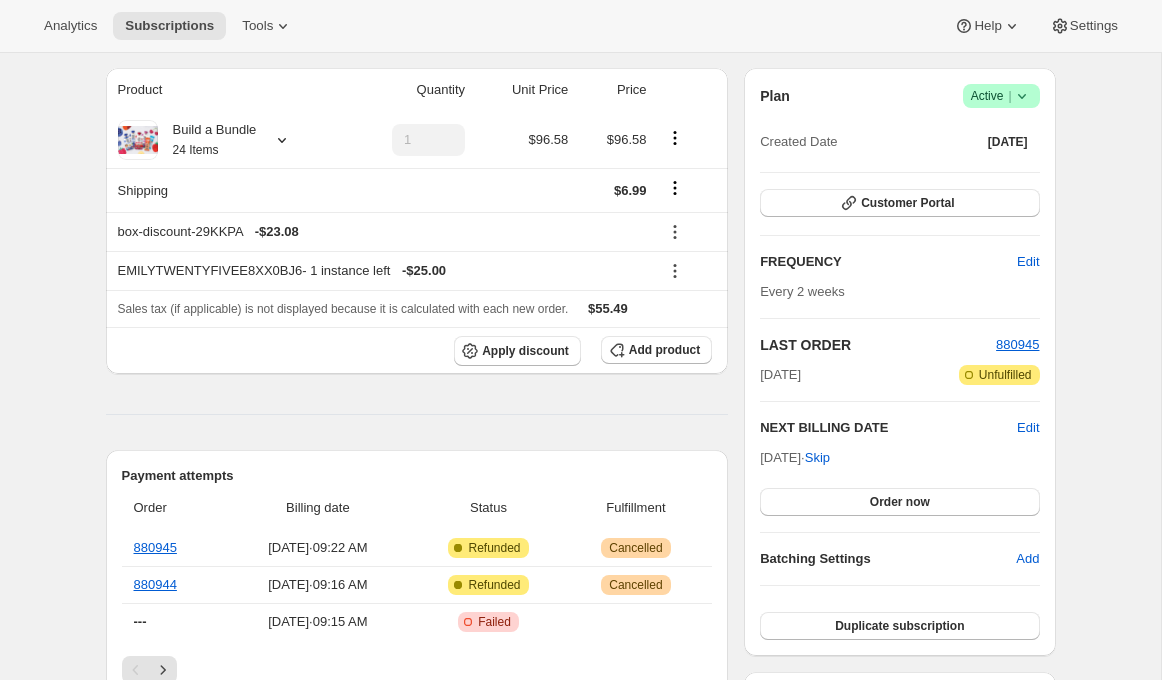 drag, startPoint x: 76, startPoint y: 228, endPoint x: 87, endPoint y: 228, distance: 11 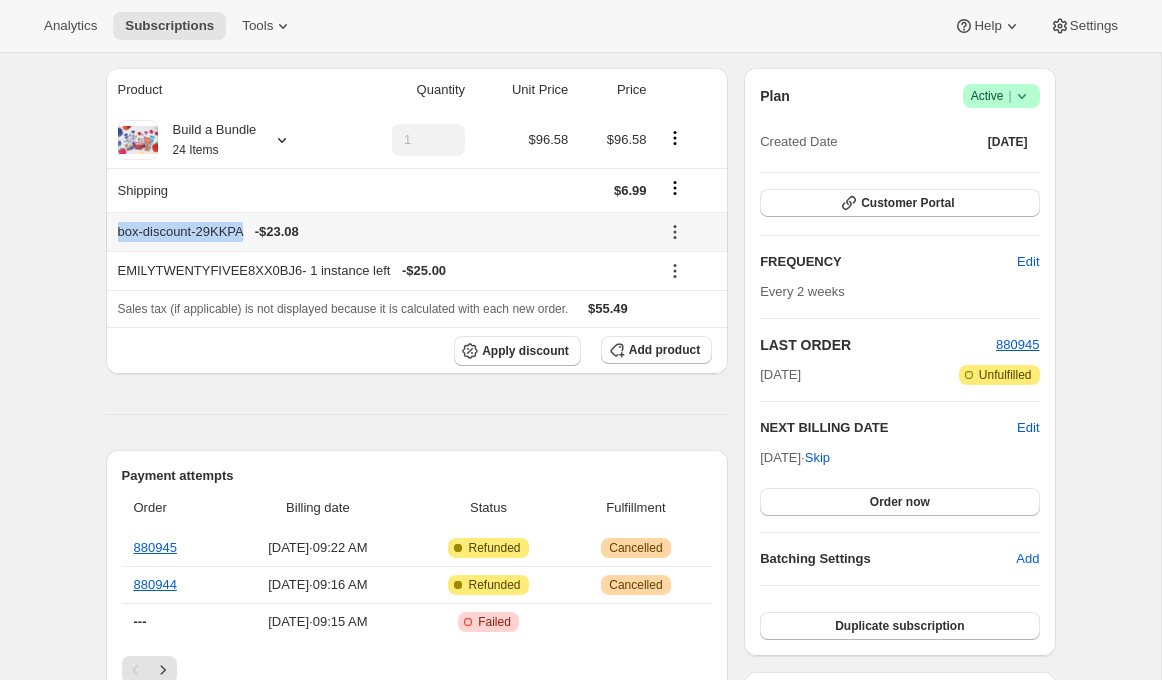 drag, startPoint x: 113, startPoint y: 229, endPoint x: 252, endPoint y: 230, distance: 139.0036 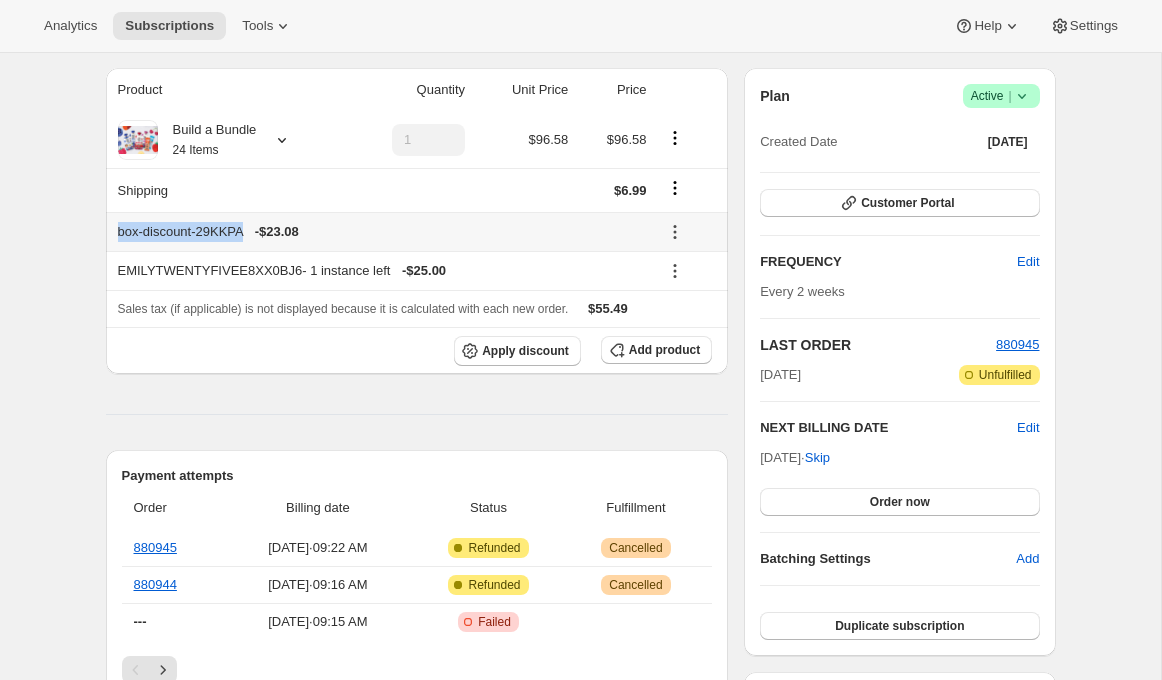 copy on "box-discount-29KKPA" 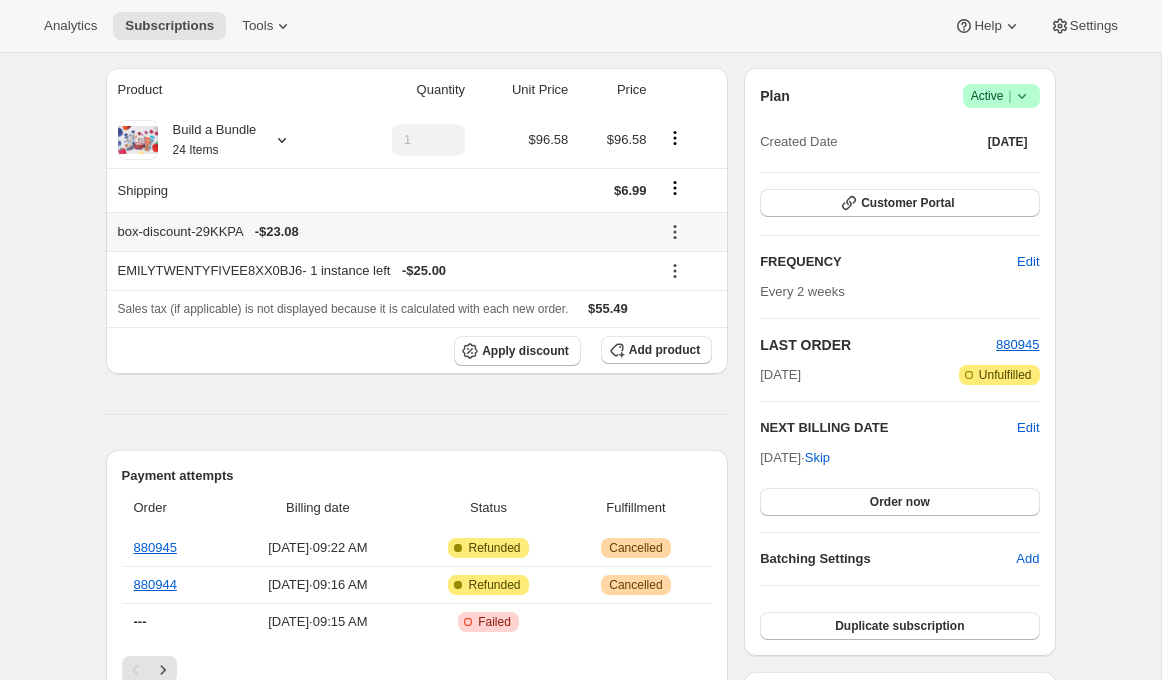 drag, startPoint x: 333, startPoint y: 231, endPoint x: 256, endPoint y: 232, distance: 77.00649 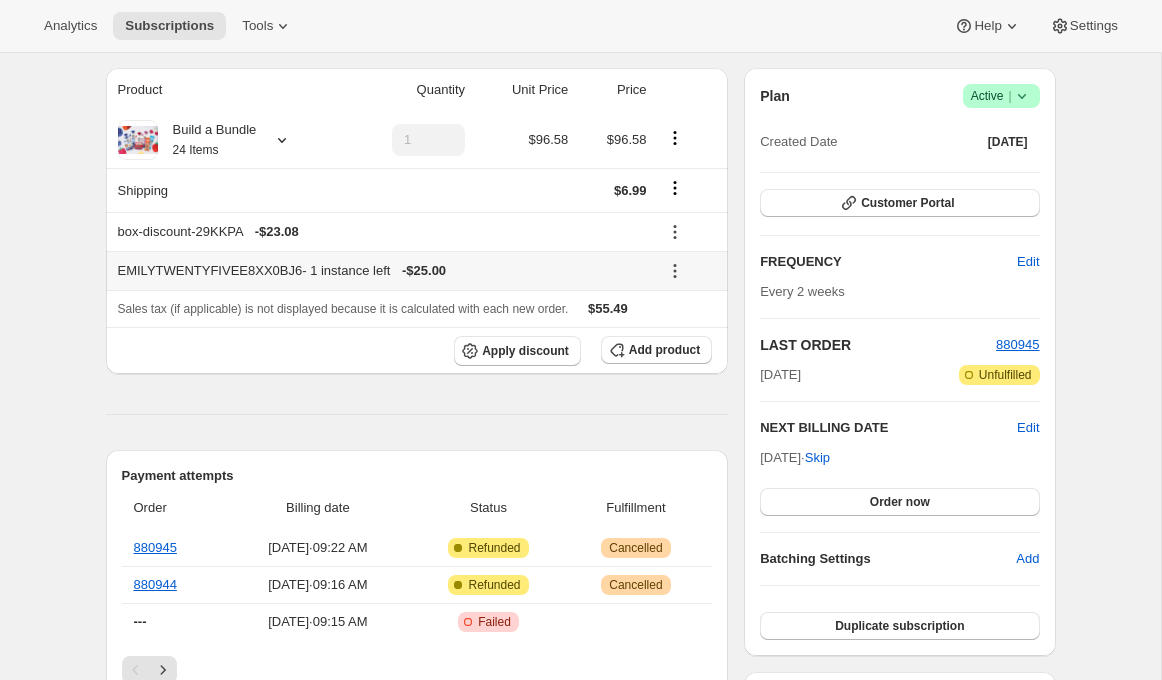 click on "EMILYTWENTYFIVEE8XX0BJ6  - 1 instance left   - $25.00" at bounding box center (379, 270) 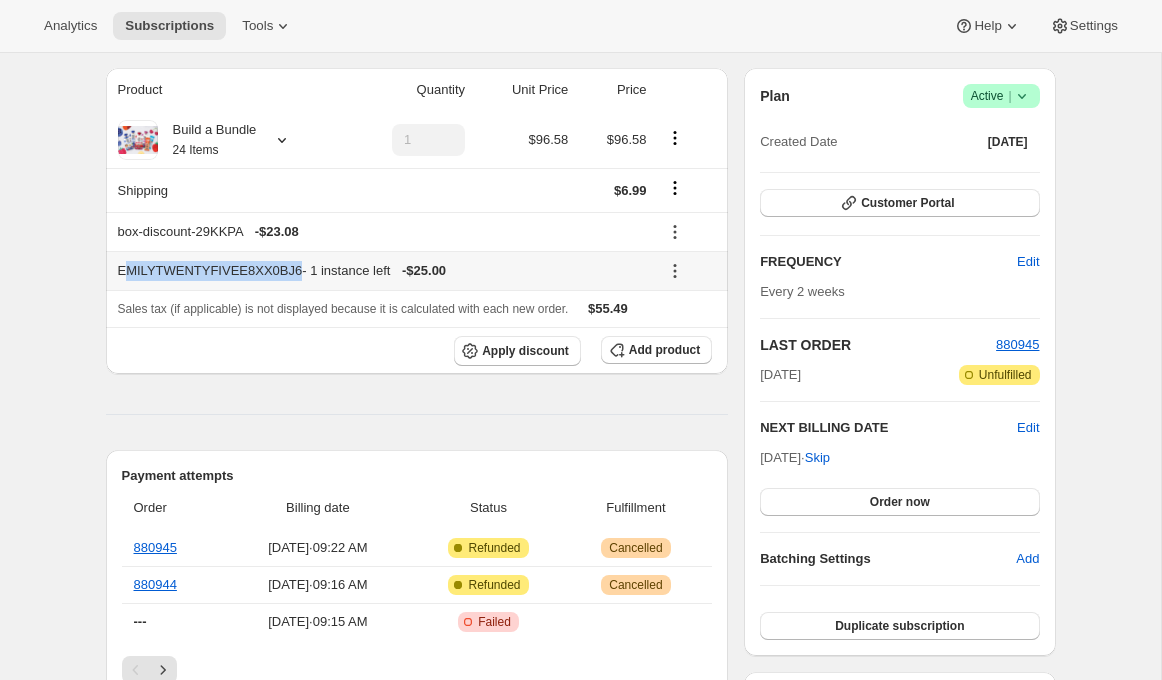 drag, startPoint x: 121, startPoint y: 270, endPoint x: 298, endPoint y: 271, distance: 177.00282 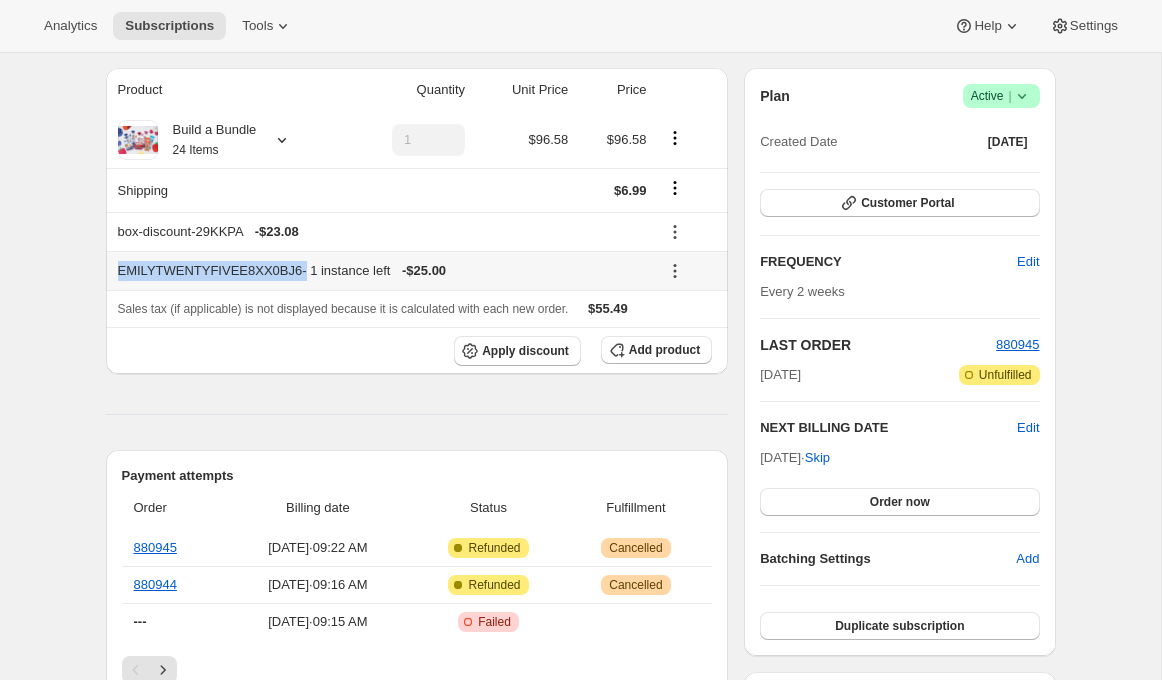 drag, startPoint x: 305, startPoint y: 272, endPoint x: 116, endPoint y: 271, distance: 189.00264 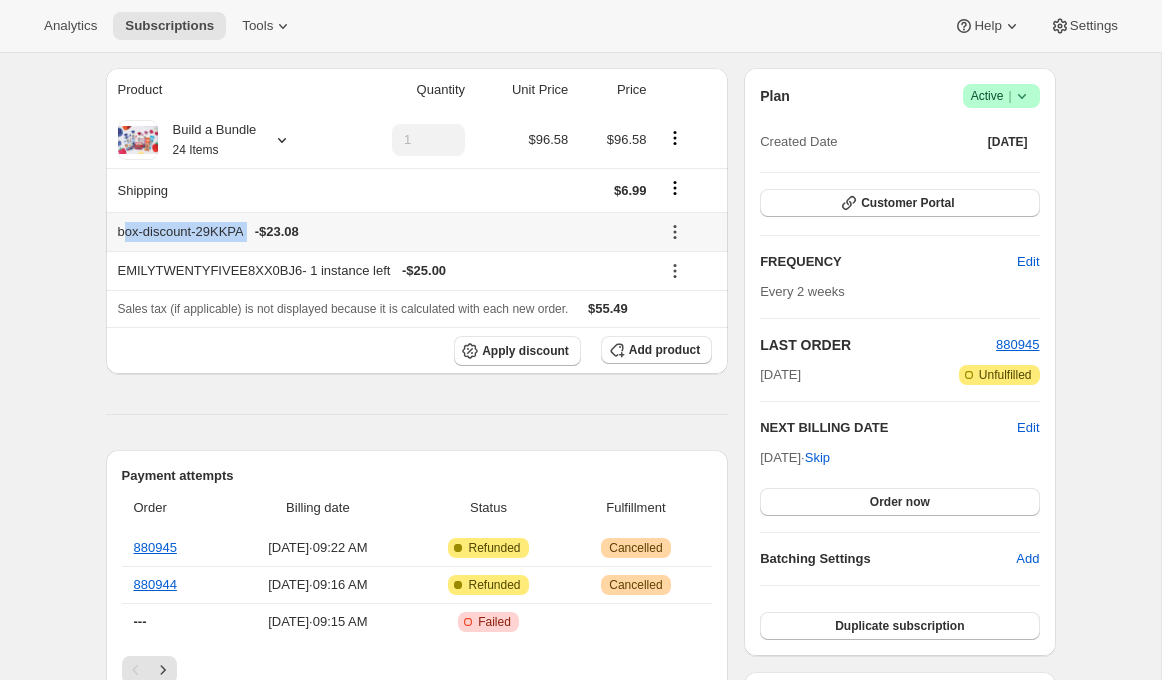 drag, startPoint x: 343, startPoint y: 234, endPoint x: 125, endPoint y: 239, distance: 218.05733 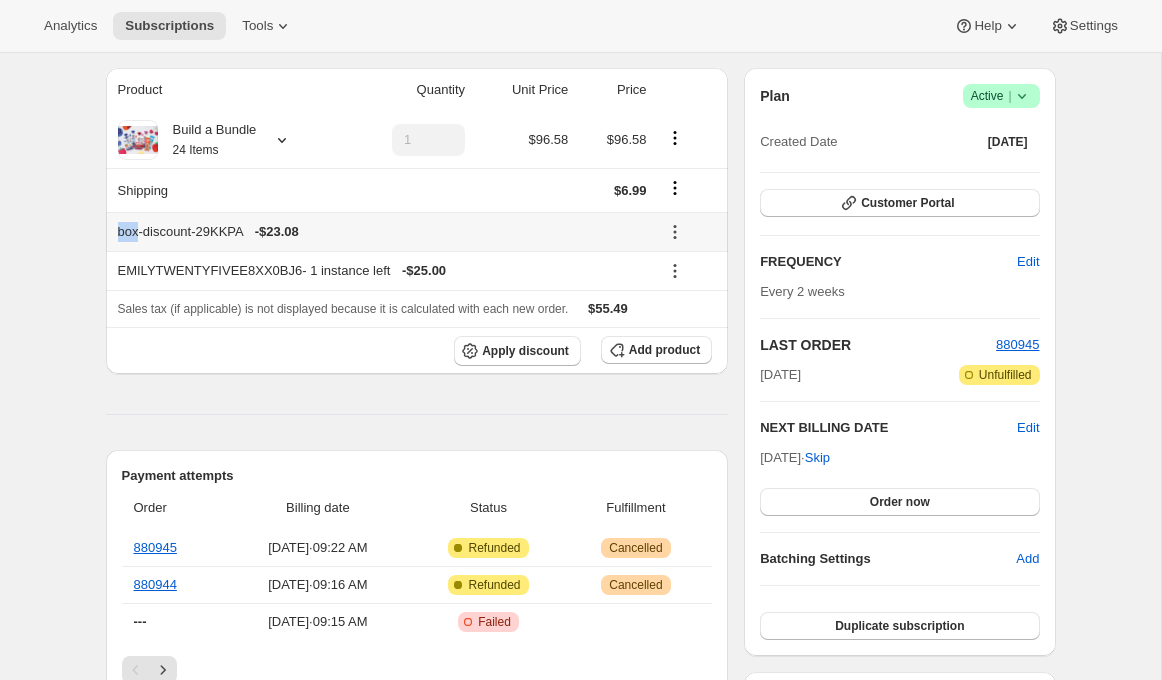 click on "box-discount-29KKPA   - $23.08" at bounding box center (382, 232) 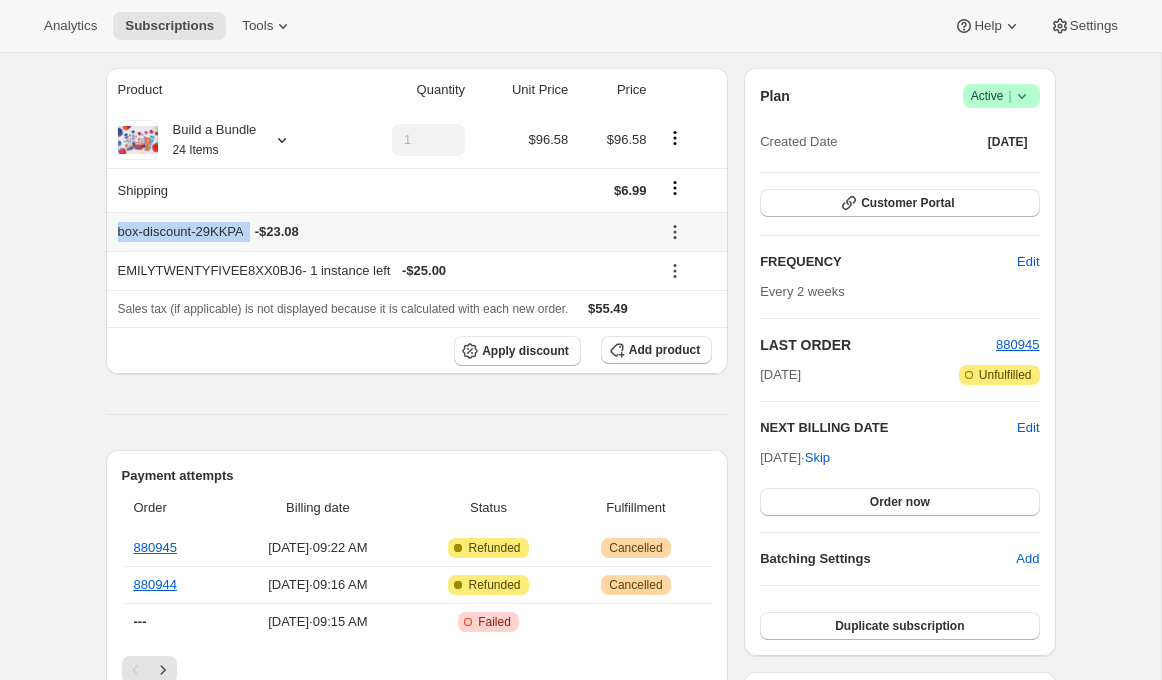 click on "box-discount-29KKPA   - $23.08" at bounding box center [382, 232] 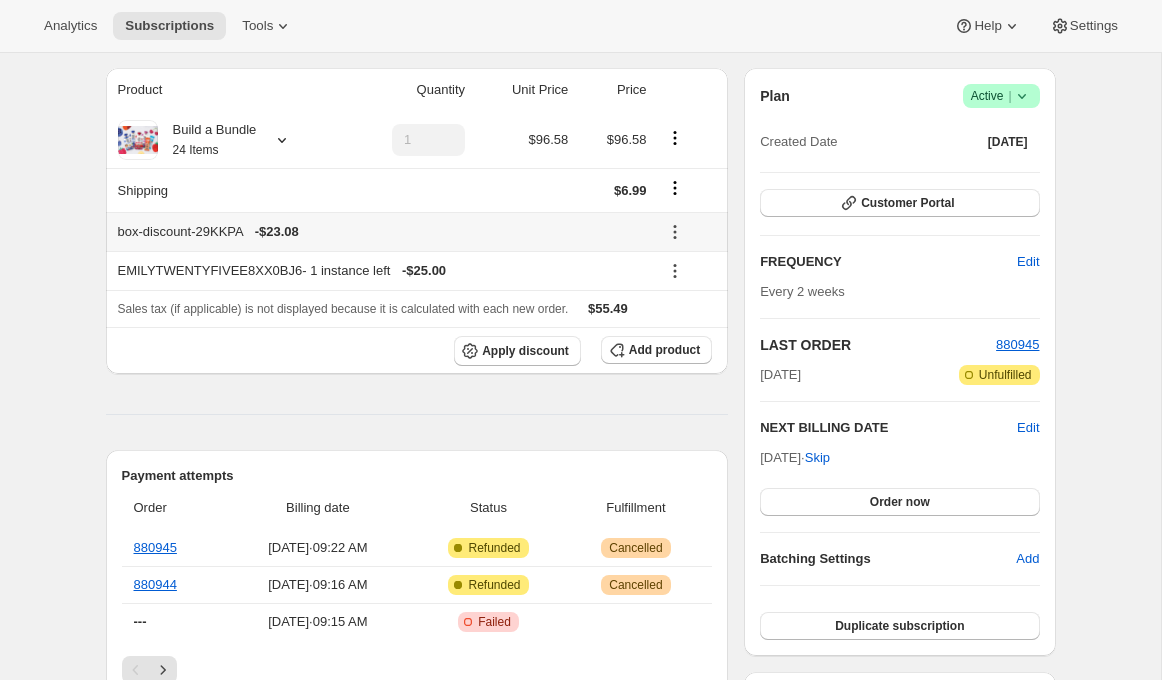 click on "- $23.08" at bounding box center (277, 232) 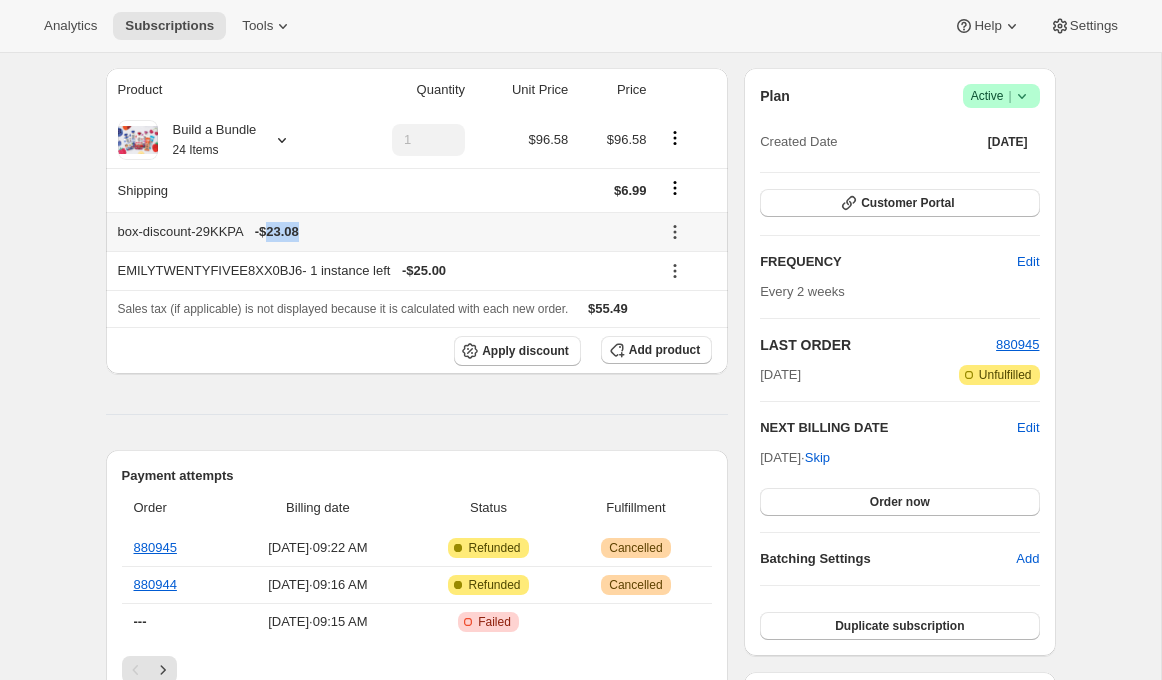 click on "- $23.08" at bounding box center (277, 232) 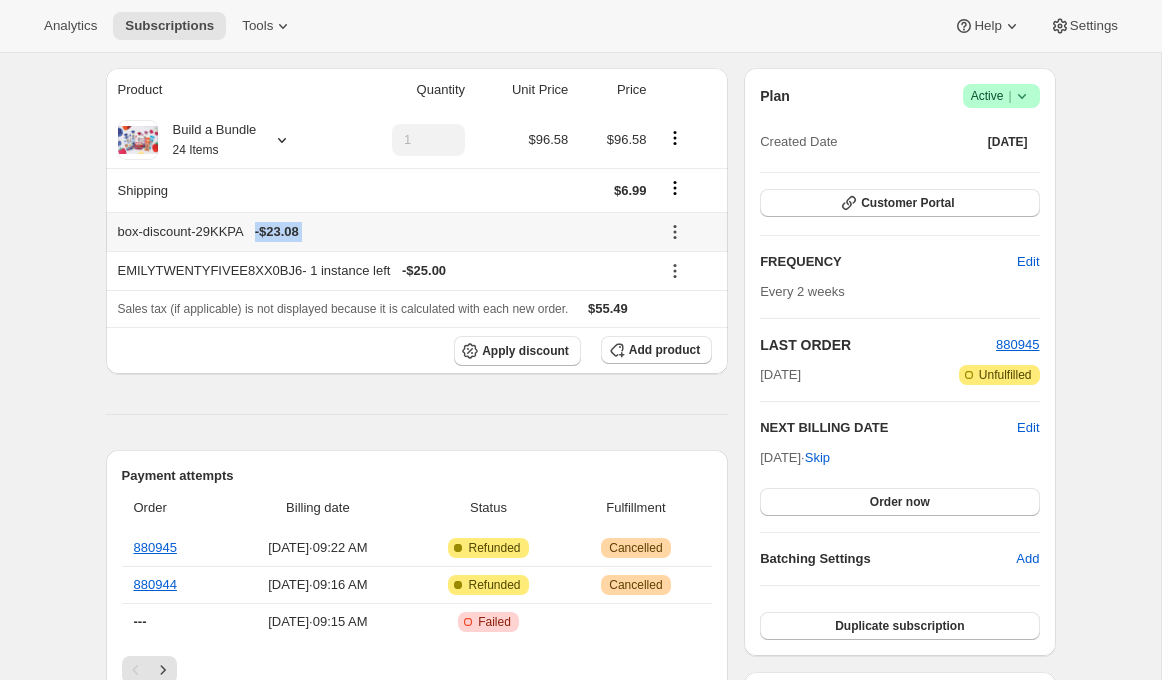 click on "- $23.08" at bounding box center (277, 232) 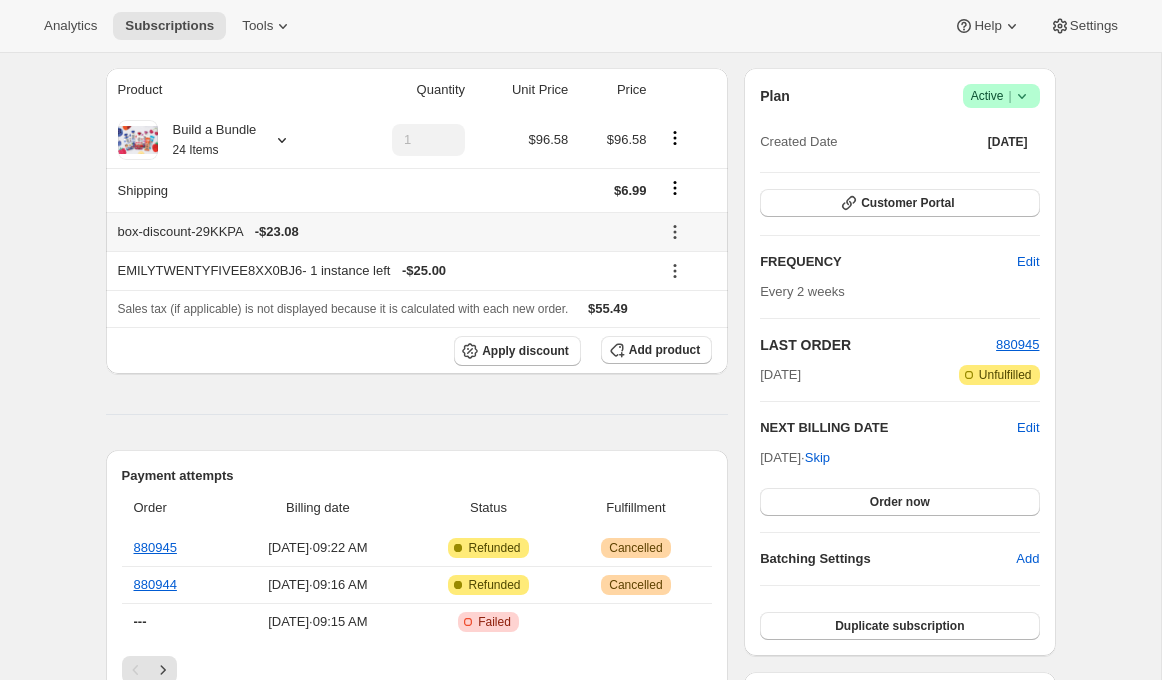 click on "- $23.08" at bounding box center (277, 232) 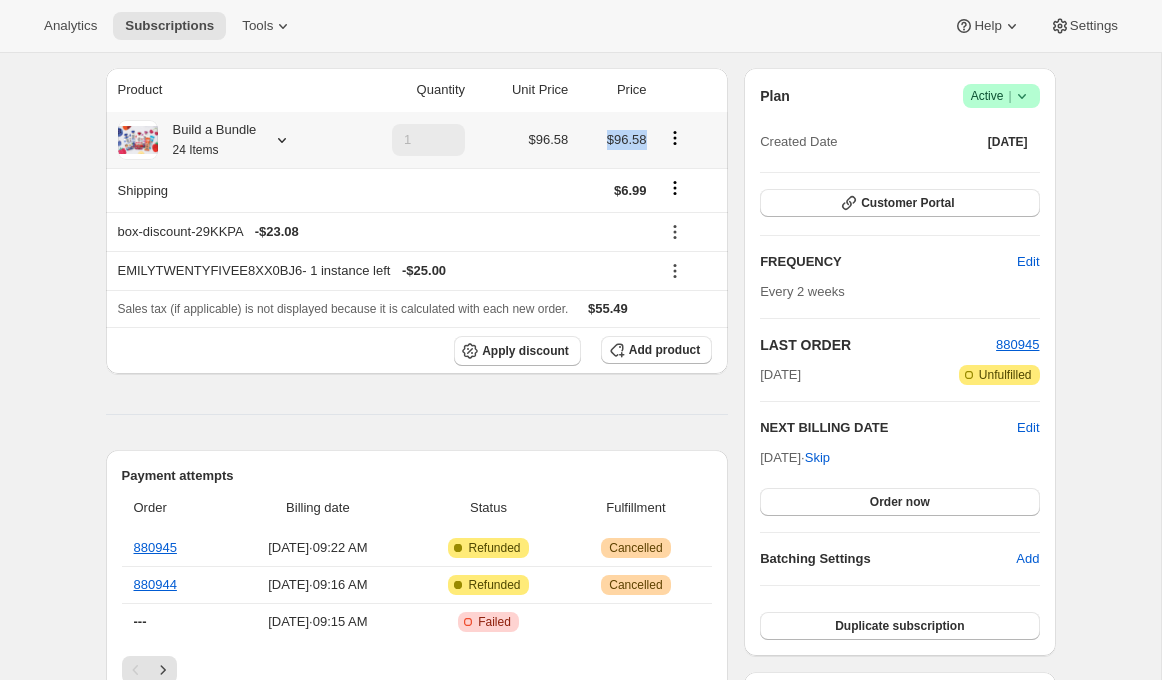 drag, startPoint x: 598, startPoint y: 136, endPoint x: 644, endPoint y: 140, distance: 46.173584 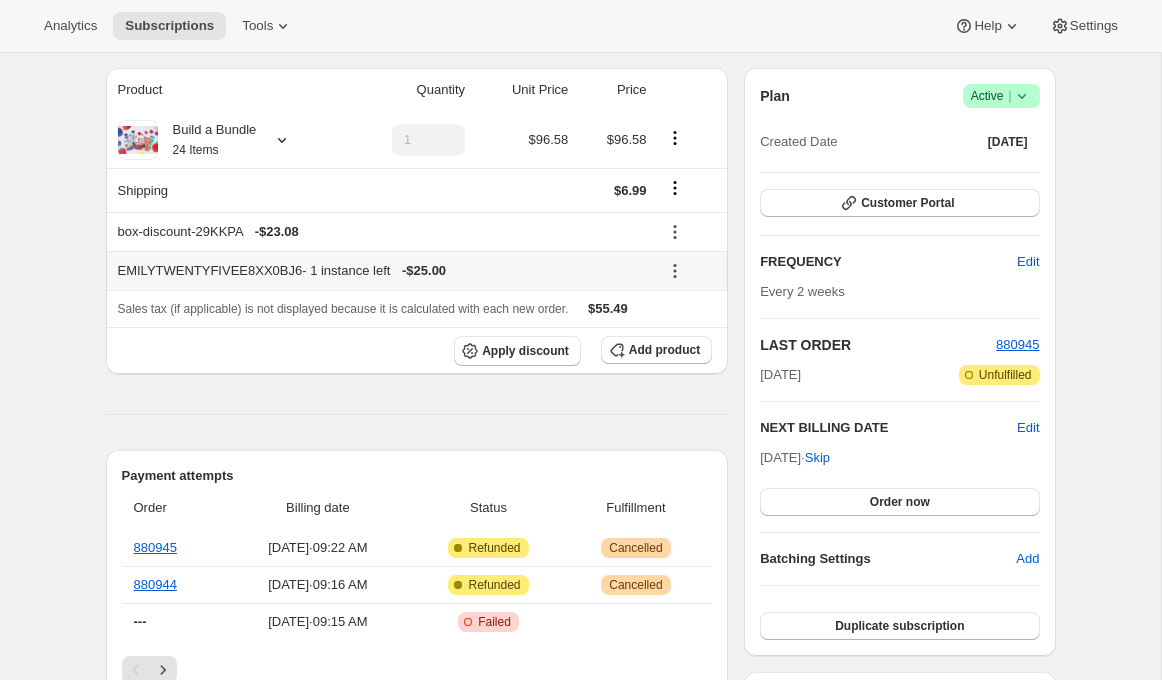 click on "- $25.00" at bounding box center [424, 271] 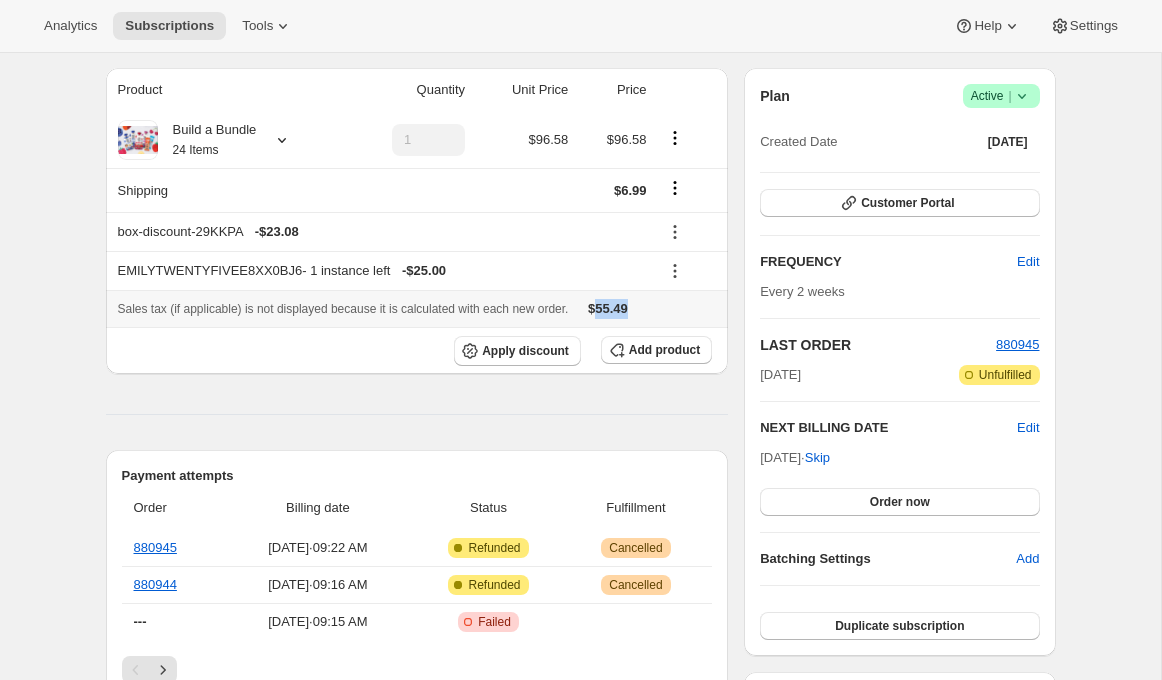 drag, startPoint x: 630, startPoint y: 310, endPoint x: 673, endPoint y: 310, distance: 43 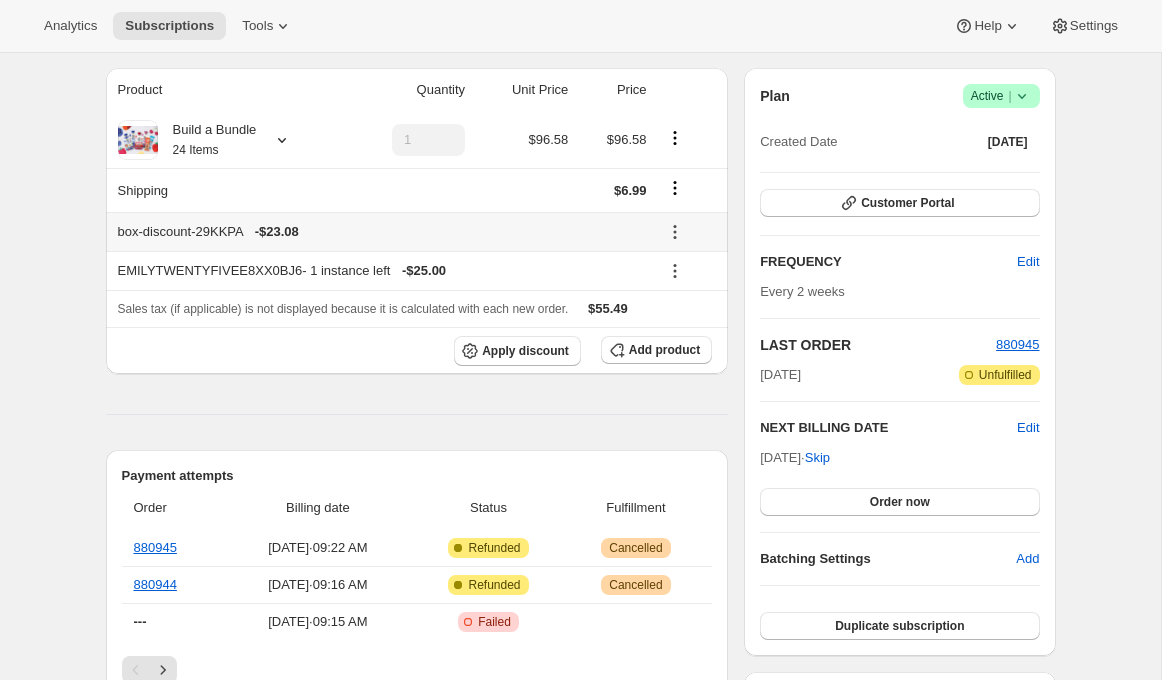 click 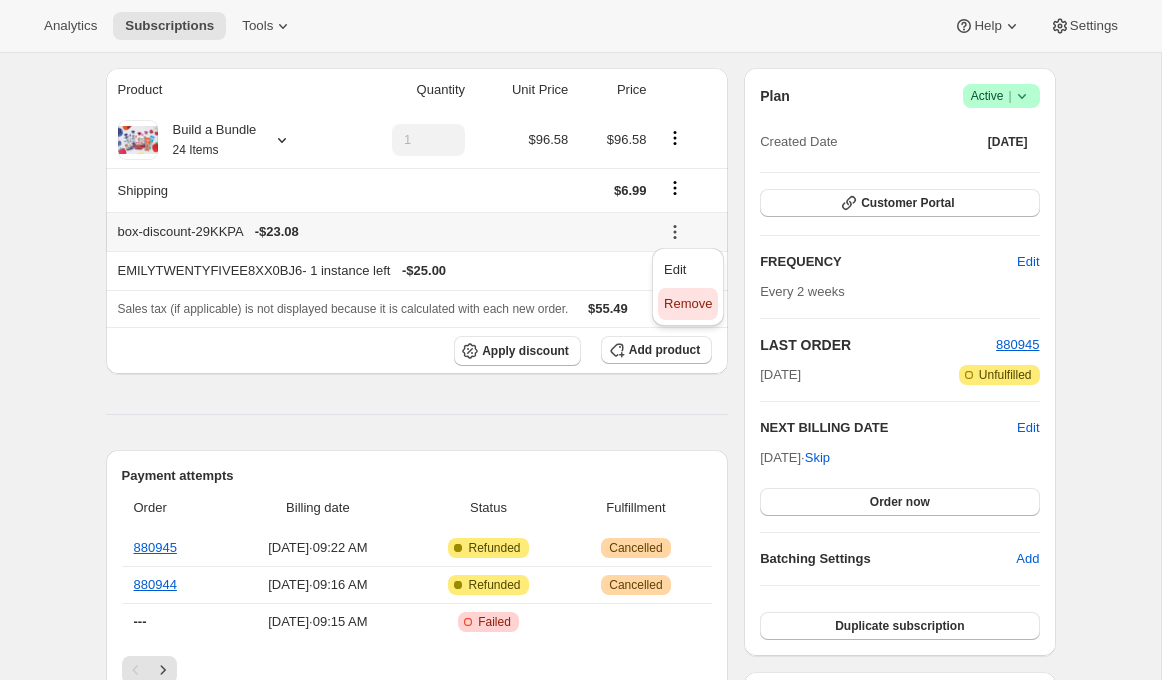 click on "Remove" at bounding box center (688, 303) 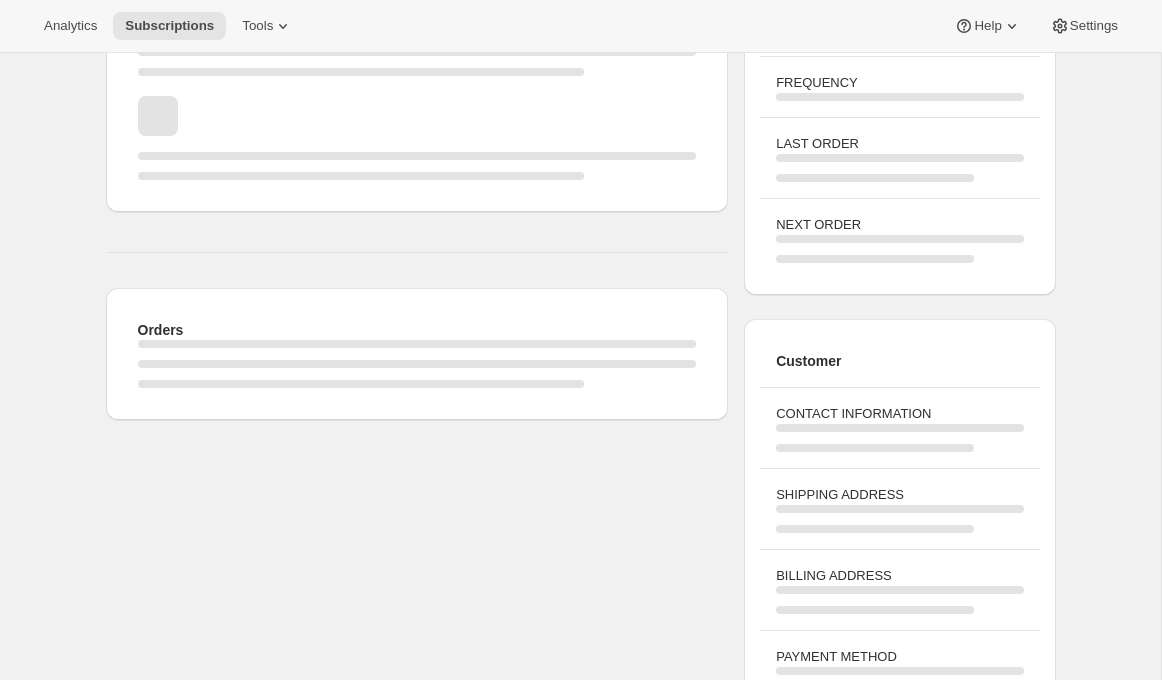 drag, startPoint x: 151, startPoint y: 232, endPoint x: 116, endPoint y: 231, distance: 35.014282 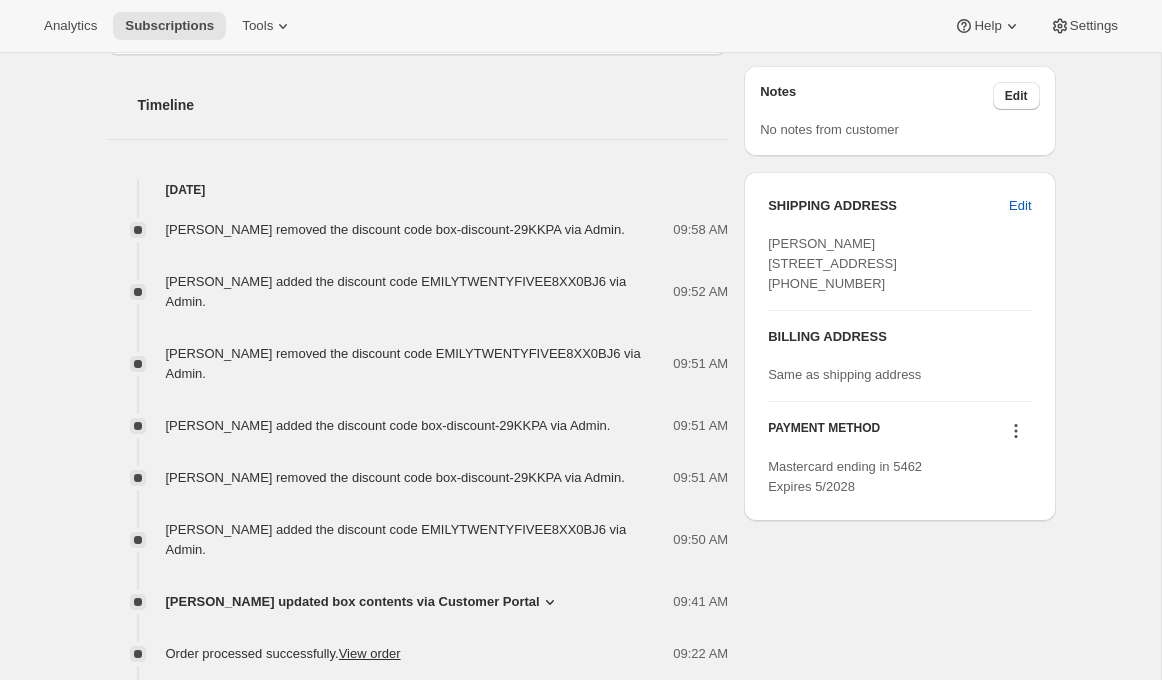 scroll, scrollTop: 777, scrollLeft: 0, axis: vertical 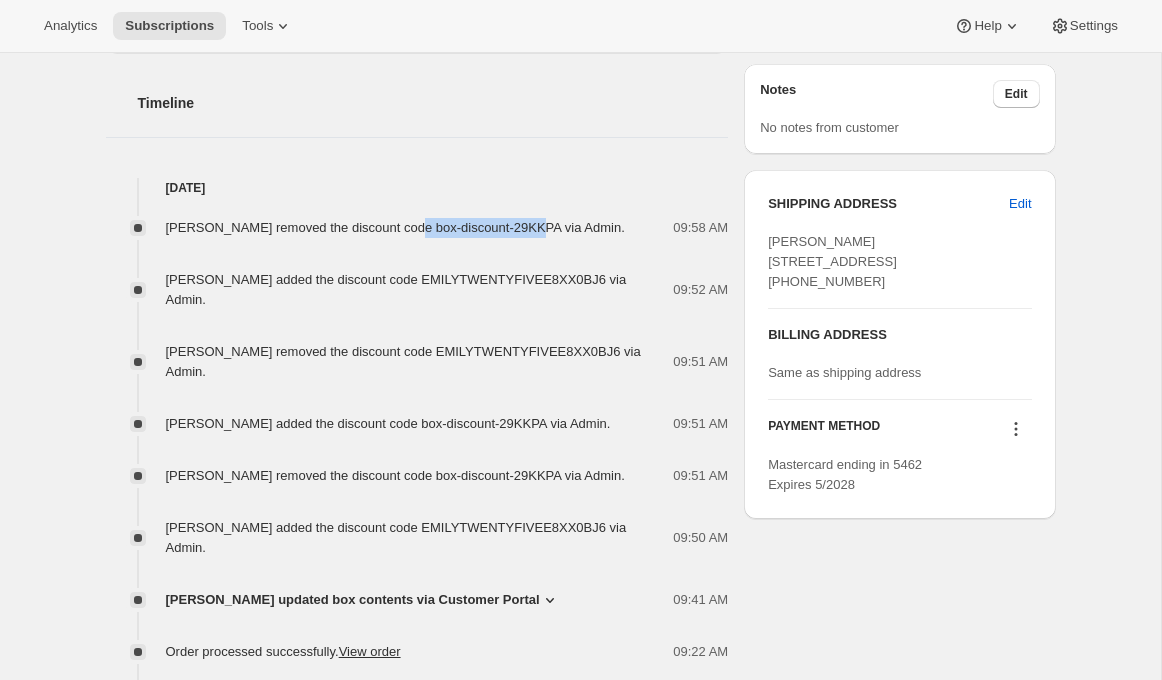drag, startPoint x: 547, startPoint y: 230, endPoint x: 413, endPoint y: 234, distance: 134.0597 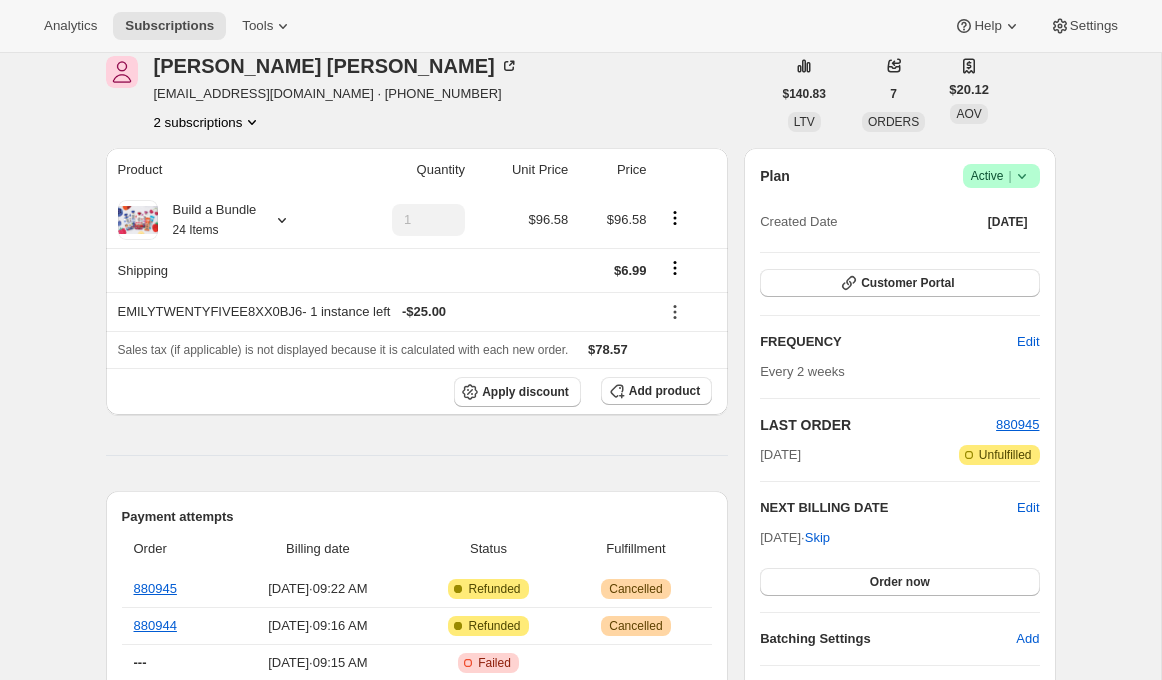 scroll, scrollTop: 0, scrollLeft: 0, axis: both 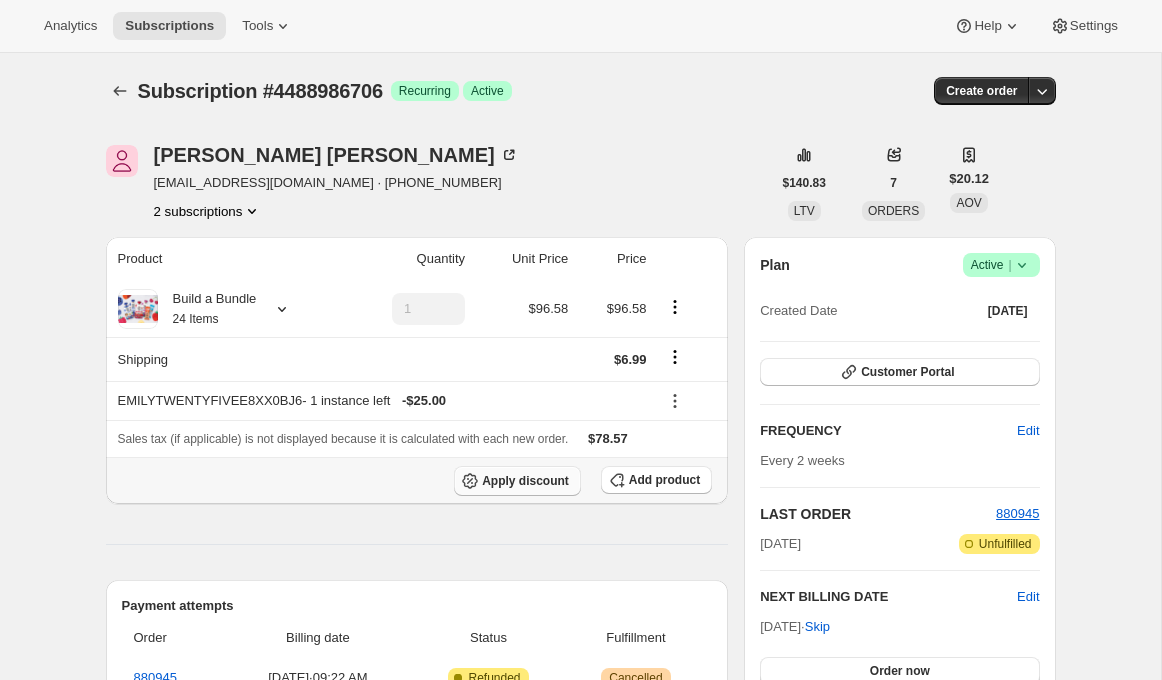 click on "Apply discount" at bounding box center [525, 481] 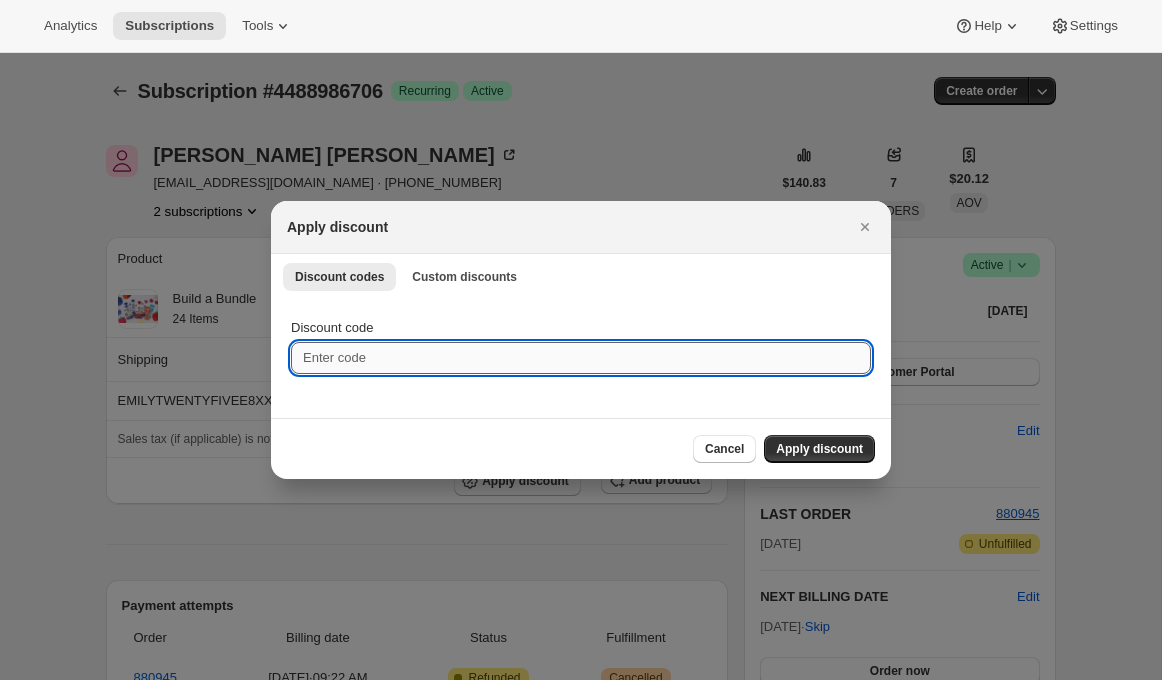 click on "Discount code" at bounding box center [581, 358] 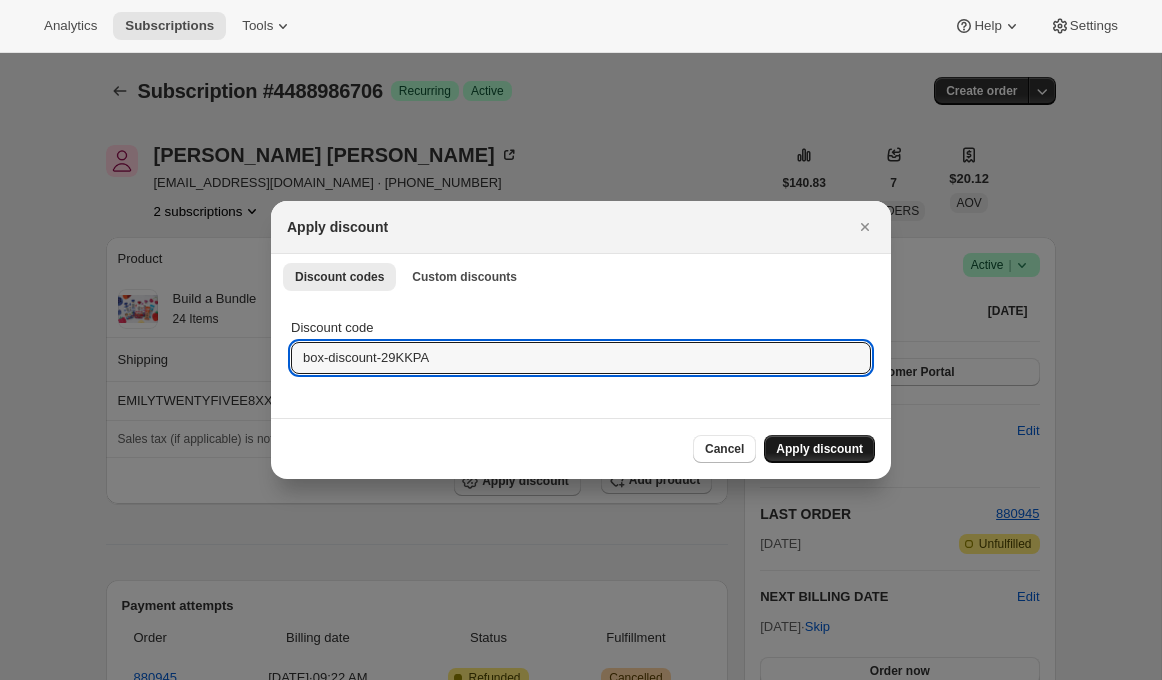 type on "box-discount-29KKPA" 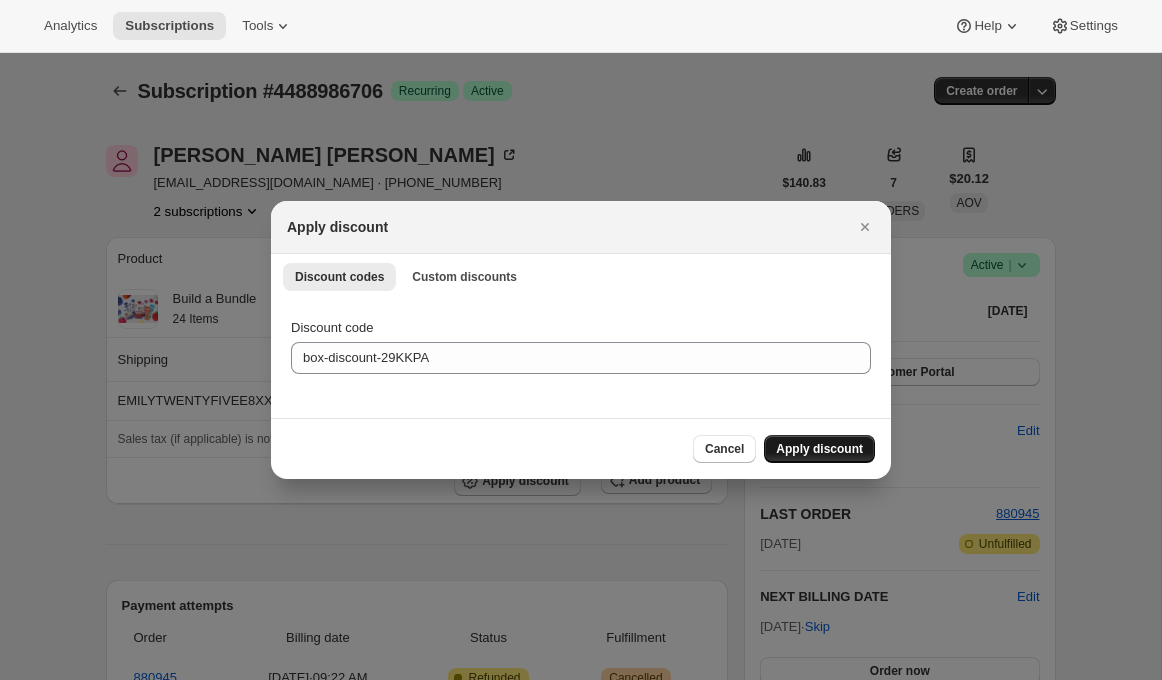 click on "Apply discount" at bounding box center [819, 449] 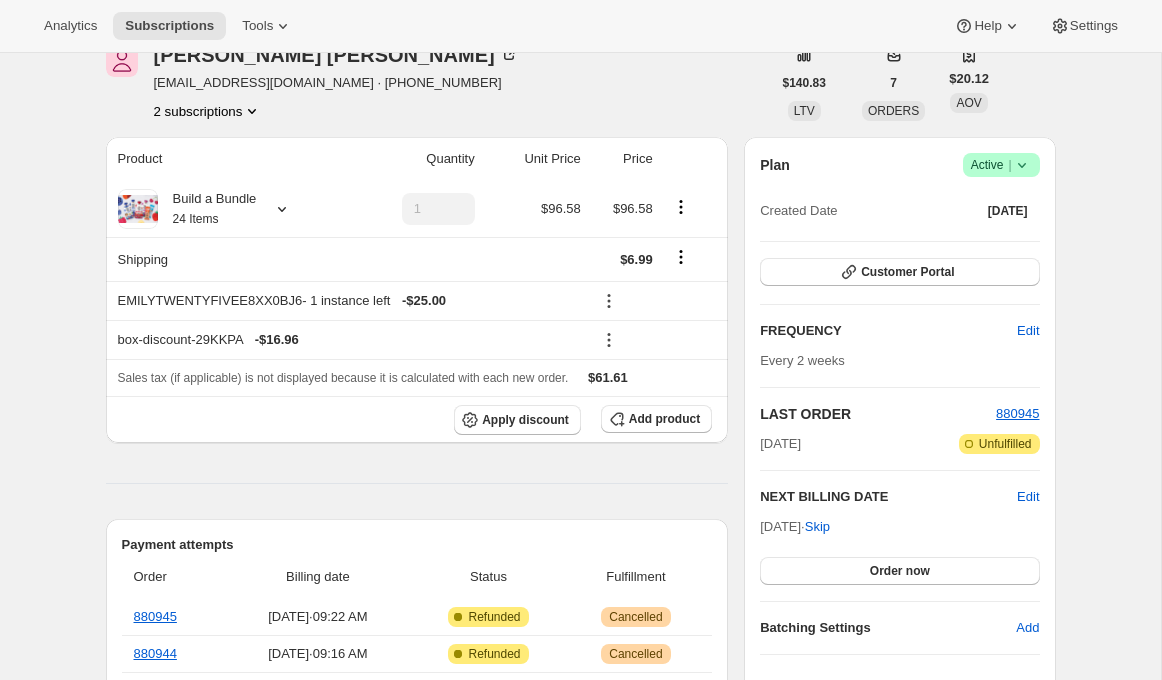 scroll, scrollTop: 114, scrollLeft: 0, axis: vertical 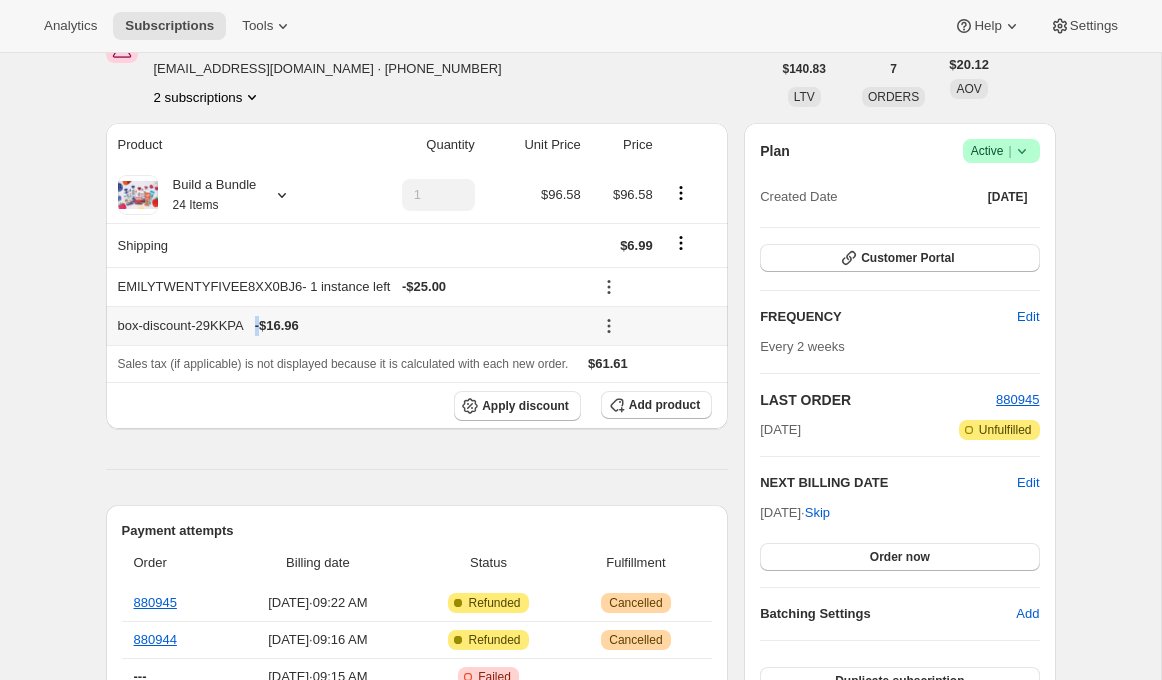 drag, startPoint x: 321, startPoint y: 326, endPoint x: 276, endPoint y: 325, distance: 45.01111 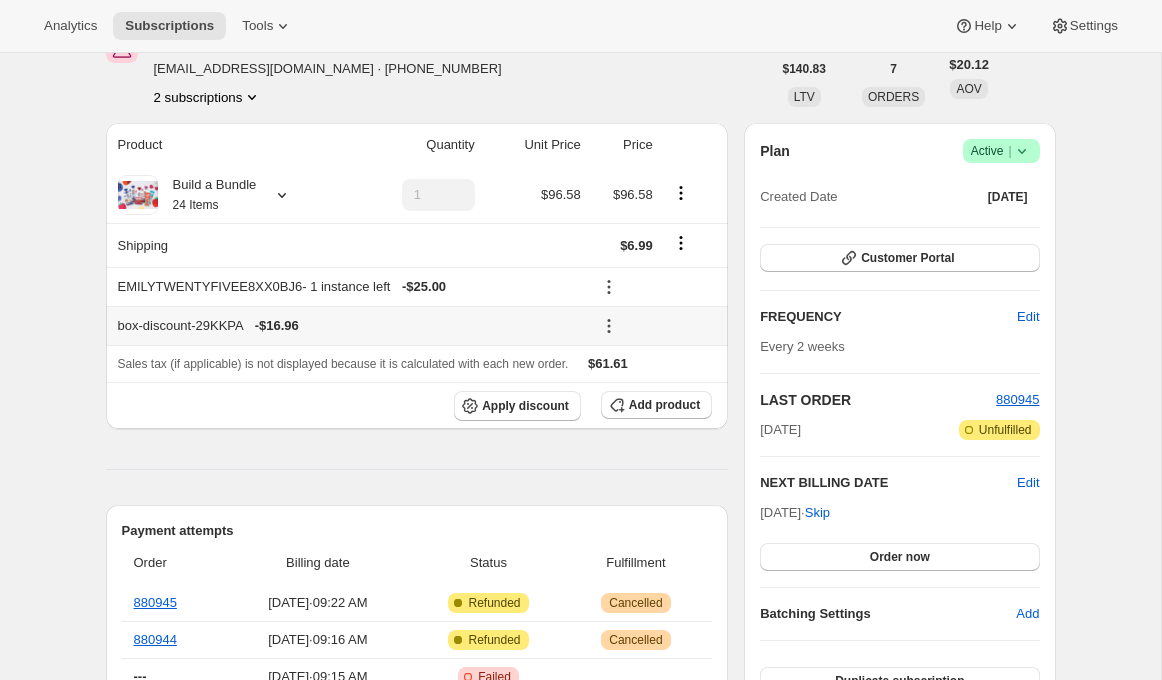drag, startPoint x: 266, startPoint y: 326, endPoint x: 321, endPoint y: 327, distance: 55.00909 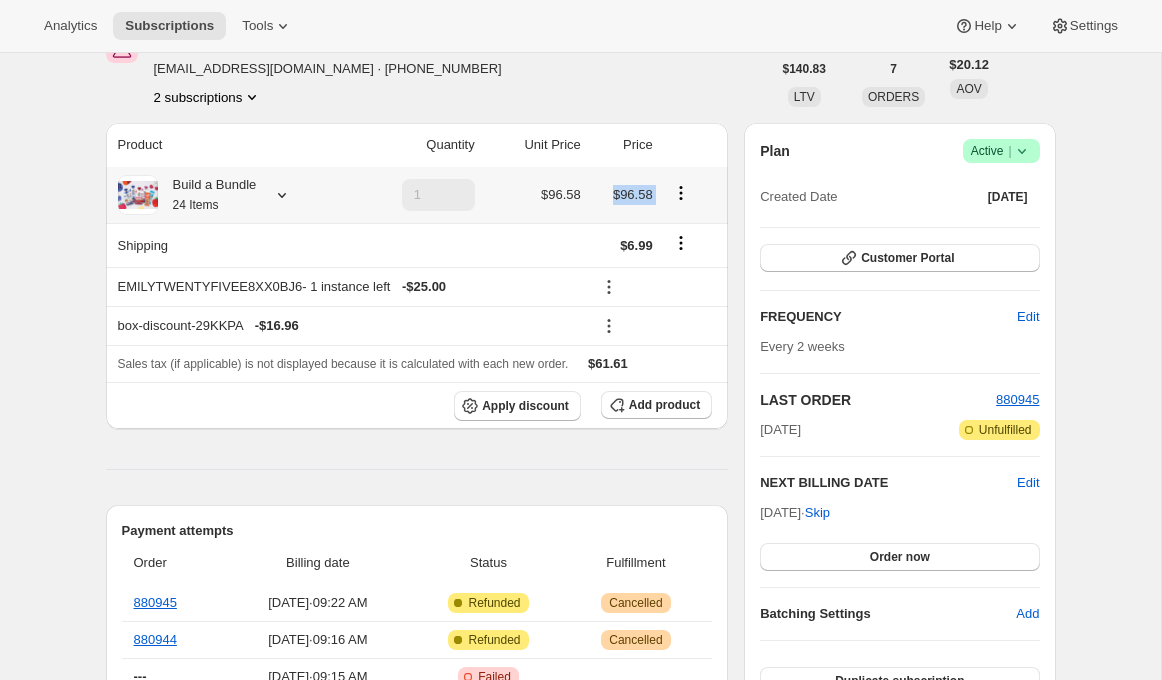 drag, startPoint x: 614, startPoint y: 194, endPoint x: 666, endPoint y: 194, distance: 52 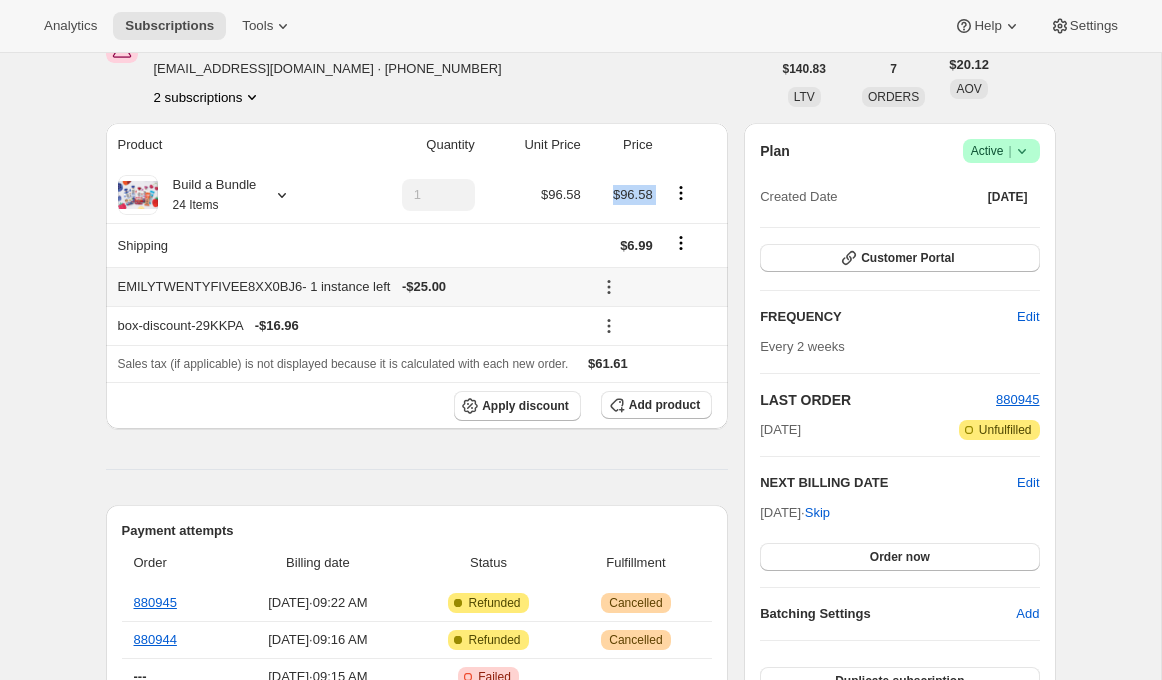 click 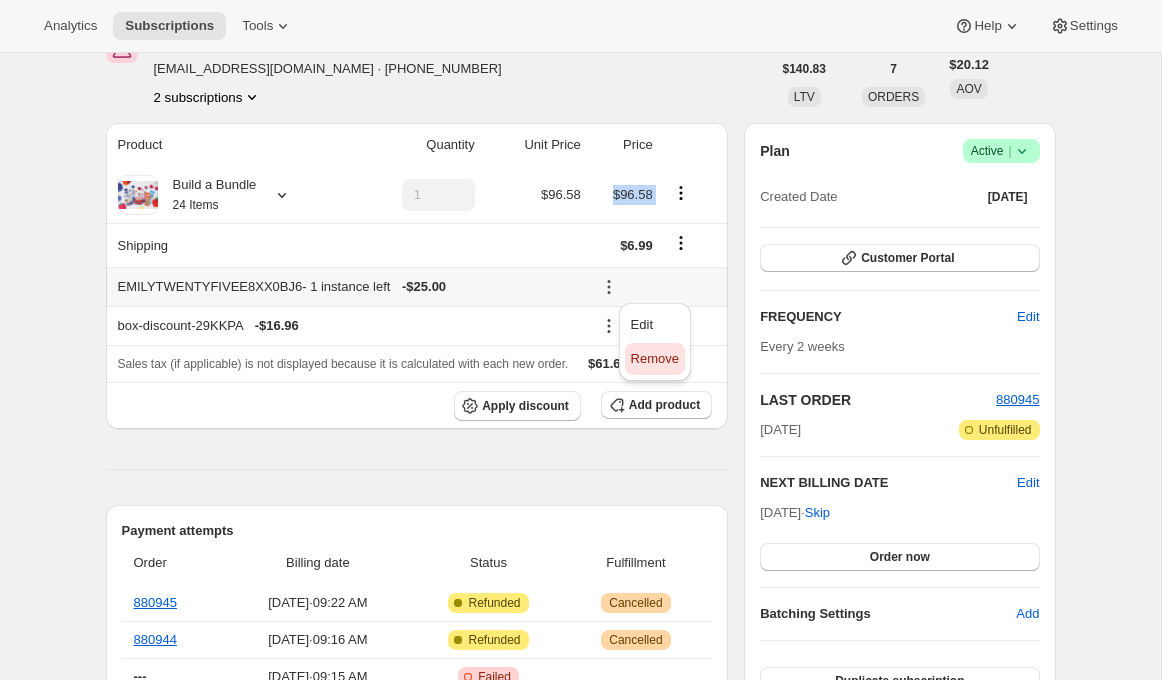 click on "Remove" at bounding box center (655, 358) 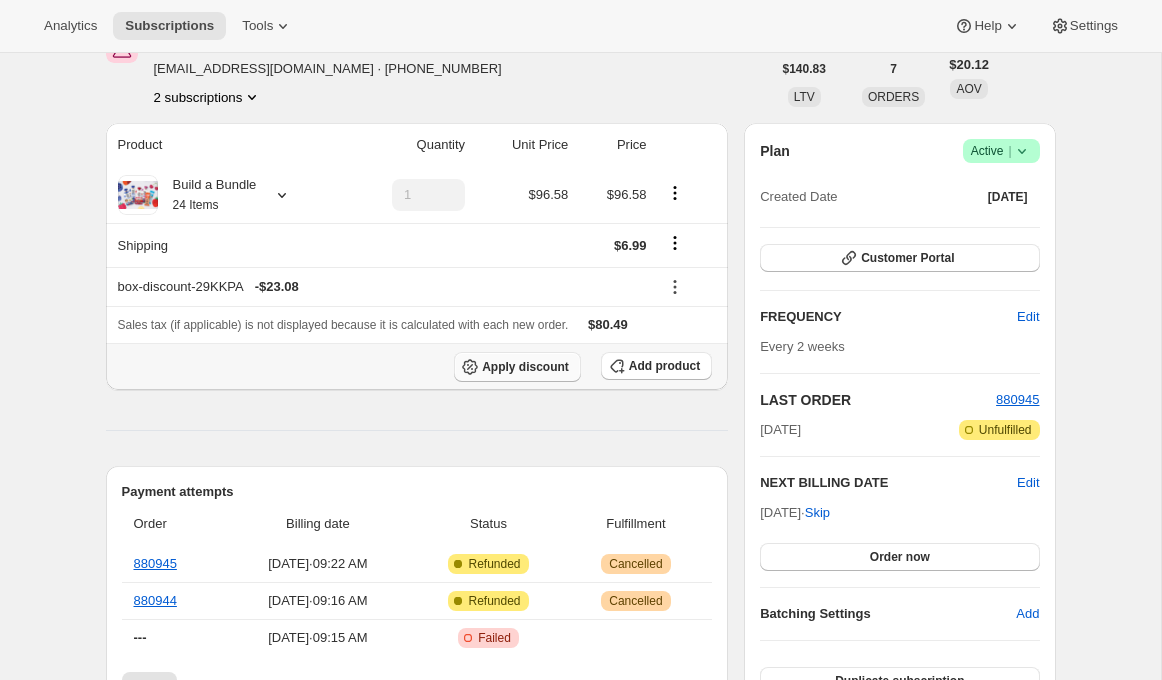 click on "Apply discount" at bounding box center (525, 367) 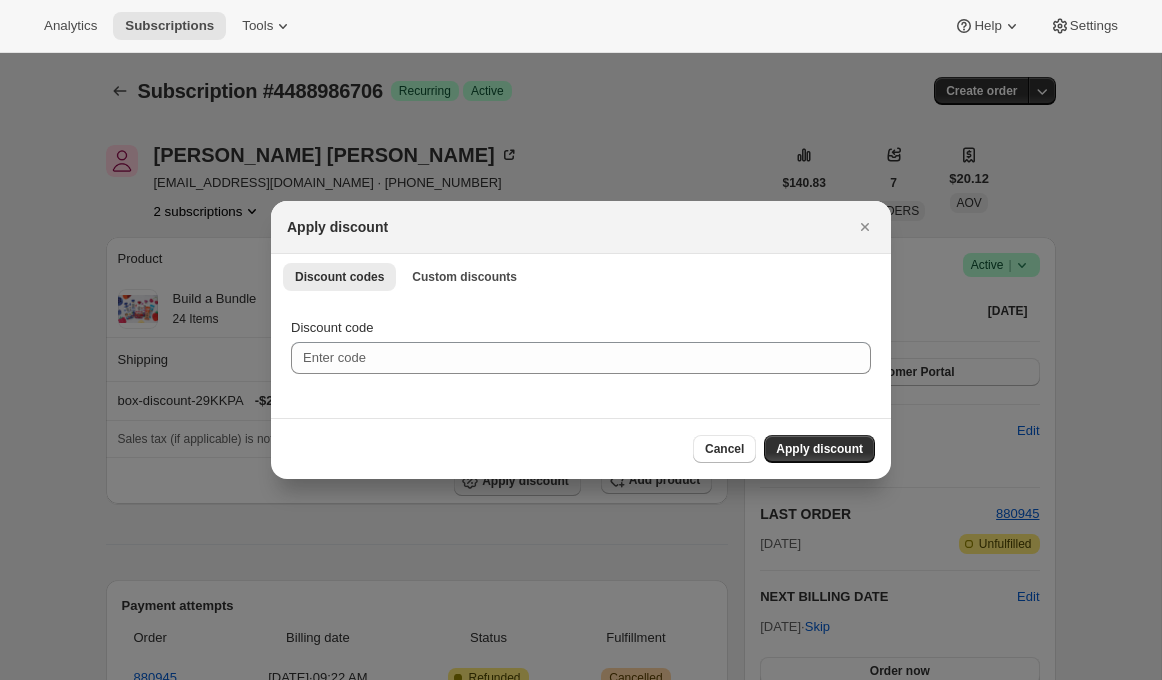 scroll, scrollTop: 0, scrollLeft: 0, axis: both 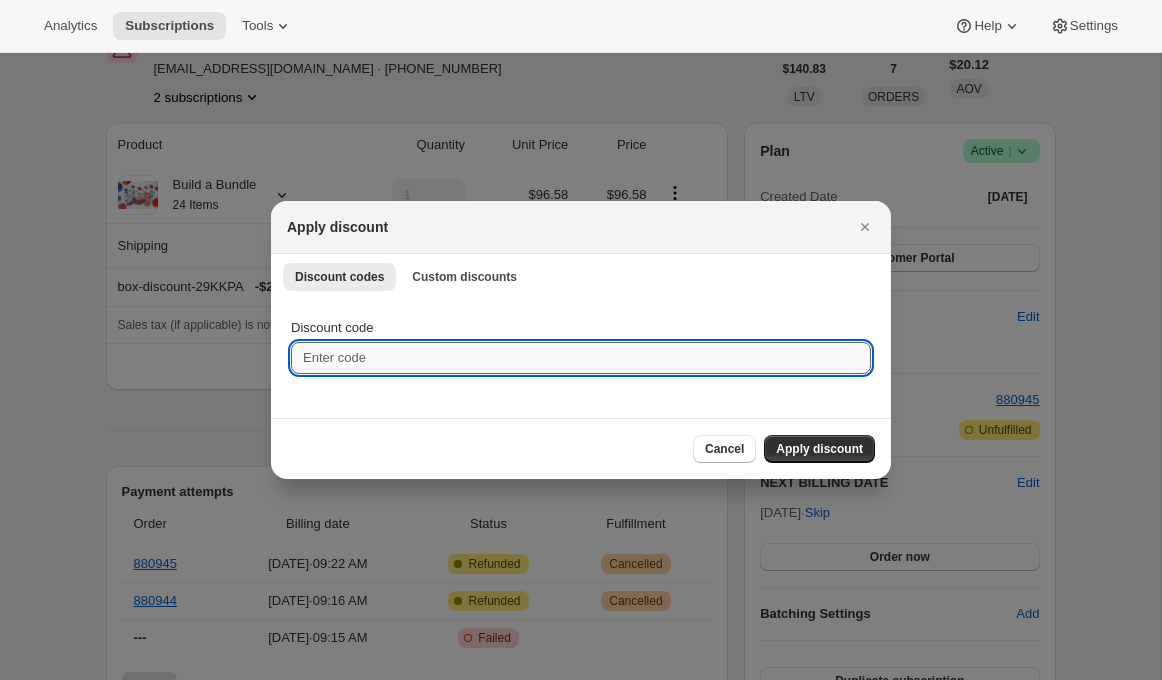 click on "Discount code" at bounding box center [581, 358] 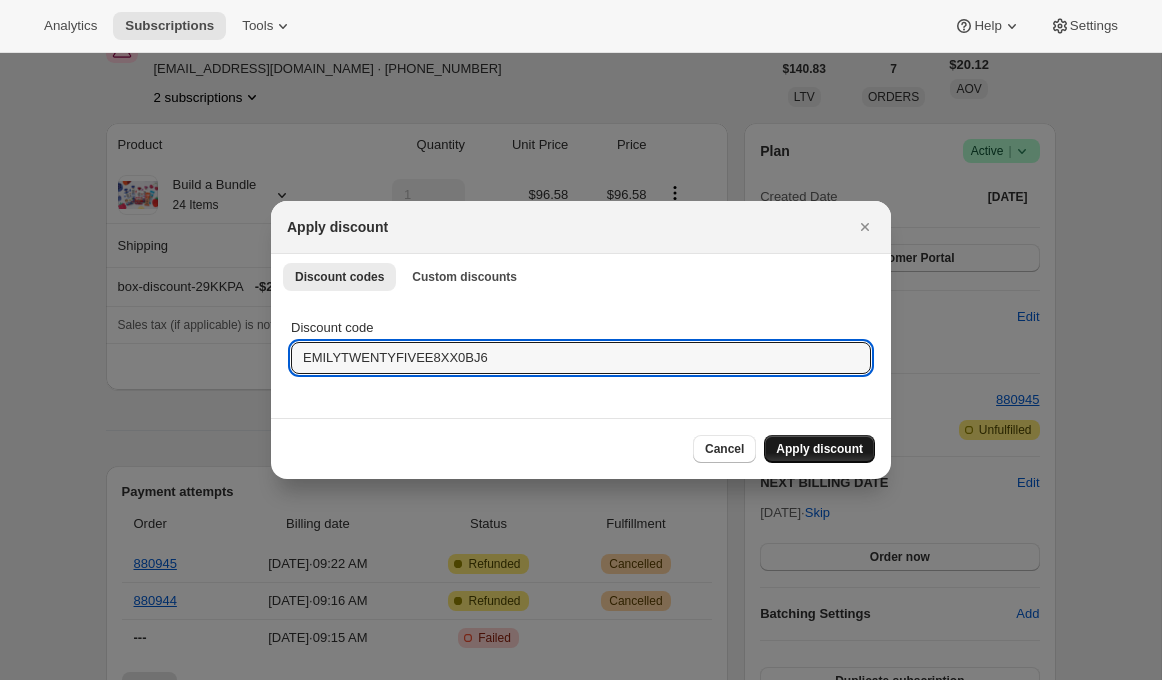 type on "EMILYTWENTYFIVEE8XX0BJ6" 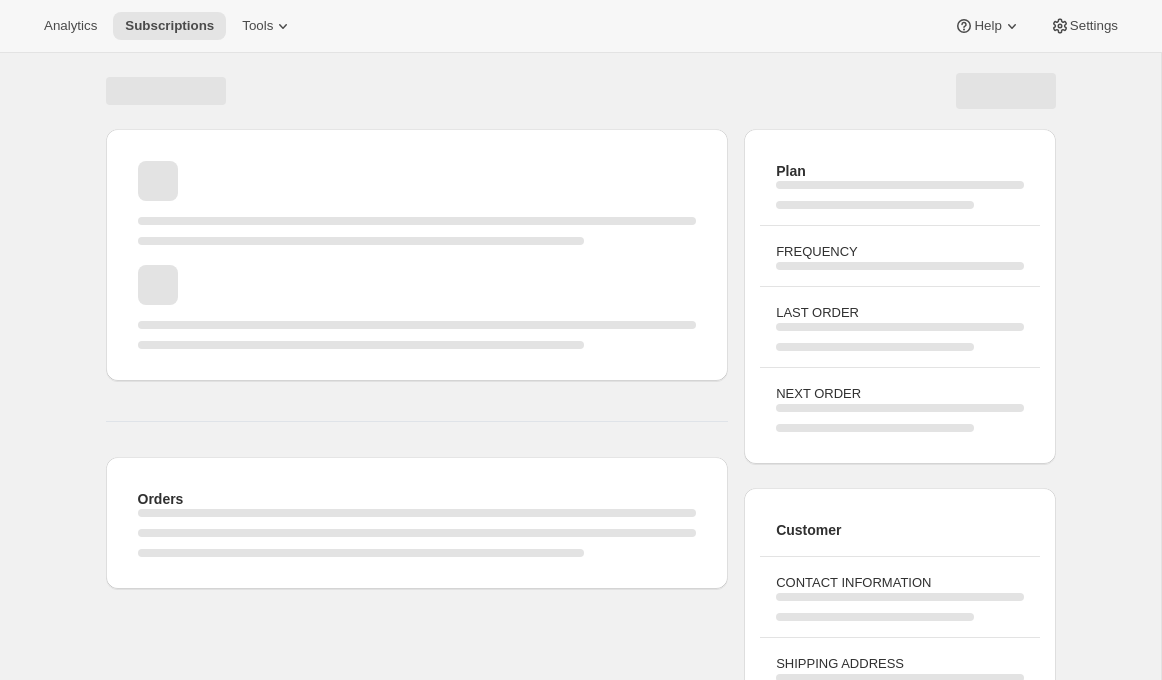 scroll, scrollTop: 114, scrollLeft: 0, axis: vertical 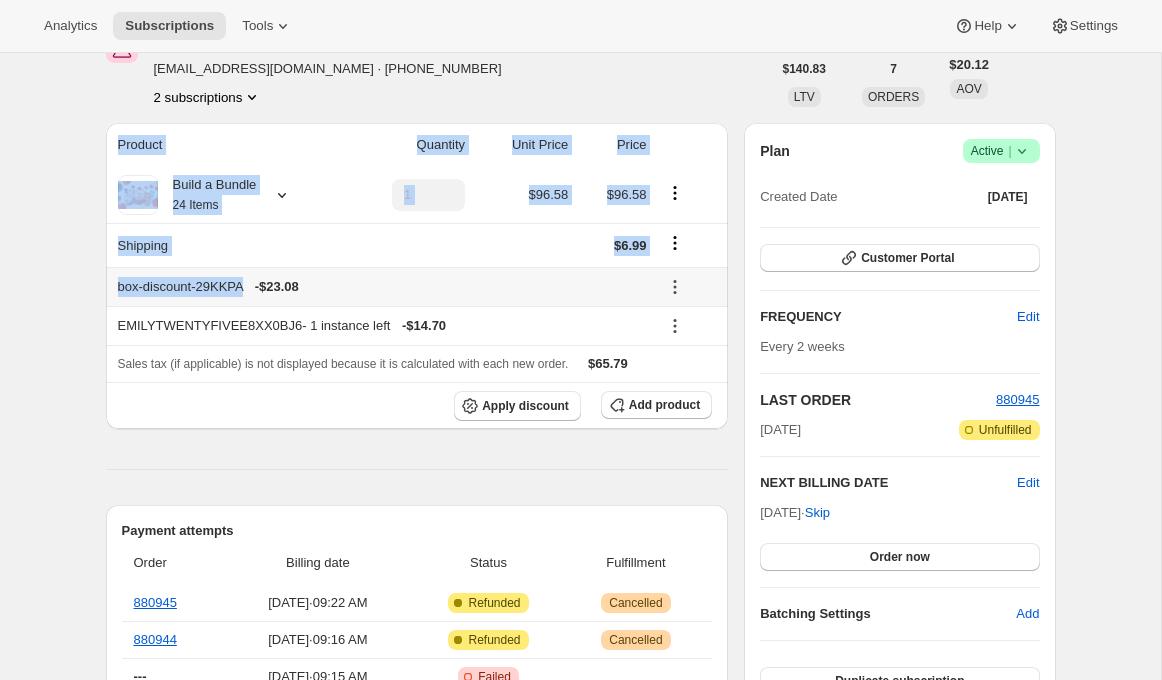 drag, startPoint x: 253, startPoint y: 286, endPoint x: 105, endPoint y: 284, distance: 148.01352 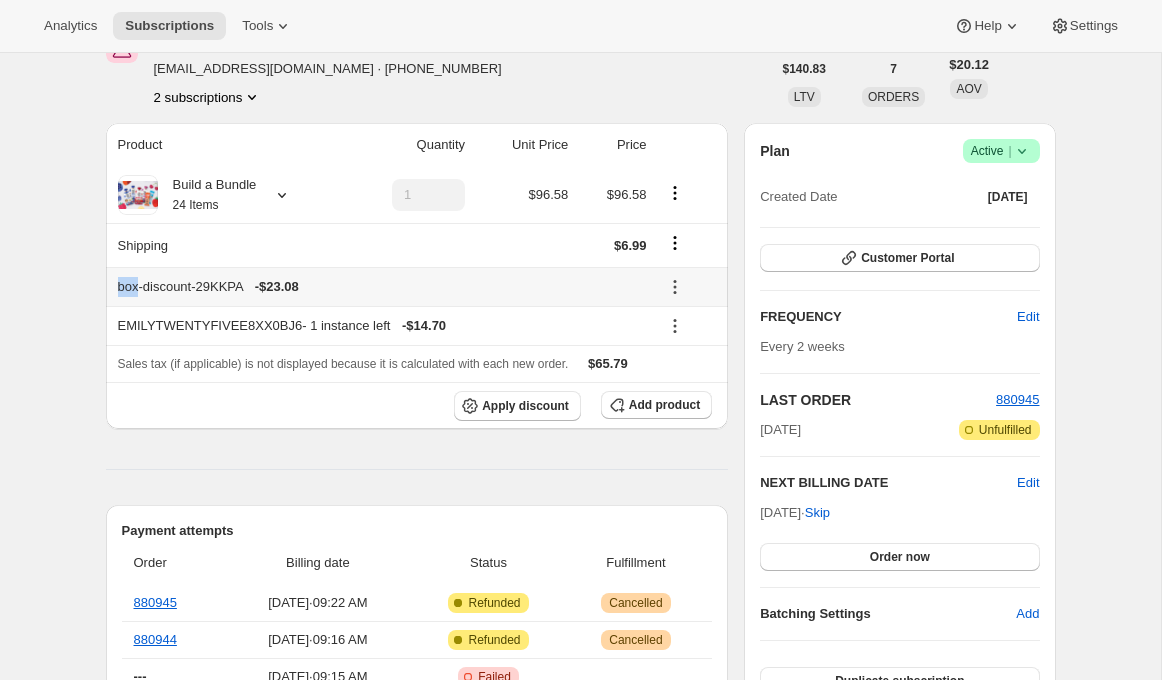 click on "box-discount-29KKPA   - $23.08" at bounding box center (382, 287) 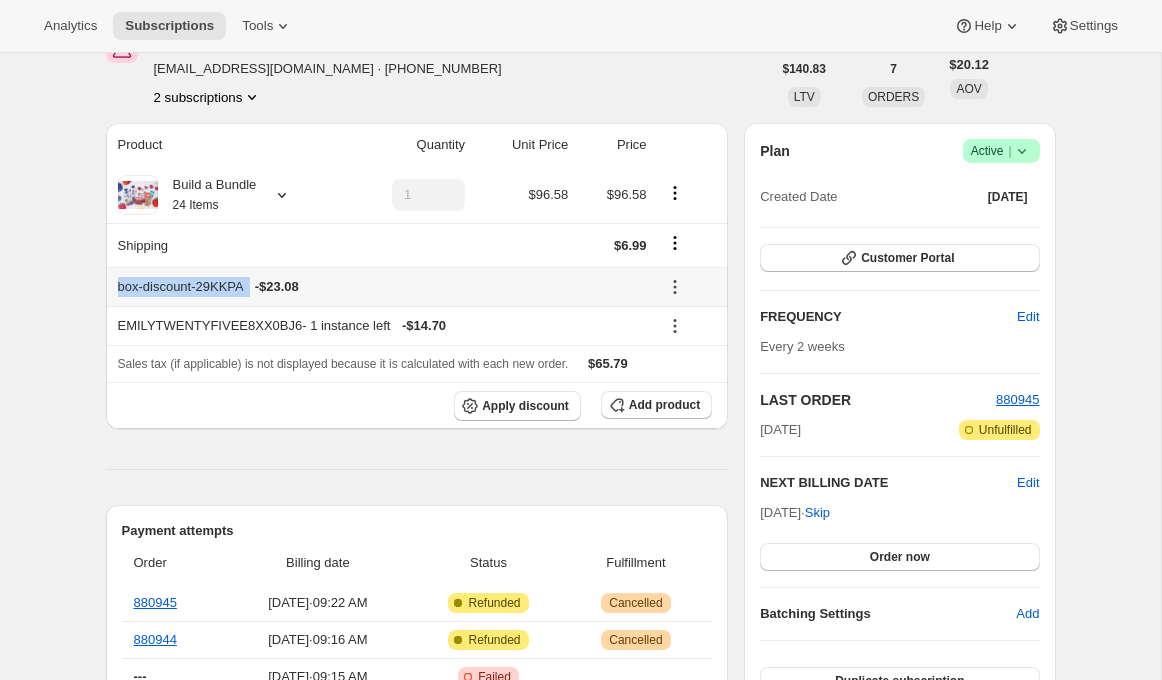 click on "box-discount-29KKPA   - $23.08" at bounding box center (382, 287) 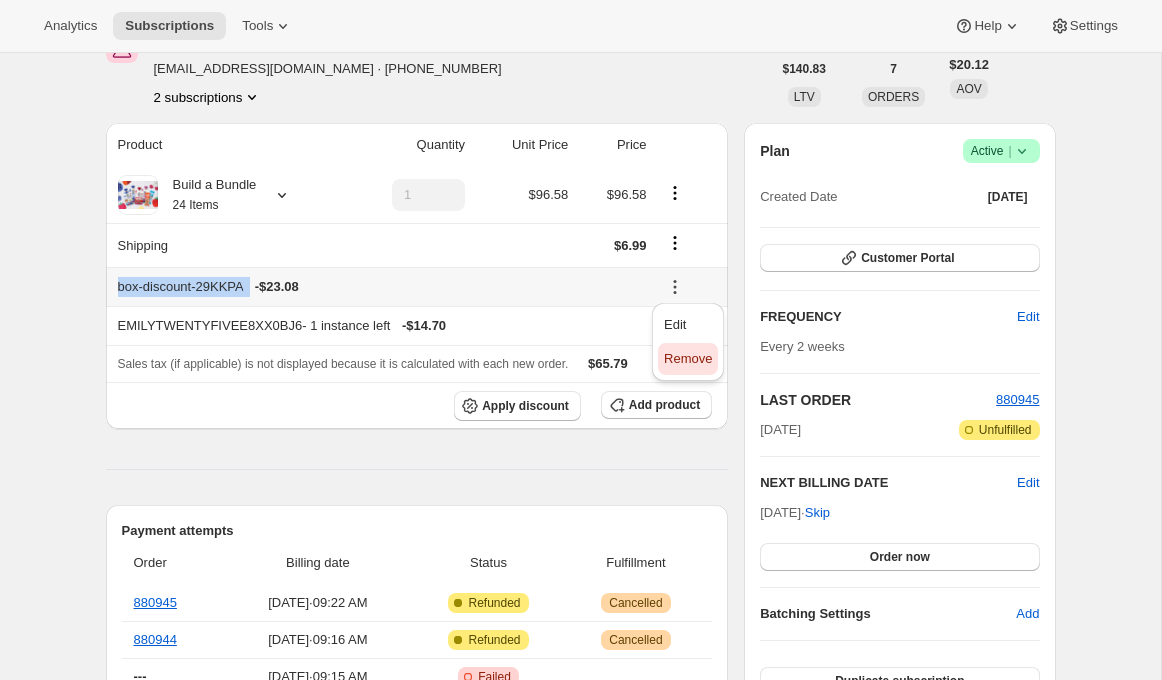 click on "Remove" at bounding box center (688, 358) 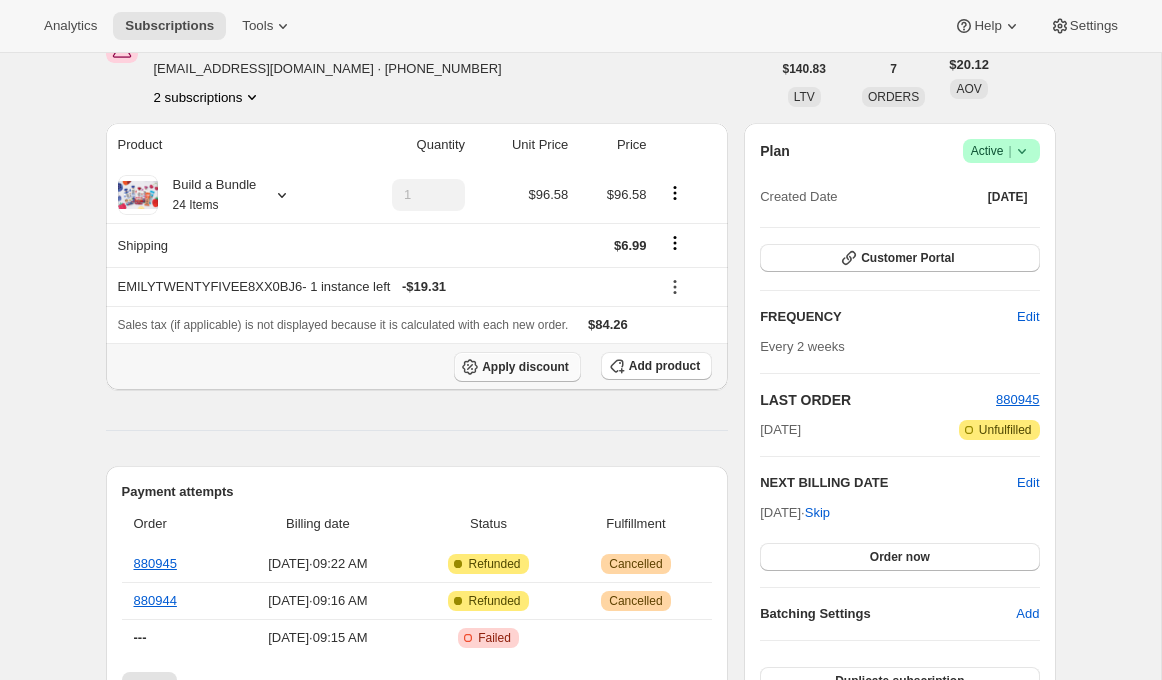click on "Apply discount" at bounding box center [525, 367] 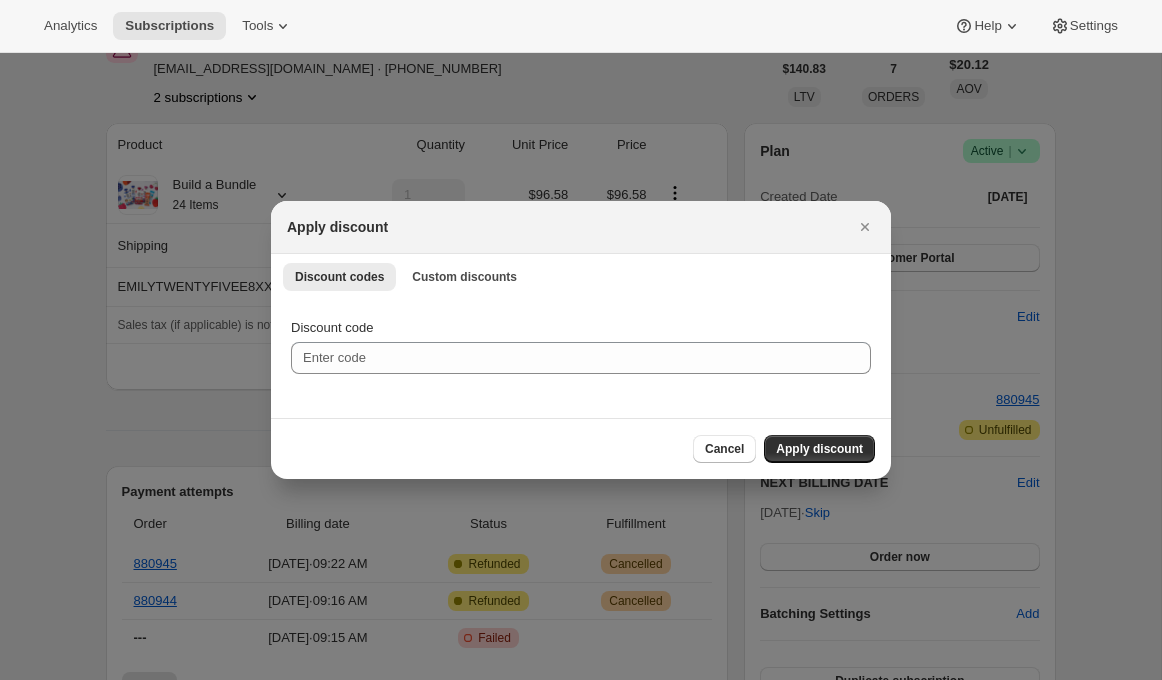 scroll, scrollTop: 0, scrollLeft: 0, axis: both 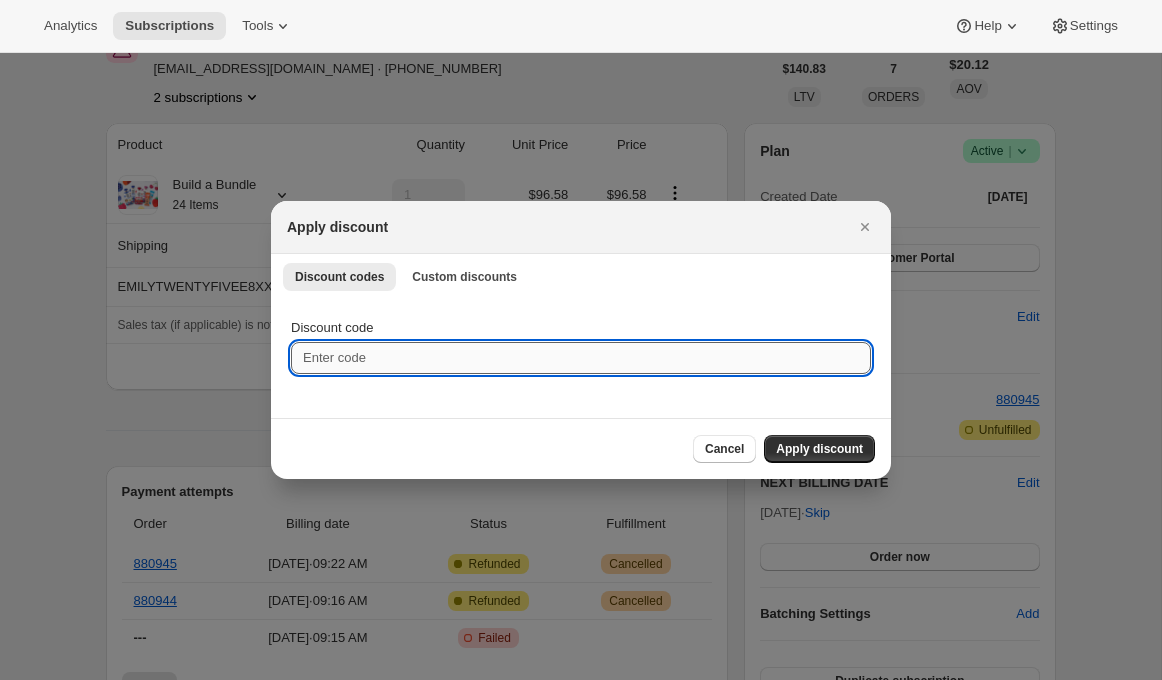 click on "Discount code" at bounding box center [581, 358] 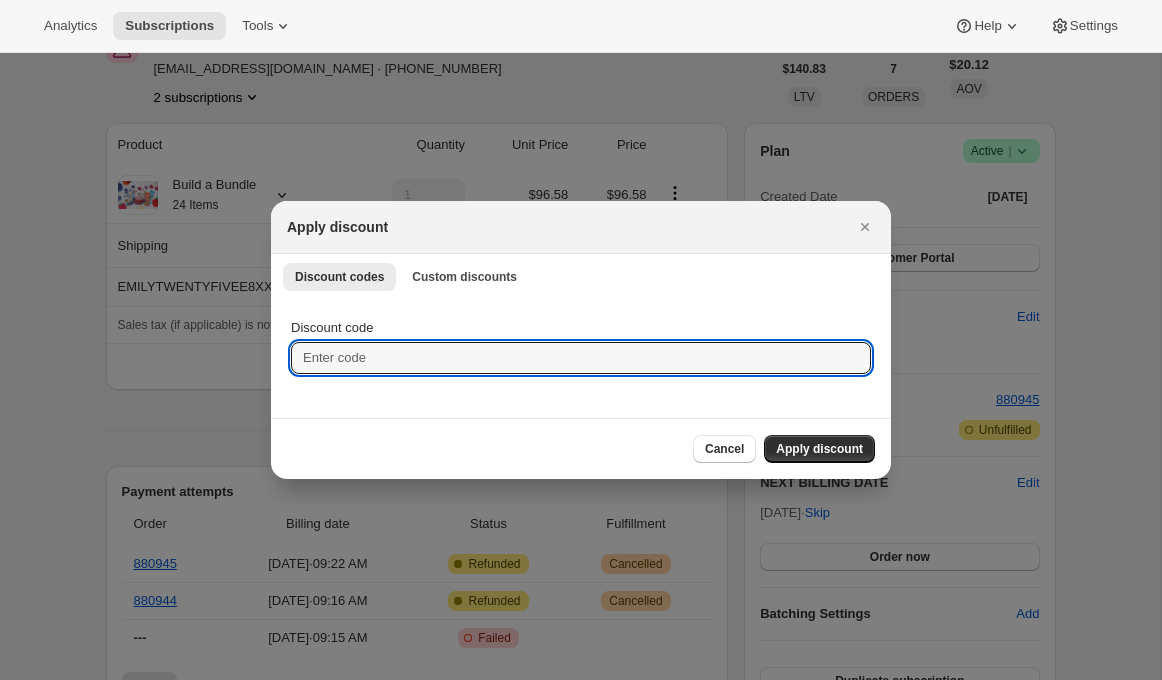 paste on "box-discount-29KKPA" 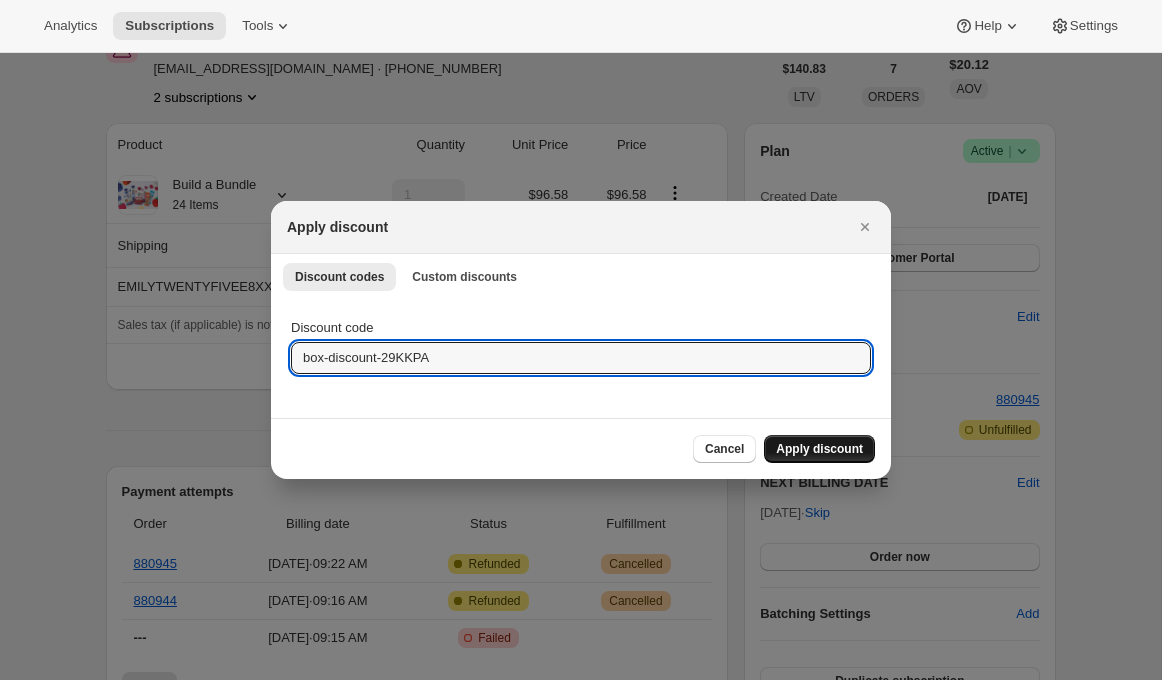 type on "box-discount-29KKPA" 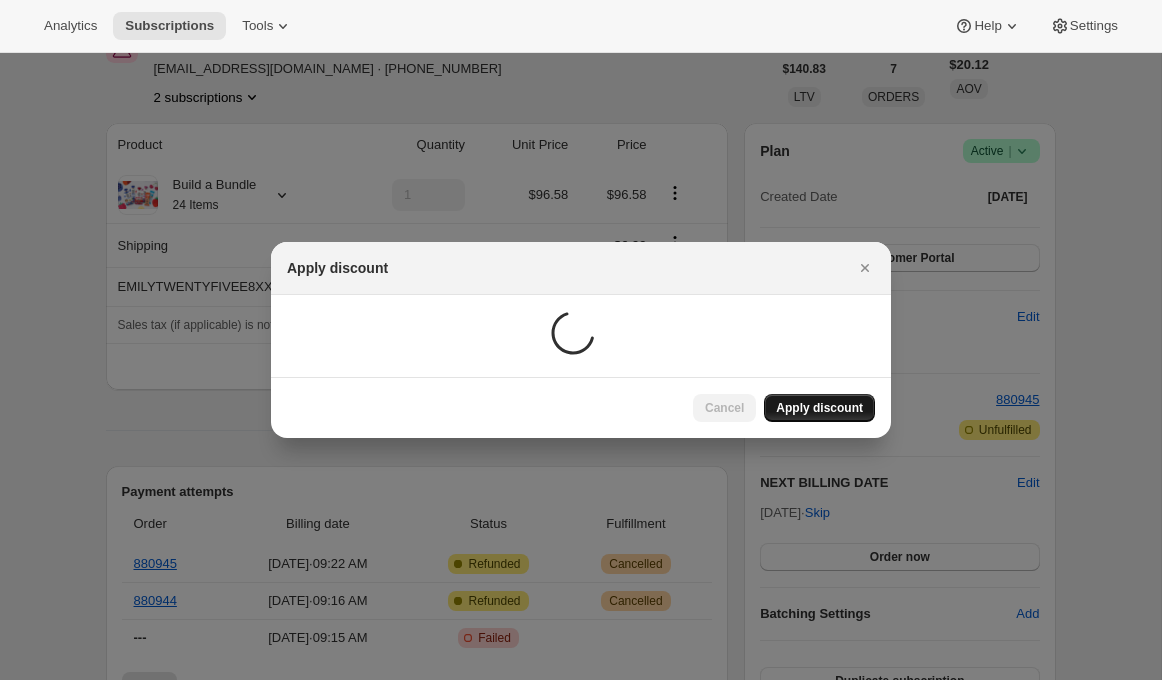scroll, scrollTop: 114, scrollLeft: 0, axis: vertical 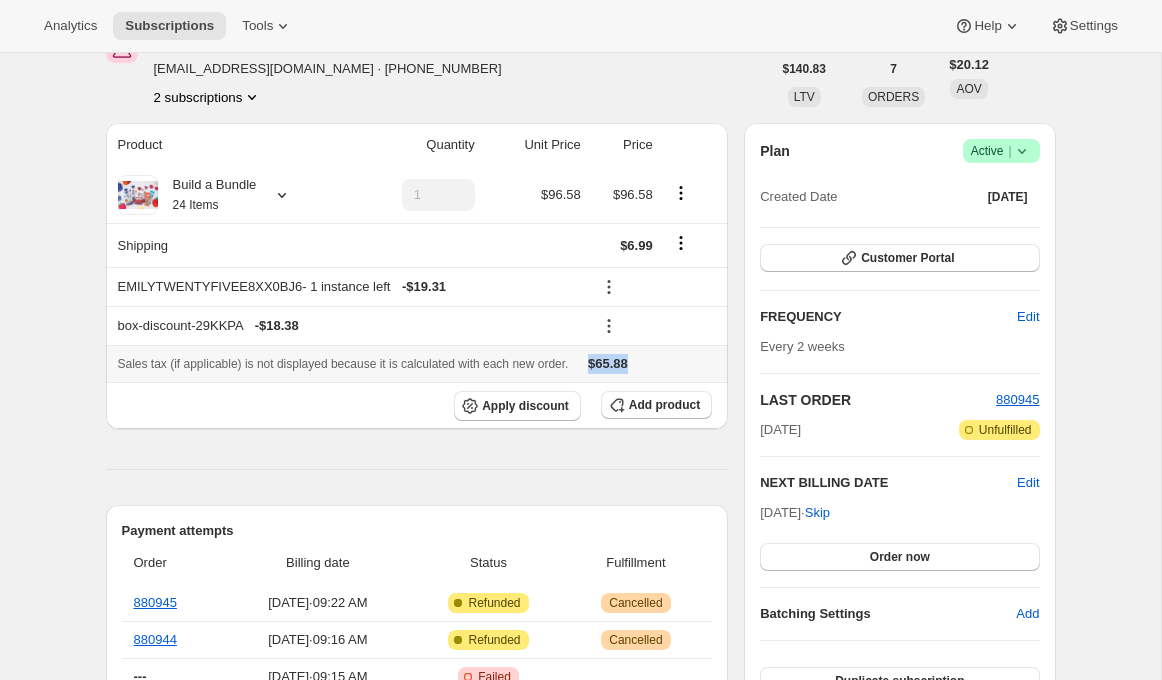 drag, startPoint x: 689, startPoint y: 363, endPoint x: 621, endPoint y: 363, distance: 68 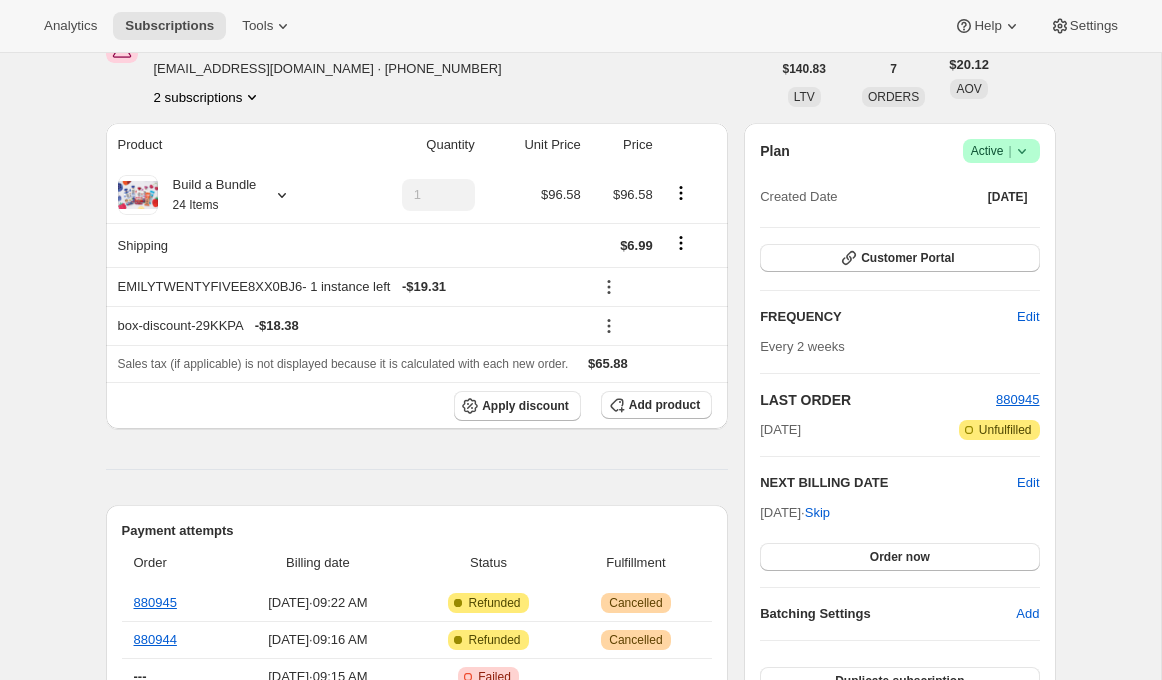 click on "Product Quantity Unit Price Price Build a Bundle 24 Items 1 $96.58 $96.58 Shipping $6.99 EMILYTWENTYFIVEE8XX0BJ6  - 1 instance left   - $19.31 box-discount-29KKPA   - $18.38 Sales tax (if applicable) is not displayed because it is calculated with each new order.   $65.88 Apply discount Add product Payment attempts Order Billing date Status Fulfillment 880945 Jul 30, 2025  ·  09:22 AM Attention Complete Refunded Warning Cancelled 880944 Jul 30, 2025  ·  09:16 AM Attention Complete Refunded Warning Cancelled --- Jul 30, 2025  ·  09:15 AM Critical Incomplete Failed Timeline Jul 30, 2025 Emily Yuhas added the discount code box-discount-29KKPA  via Admin.  10:11 AM Emily Yuhas removed the discount code box-discount-29KKPA via Admin.  10:11 AM Emily Yuhas added the discount code EMILYTWENTYFIVEE8XX0BJ6 via Admin.  10:11 AM Emily Yuhas removed the discount code EMILYTWENTYFIVEE8XX0BJ6 via Admin.  10:11 AM Emily Yuhas added the discount code box-discount-29KKPA via Admin.  09:59 AM 09:58 AM 09:52 AM 09:51 AM ." at bounding box center [417, 1948] 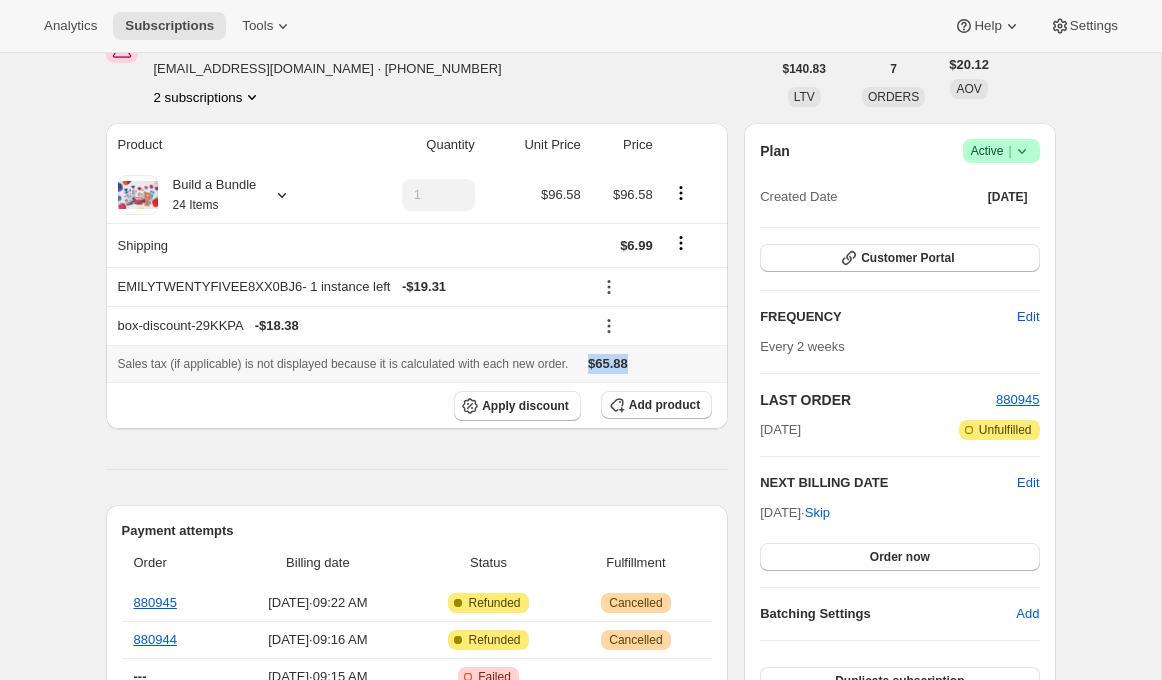 drag, startPoint x: 685, startPoint y: 365, endPoint x: 623, endPoint y: 362, distance: 62.072536 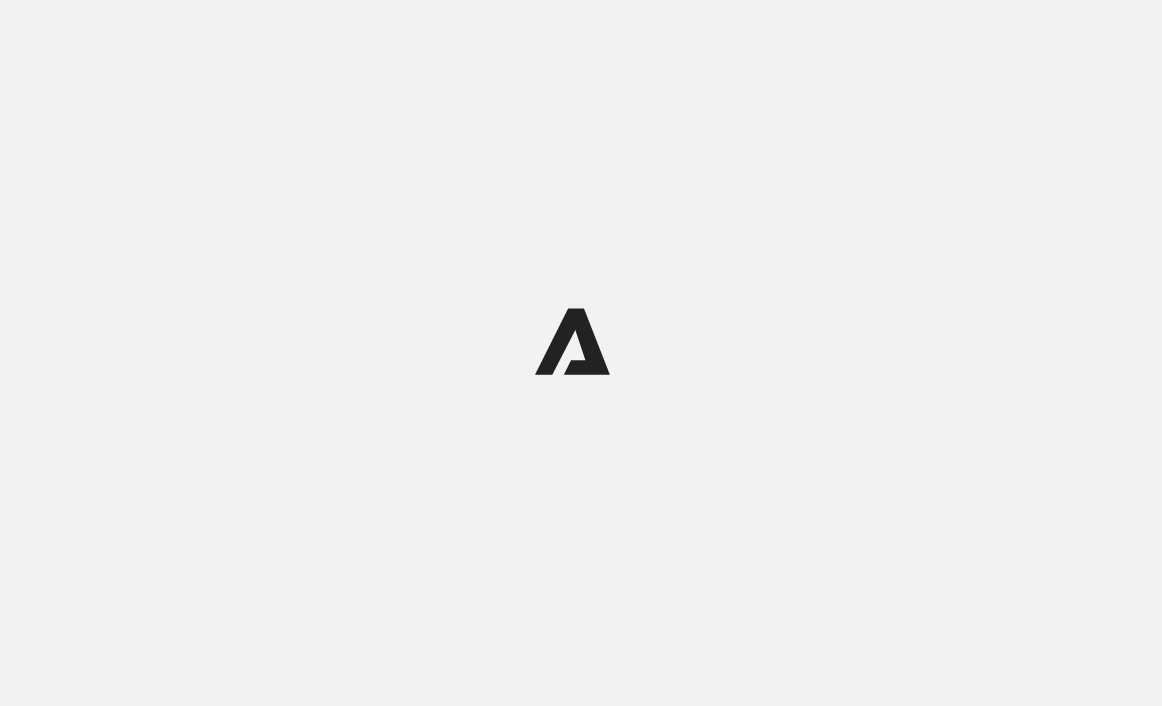 scroll, scrollTop: 0, scrollLeft: 0, axis: both 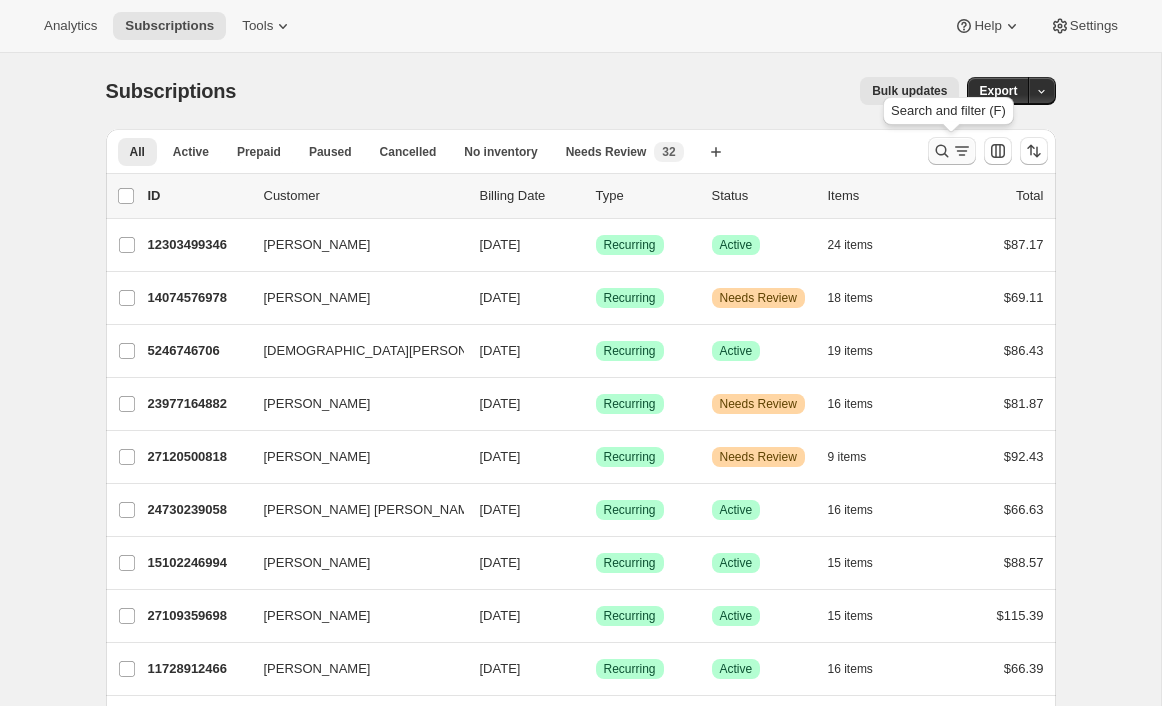 click 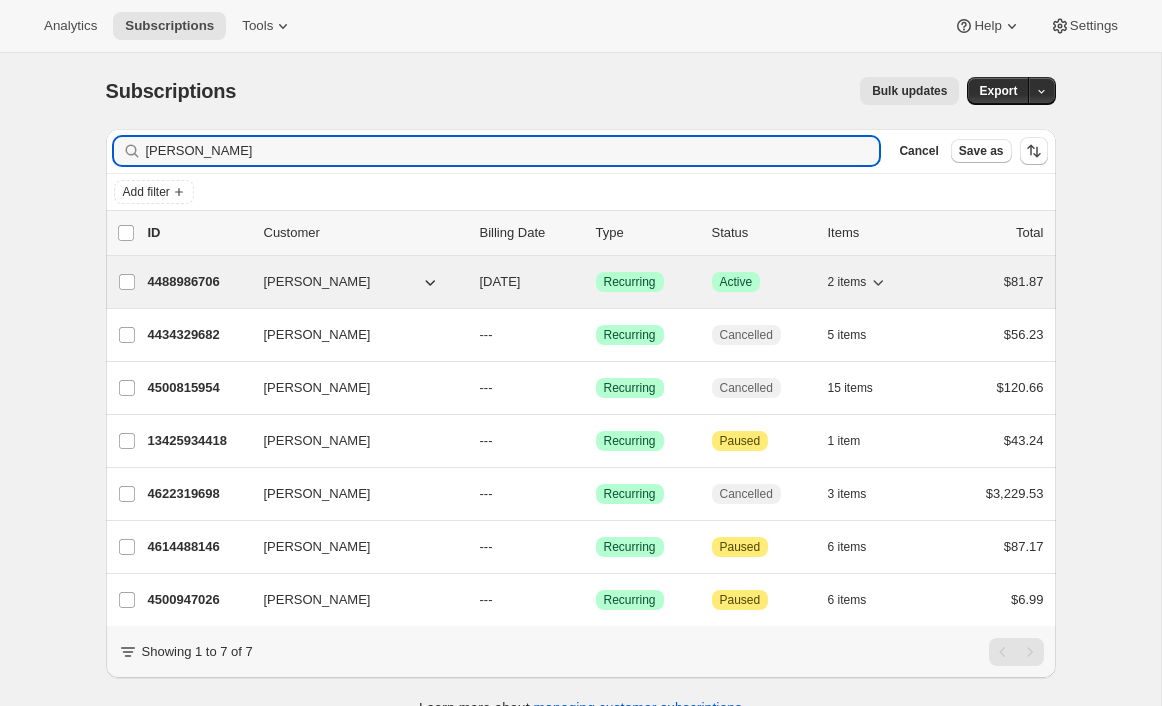 type on "[PERSON_NAME]" 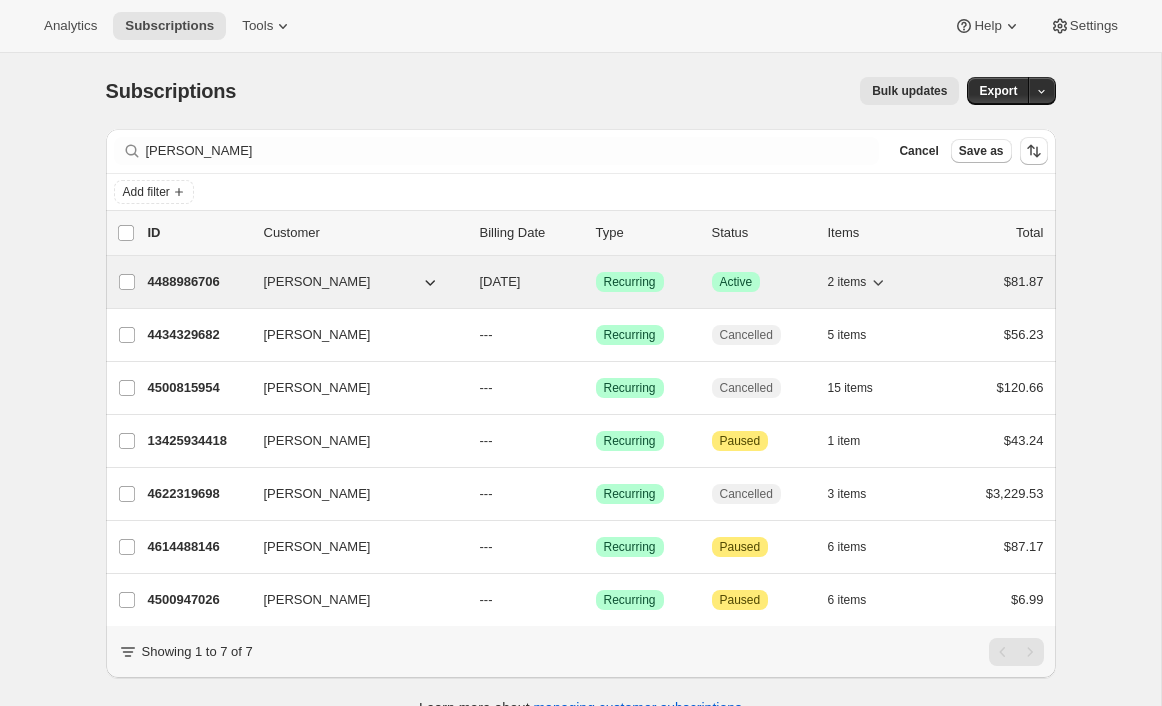 click on "4488986706" at bounding box center [198, 282] 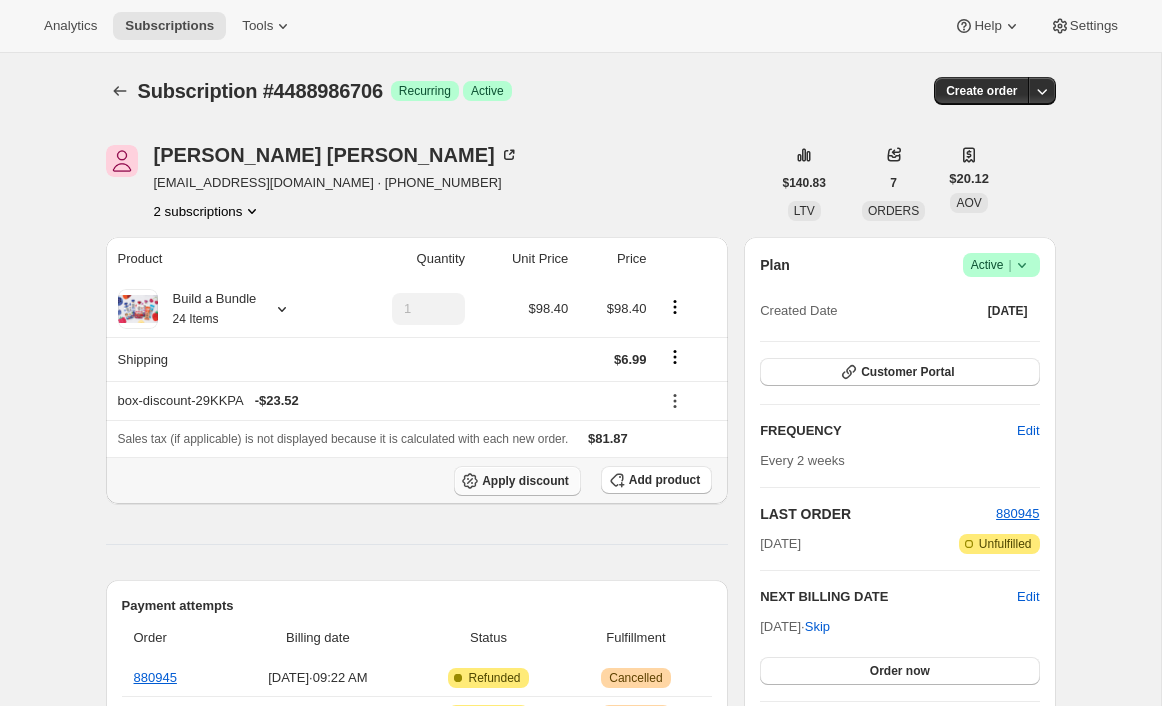 click on "Apply discount" at bounding box center (525, 481) 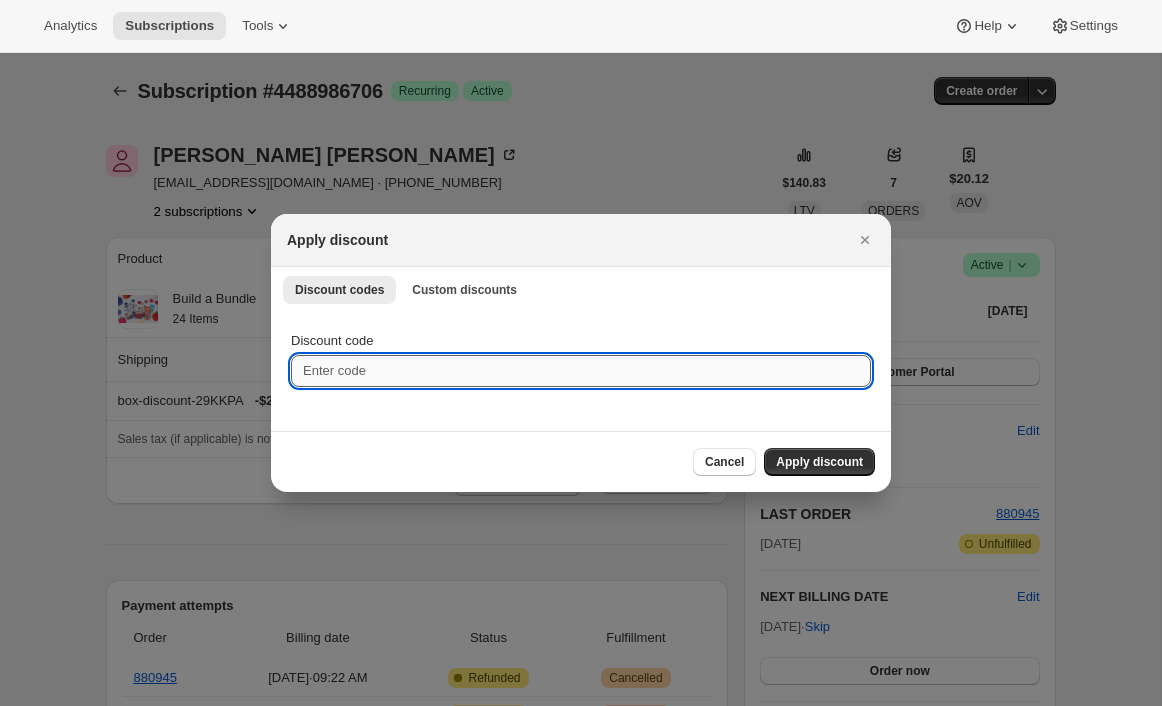 click on "Discount code" at bounding box center [581, 371] 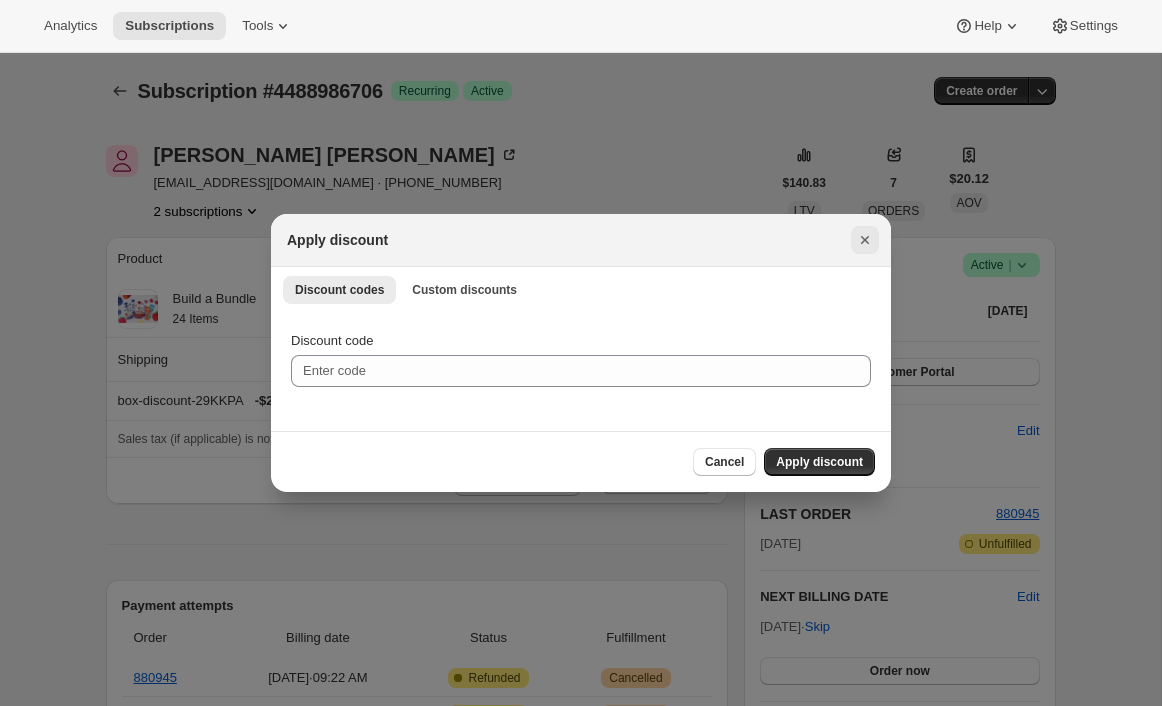 click 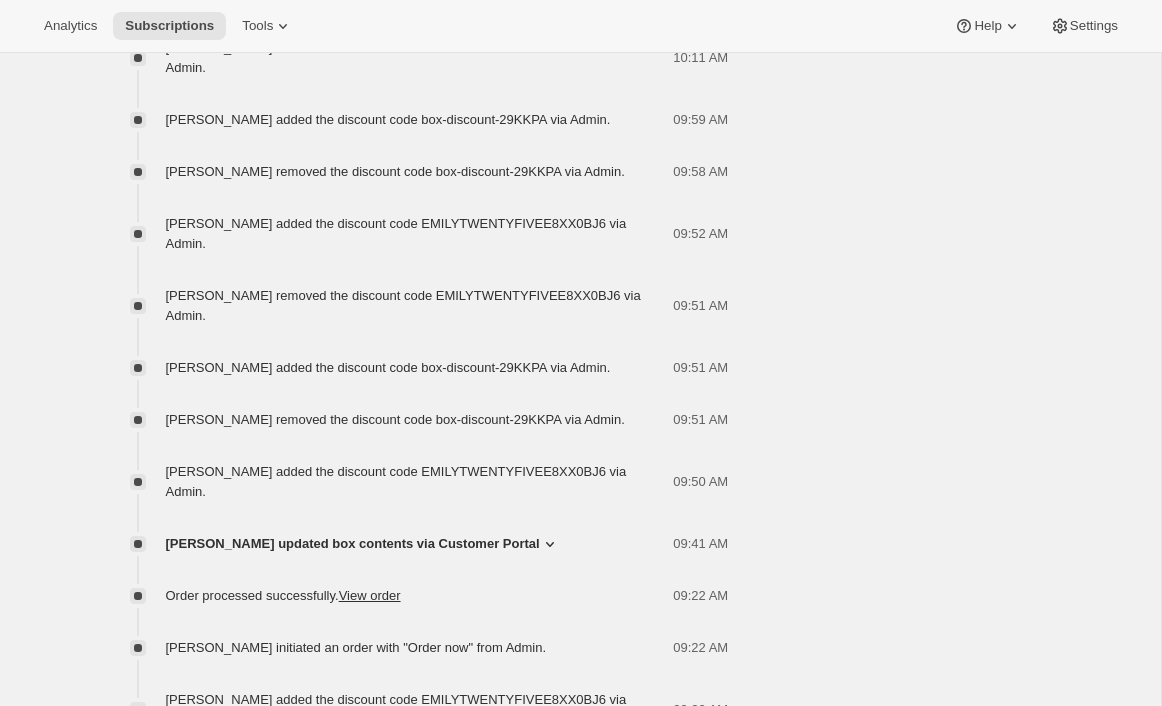 scroll, scrollTop: 1399, scrollLeft: 0, axis: vertical 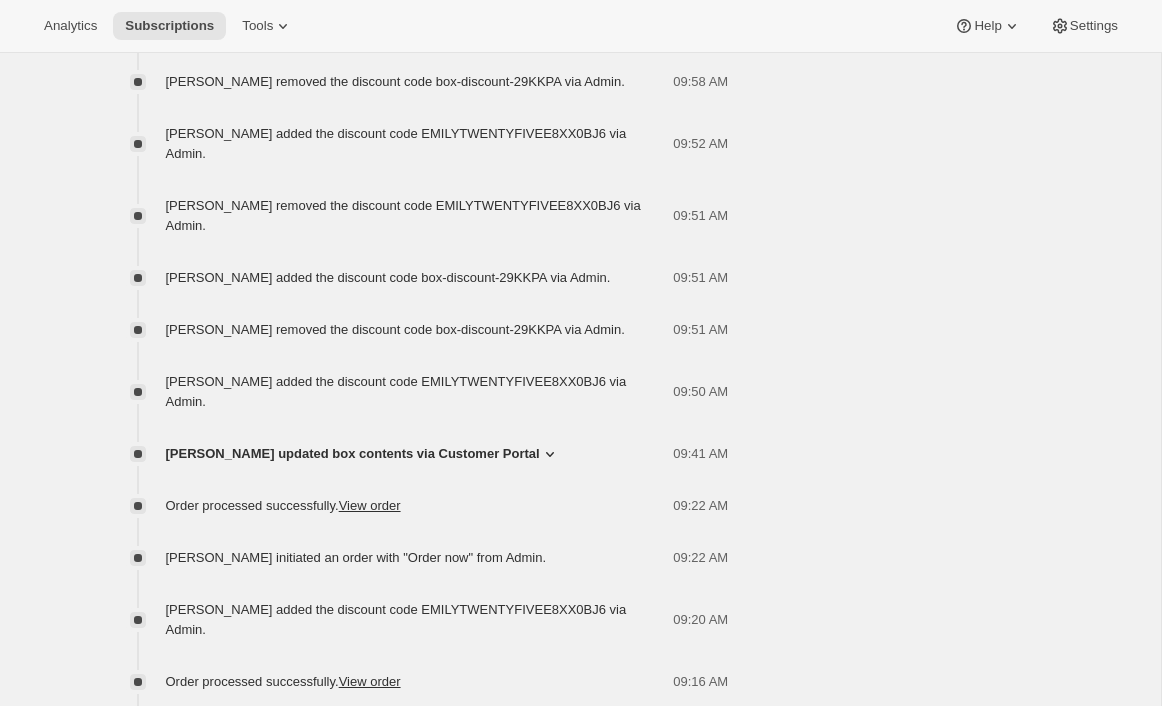 click on "[PERSON_NAME] removed the discount code EMILYTWENTYFIVEE8XX0BJ6 via Admin." at bounding box center [420, 216] 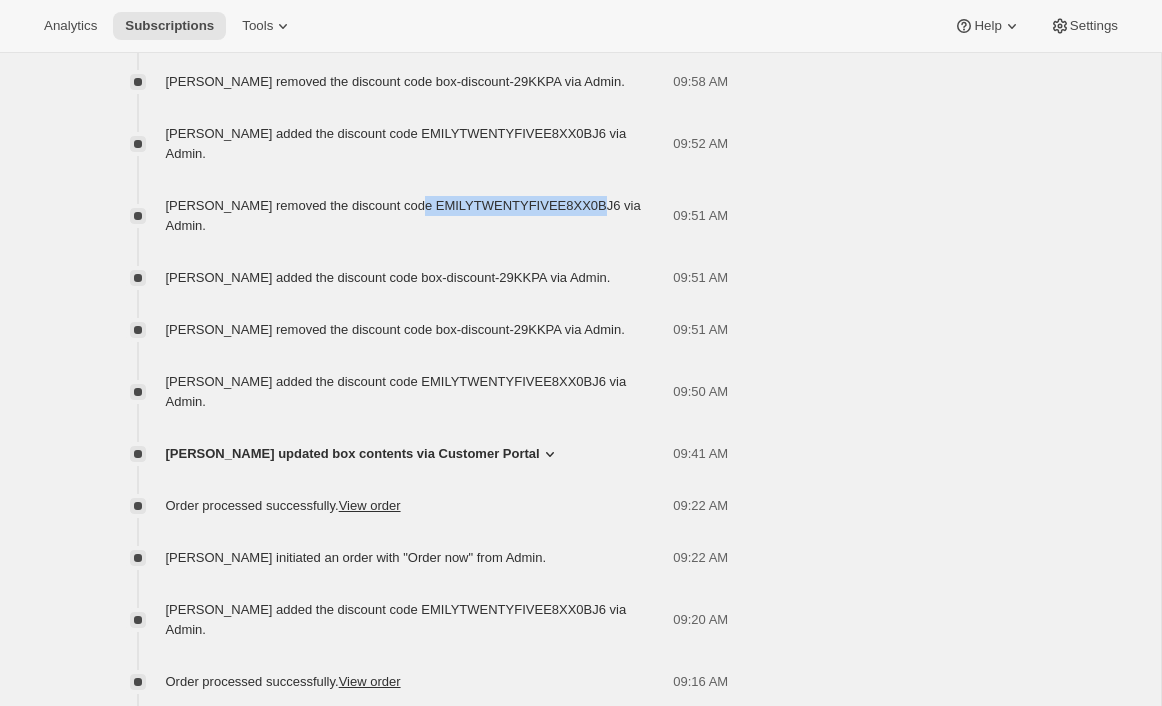 click on "[PERSON_NAME] removed the discount code EMILYTWENTYFIVEE8XX0BJ6 via Admin." at bounding box center [420, 216] 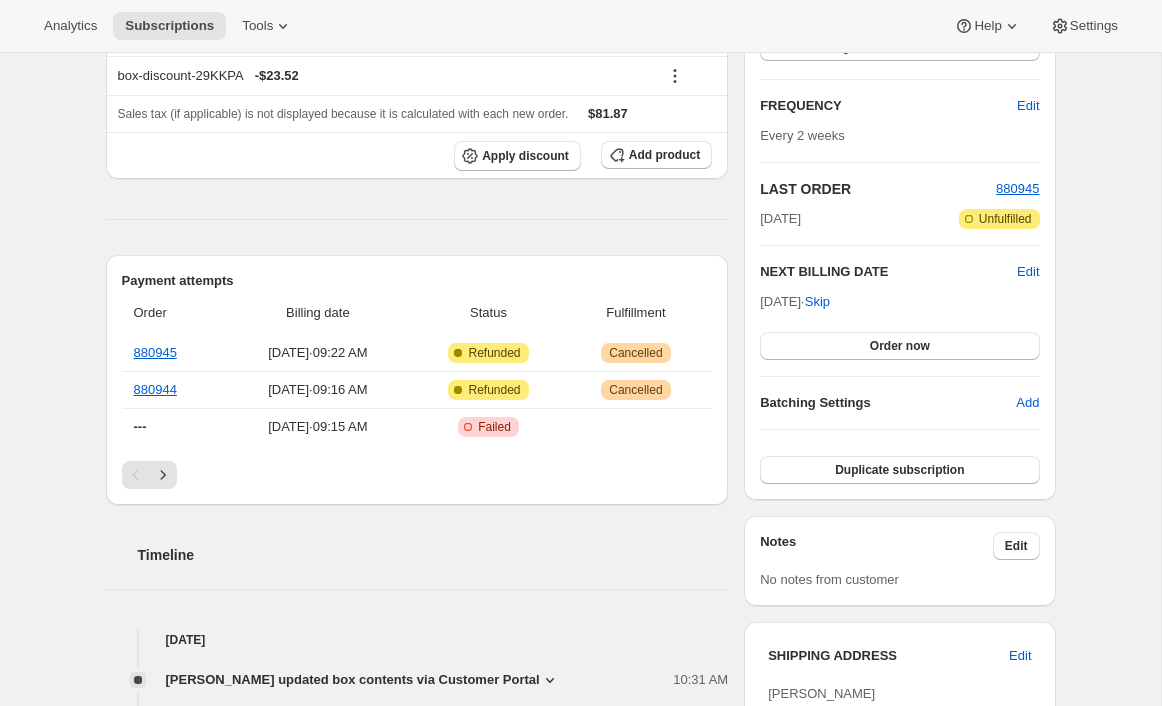 scroll, scrollTop: 252, scrollLeft: 0, axis: vertical 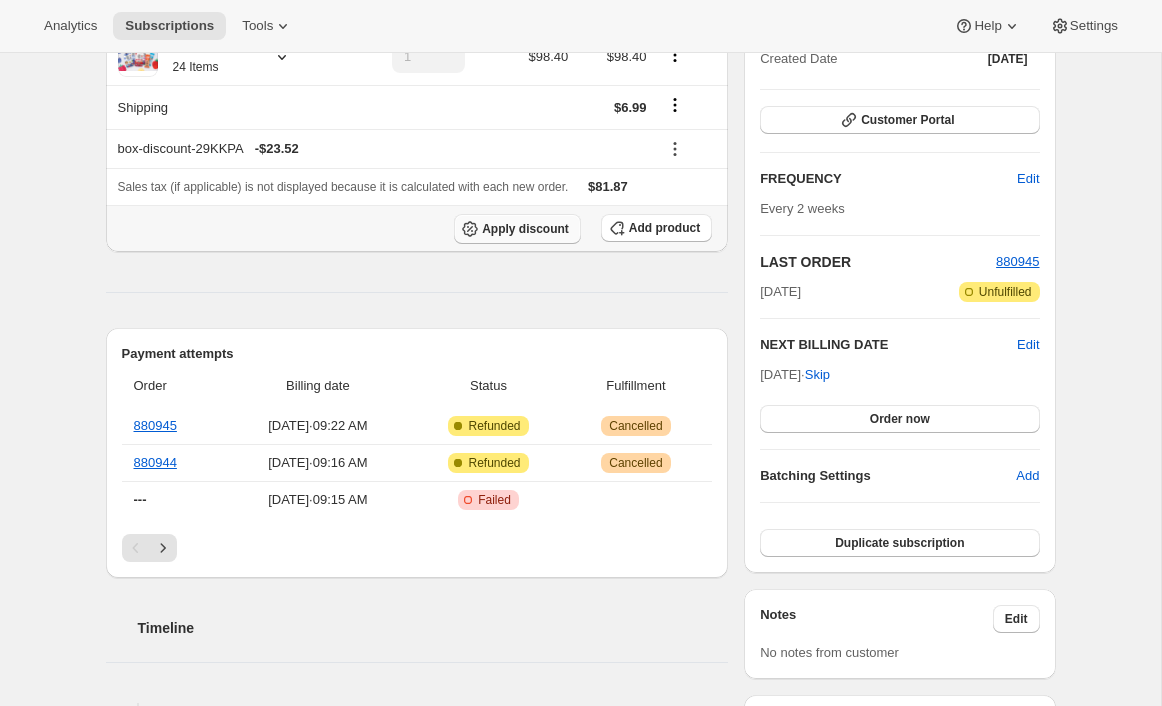 click on "Apply discount" at bounding box center (517, 229) 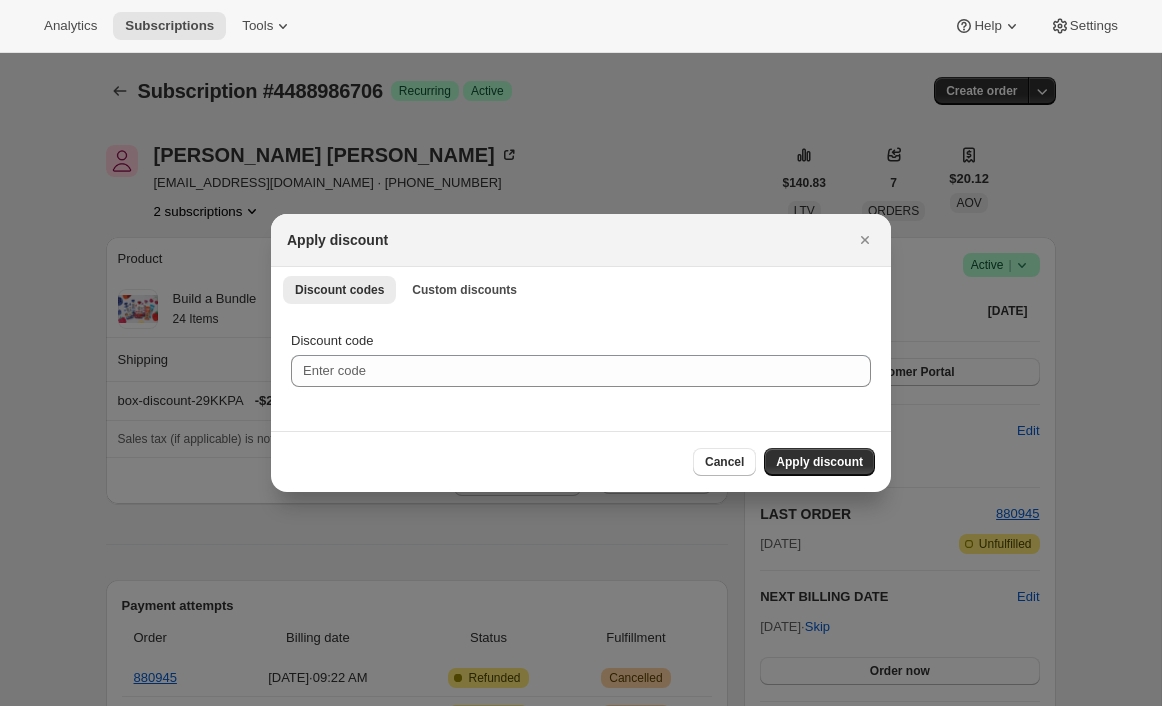 scroll, scrollTop: 0, scrollLeft: 0, axis: both 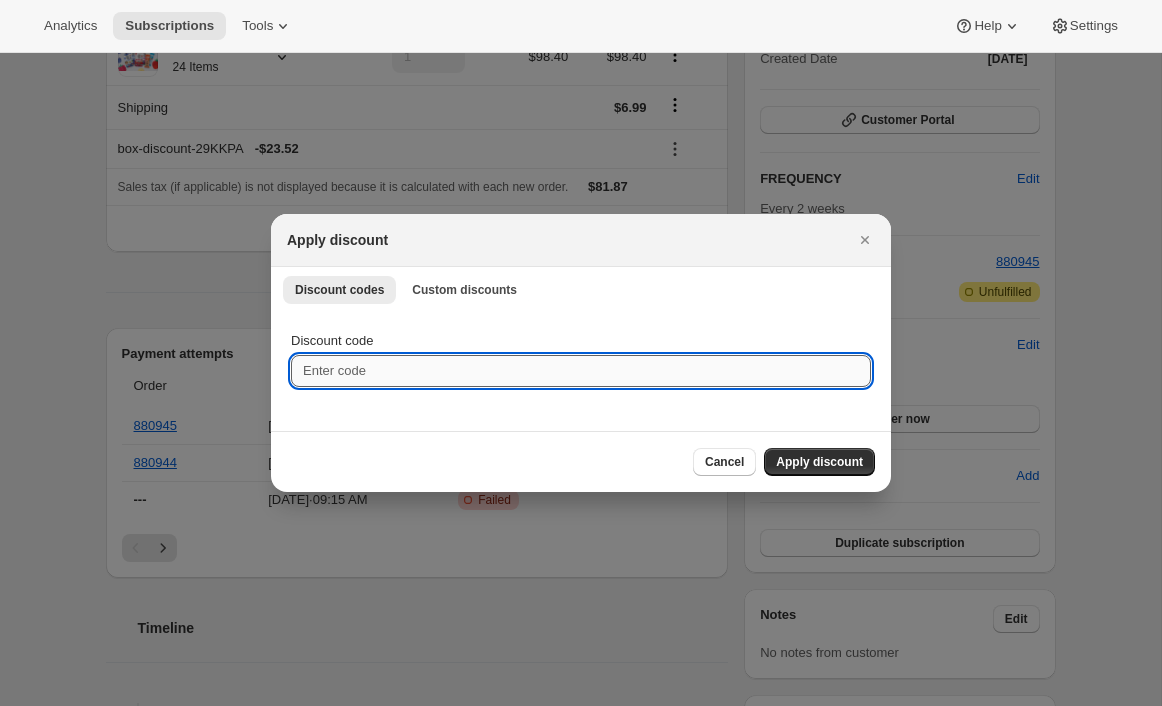 click on "Discount code" at bounding box center [581, 371] 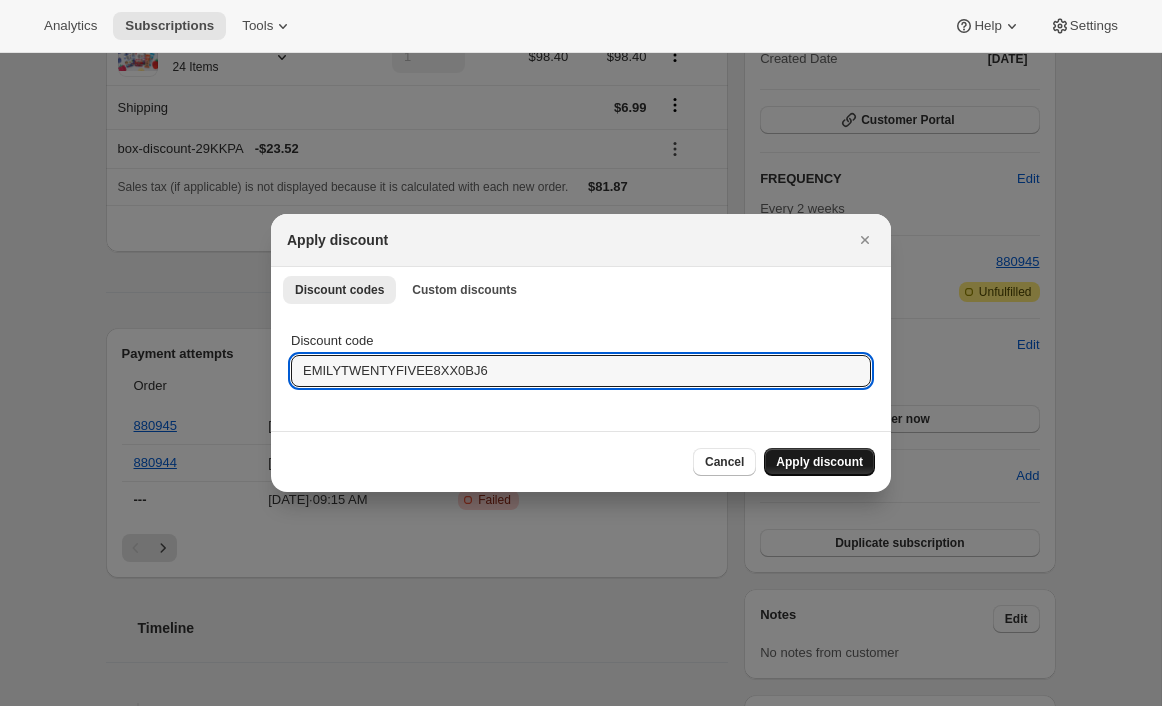 type on "EMILYTWENTYFIVEE8XX0BJ6" 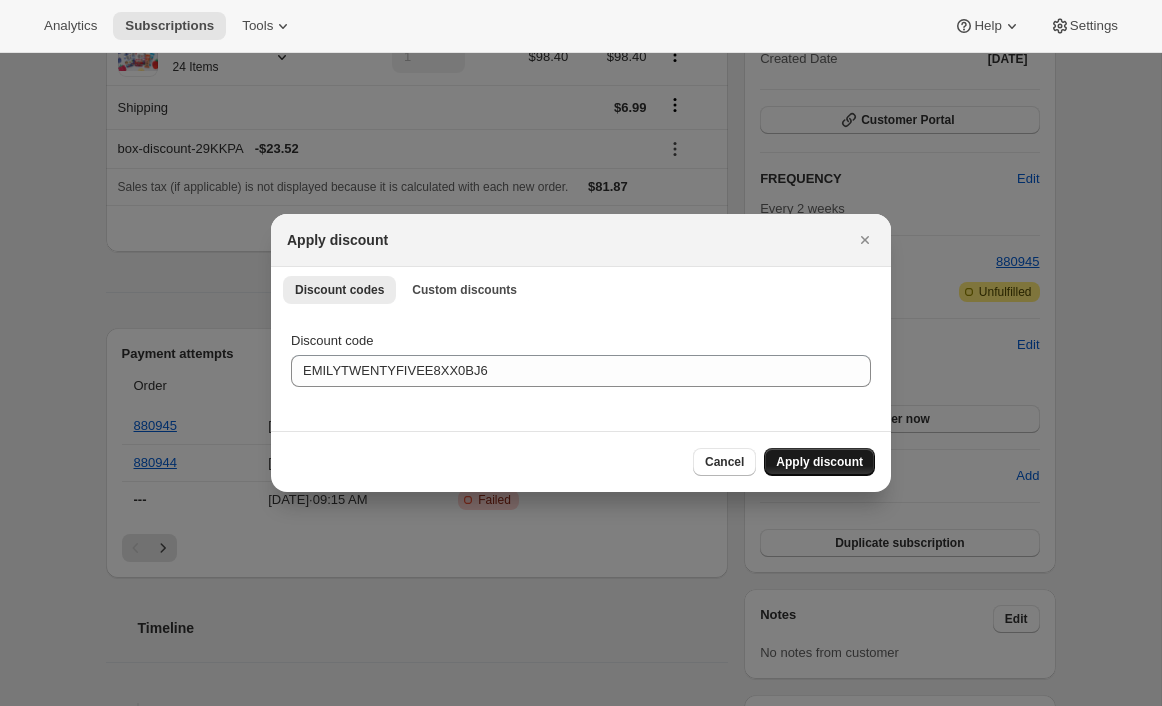 click on "Apply discount" at bounding box center (819, 462) 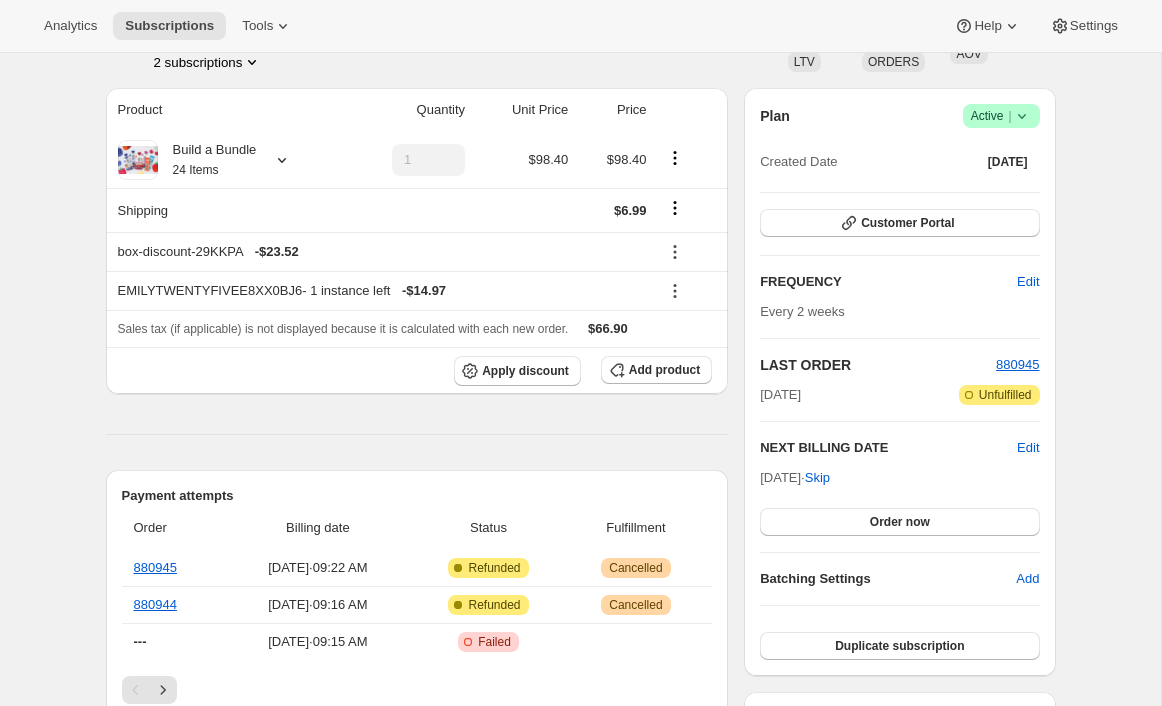 scroll, scrollTop: 147, scrollLeft: 0, axis: vertical 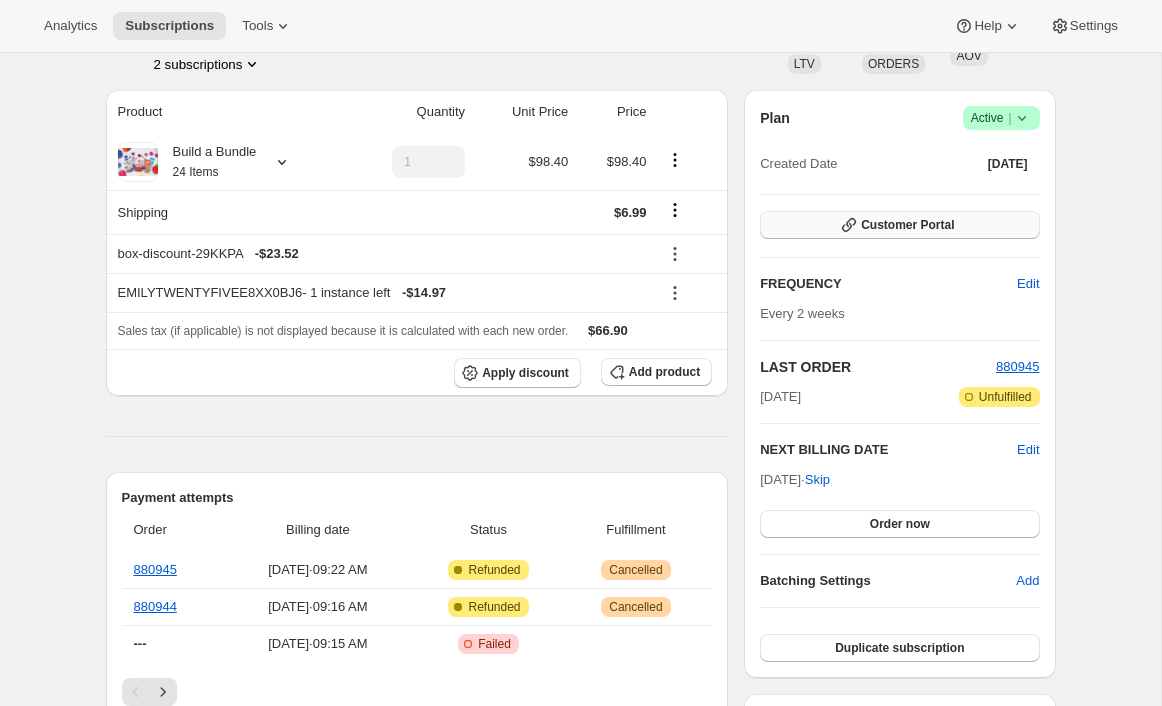 click on "Customer Portal" at bounding box center (907, 225) 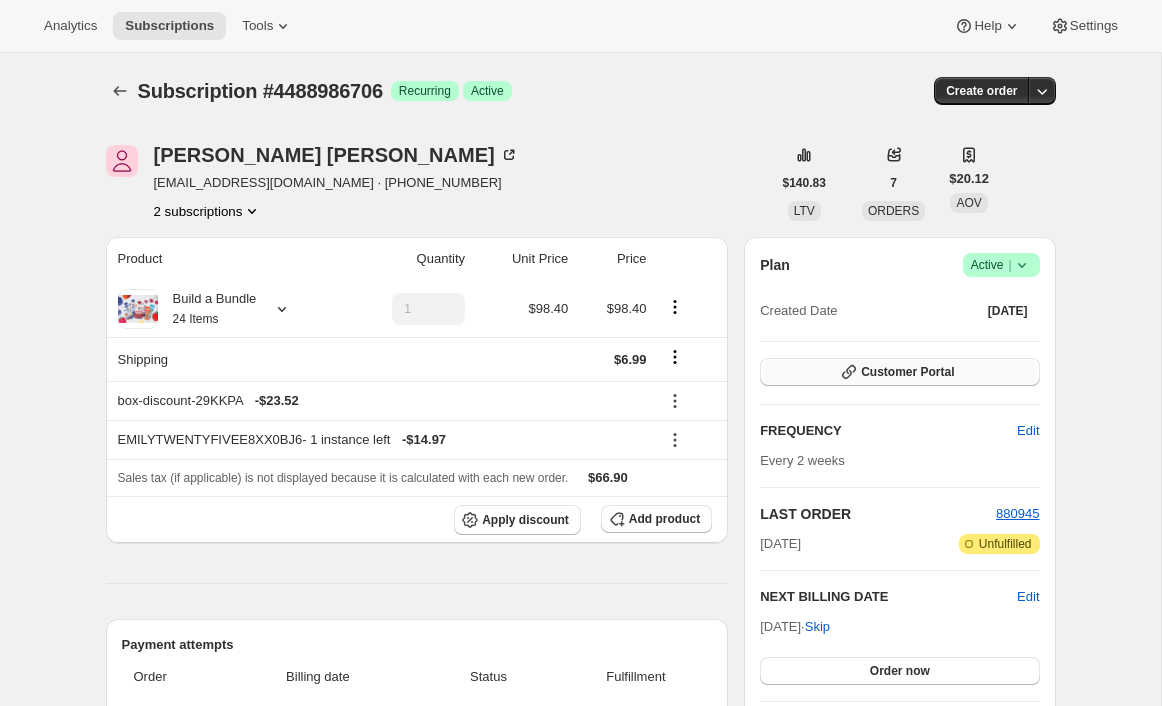 scroll, scrollTop: 147, scrollLeft: 0, axis: vertical 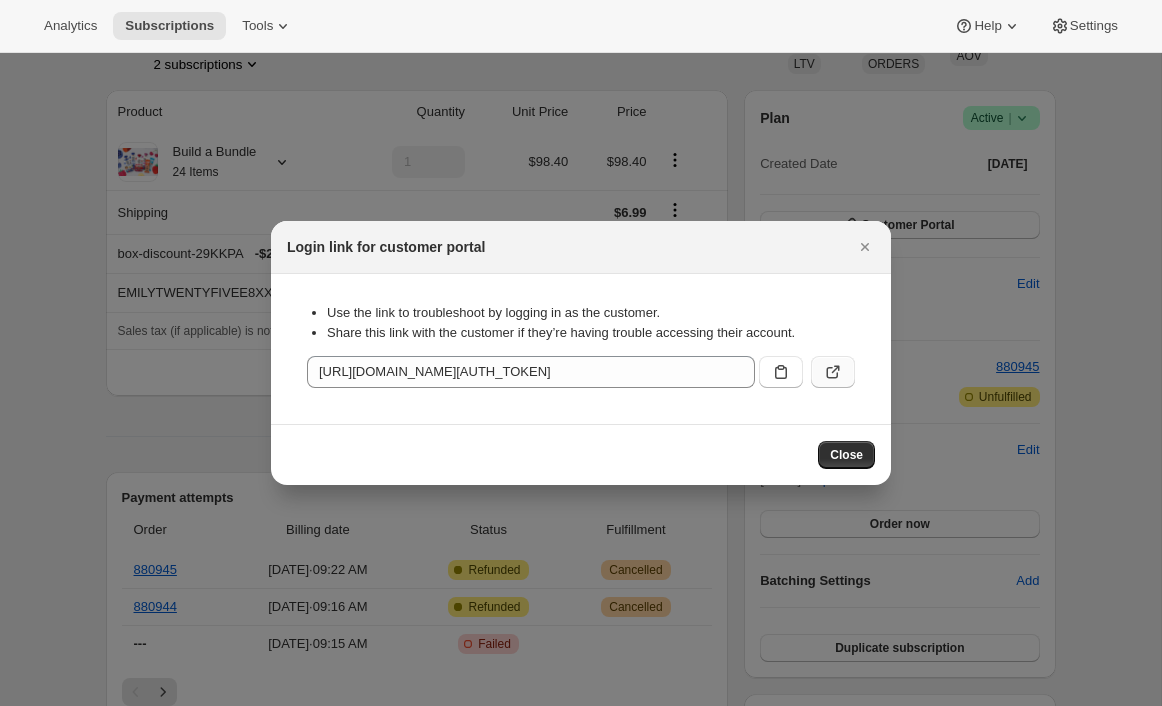 click 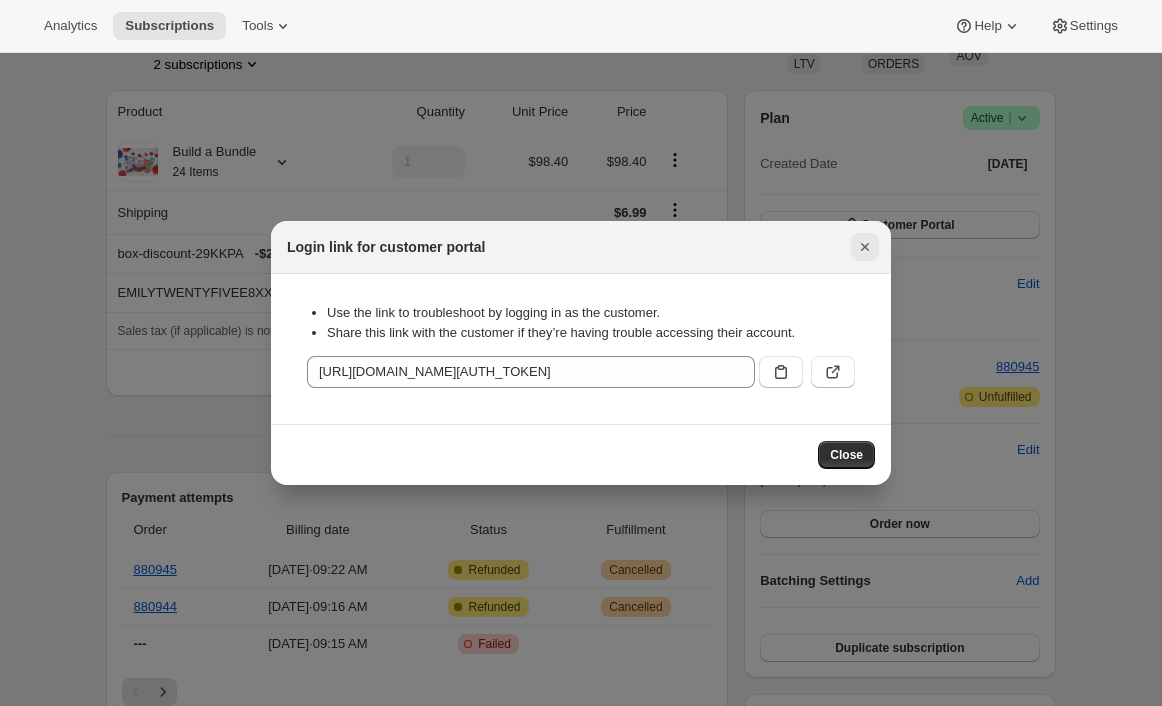 click 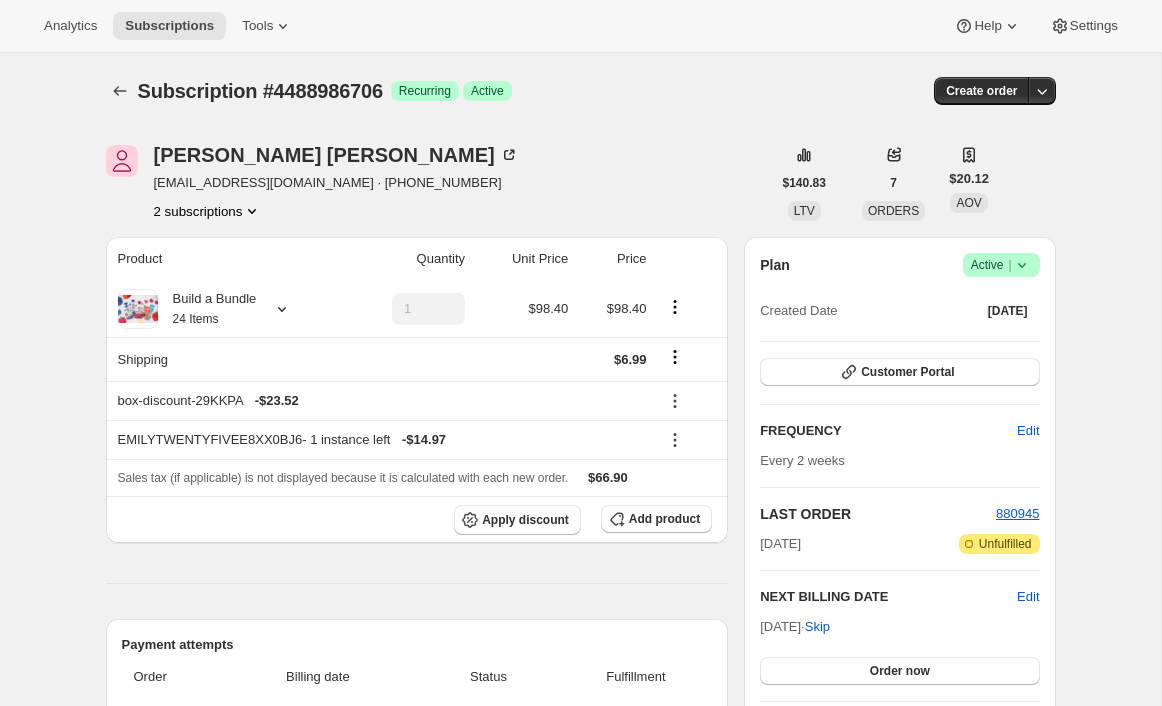 scroll, scrollTop: 147, scrollLeft: 0, axis: vertical 